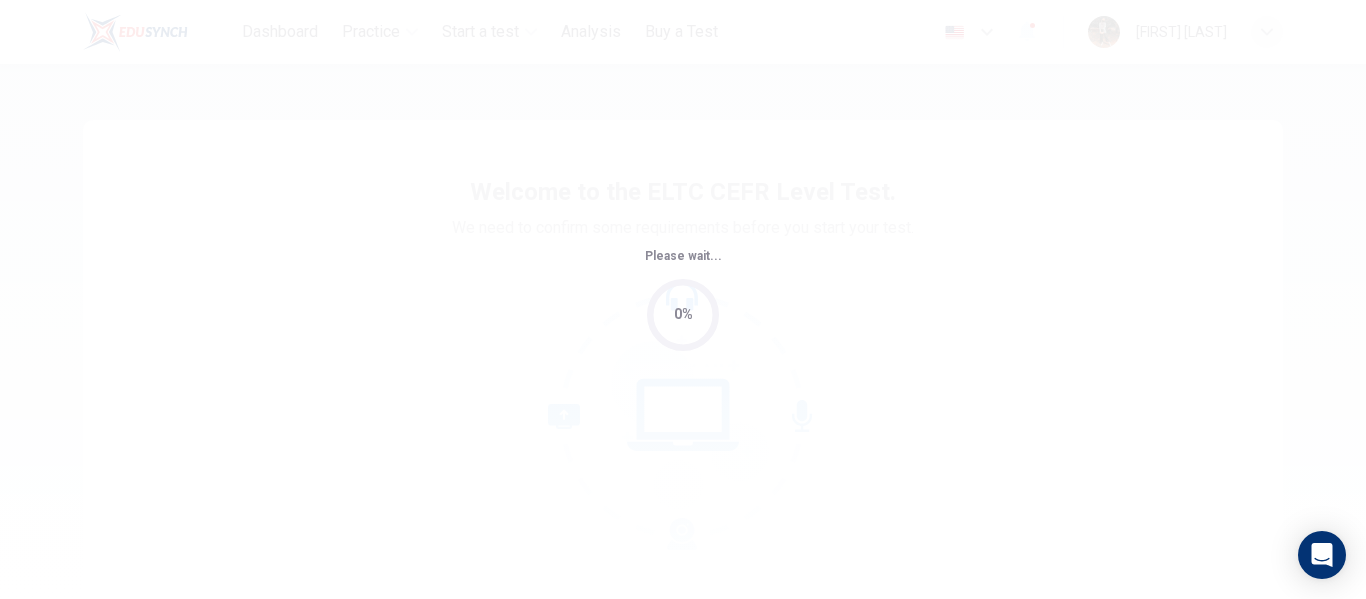 scroll, scrollTop: 0, scrollLeft: 0, axis: both 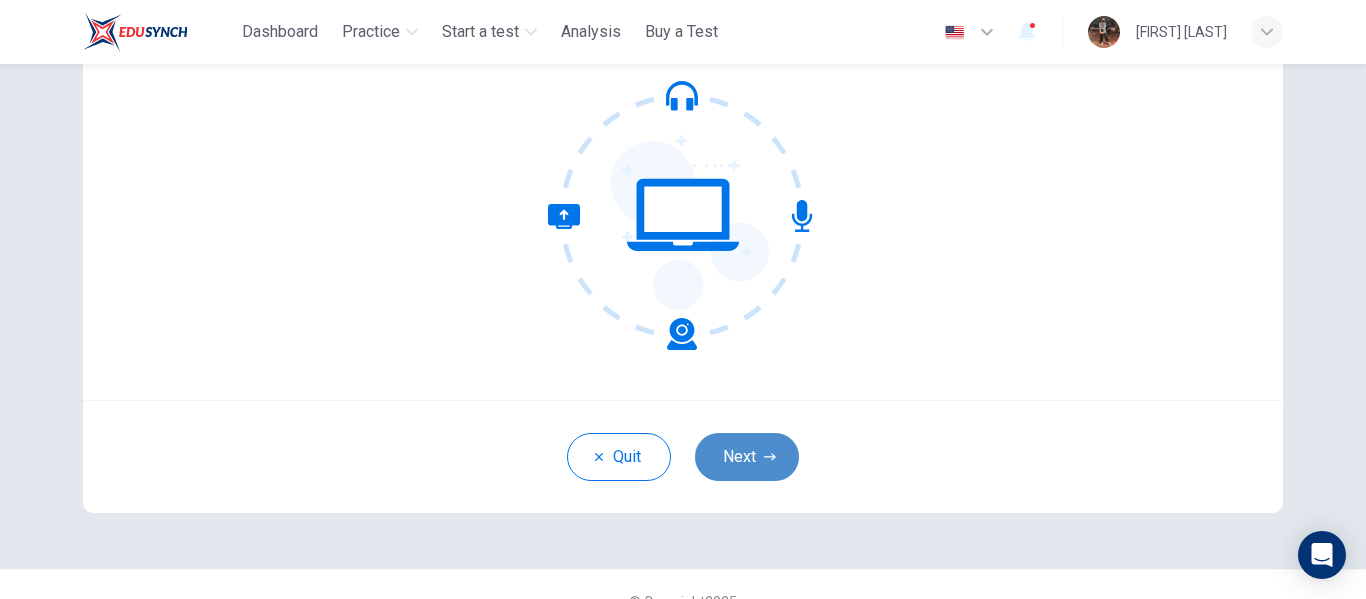 click 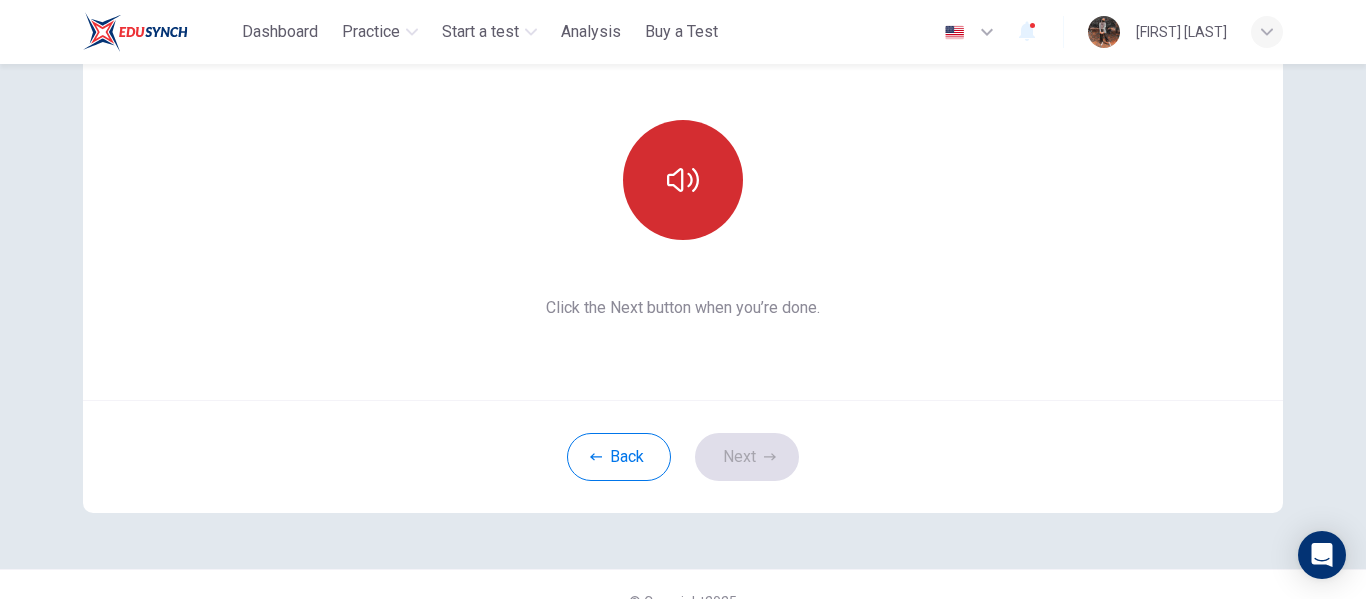 click at bounding box center (683, 180) 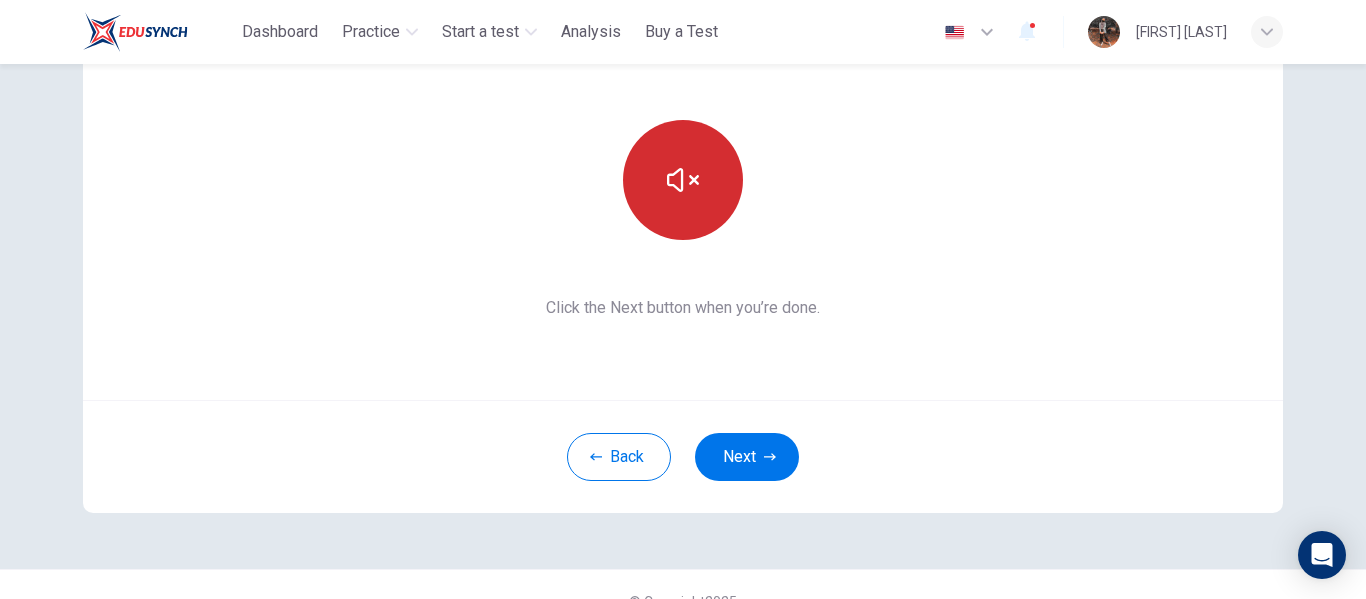 type 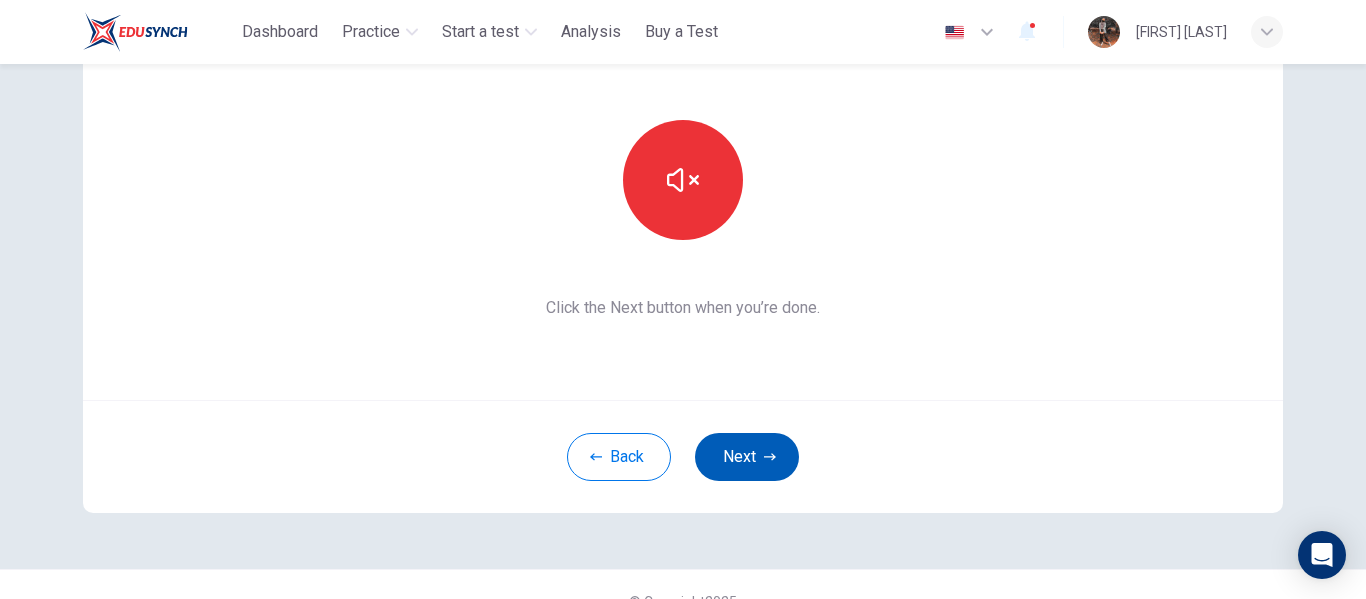 click on "Next" at bounding box center [747, 457] 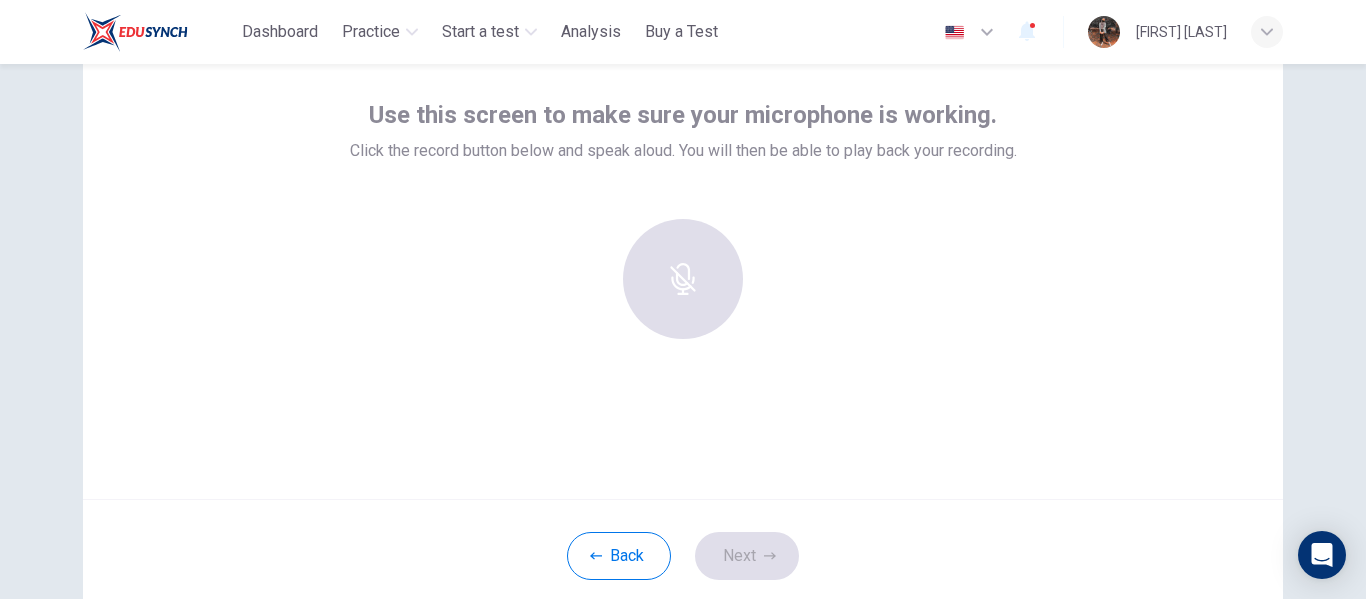 scroll, scrollTop: 100, scrollLeft: 0, axis: vertical 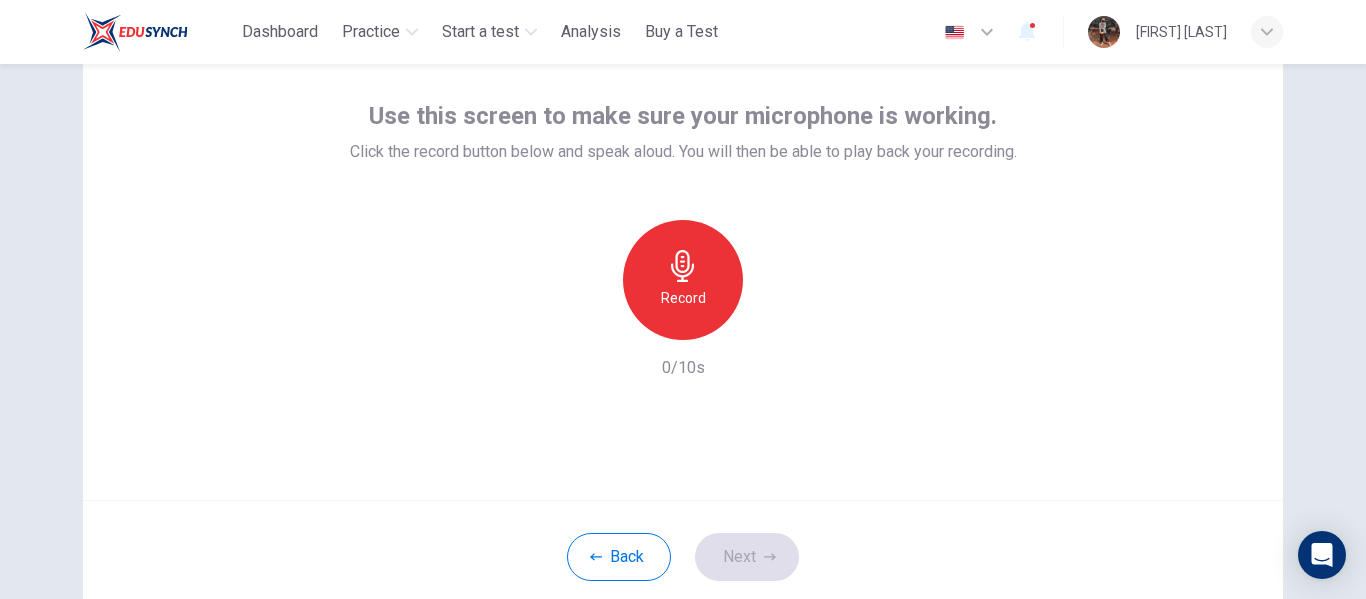 click on "Record" at bounding box center [683, 280] 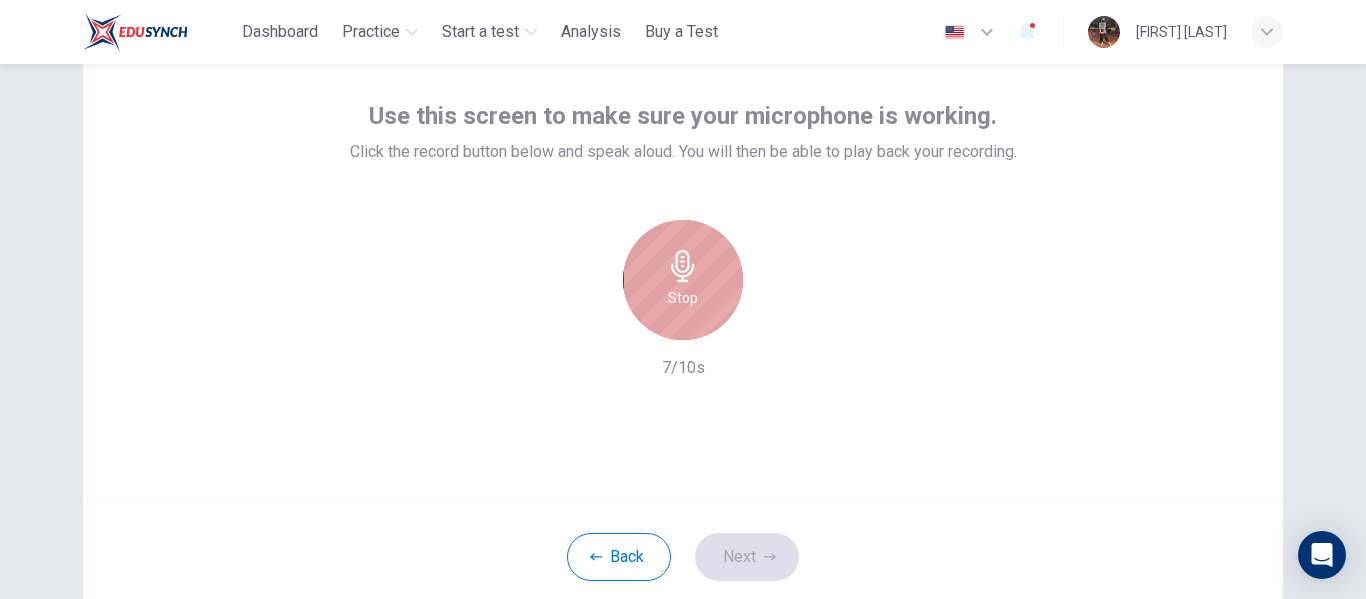 click on "Stop" at bounding box center [683, 280] 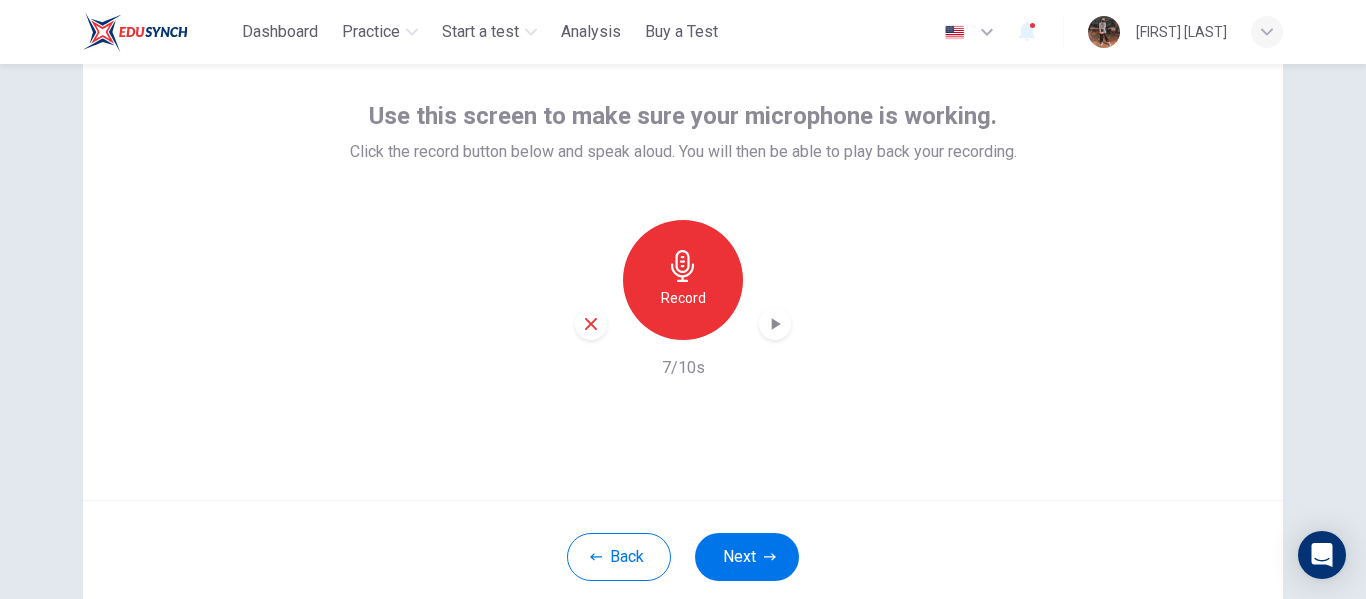 click 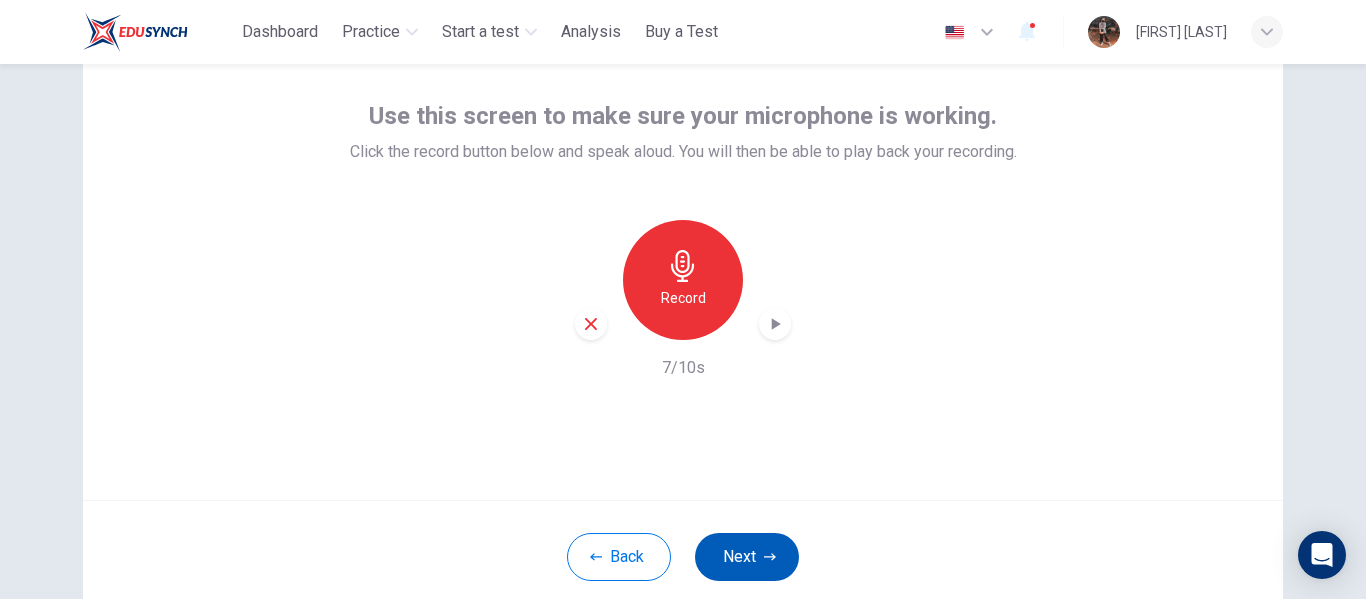 click on "Next" at bounding box center (747, 557) 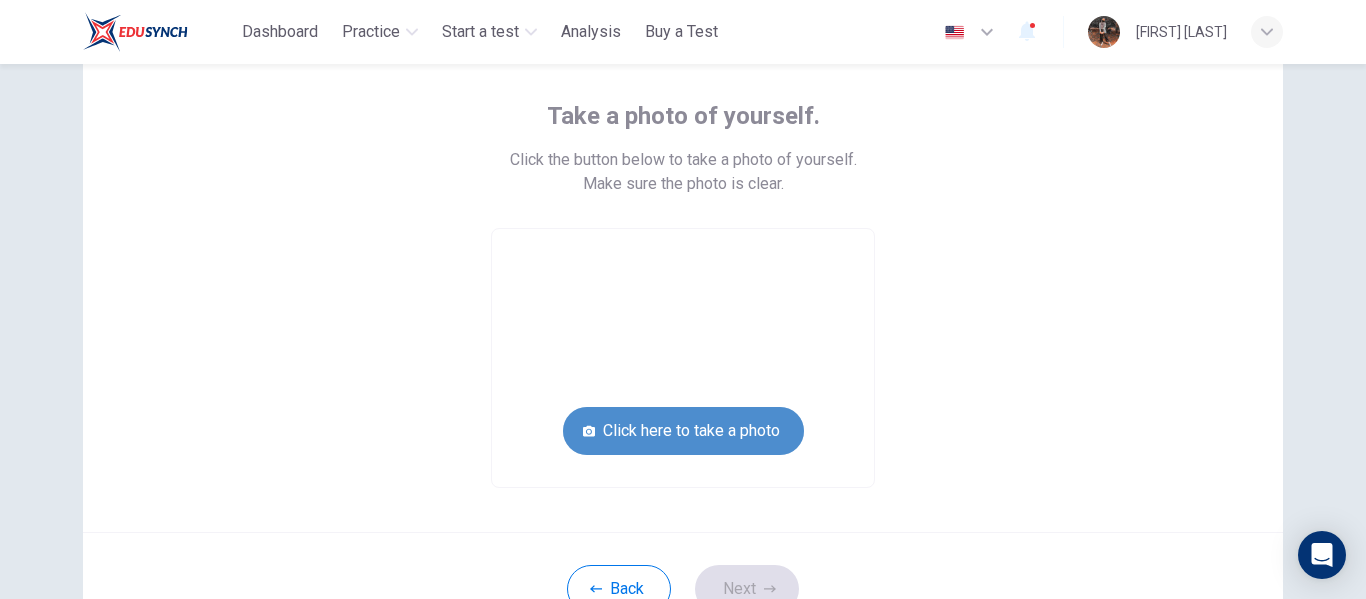 click on "Click here to take a photo" at bounding box center (683, 431) 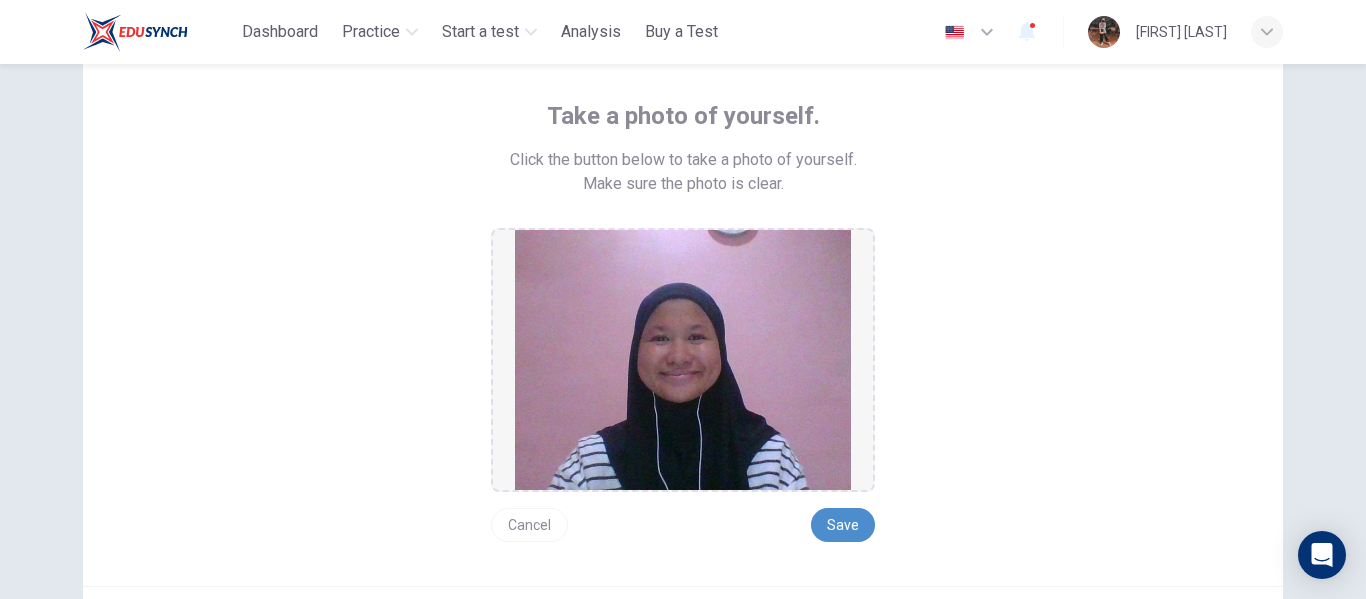 click on "Save" at bounding box center (843, 525) 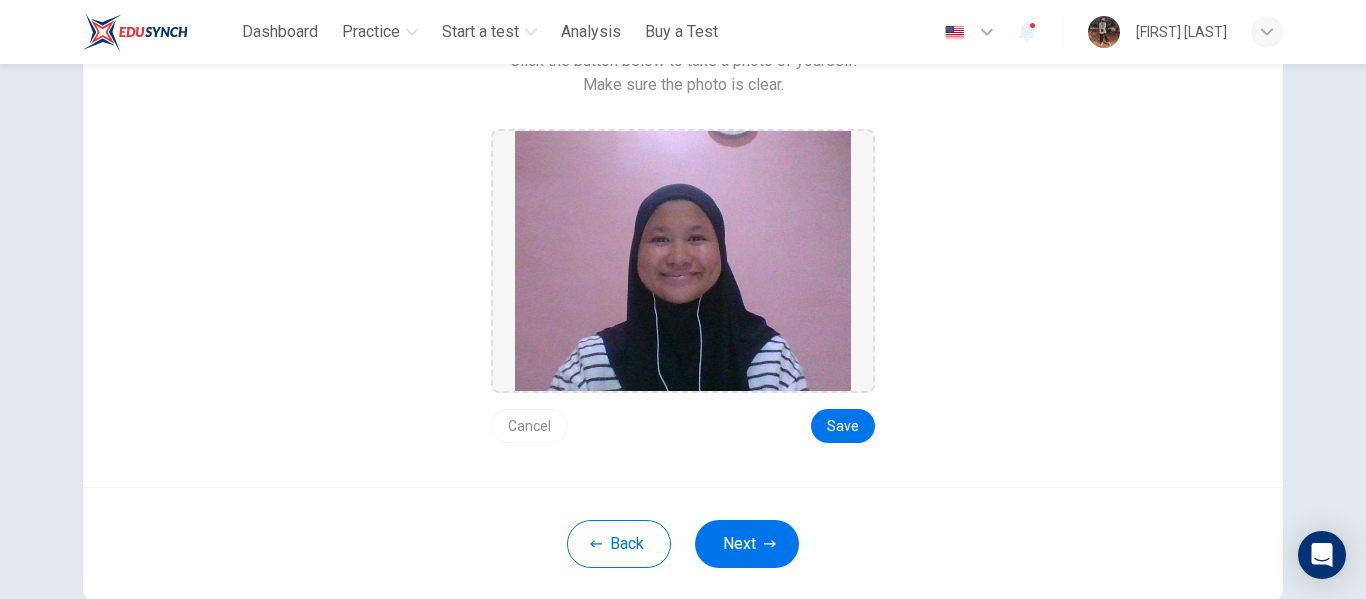 scroll, scrollTop: 200, scrollLeft: 0, axis: vertical 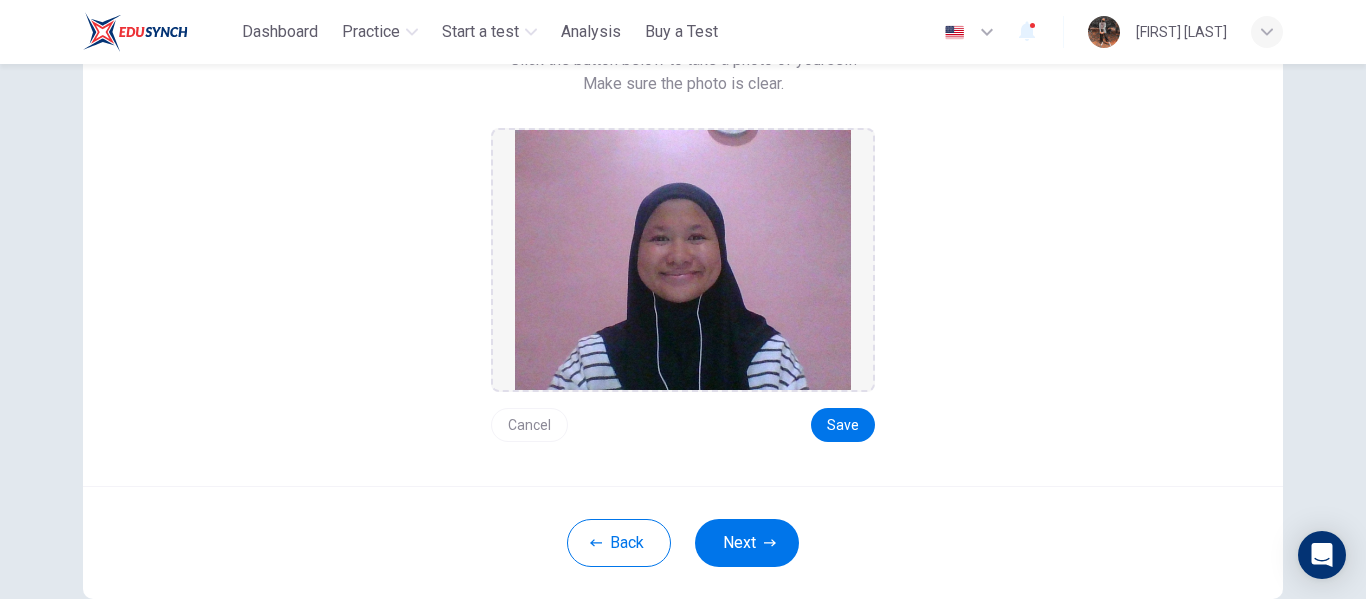 click on "Next" at bounding box center (747, 543) 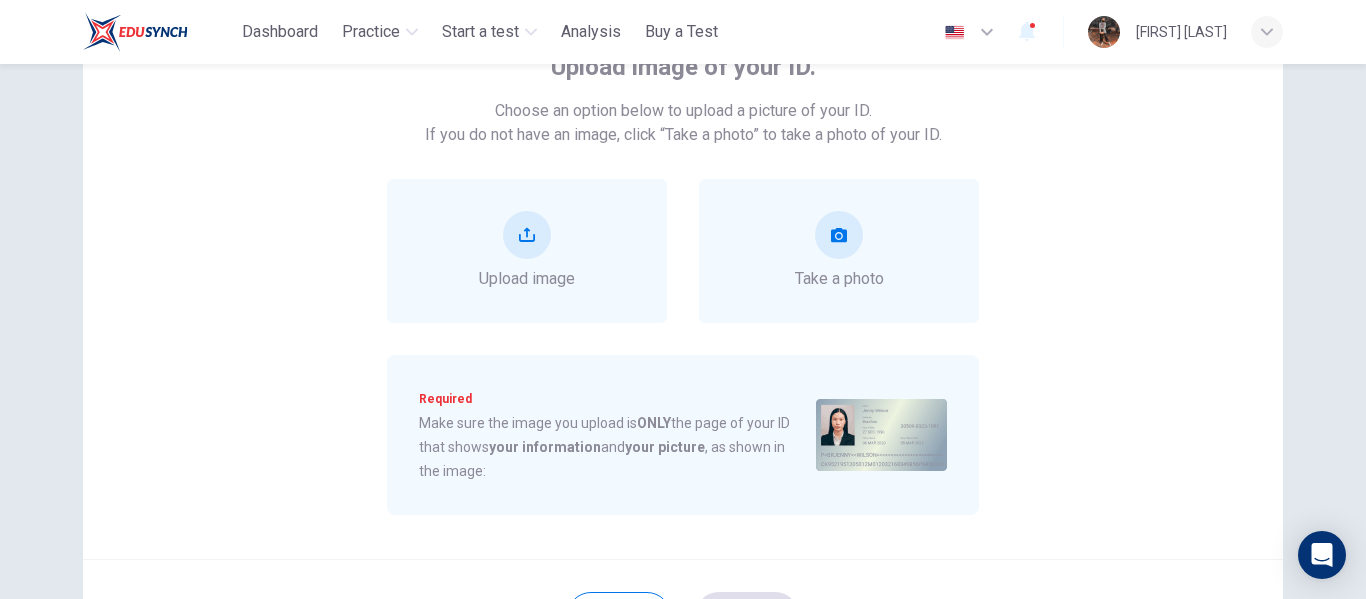 scroll, scrollTop: 100, scrollLeft: 0, axis: vertical 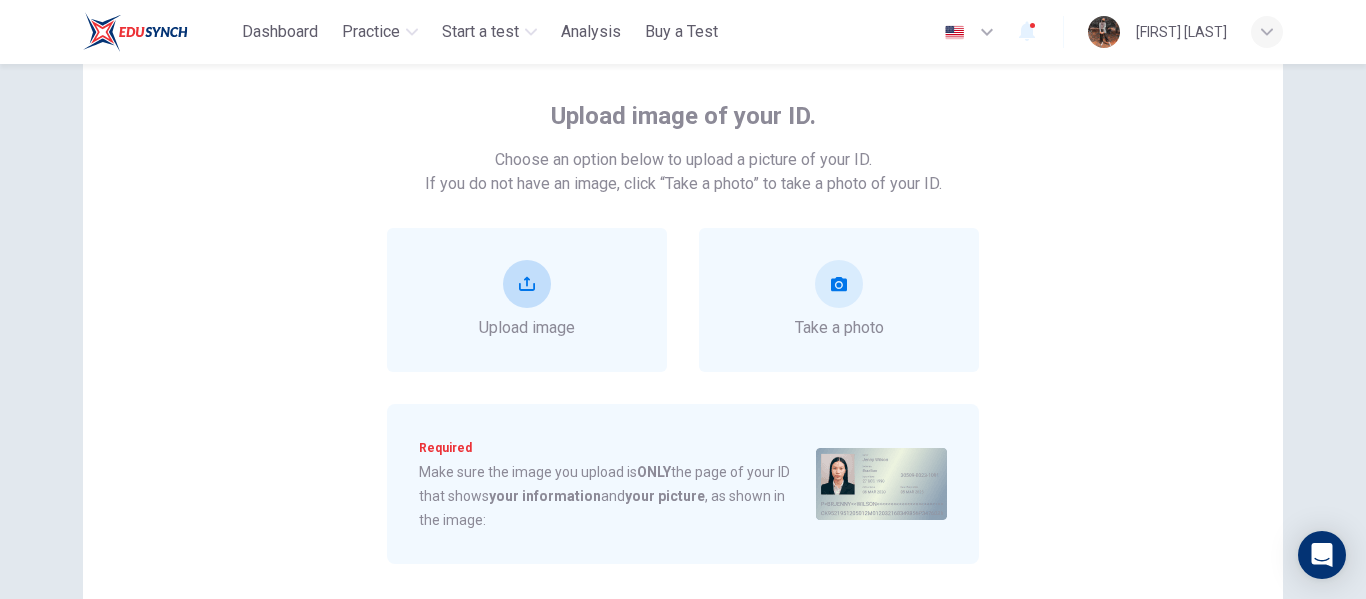 click at bounding box center [527, 284] 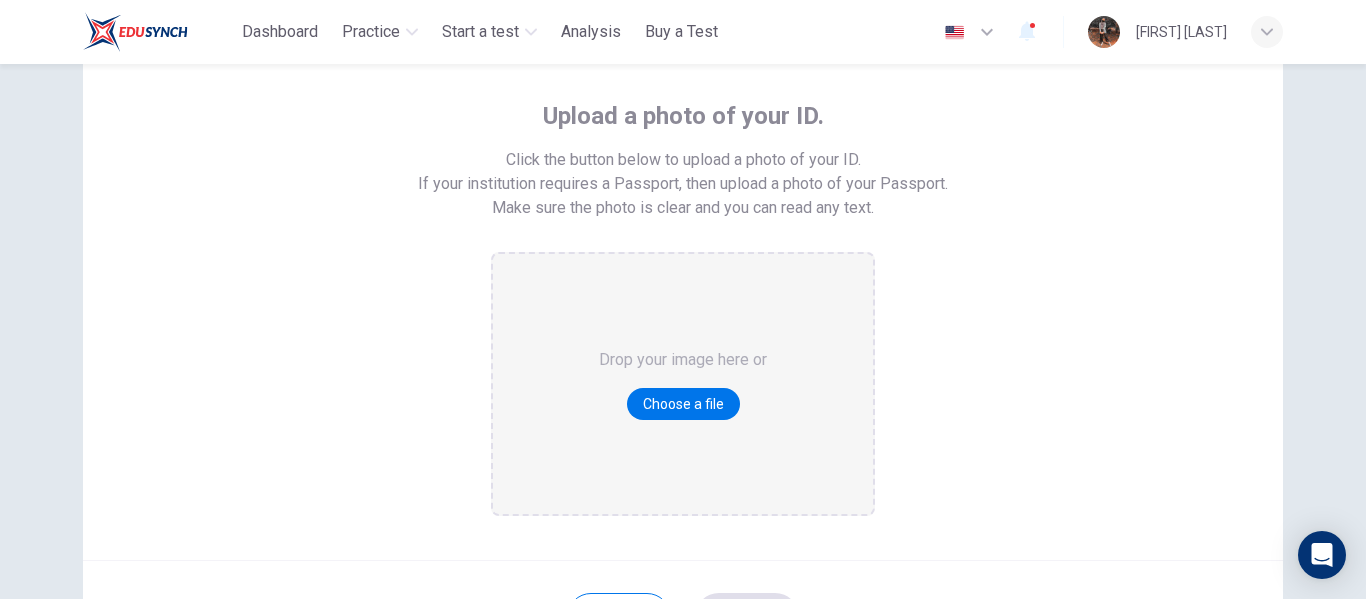 click on "Choose a file" at bounding box center (683, 404) 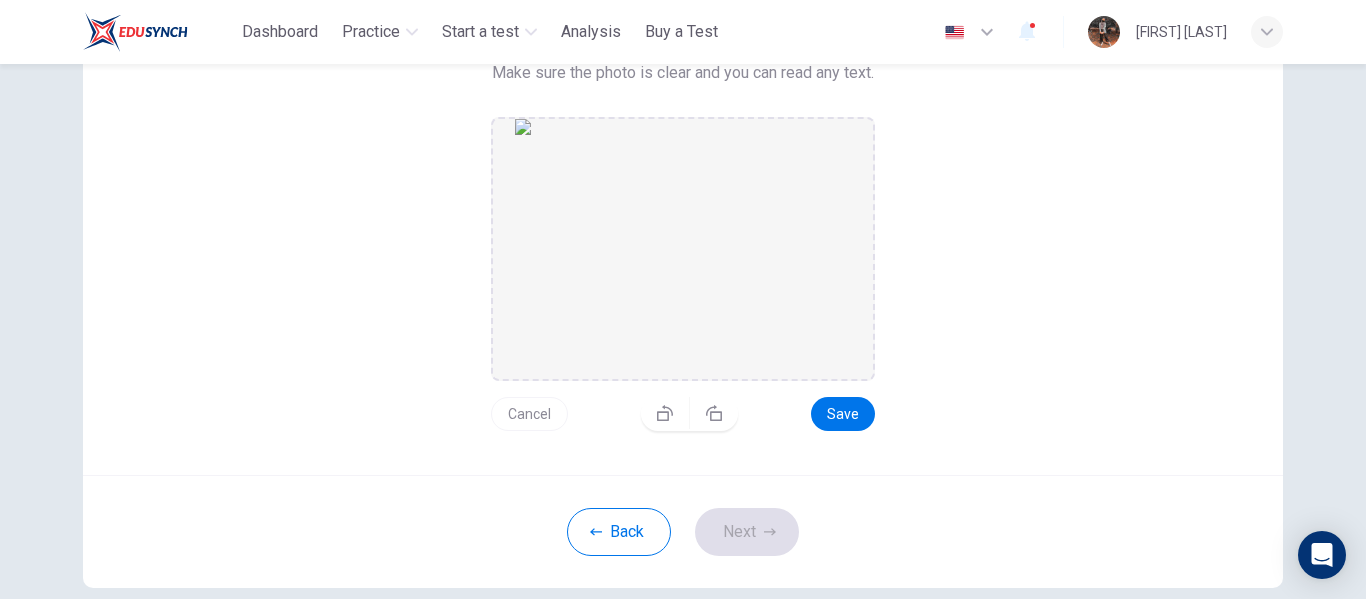 scroll, scrollTop: 200, scrollLeft: 0, axis: vertical 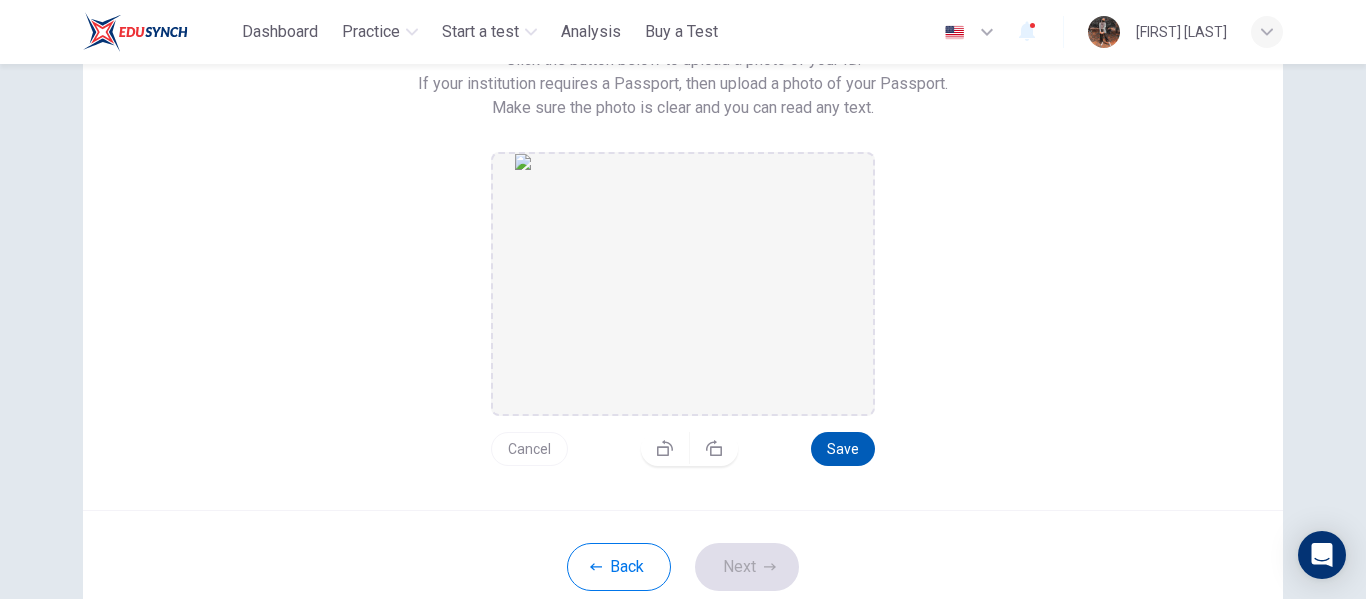 click on "Save" at bounding box center (843, 449) 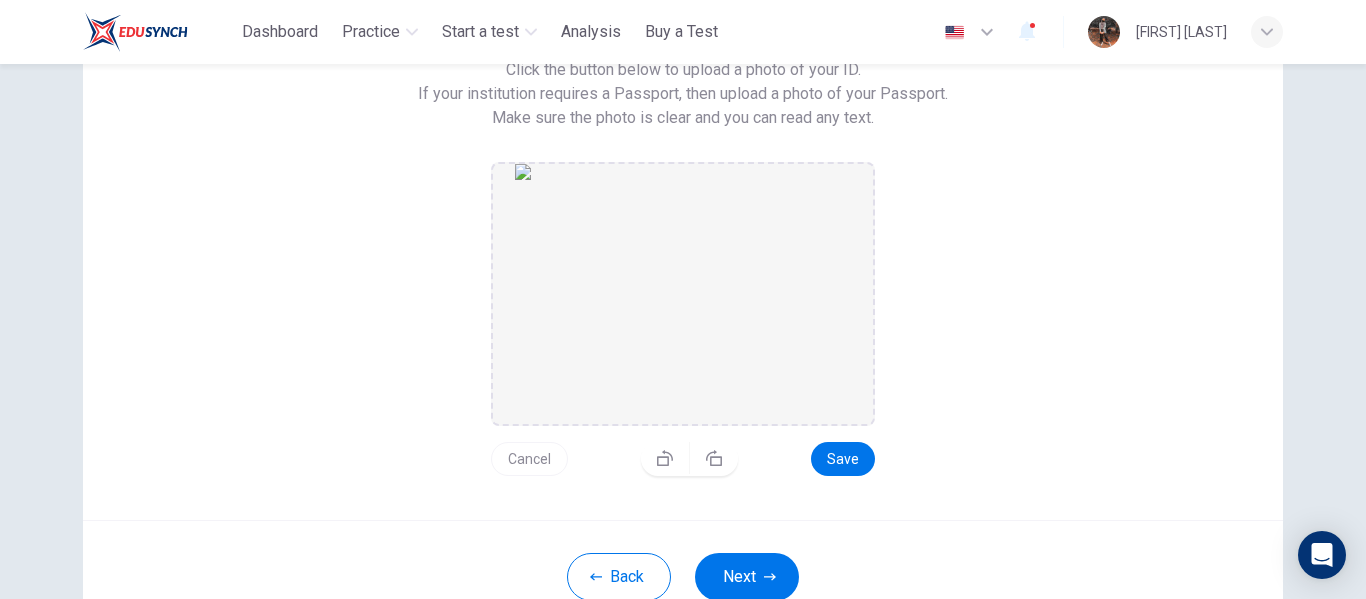 scroll, scrollTop: 200, scrollLeft: 0, axis: vertical 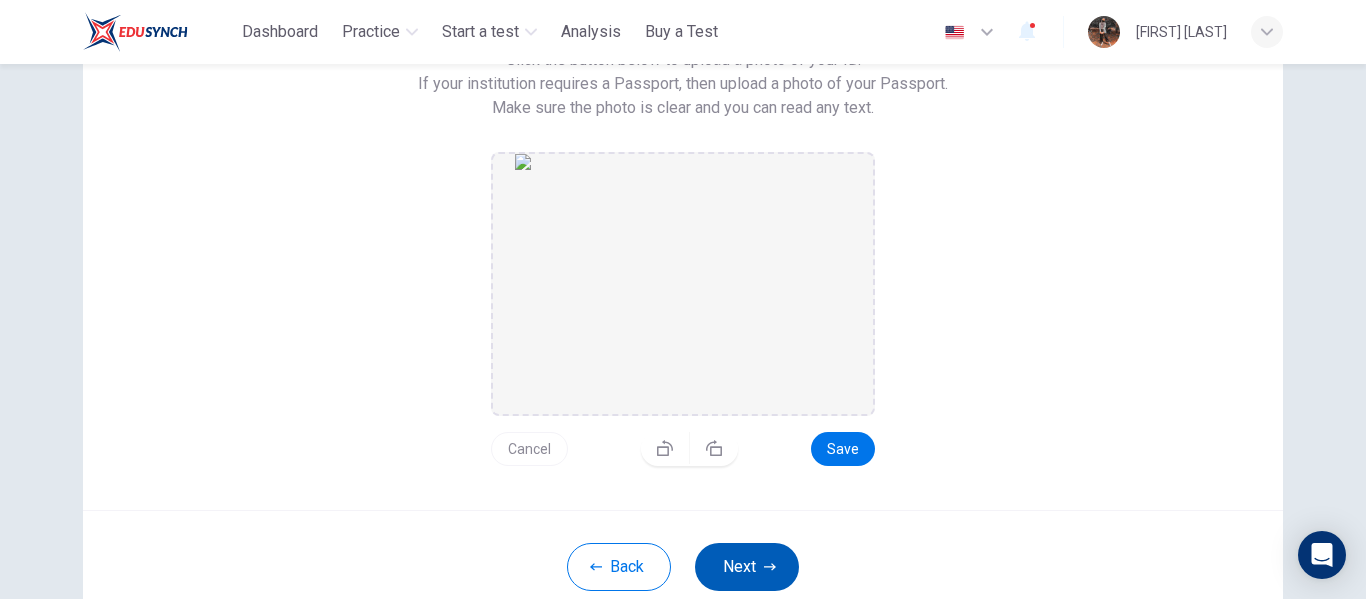 click 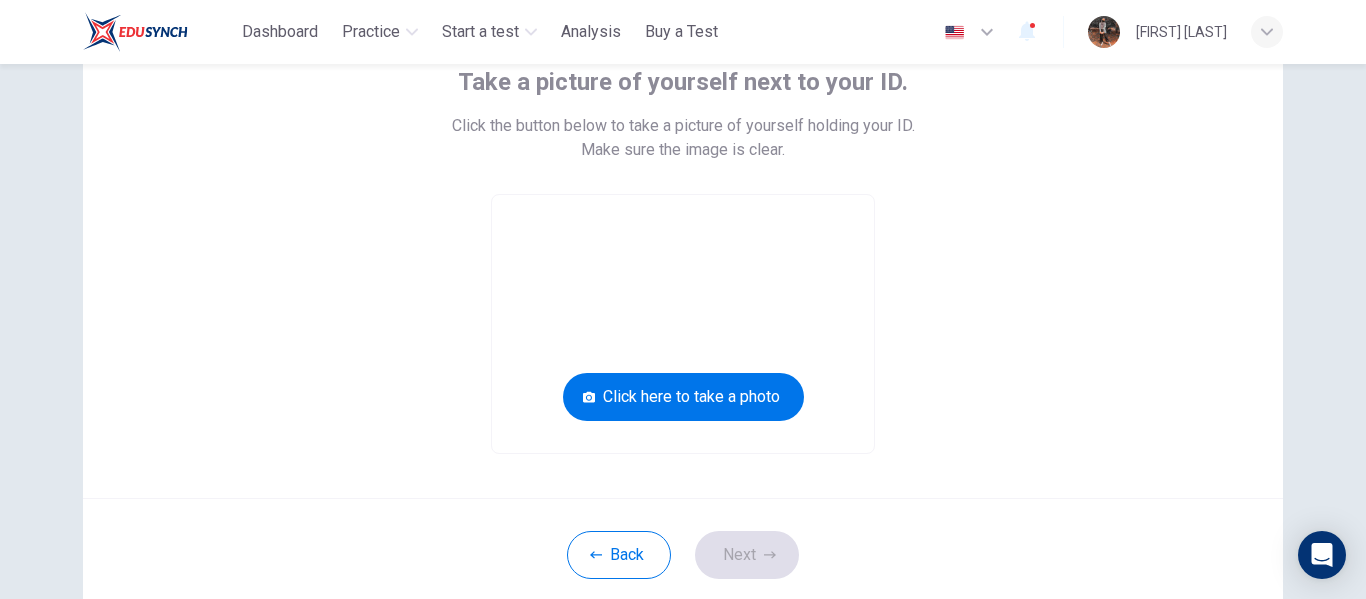 scroll, scrollTop: 100, scrollLeft: 0, axis: vertical 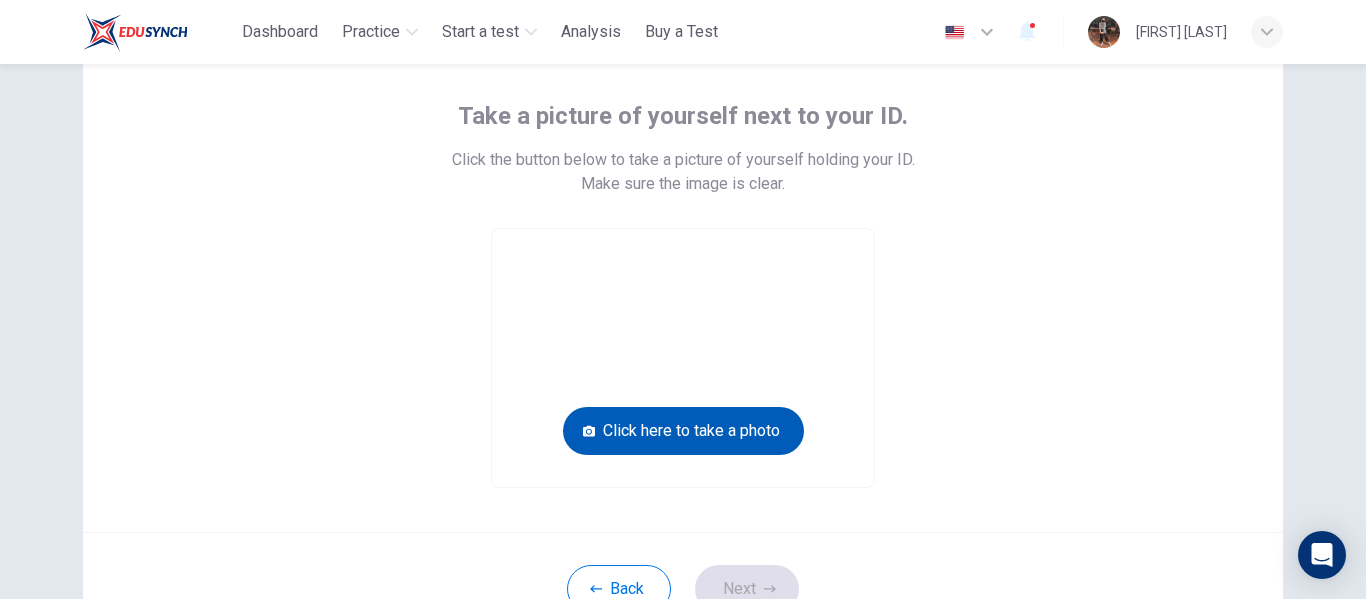 click on "Click here to take a photo" at bounding box center [683, 431] 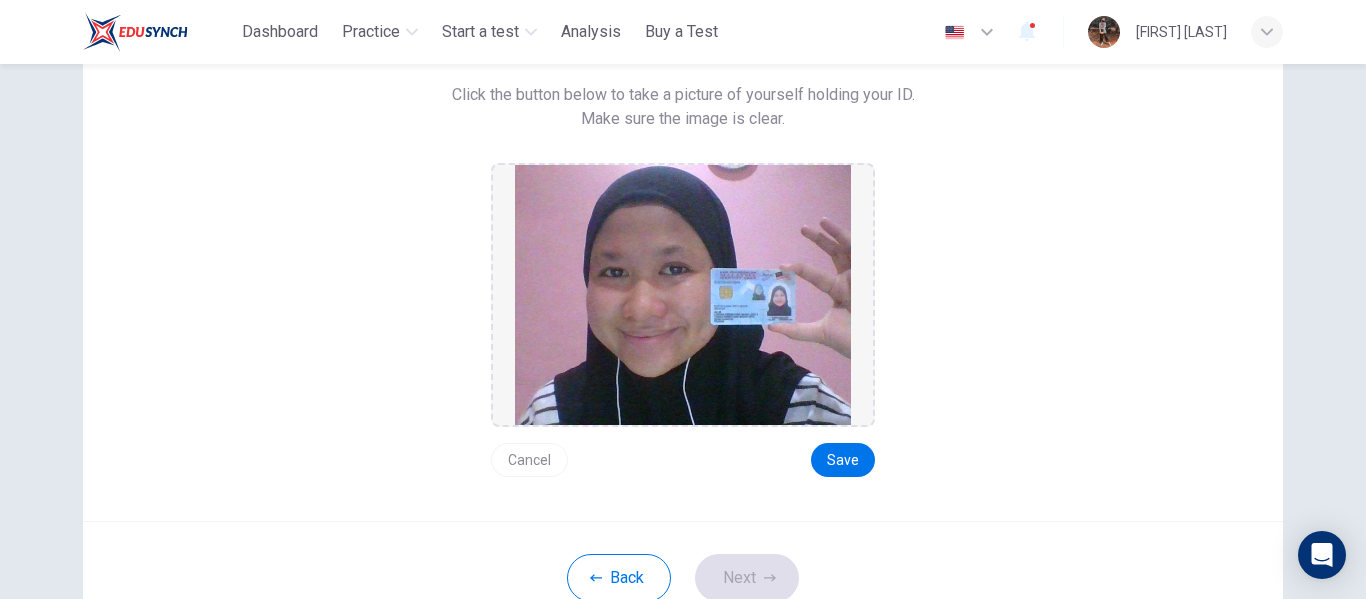 scroll, scrollTop: 200, scrollLeft: 0, axis: vertical 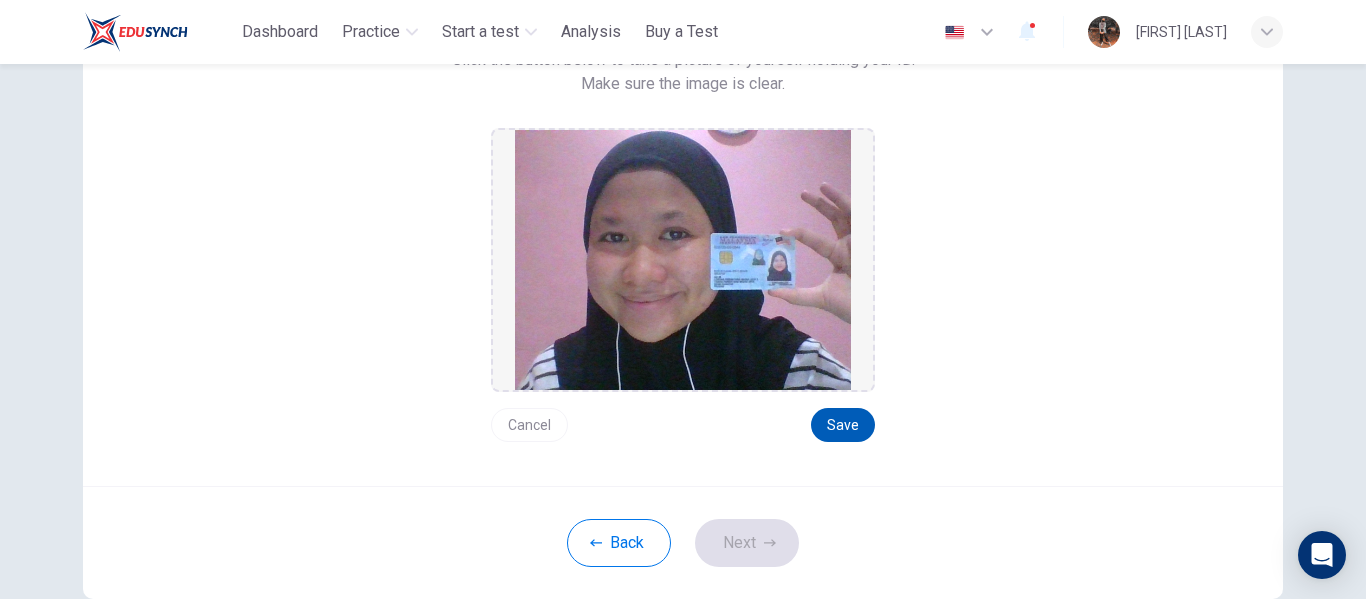 click on "Save" at bounding box center (843, 425) 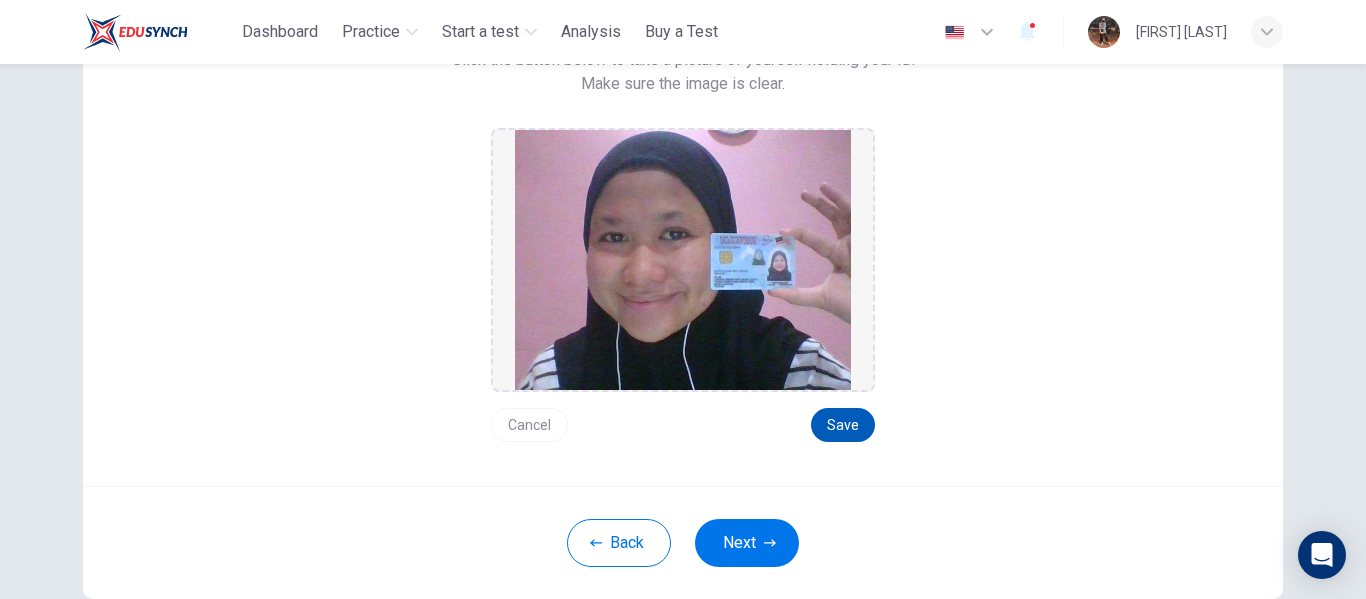 click on "Save" at bounding box center [843, 425] 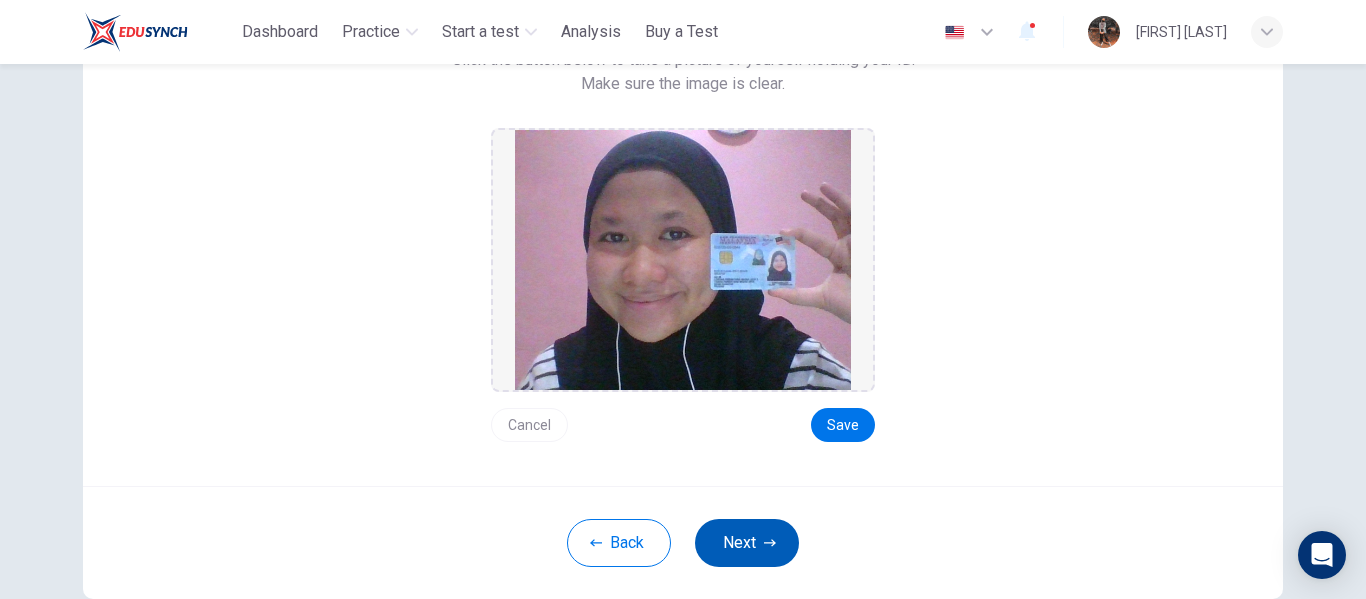 click on "Next" at bounding box center (747, 543) 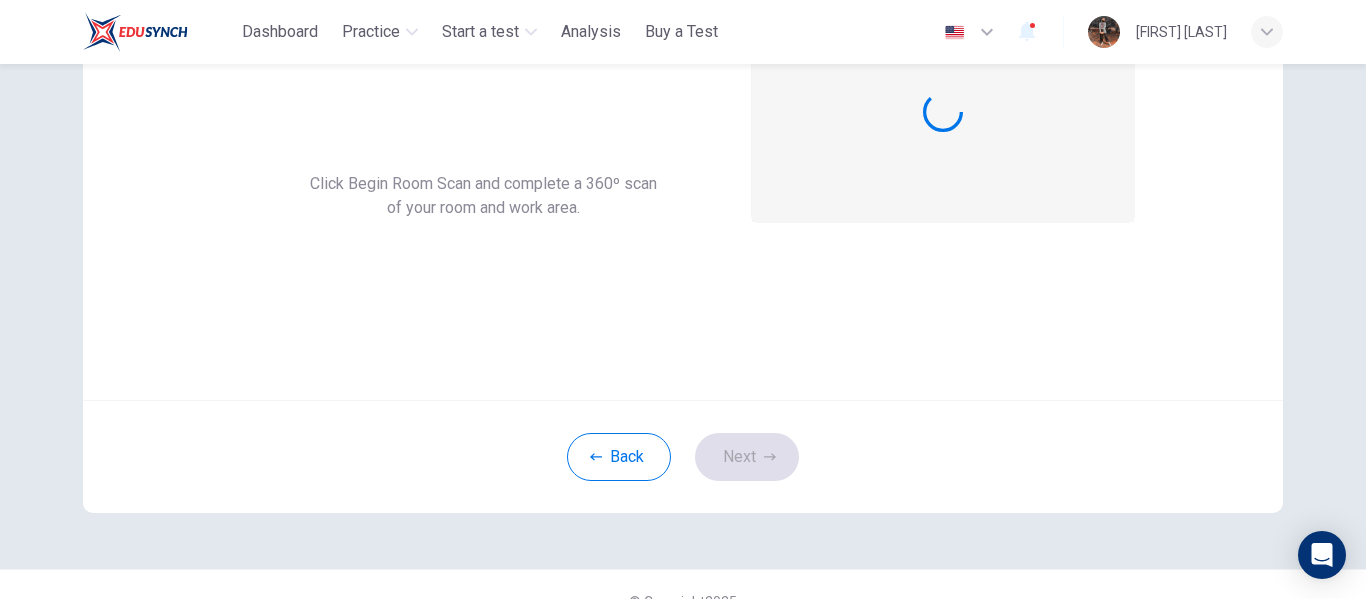 scroll, scrollTop: 100, scrollLeft: 0, axis: vertical 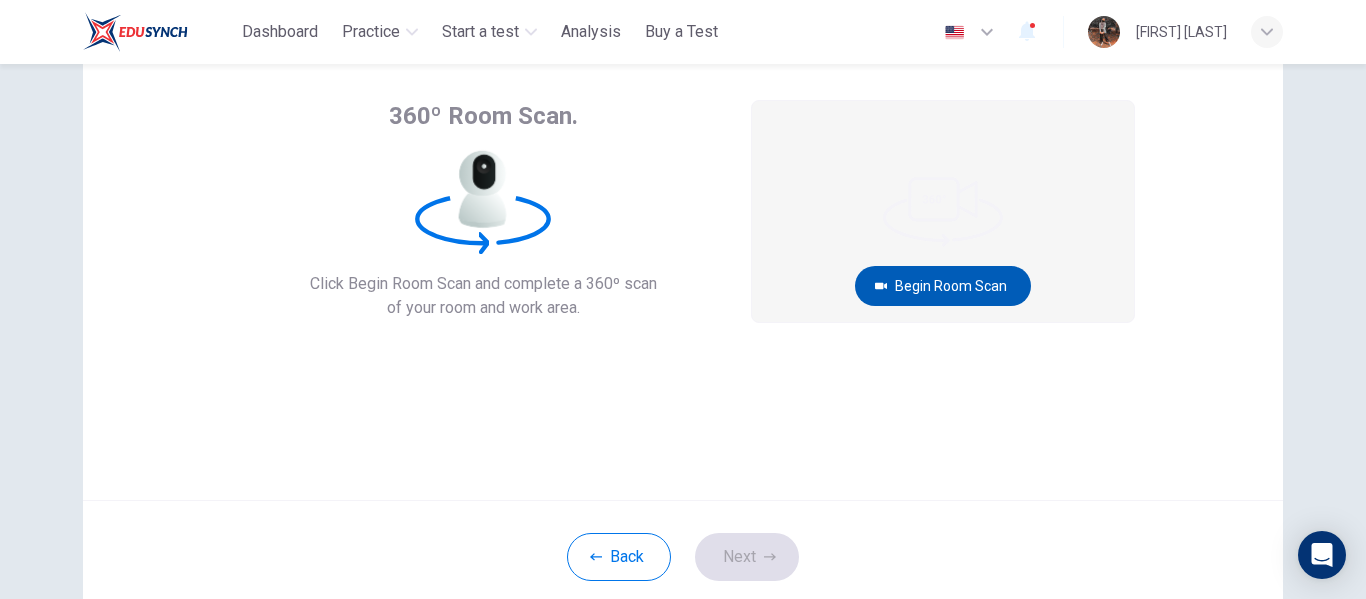 click on "Begin Room Scan" at bounding box center (943, 286) 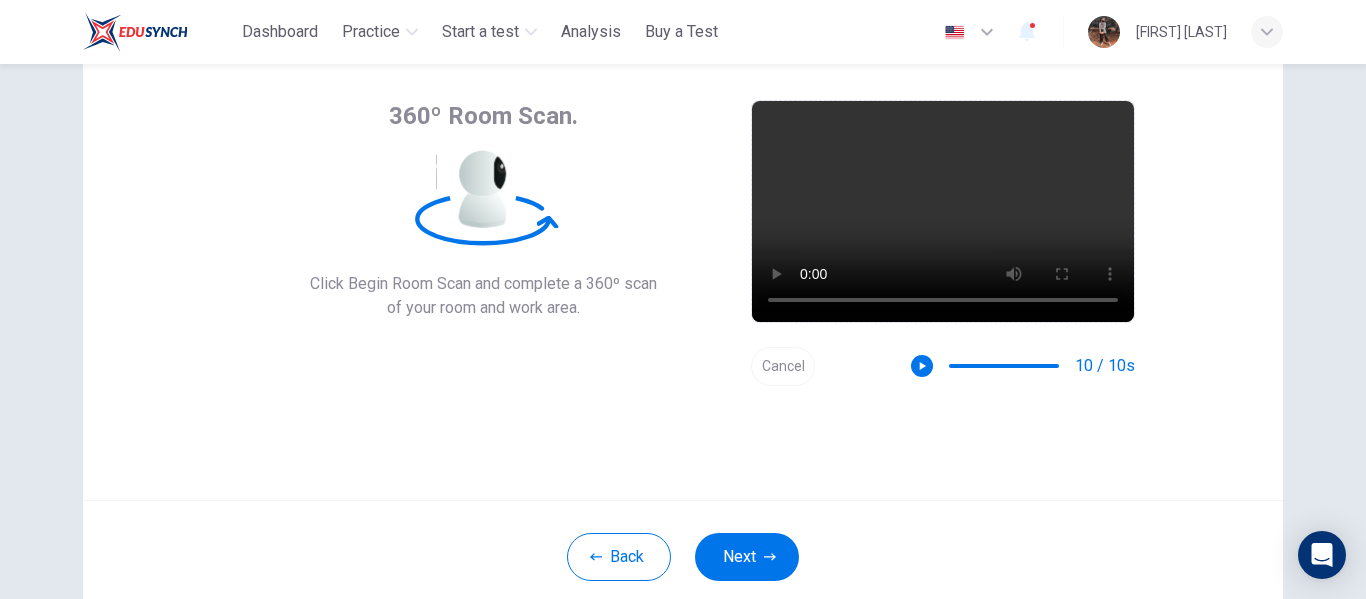click on "Cancel" at bounding box center [783, 366] 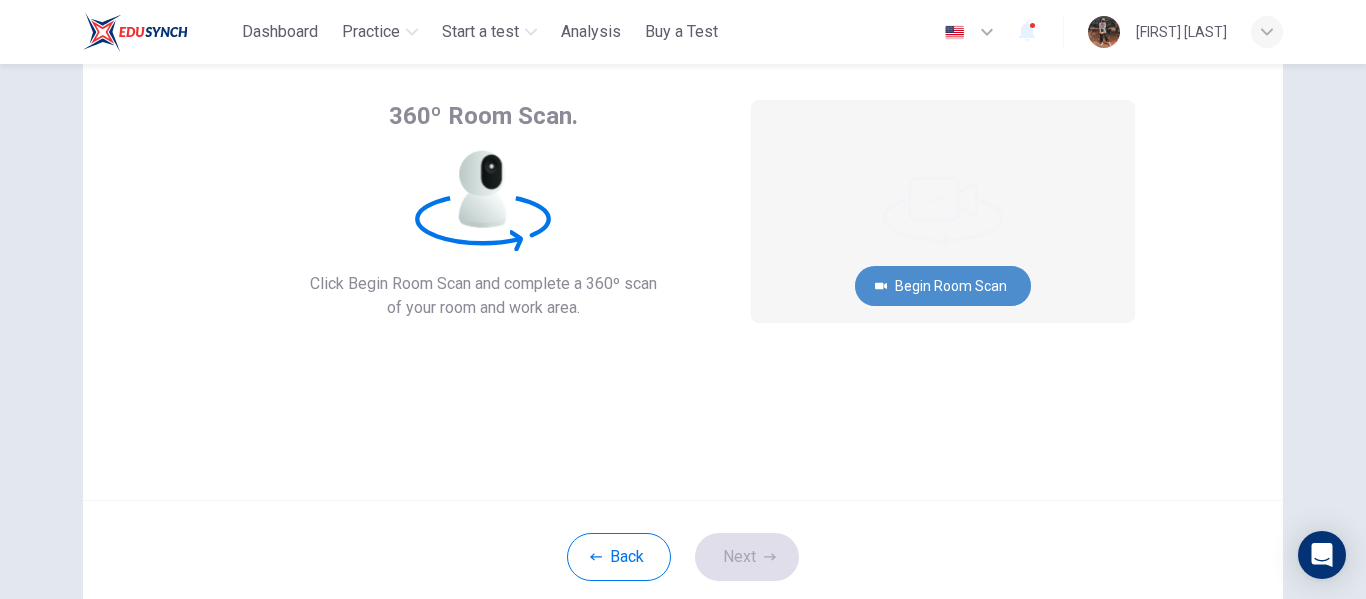 click on "Begin Room Scan" at bounding box center (943, 286) 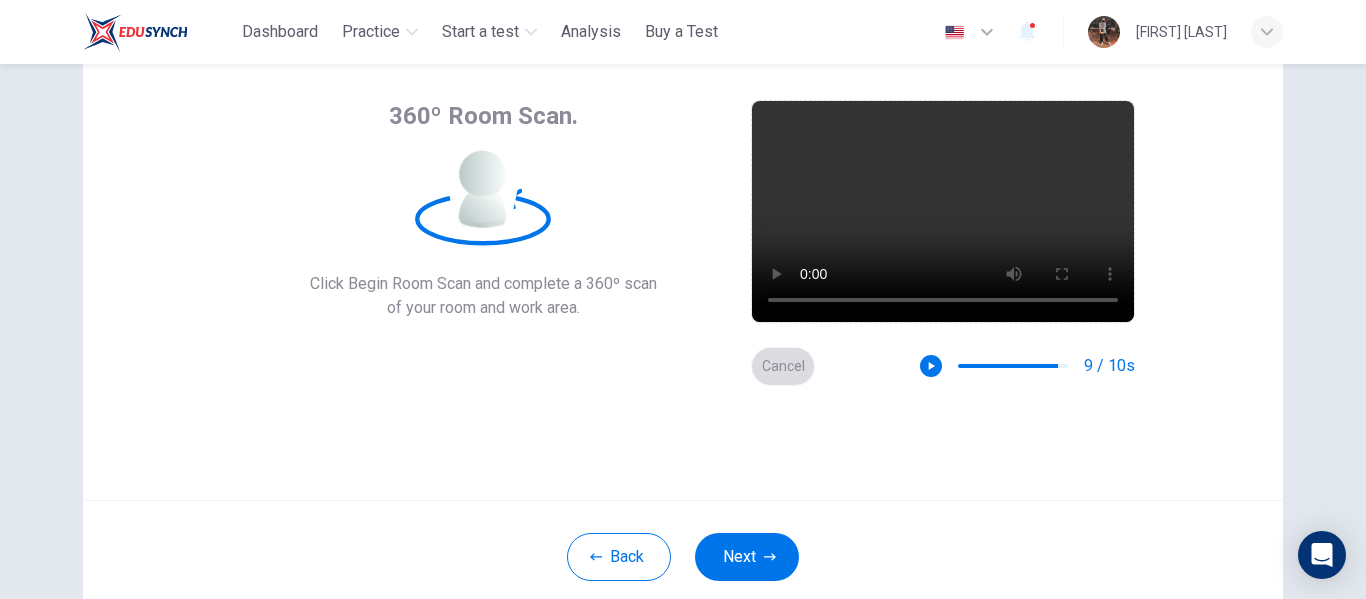 click on "Cancel" at bounding box center (783, 366) 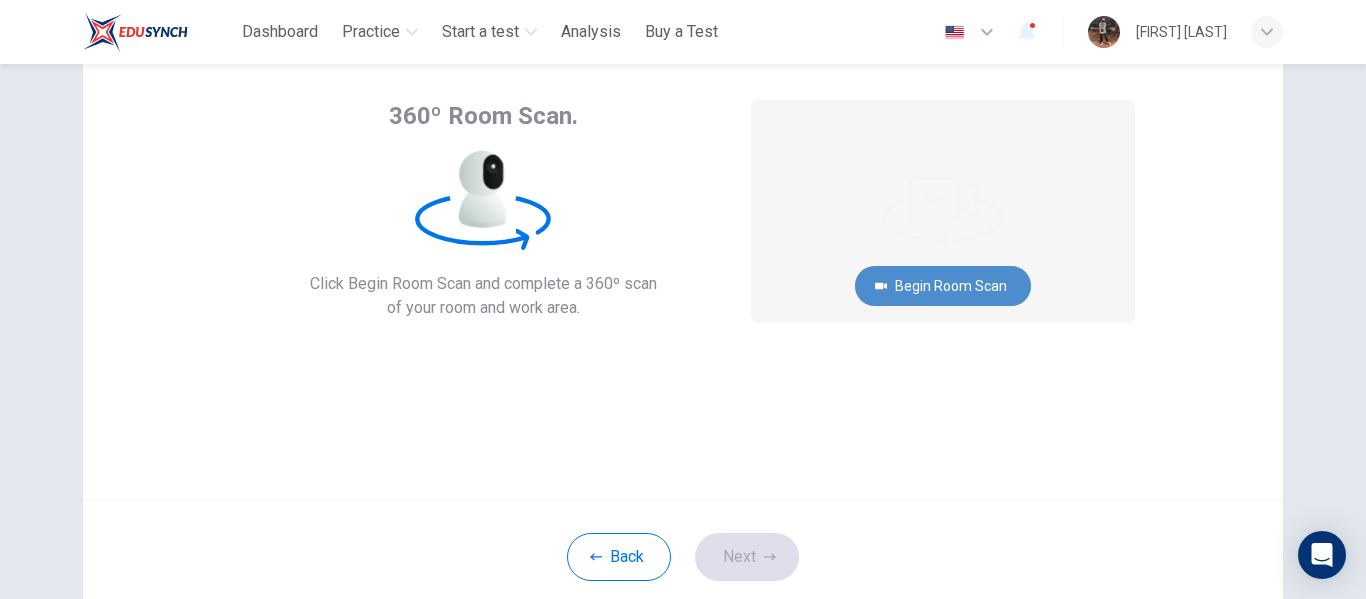 click on "Begin Room Scan" at bounding box center (943, 286) 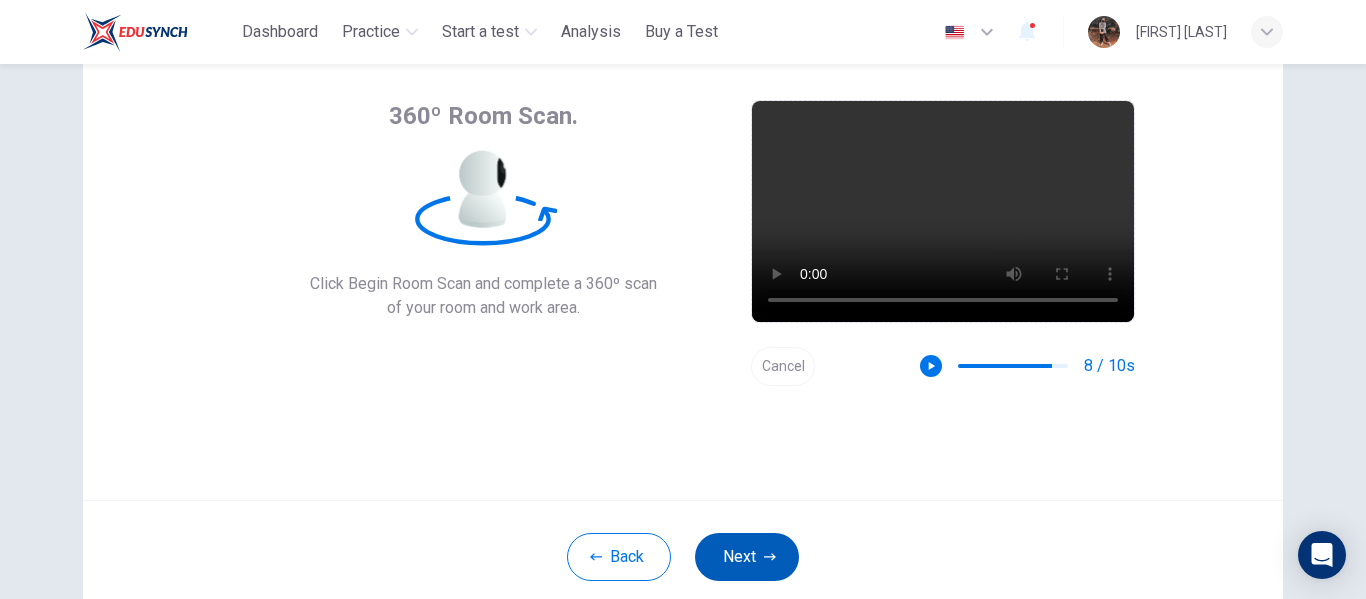 click on "Next" at bounding box center (747, 557) 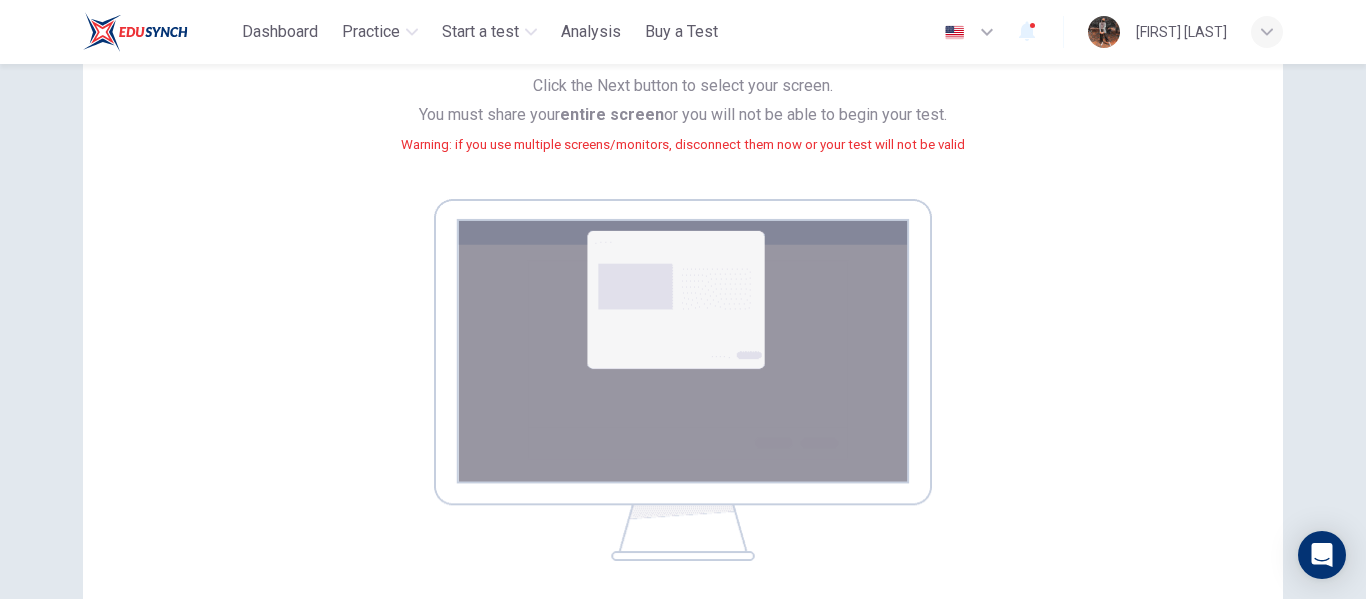 scroll, scrollTop: 300, scrollLeft: 0, axis: vertical 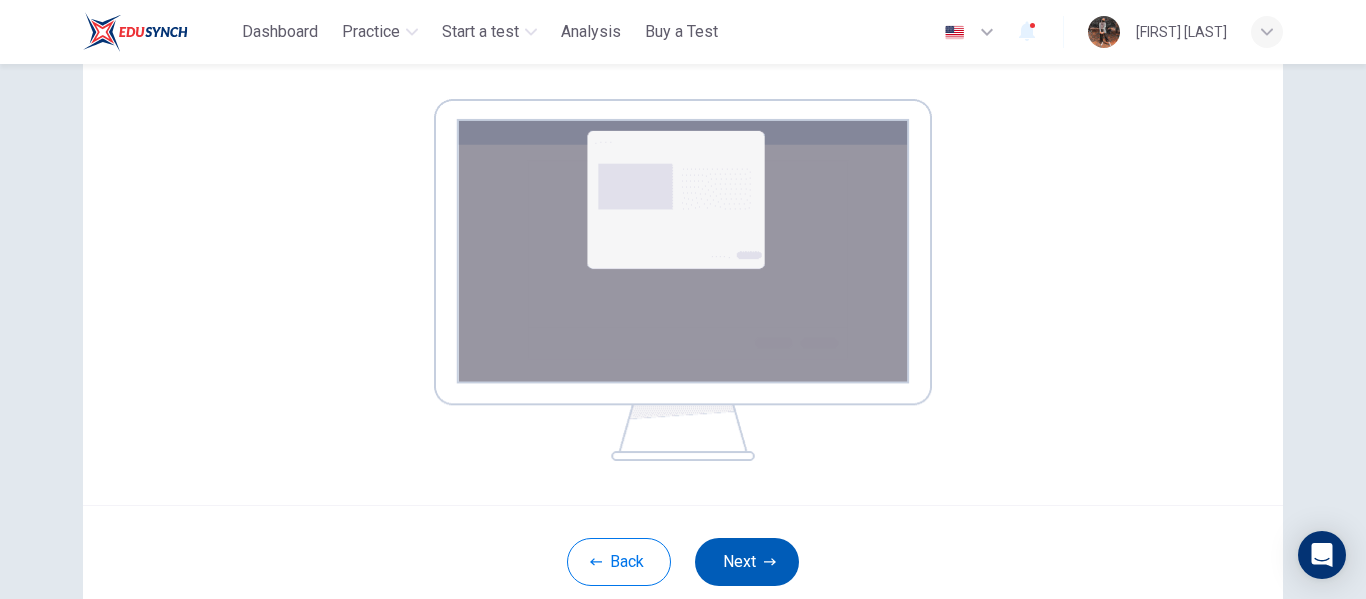 click on "Next" at bounding box center (747, 562) 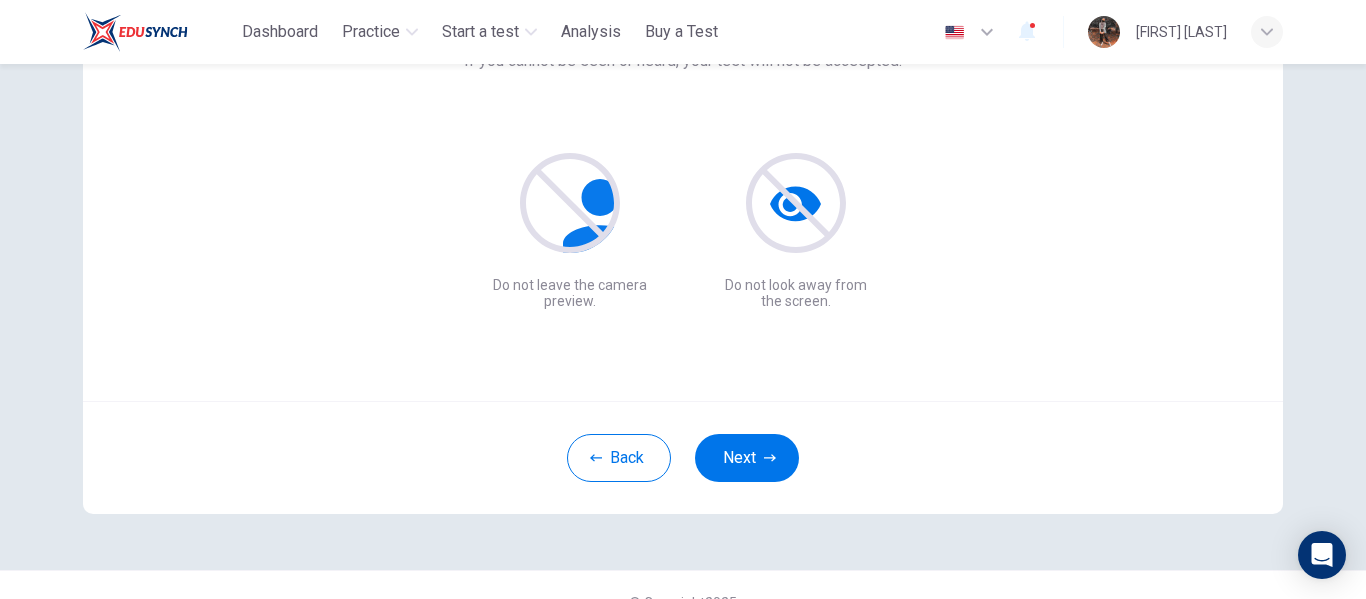 scroll, scrollTop: 234, scrollLeft: 0, axis: vertical 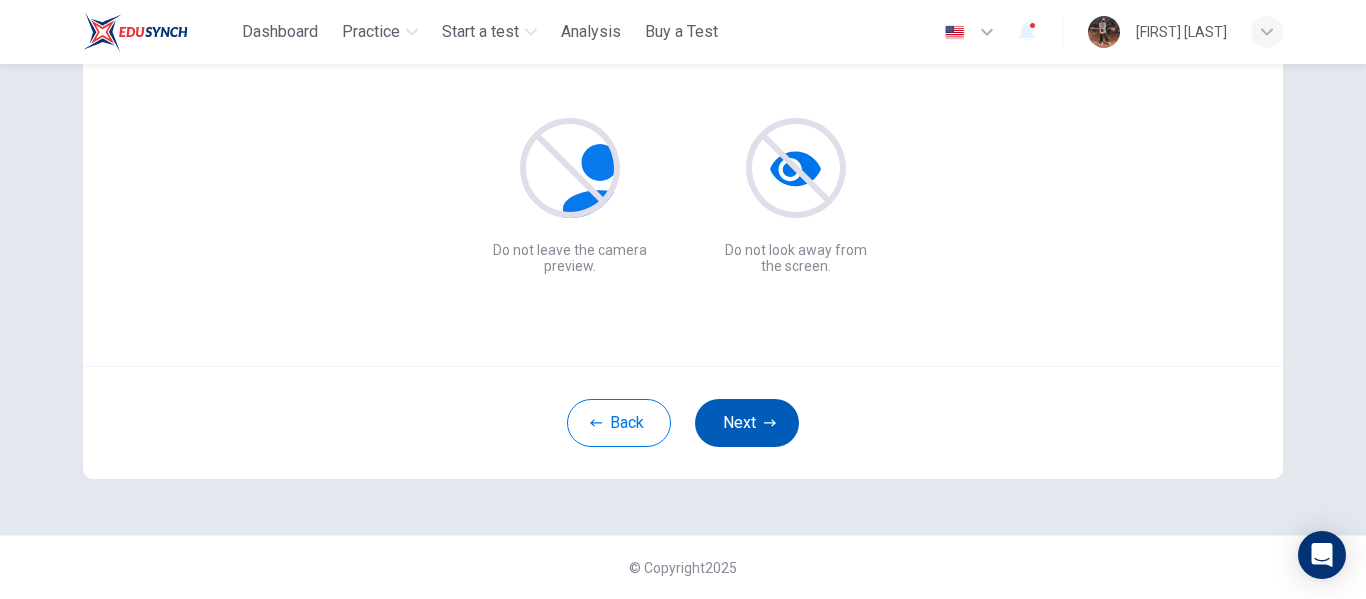 click on "Next" at bounding box center [747, 423] 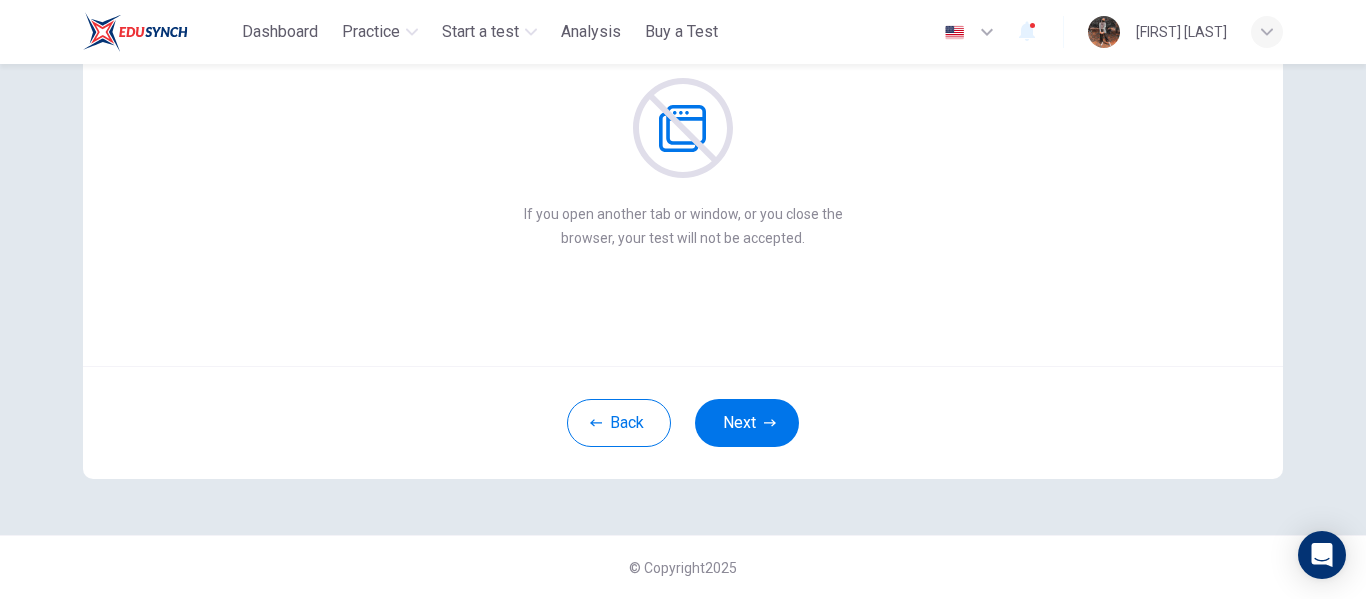 scroll, scrollTop: 134, scrollLeft: 0, axis: vertical 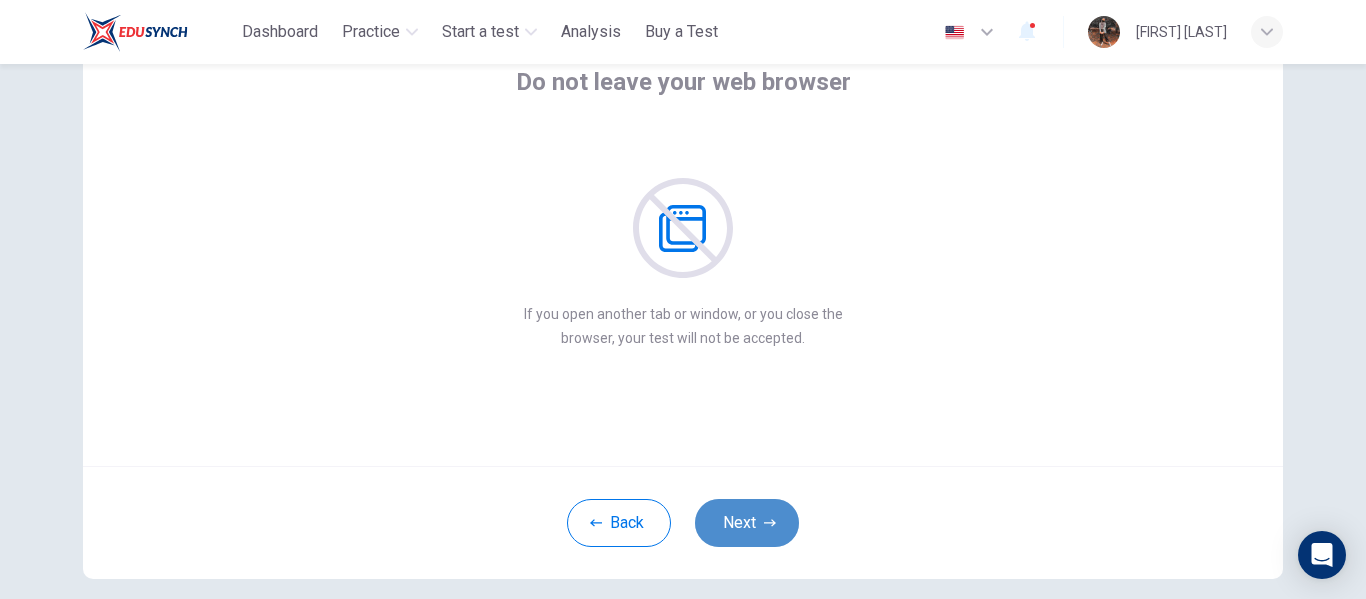 click on "Next" at bounding box center [747, 523] 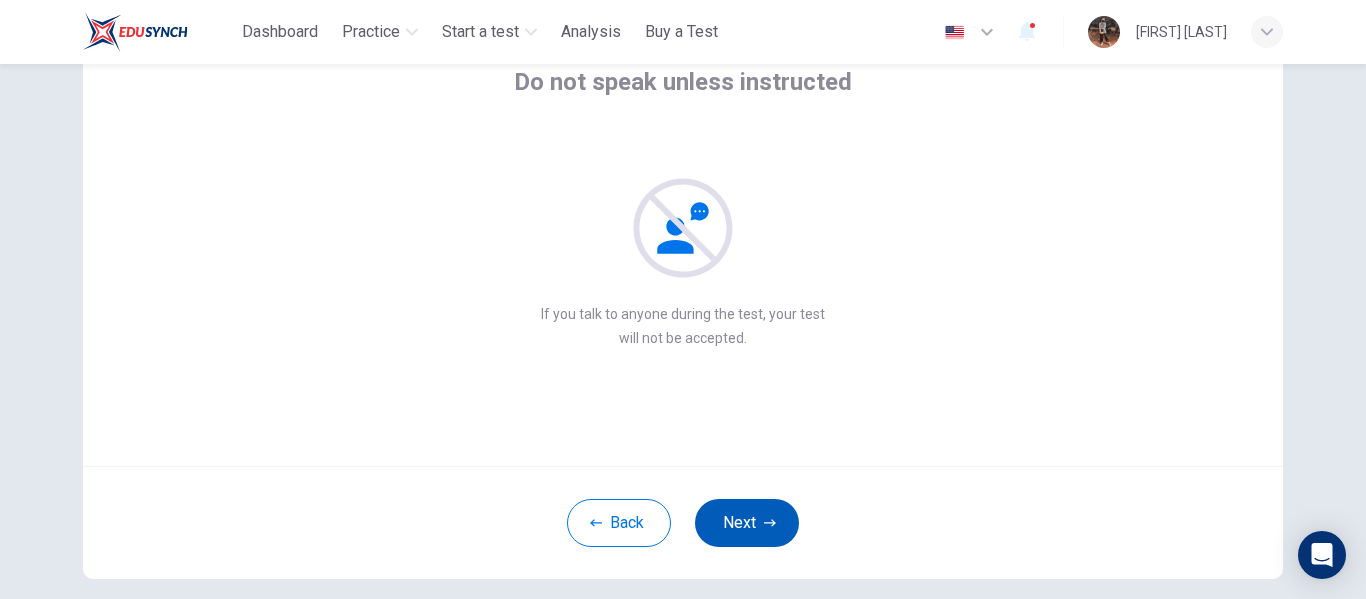 click on "Next" at bounding box center (747, 523) 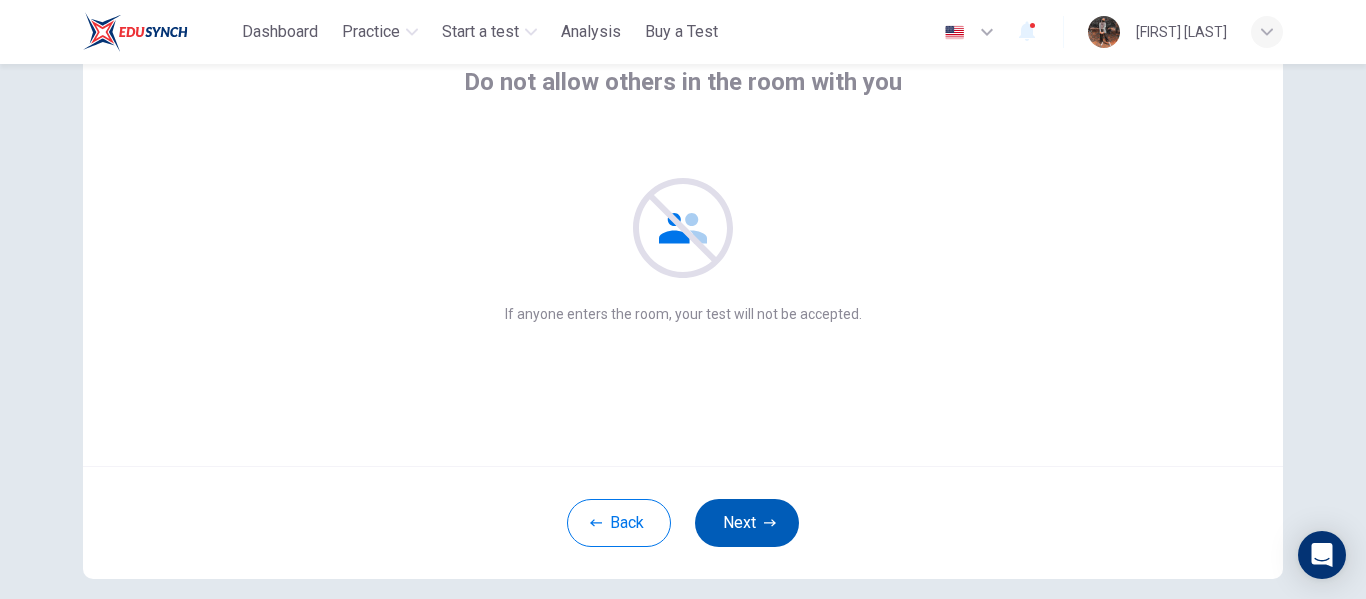 click on "Next" at bounding box center (747, 523) 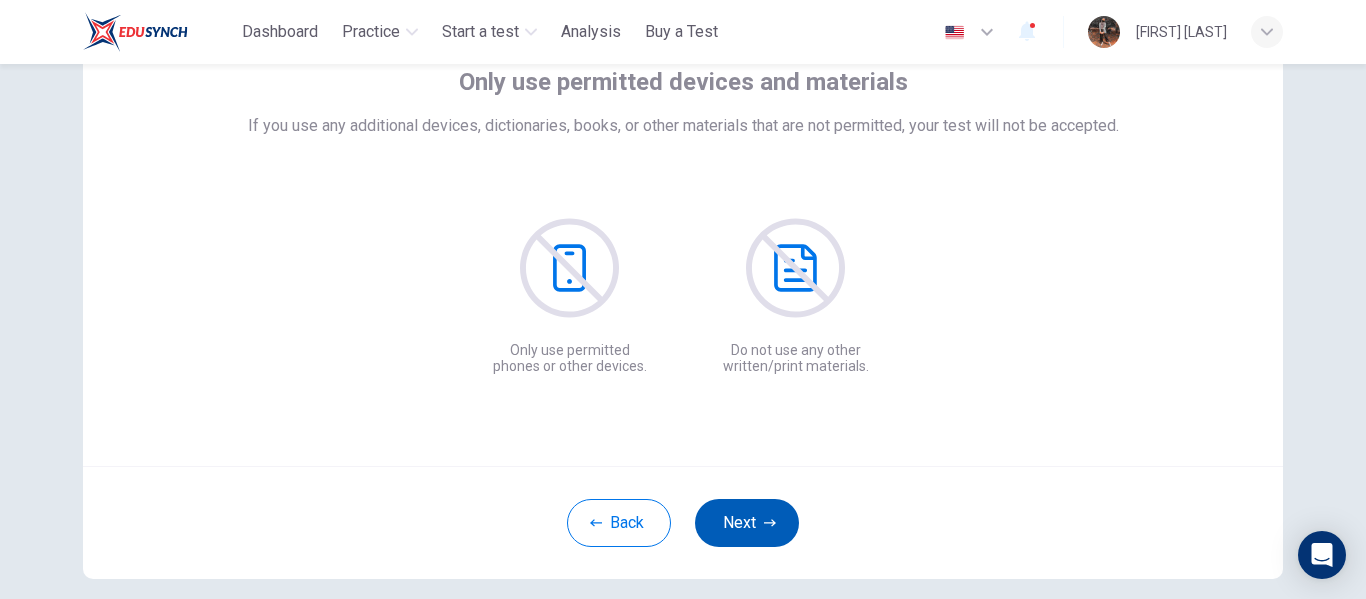 click on "Next" at bounding box center [747, 523] 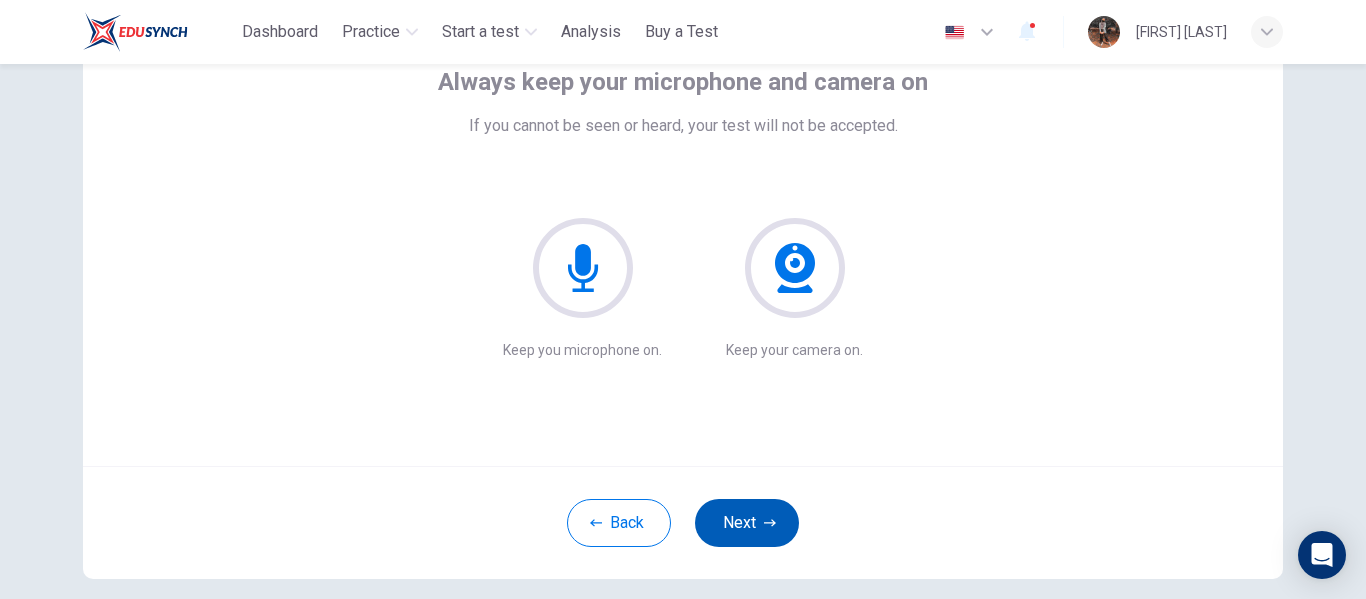 click on "Next" at bounding box center [747, 523] 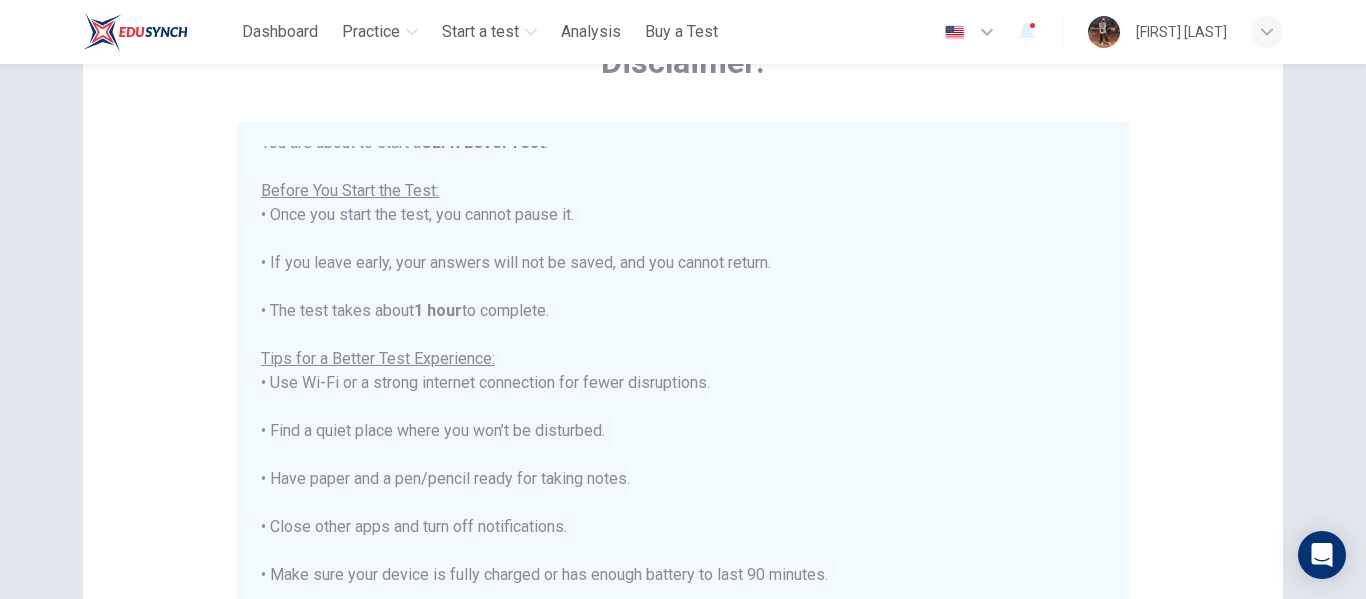 scroll, scrollTop: 191, scrollLeft: 0, axis: vertical 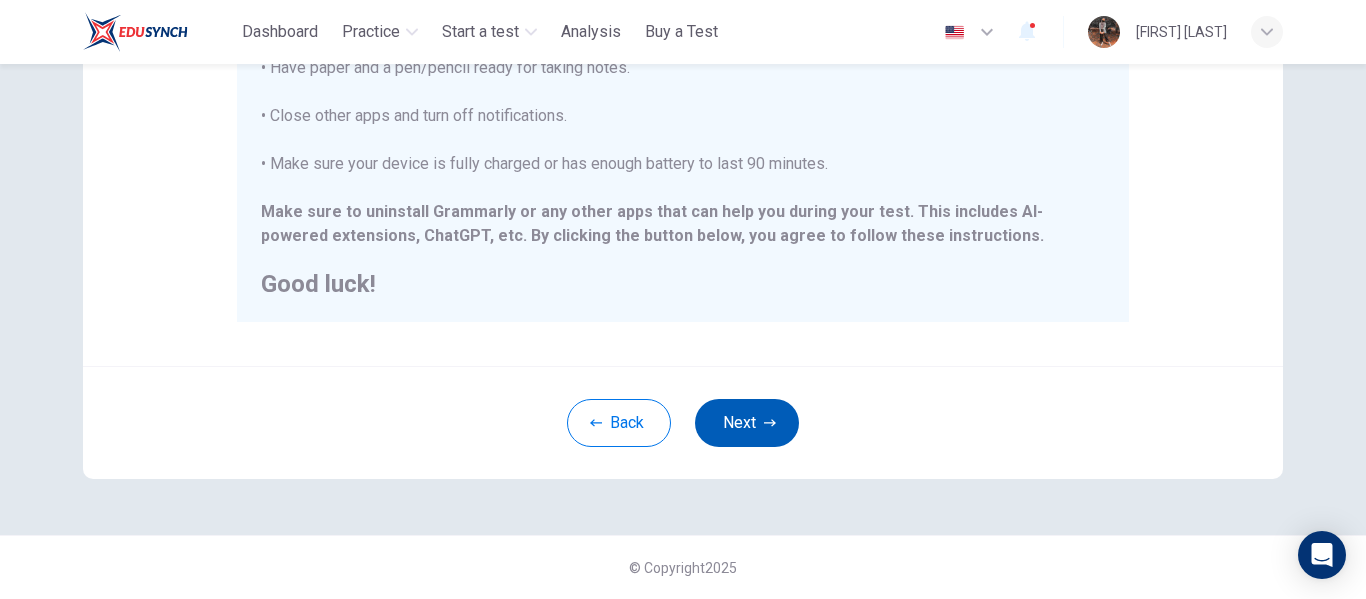 click on "Next" at bounding box center [747, 423] 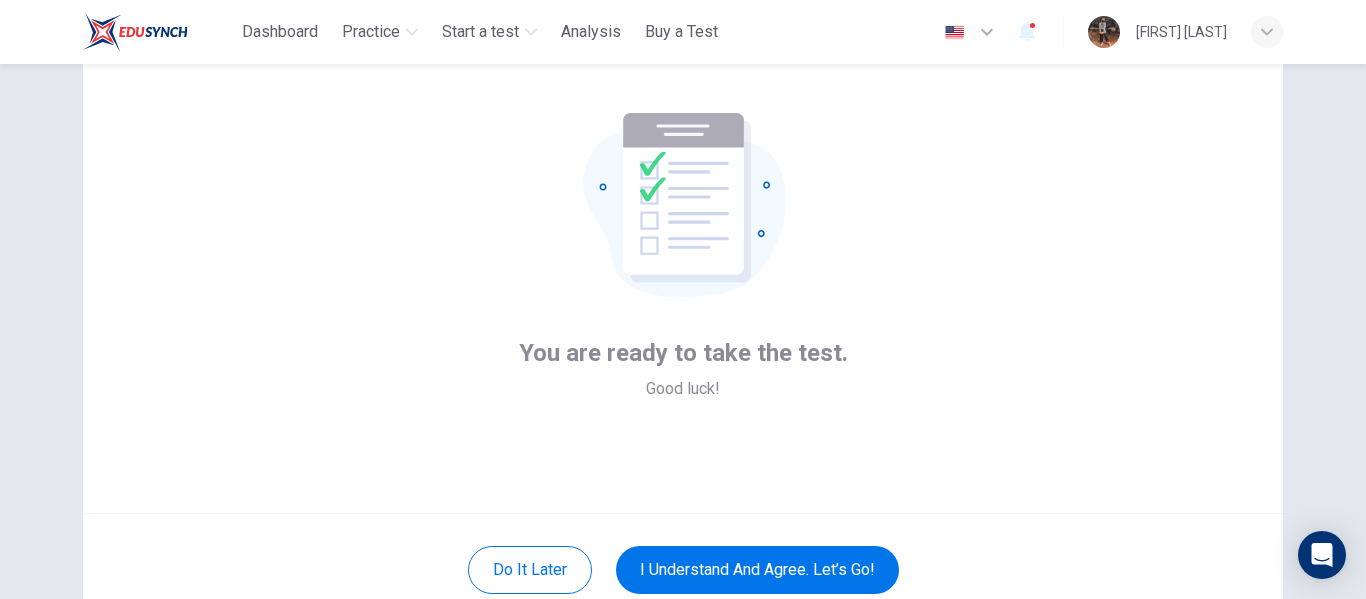 scroll, scrollTop: 234, scrollLeft: 0, axis: vertical 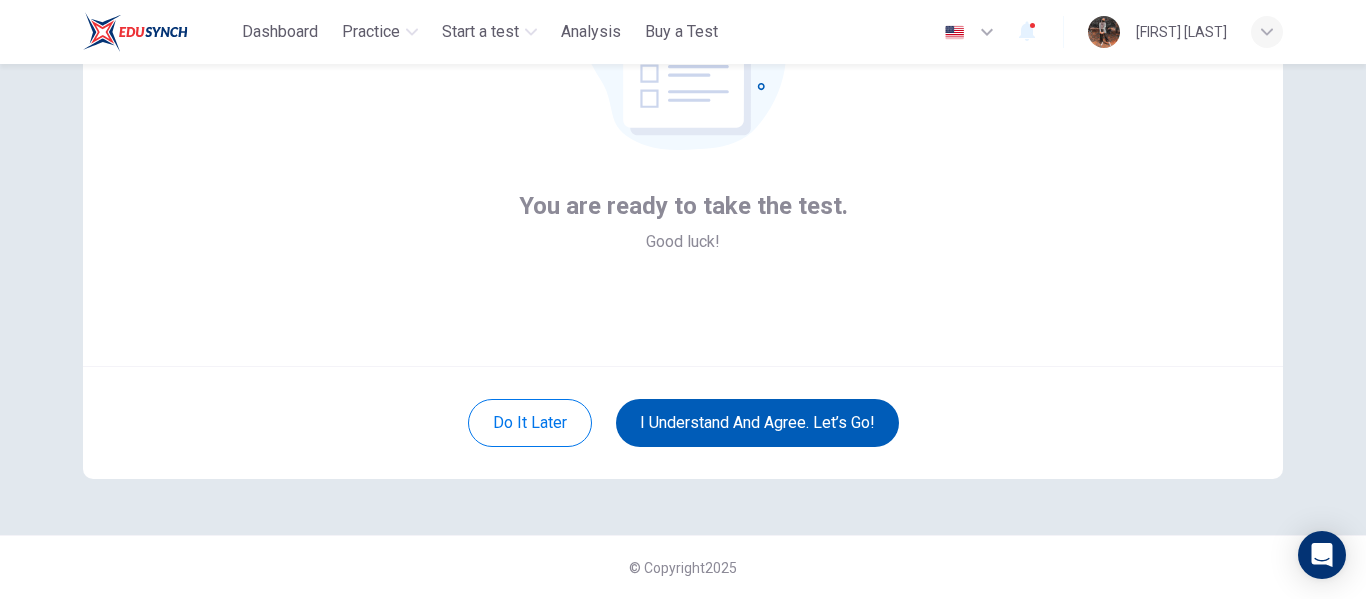 click on "I understand and agree. Let’s go!" at bounding box center (757, 423) 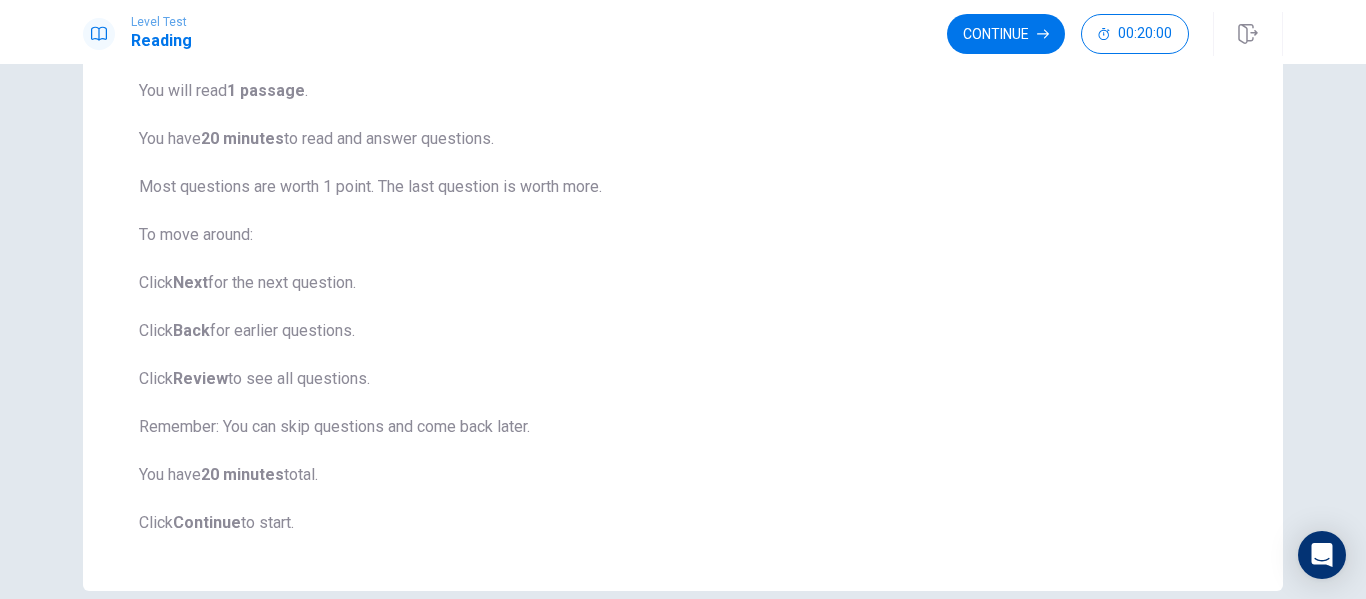 scroll, scrollTop: 0, scrollLeft: 0, axis: both 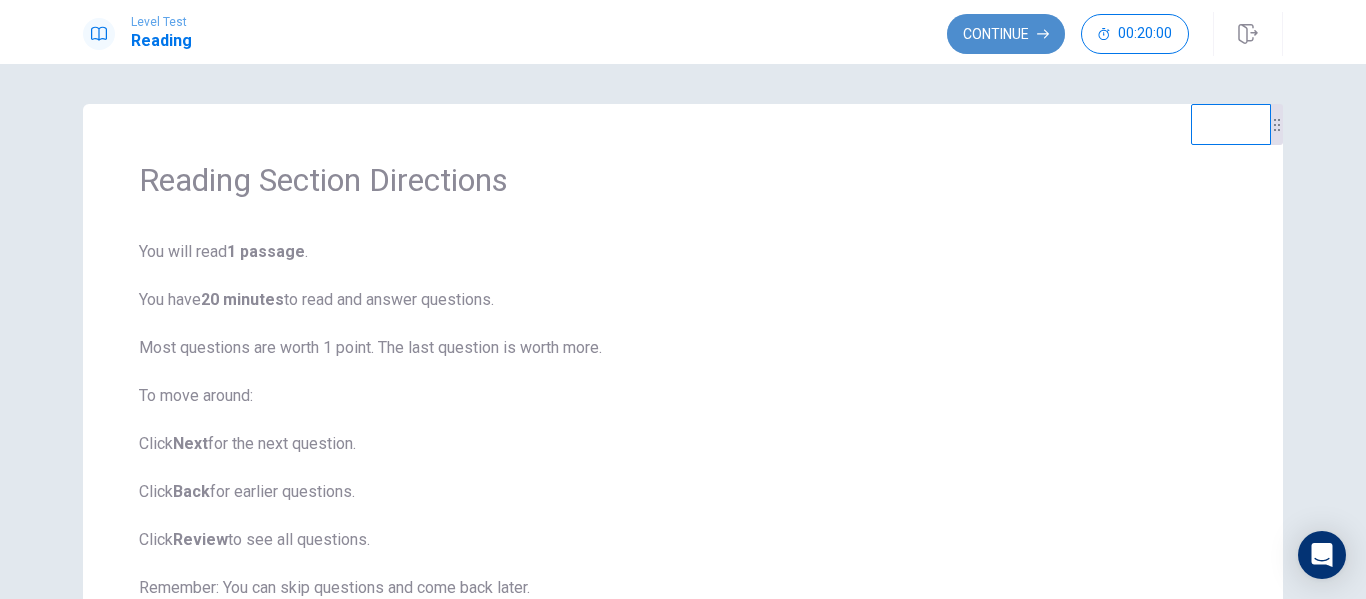 click on "Continue" at bounding box center [1006, 34] 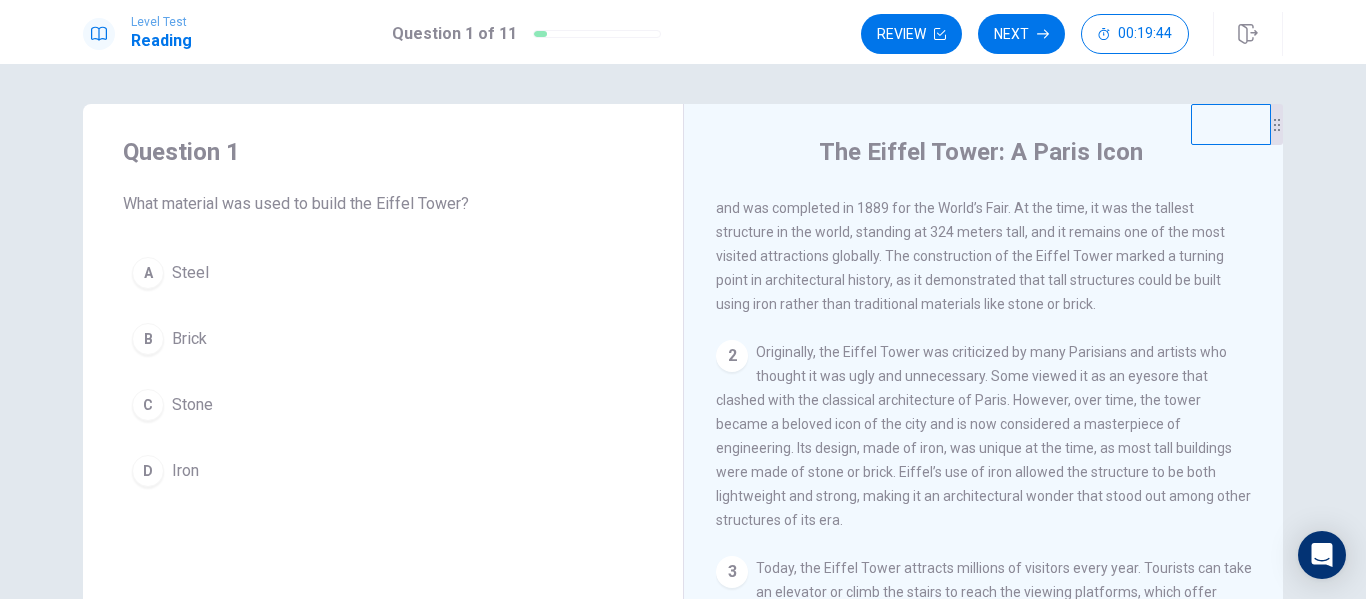 scroll, scrollTop: 53, scrollLeft: 0, axis: vertical 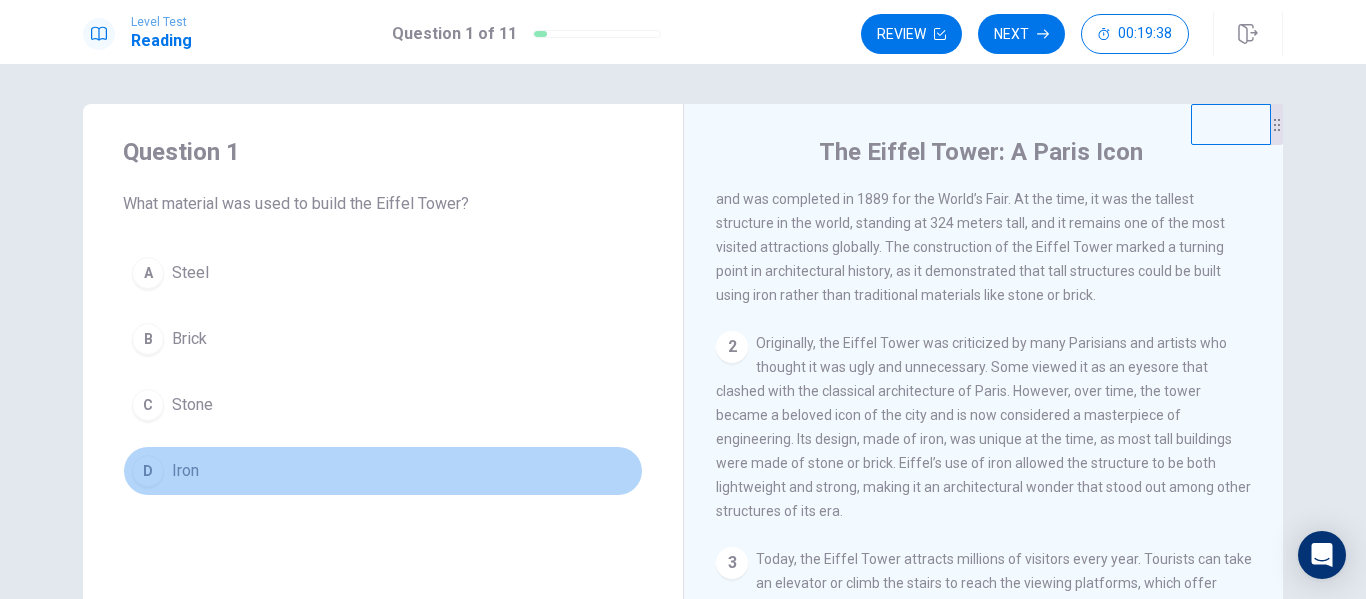 click on "D Iron" at bounding box center [383, 471] 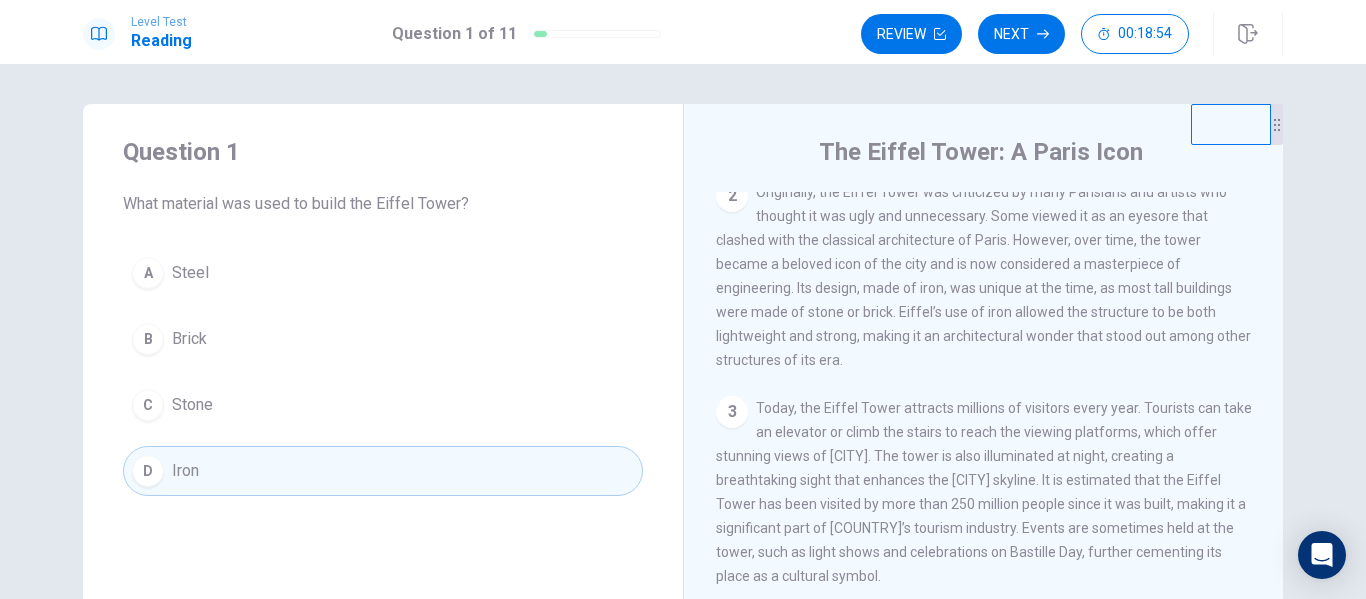 scroll, scrollTop: 205, scrollLeft: 0, axis: vertical 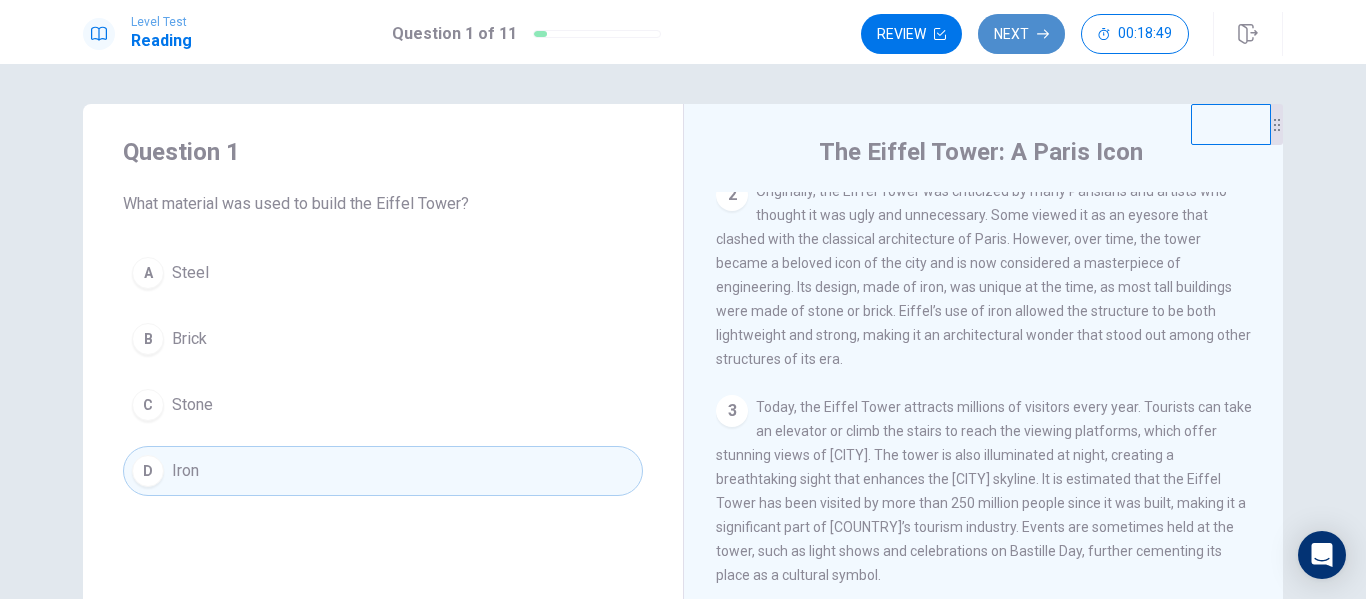 click on "Next" at bounding box center (1021, 34) 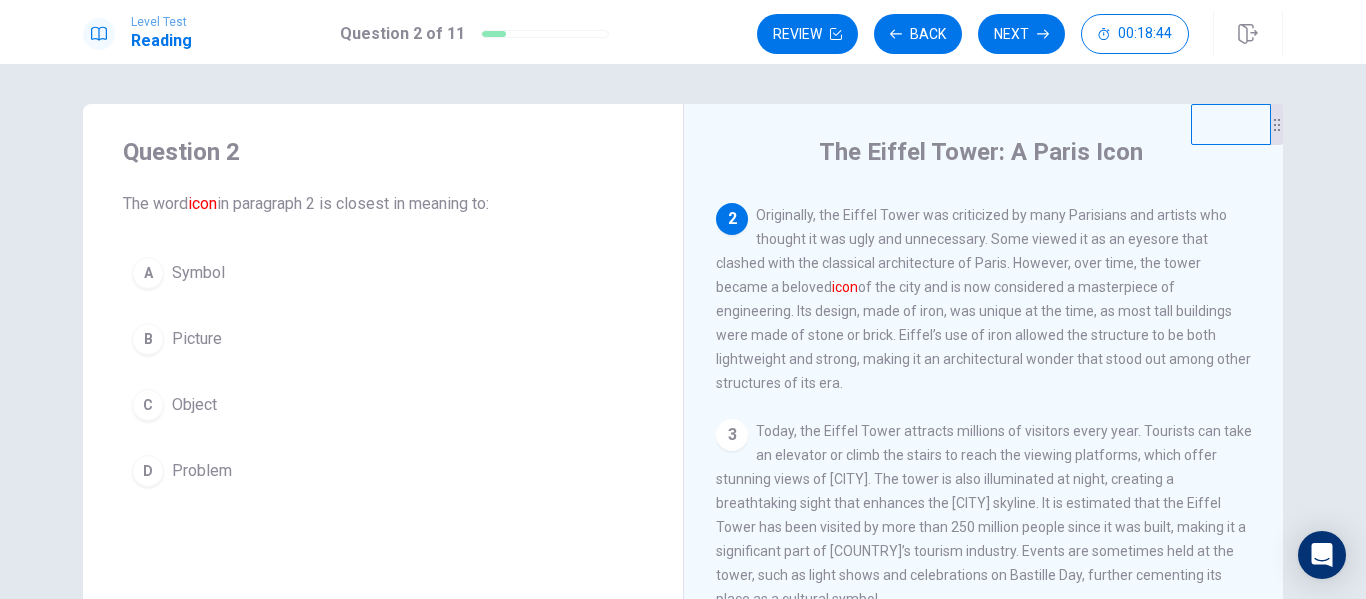 scroll, scrollTop: 180, scrollLeft: 0, axis: vertical 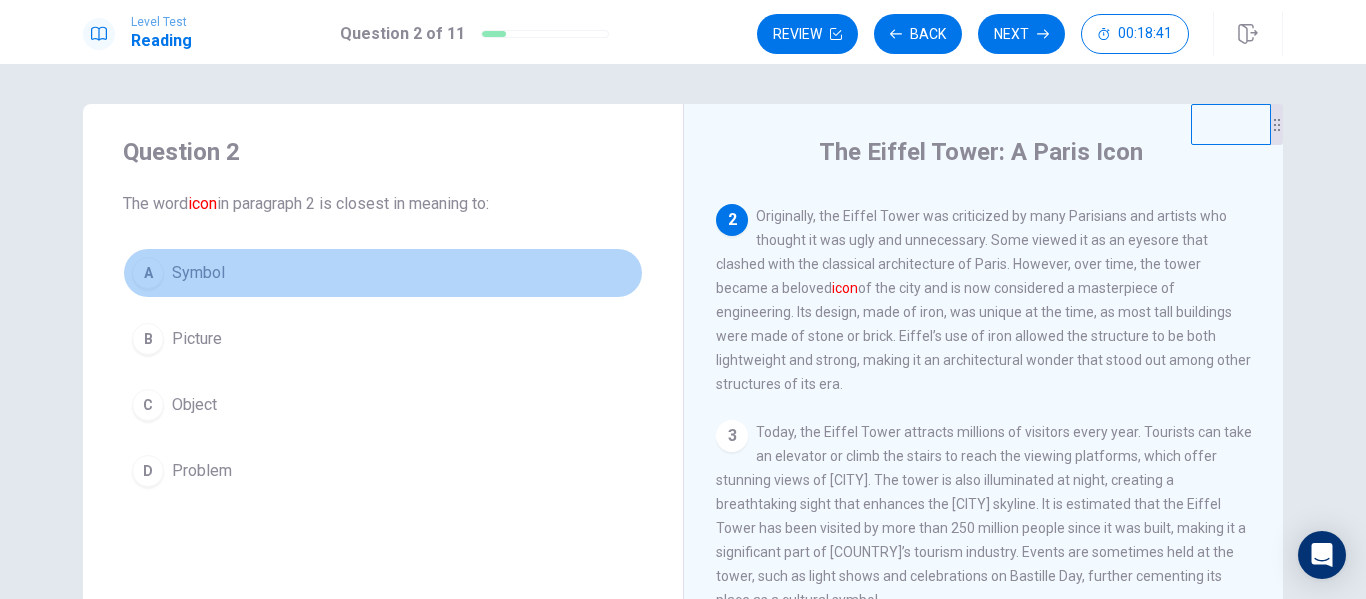 click on "Symbol" at bounding box center [198, 273] 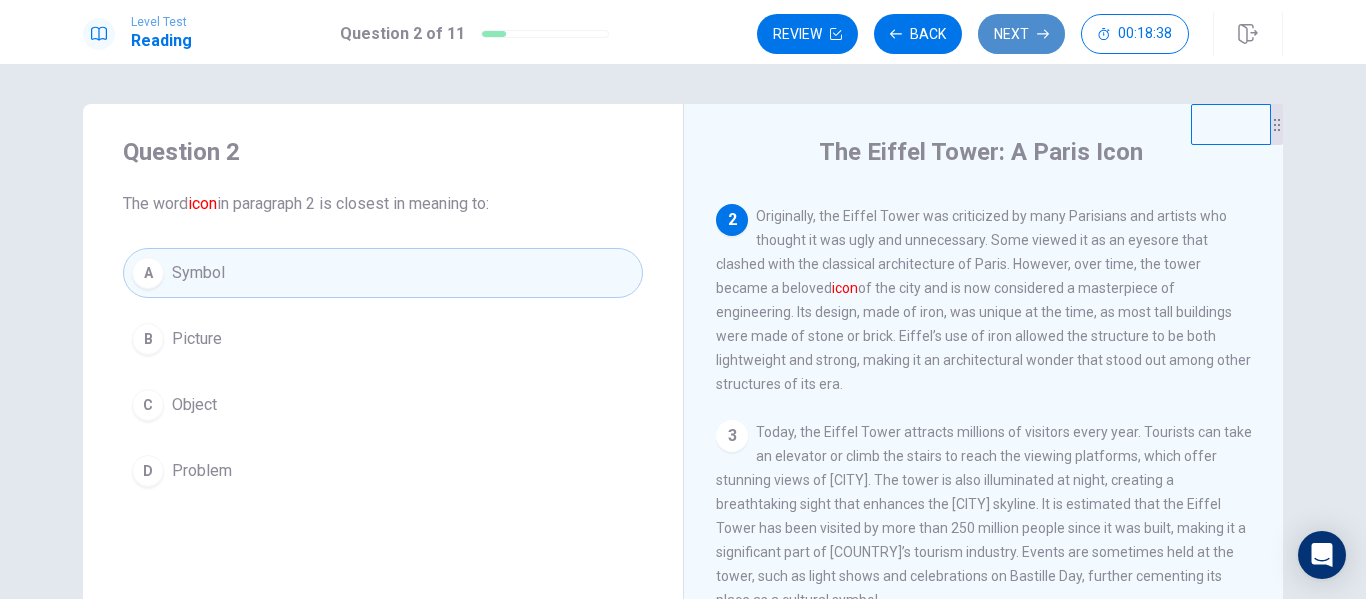 click on "Next" at bounding box center (1021, 34) 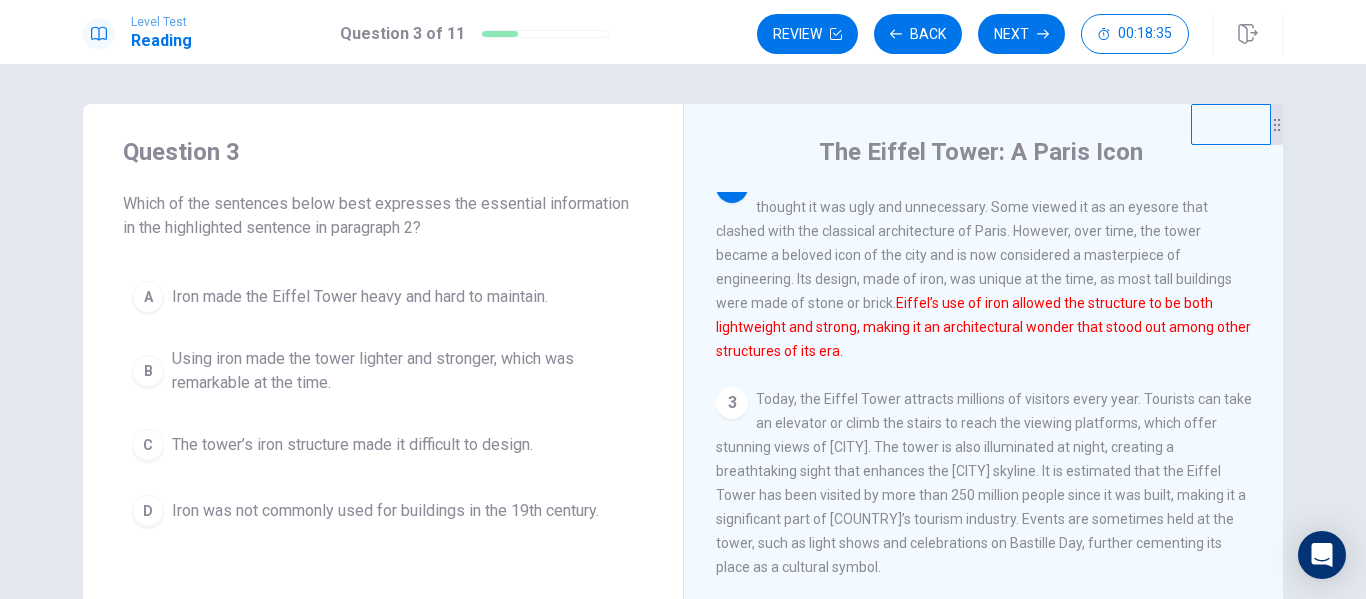 scroll, scrollTop: 212, scrollLeft: 0, axis: vertical 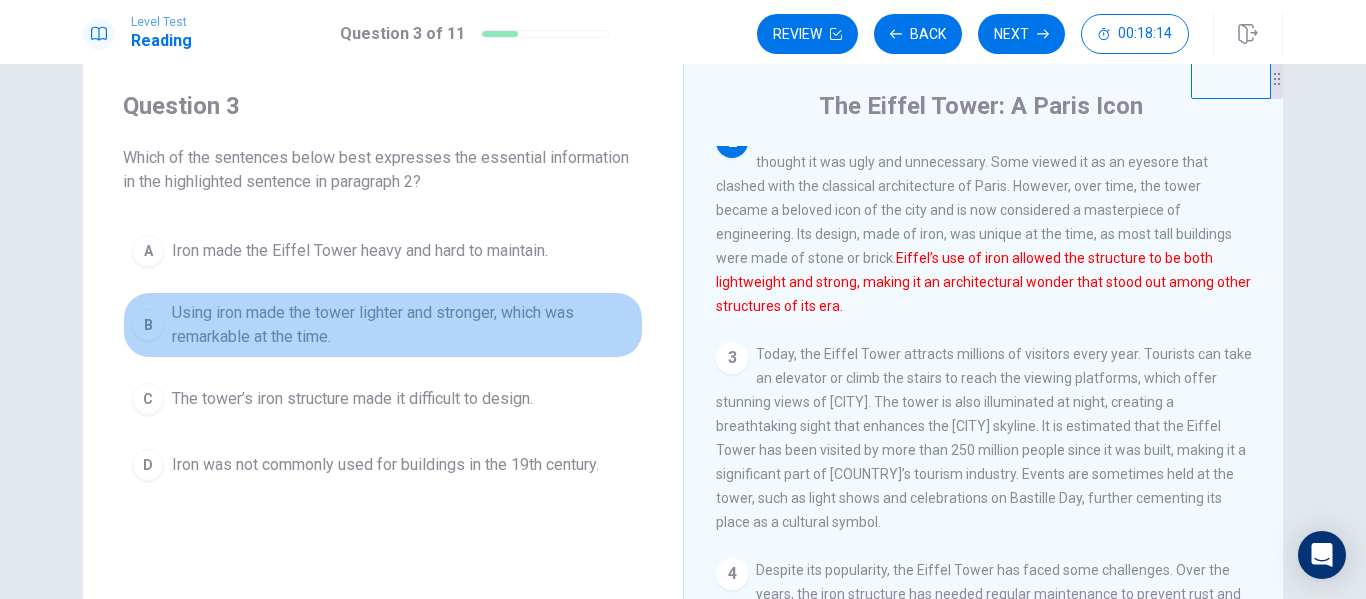 click on "Using iron made the tower lighter and stronger, which was remarkable at the time." at bounding box center (403, 325) 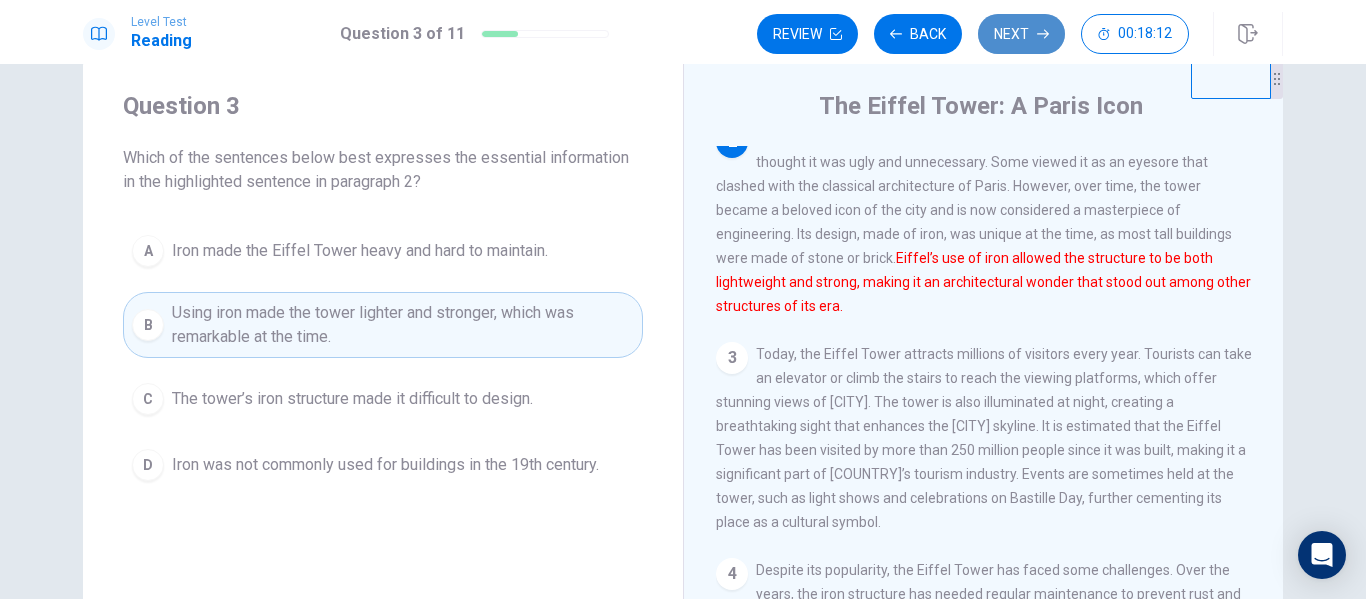 click on "Next" at bounding box center [1021, 34] 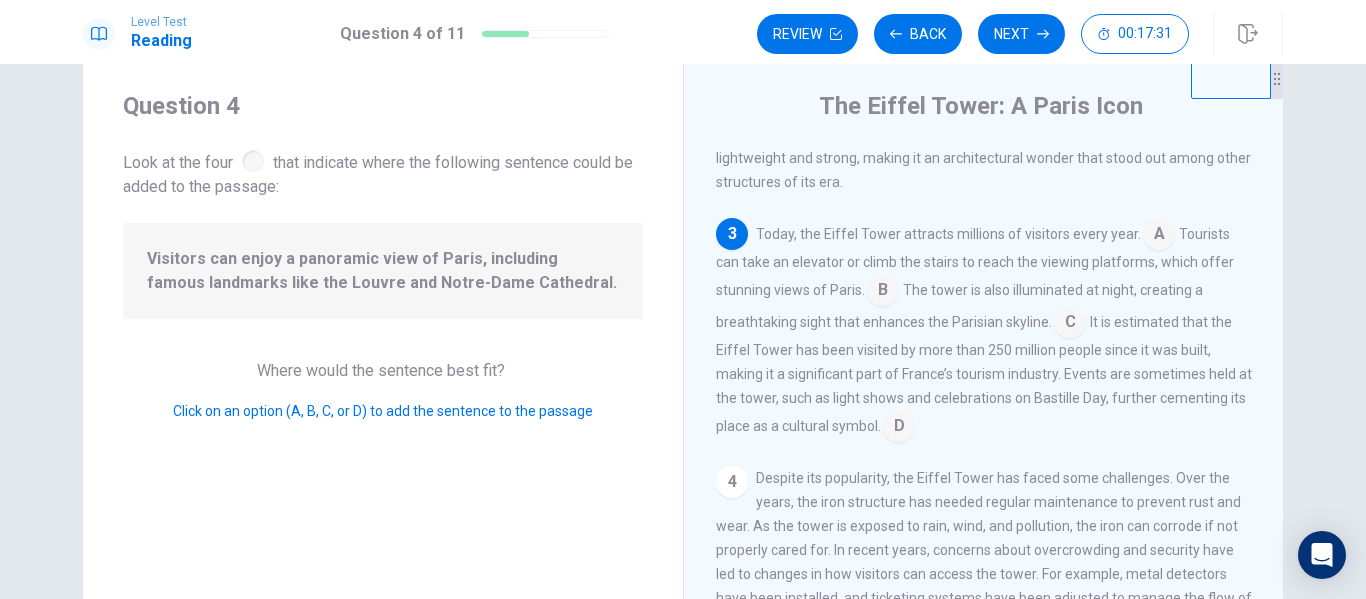 scroll, scrollTop: 336, scrollLeft: 0, axis: vertical 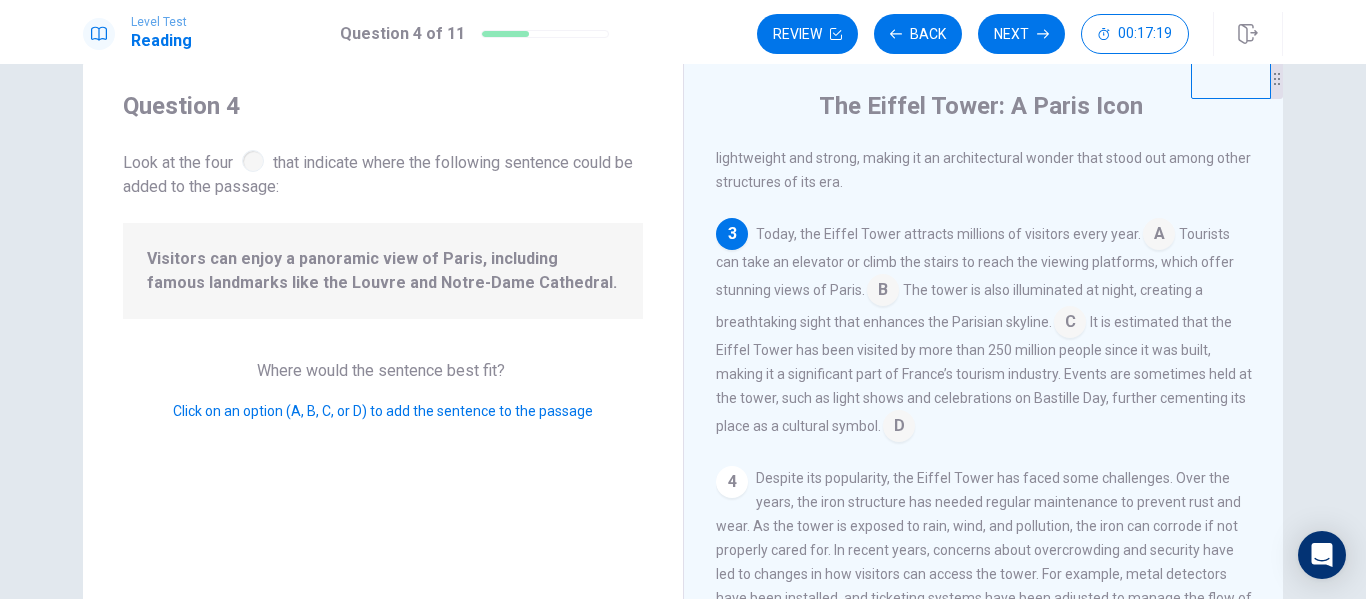 click at bounding box center [883, 292] 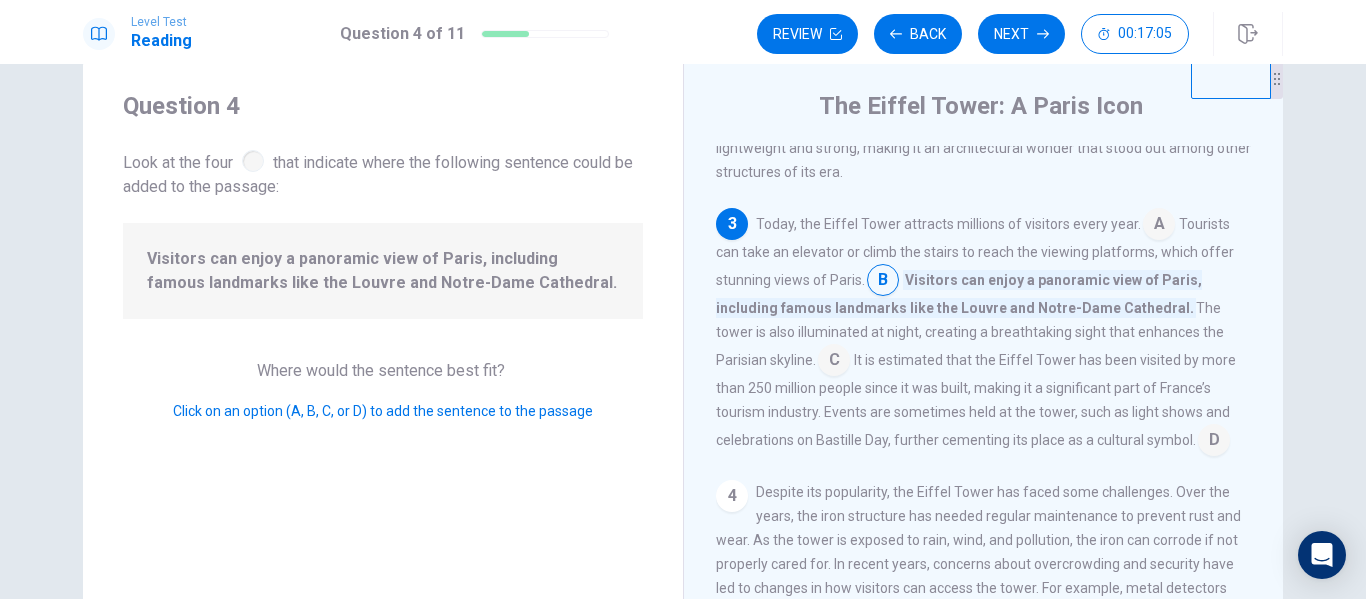scroll, scrollTop: 347, scrollLeft: 0, axis: vertical 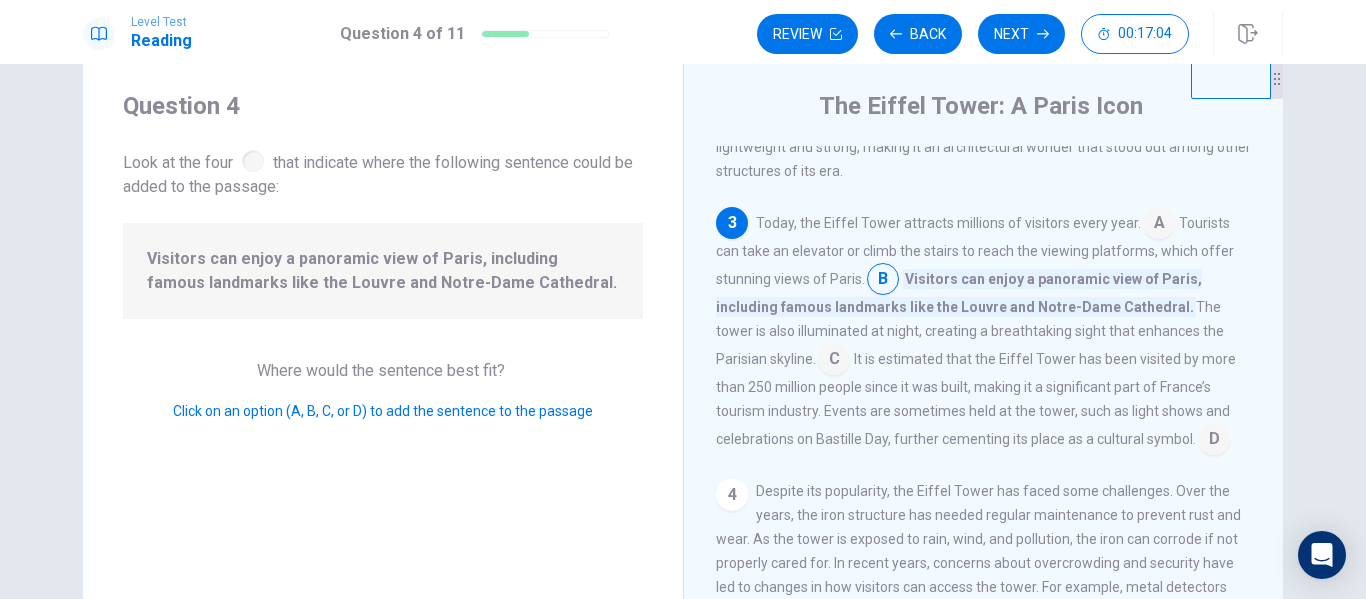 click at bounding box center [1159, 225] 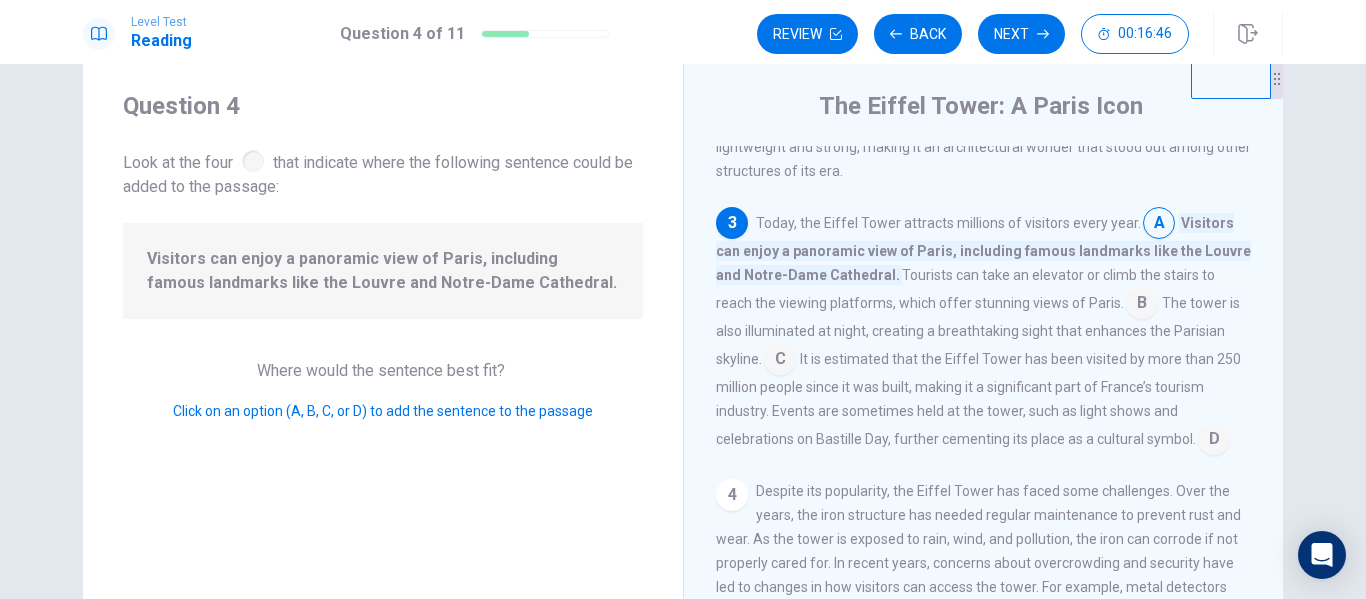 click at bounding box center [1142, 305] 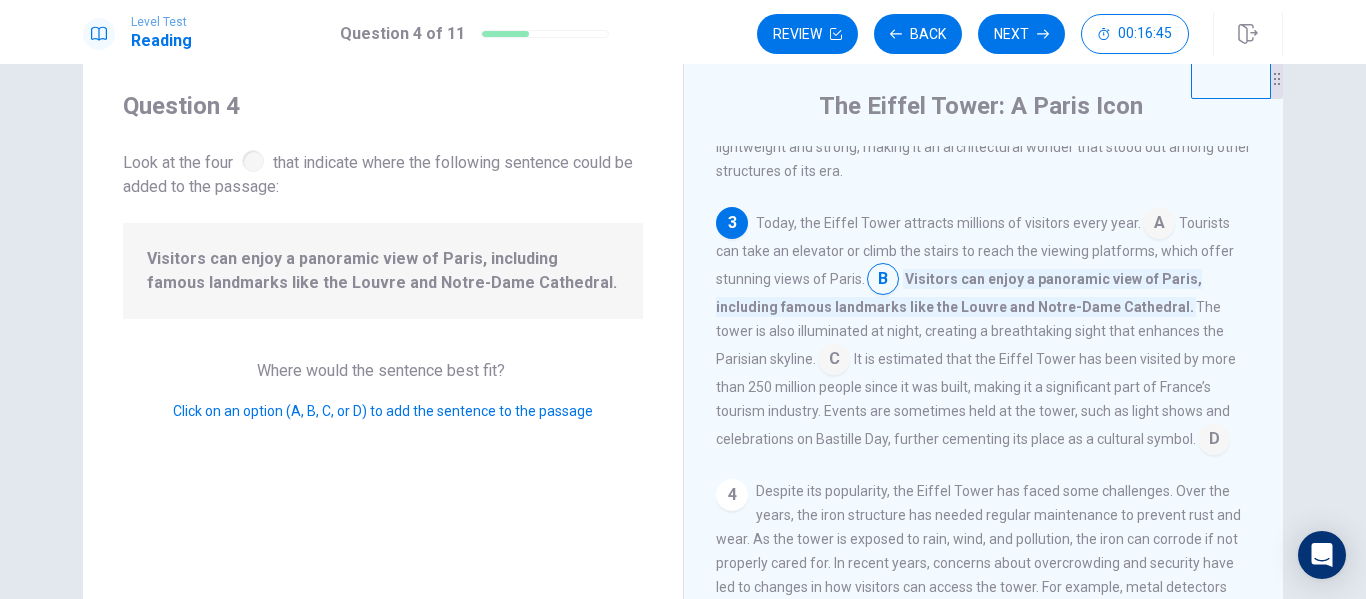 scroll, scrollTop: 394, scrollLeft: 0, axis: vertical 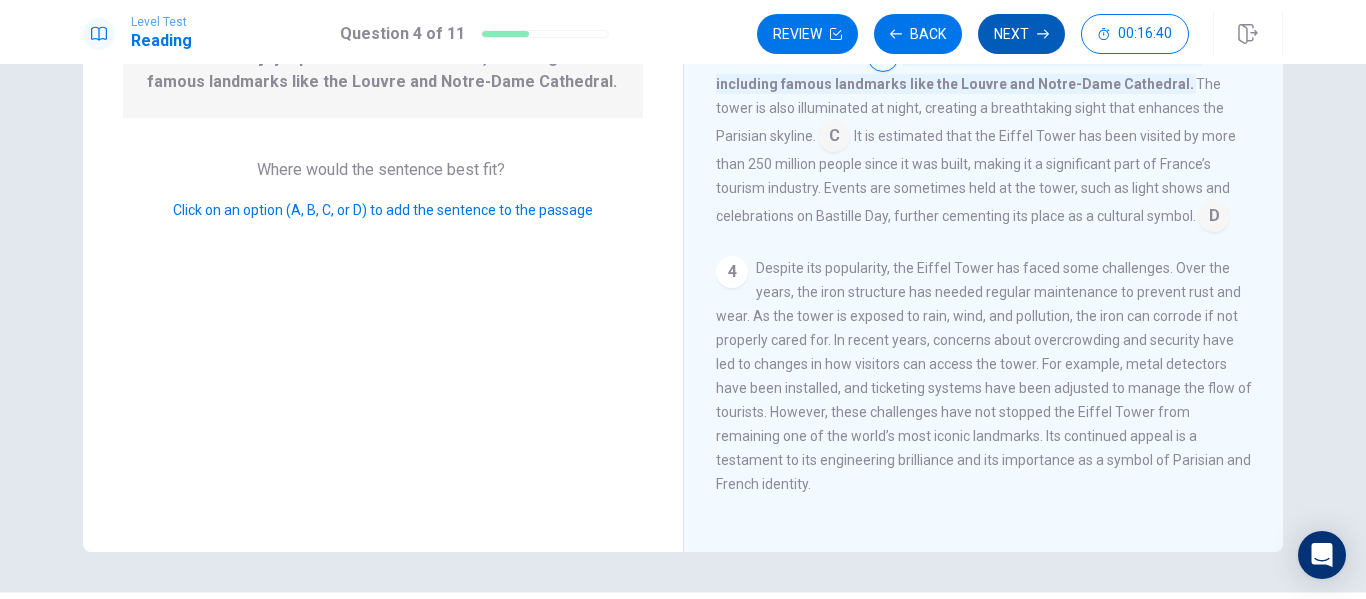 click on "Next" at bounding box center [1021, 34] 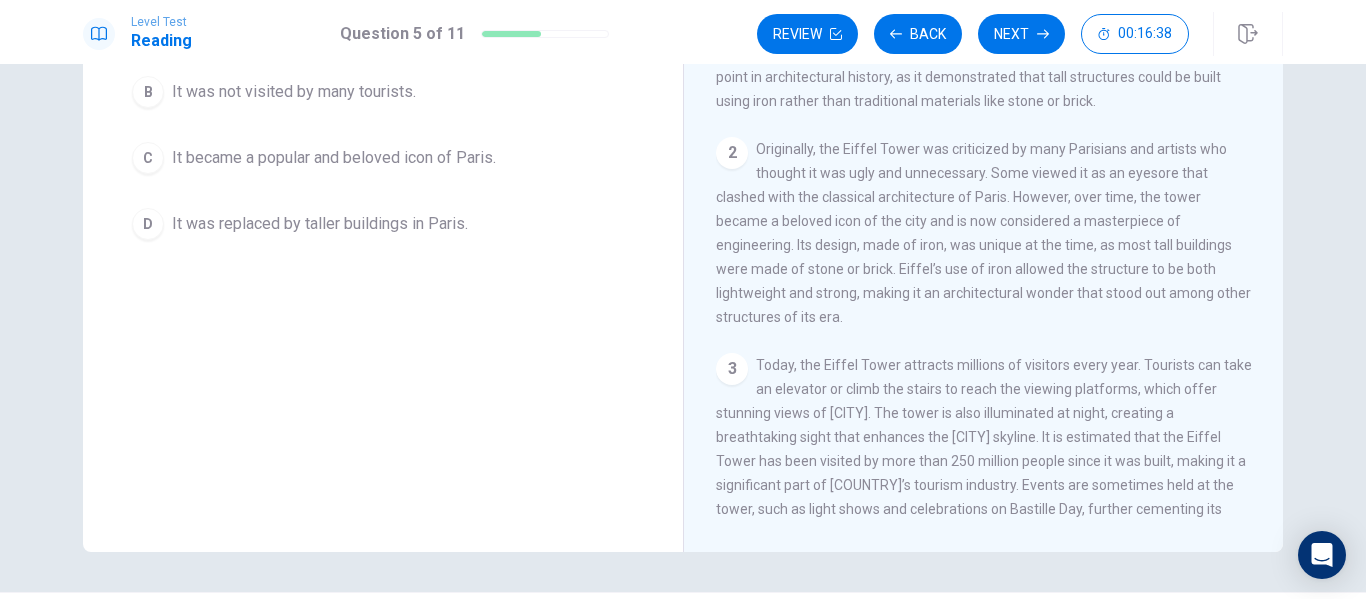 scroll, scrollTop: 43, scrollLeft: 0, axis: vertical 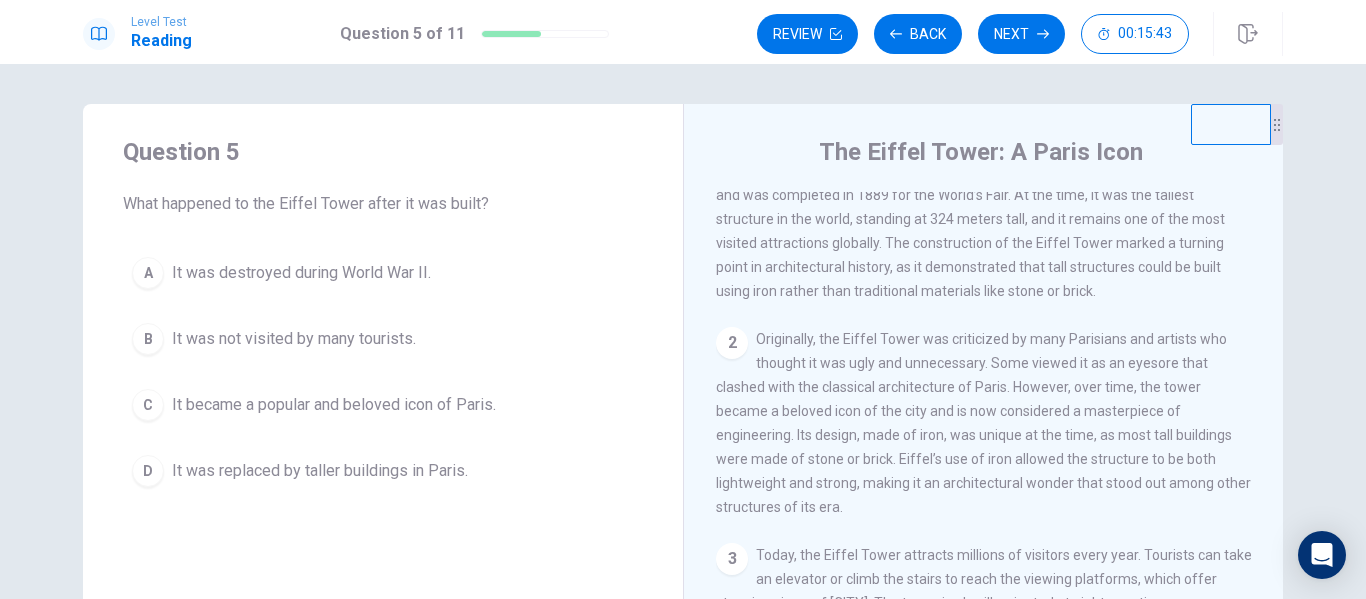 click on "It became a popular and beloved icon of Paris." at bounding box center [334, 405] 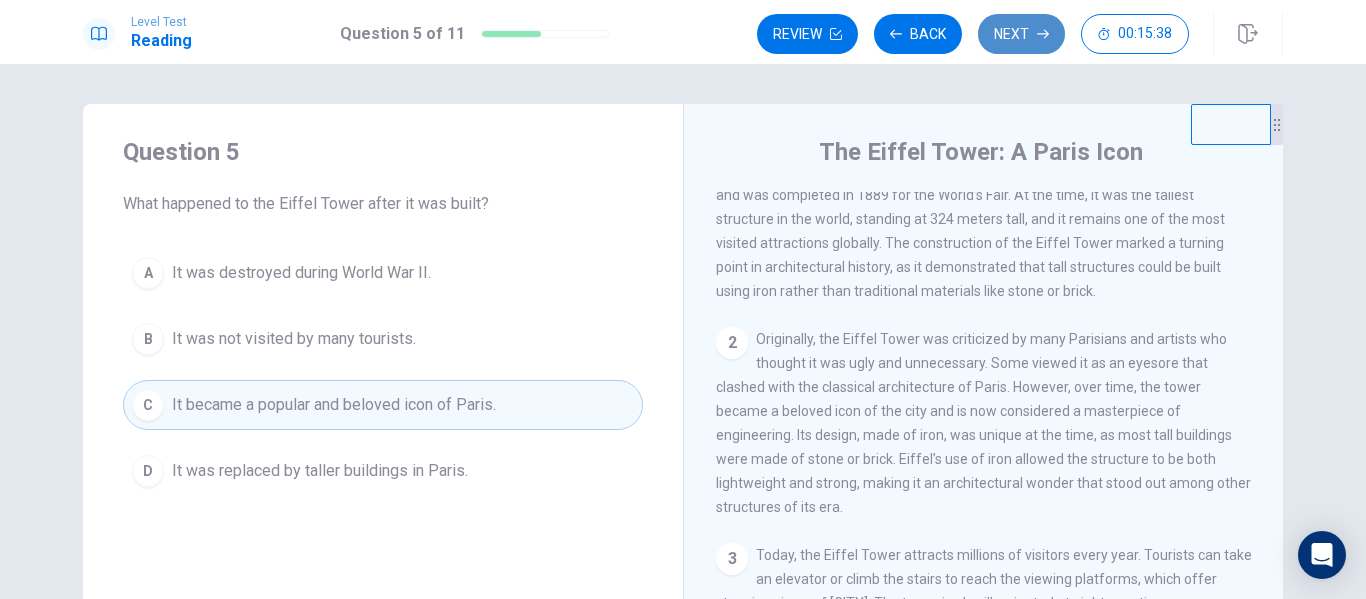 click on "Next" at bounding box center [1021, 34] 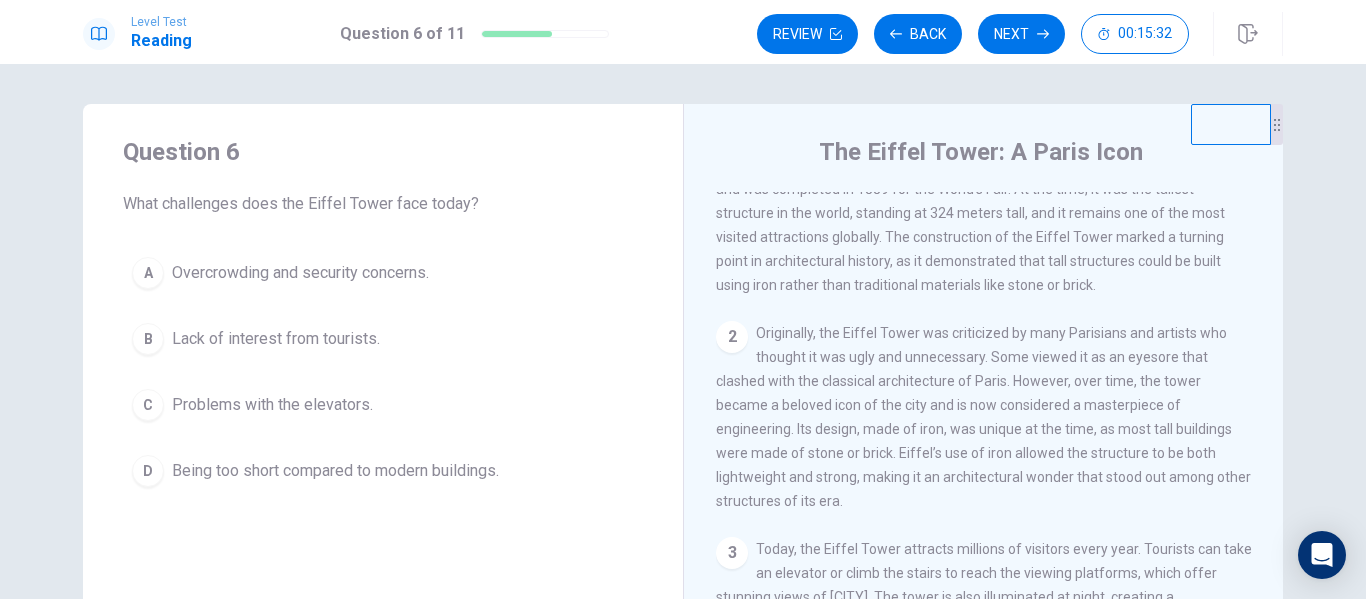 scroll, scrollTop: 64, scrollLeft: 0, axis: vertical 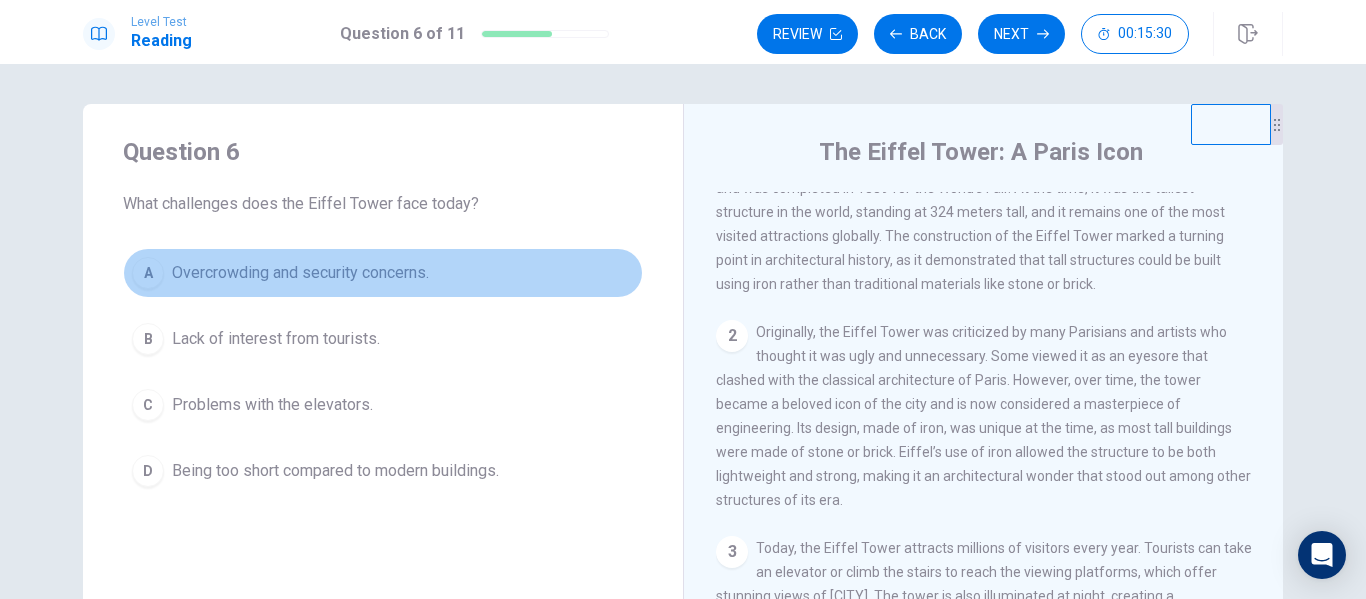 click on "Overcrowding and security concerns." at bounding box center (300, 273) 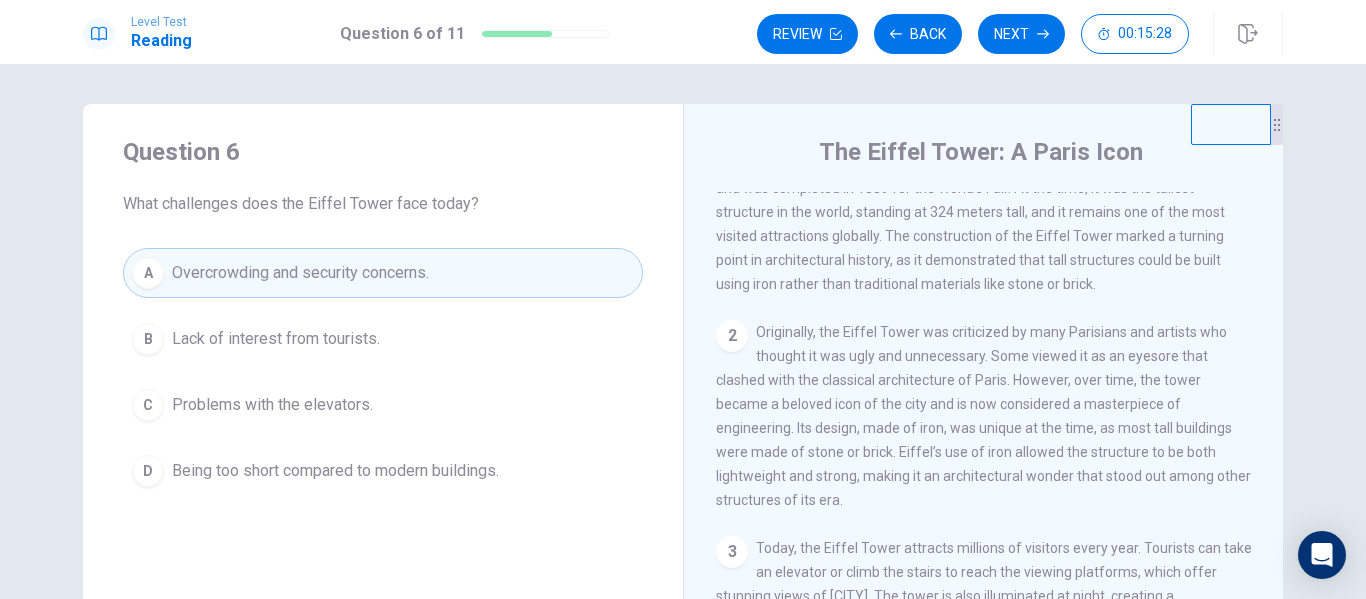 scroll, scrollTop: 346, scrollLeft: 0, axis: vertical 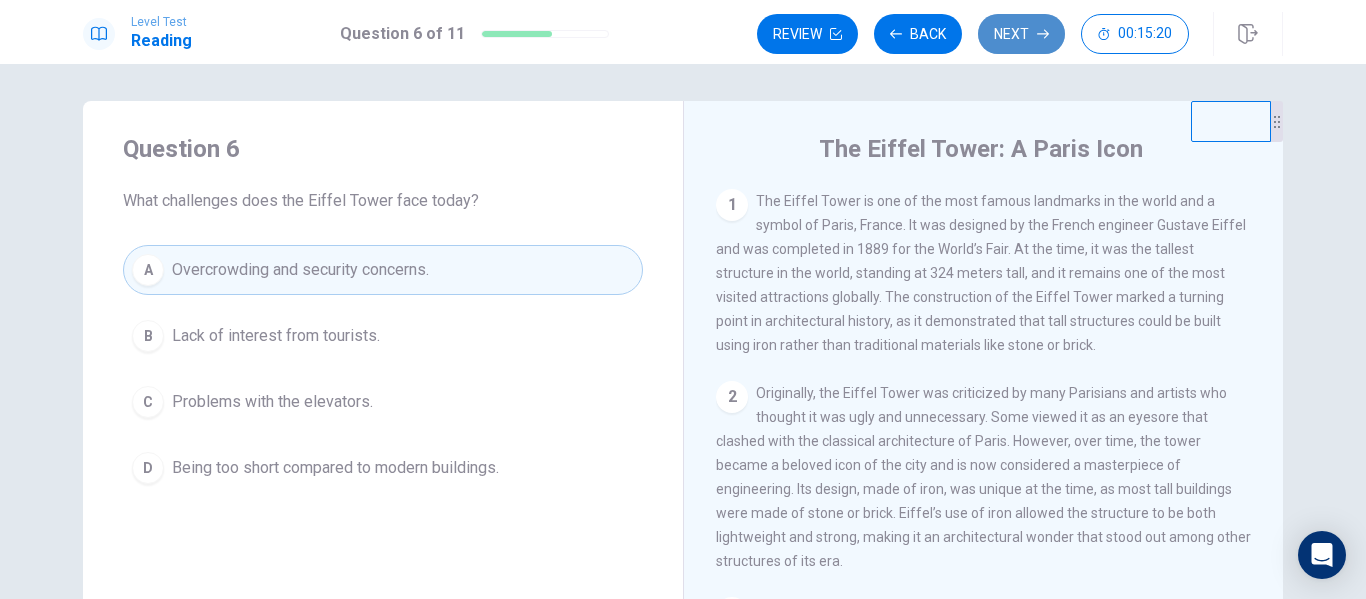 click 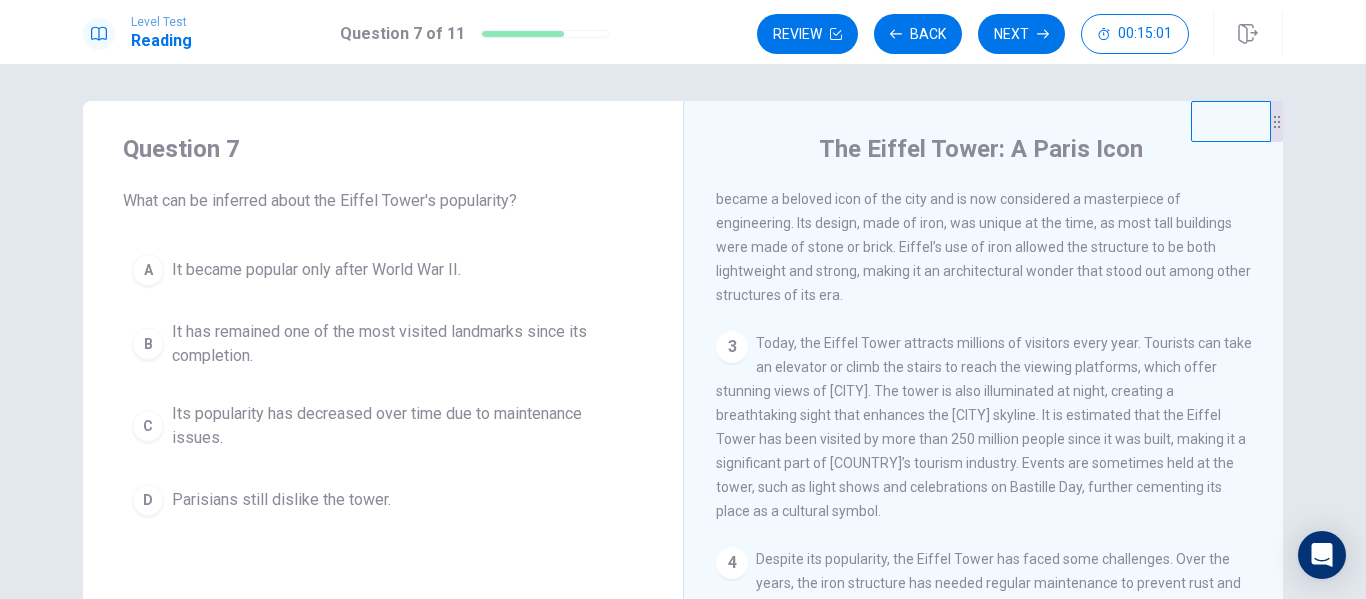 scroll, scrollTop: 300, scrollLeft: 0, axis: vertical 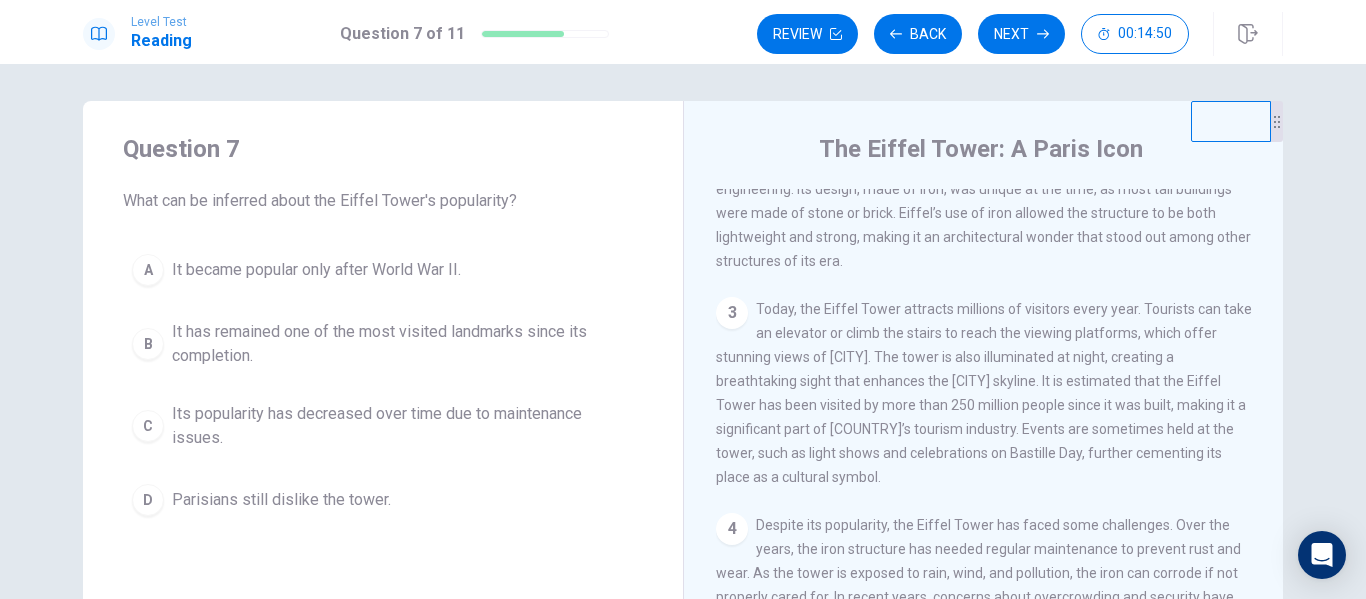 click on "It has remained one of the most visited landmarks since its completion." at bounding box center [403, 344] 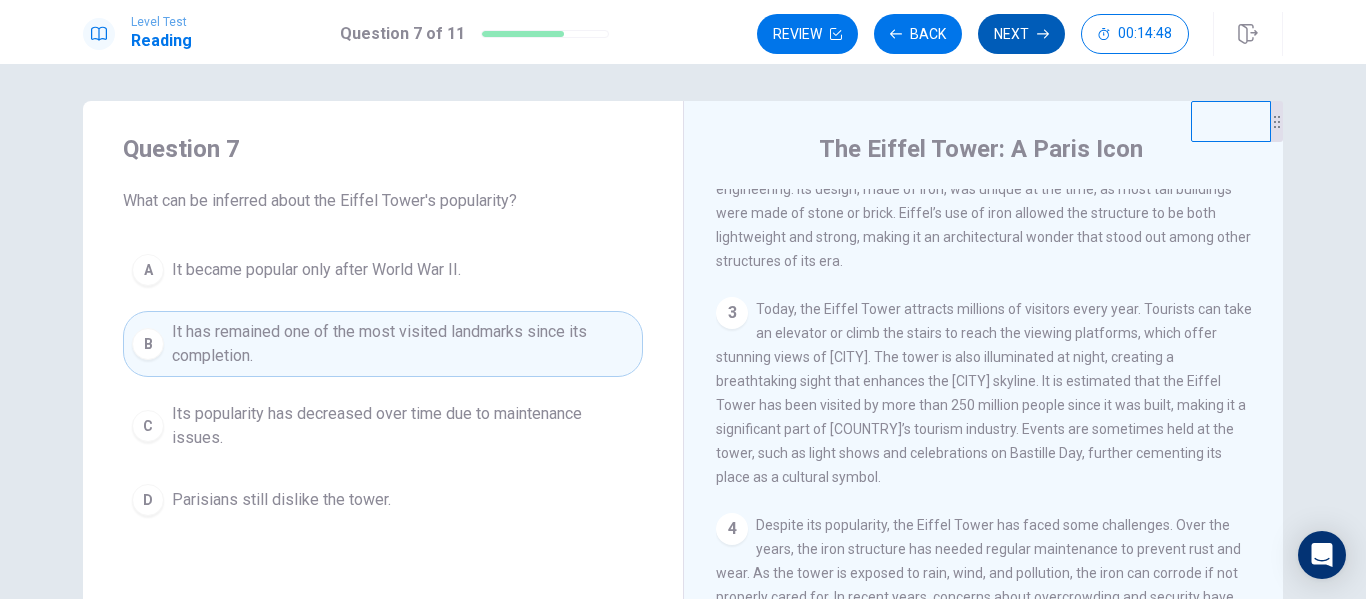 click on "Next" at bounding box center (1021, 34) 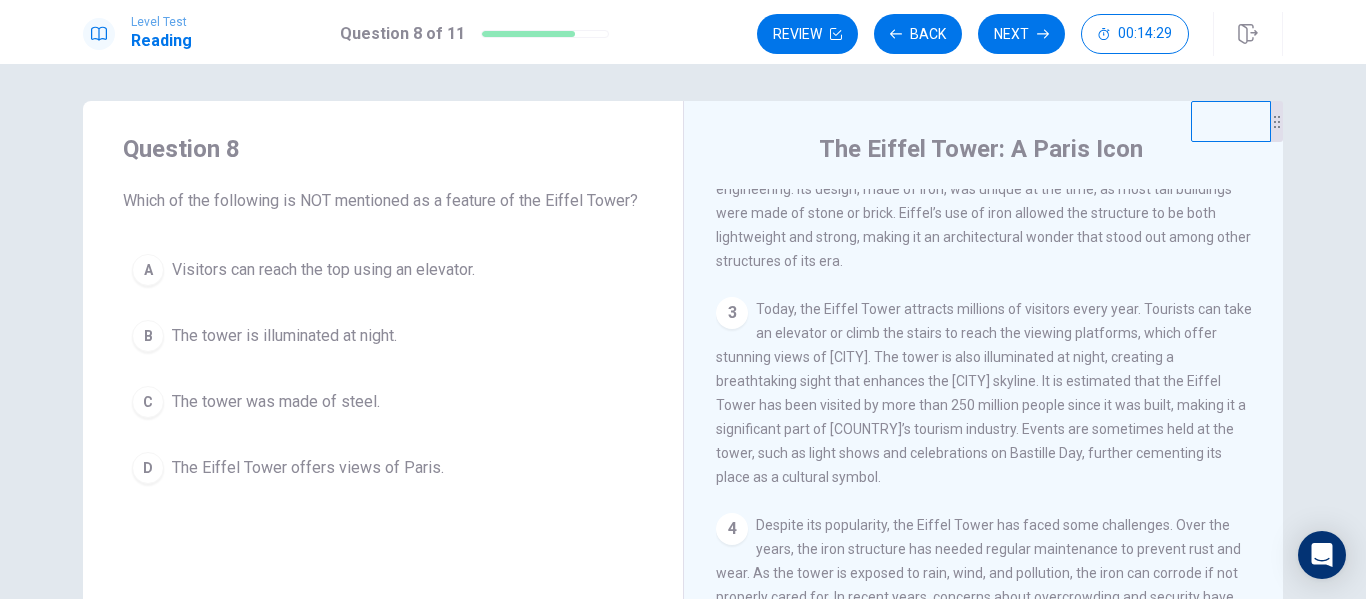 click on "The tower was made of steel." at bounding box center (276, 402) 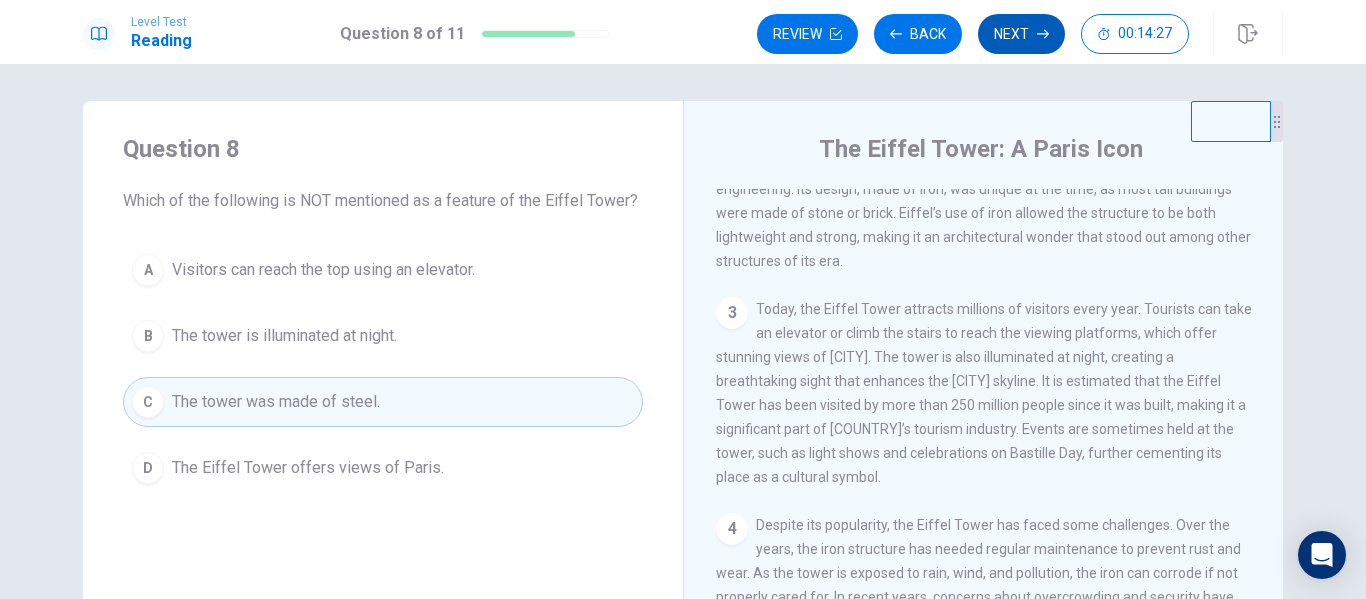 click on "Next" at bounding box center [1021, 34] 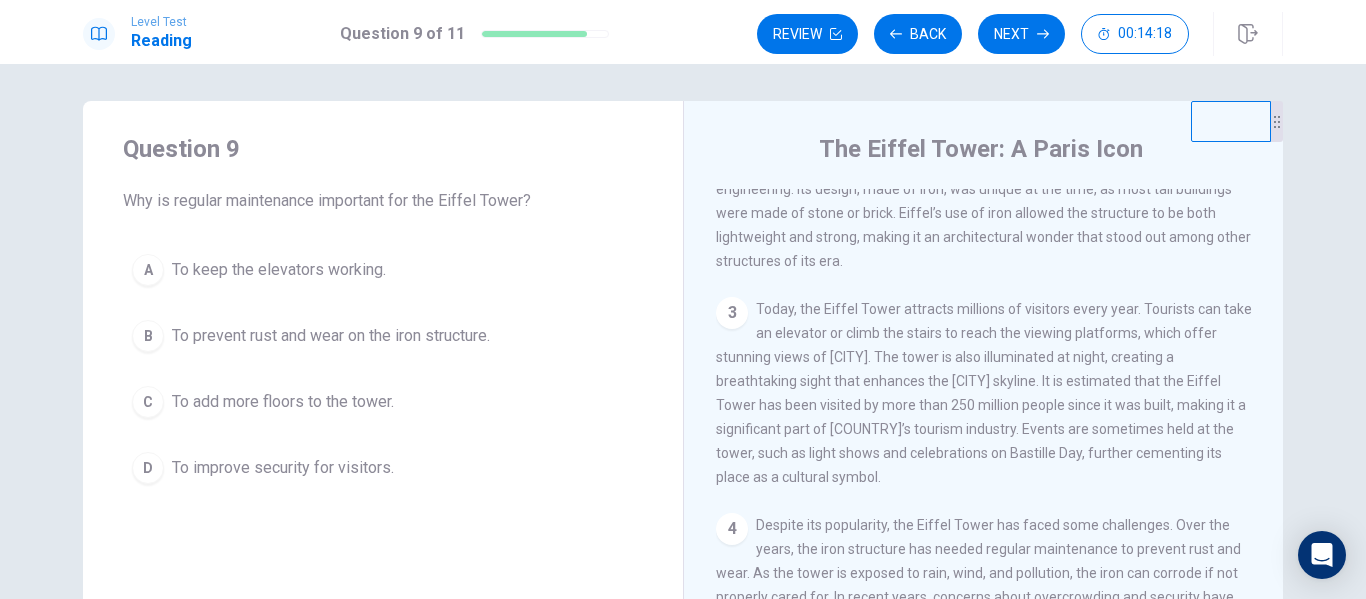 click on "B To prevent rust and wear on the iron structure." at bounding box center (383, 336) 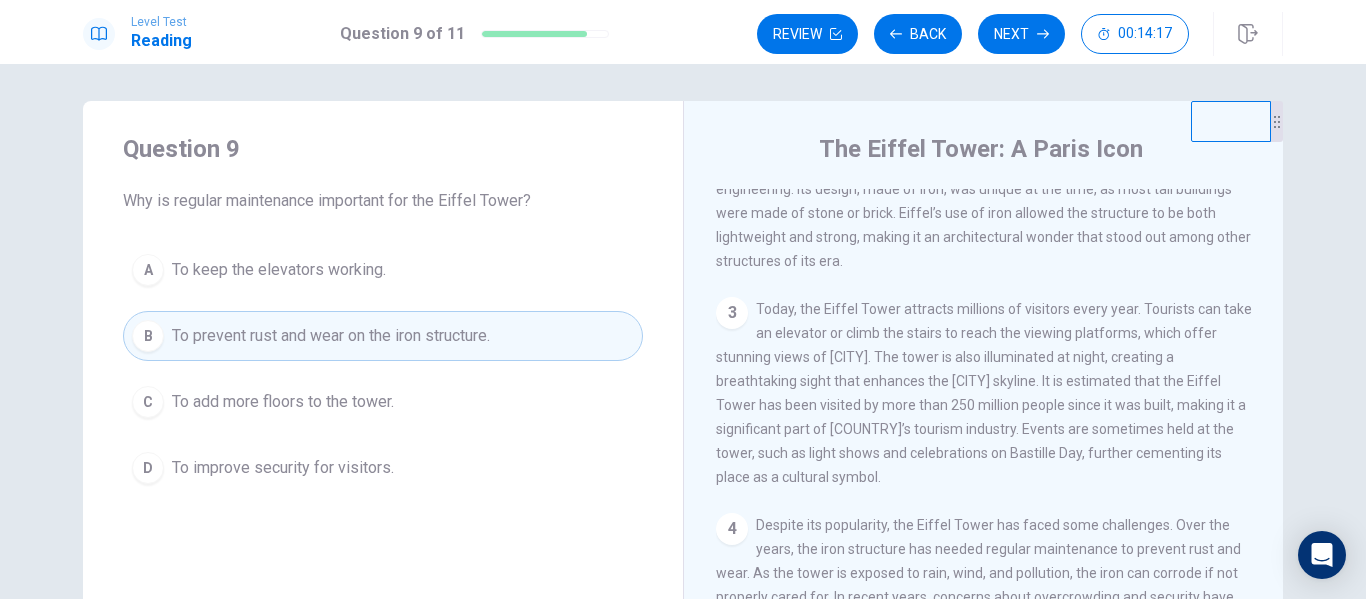 scroll, scrollTop: 346, scrollLeft: 0, axis: vertical 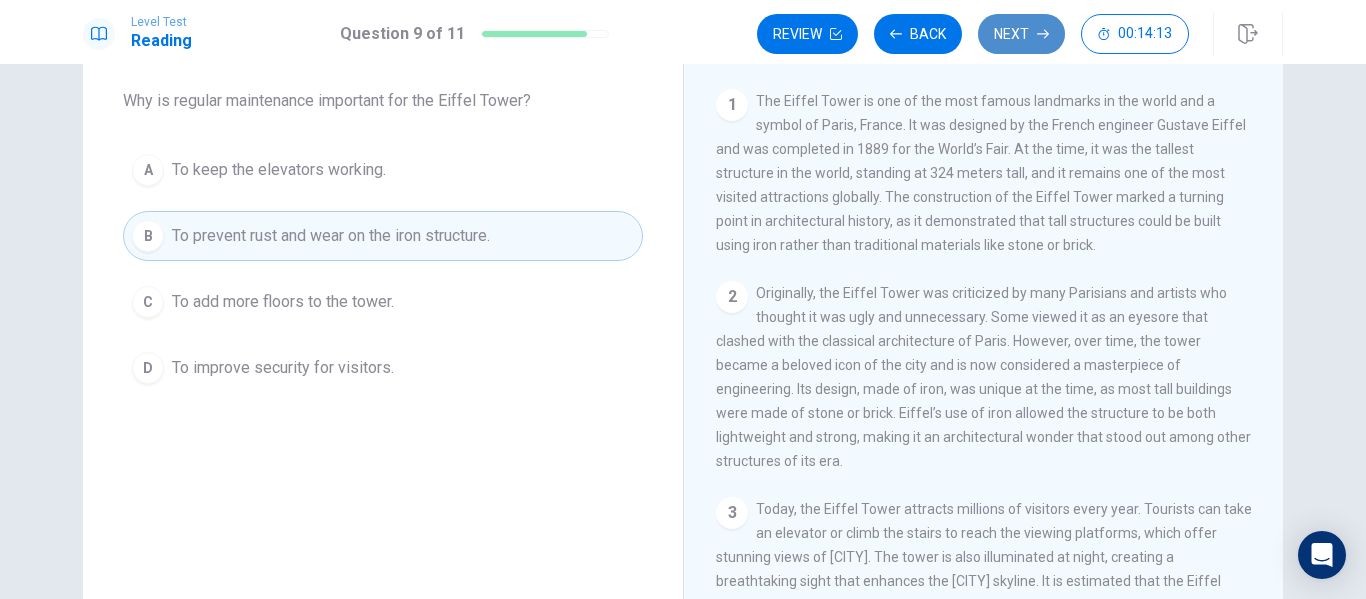 click on "Next" at bounding box center [1021, 34] 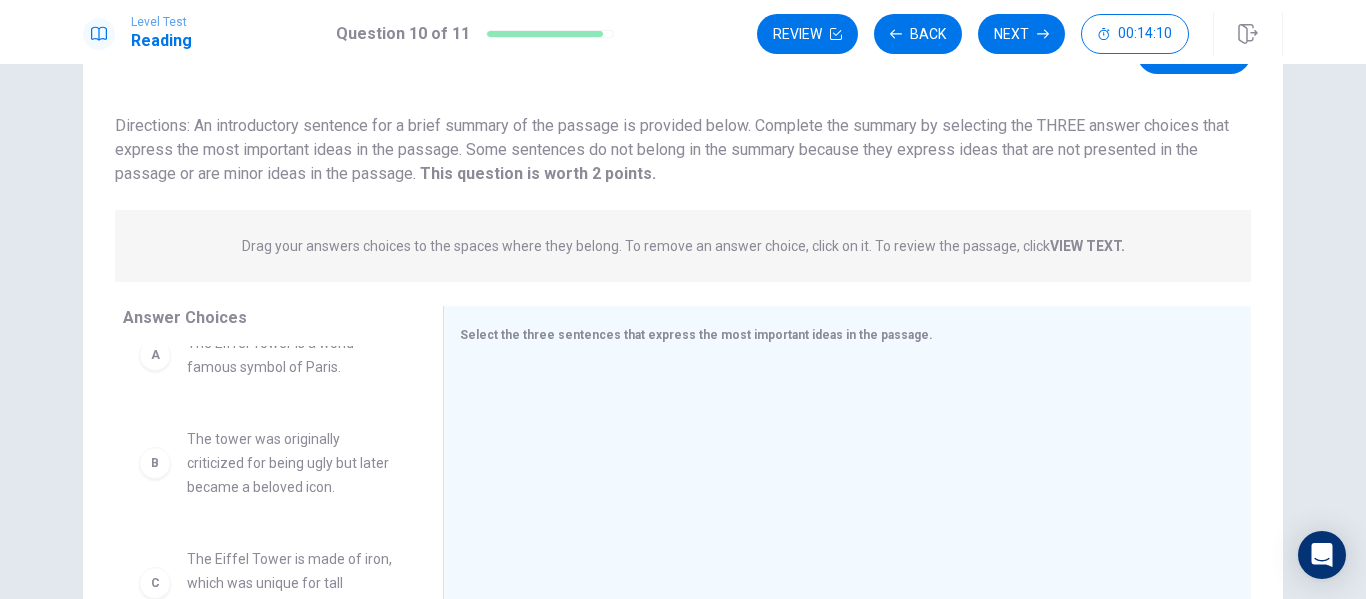 scroll, scrollTop: 0, scrollLeft: 0, axis: both 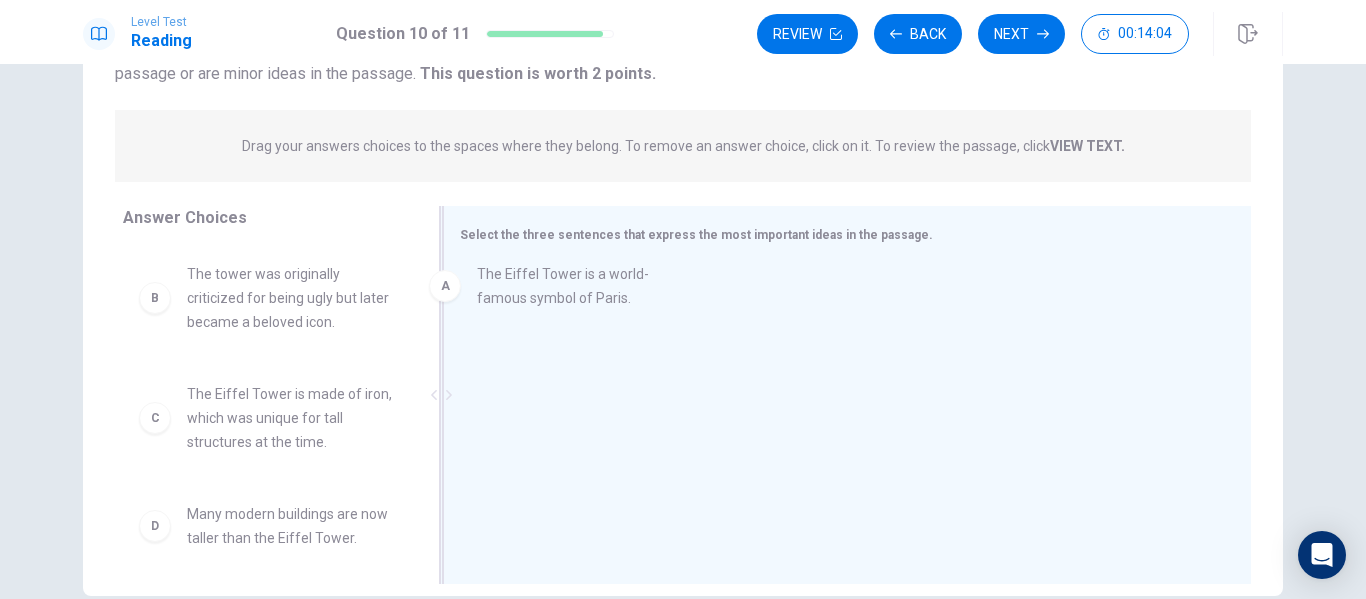 drag, startPoint x: 272, startPoint y: 302, endPoint x: 583, endPoint y: 302, distance: 311 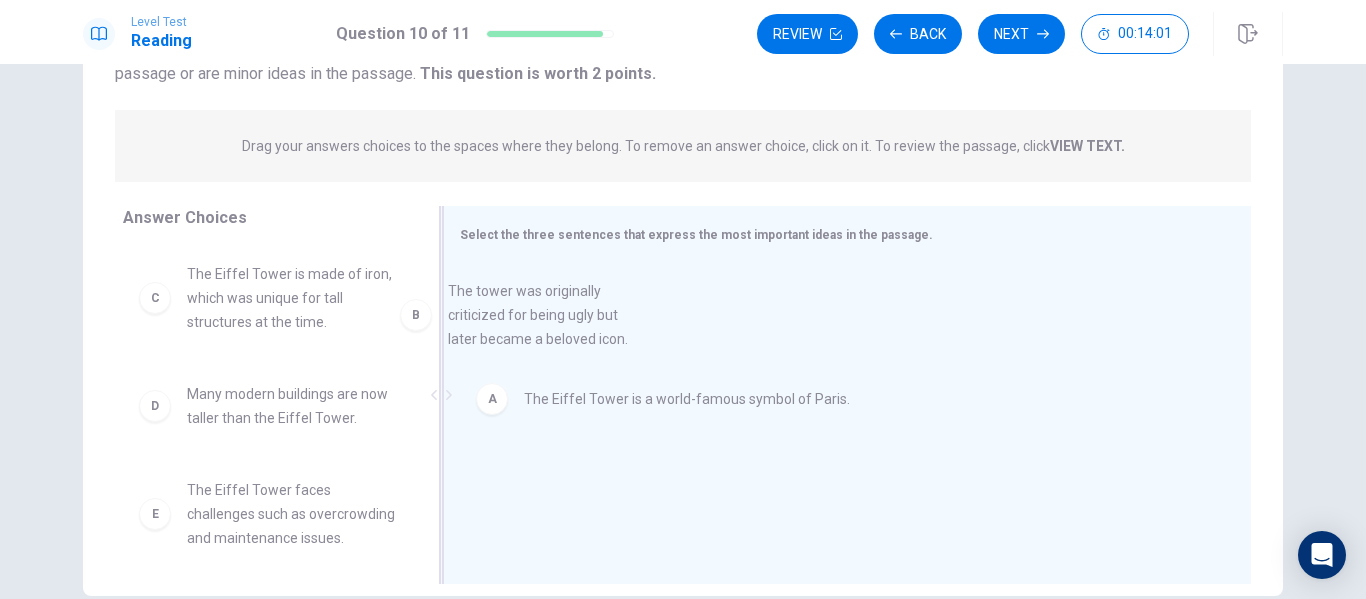 drag, startPoint x: 296, startPoint y: 322, endPoint x: 580, endPoint y: 342, distance: 284.70337 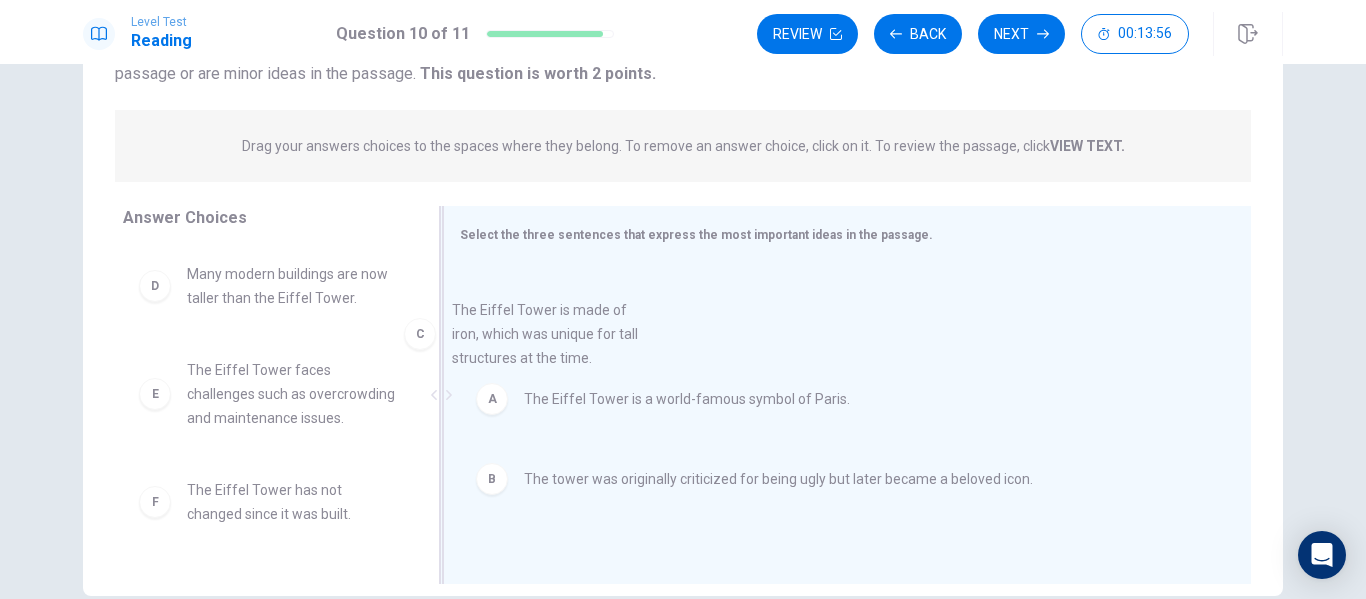 drag, startPoint x: 310, startPoint y: 313, endPoint x: 590, endPoint y: 354, distance: 282.98587 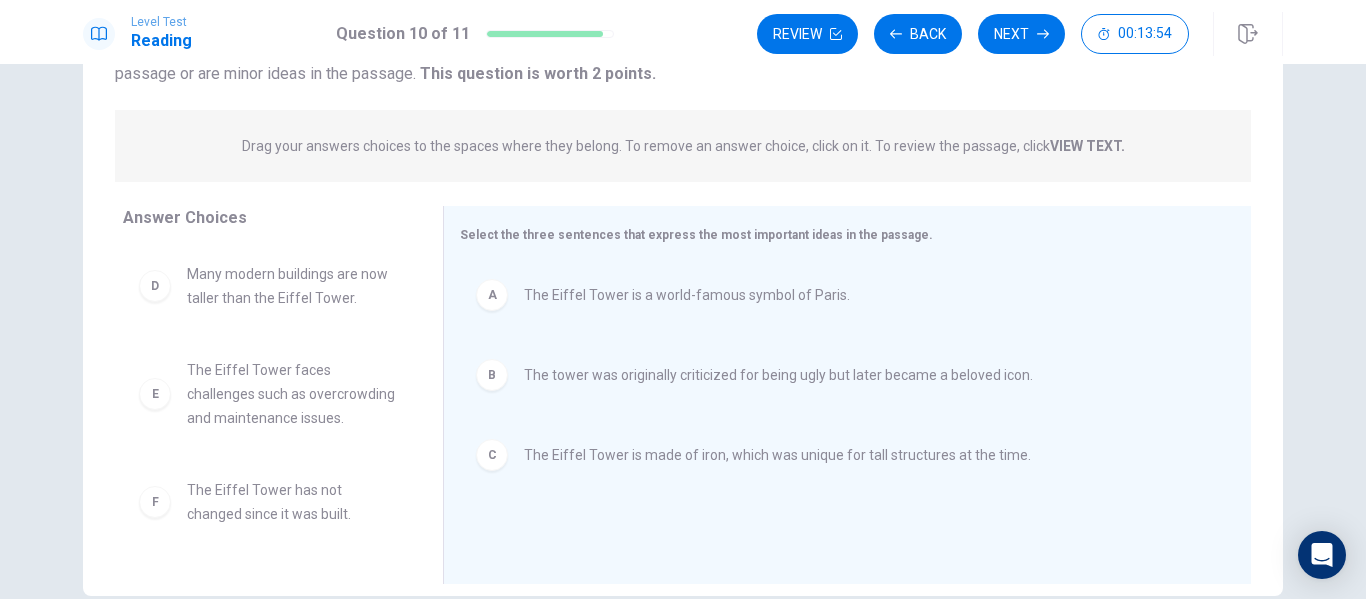 scroll, scrollTop: 12, scrollLeft: 0, axis: vertical 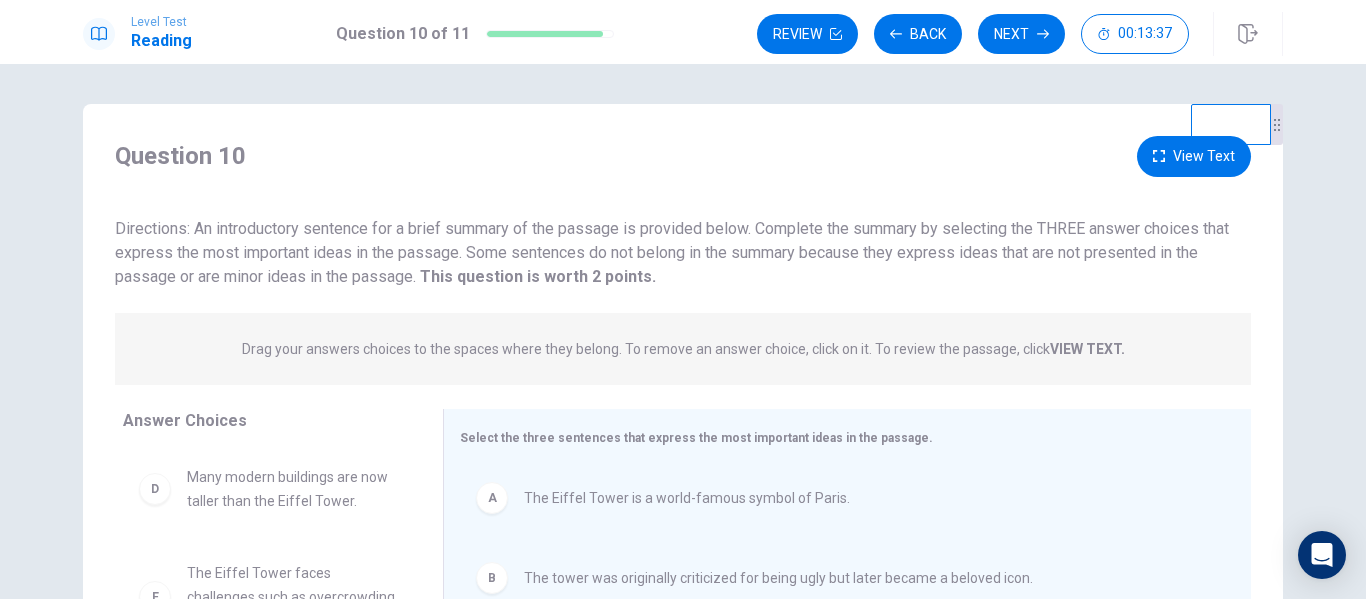 click 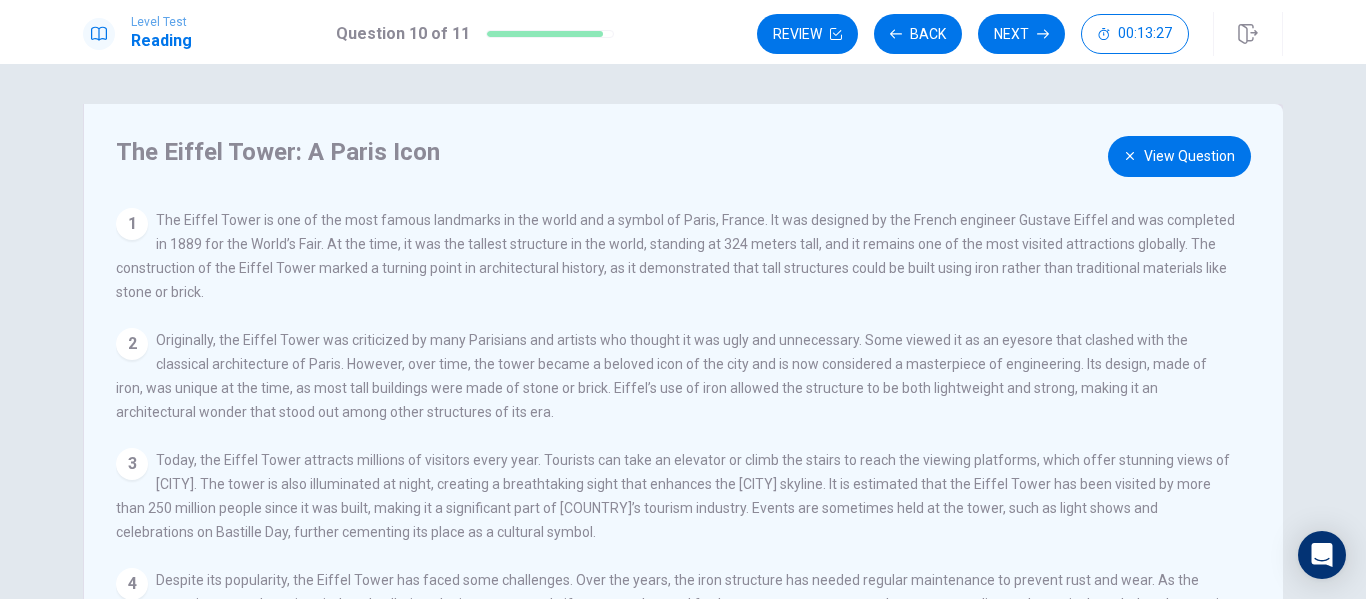 click on "View Question" at bounding box center [1179, 156] 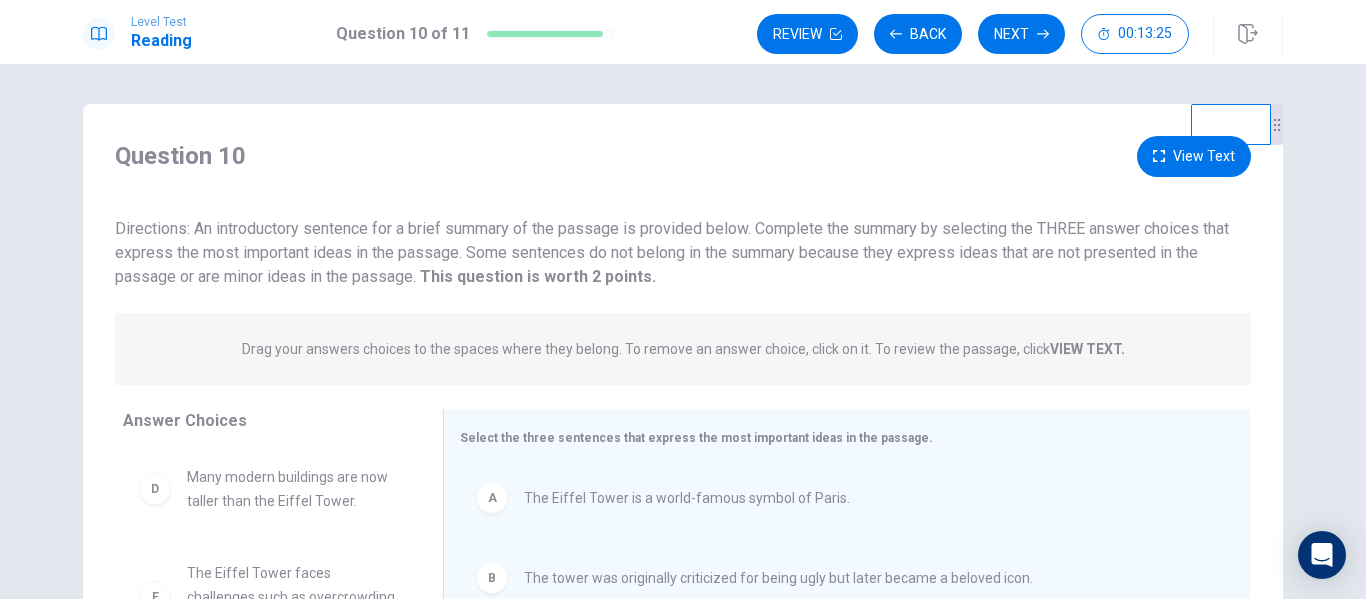 scroll, scrollTop: 100, scrollLeft: 0, axis: vertical 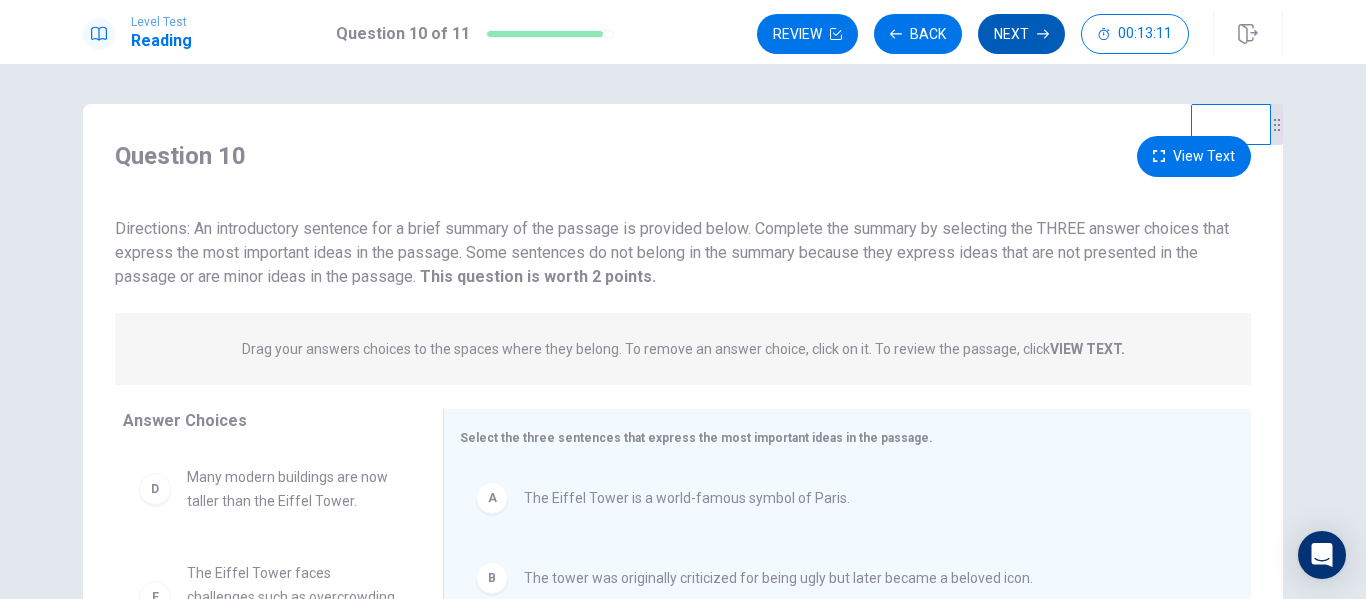 click on "Next" at bounding box center [1021, 34] 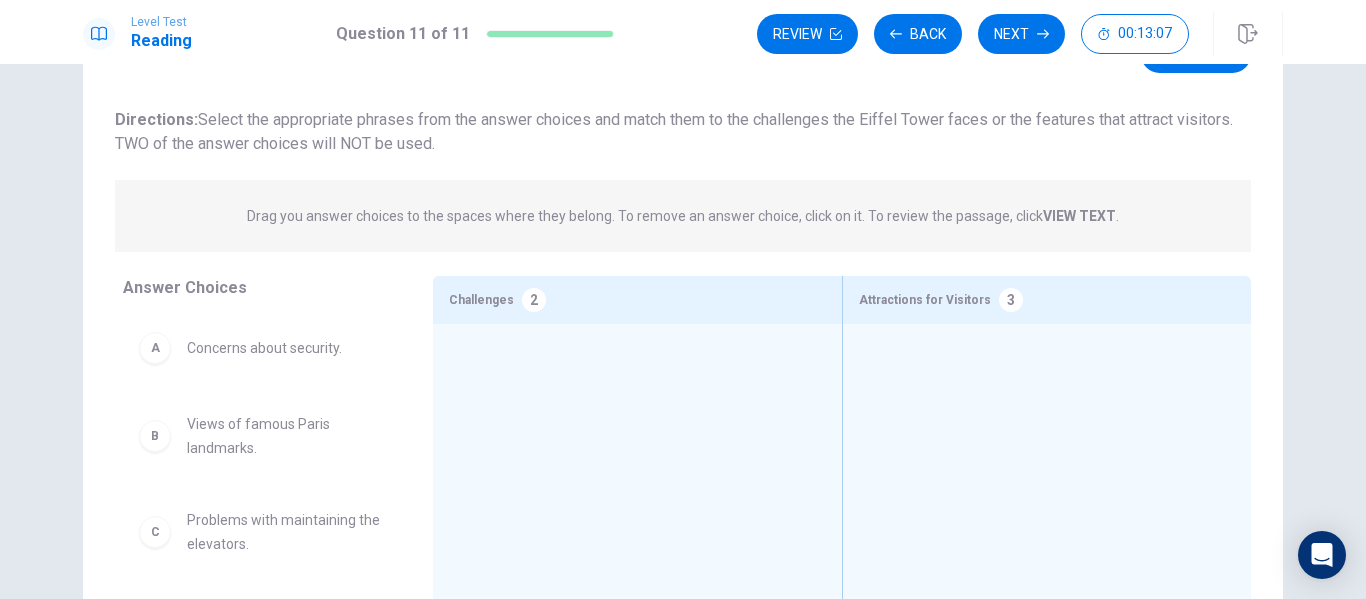 scroll, scrollTop: 200, scrollLeft: 0, axis: vertical 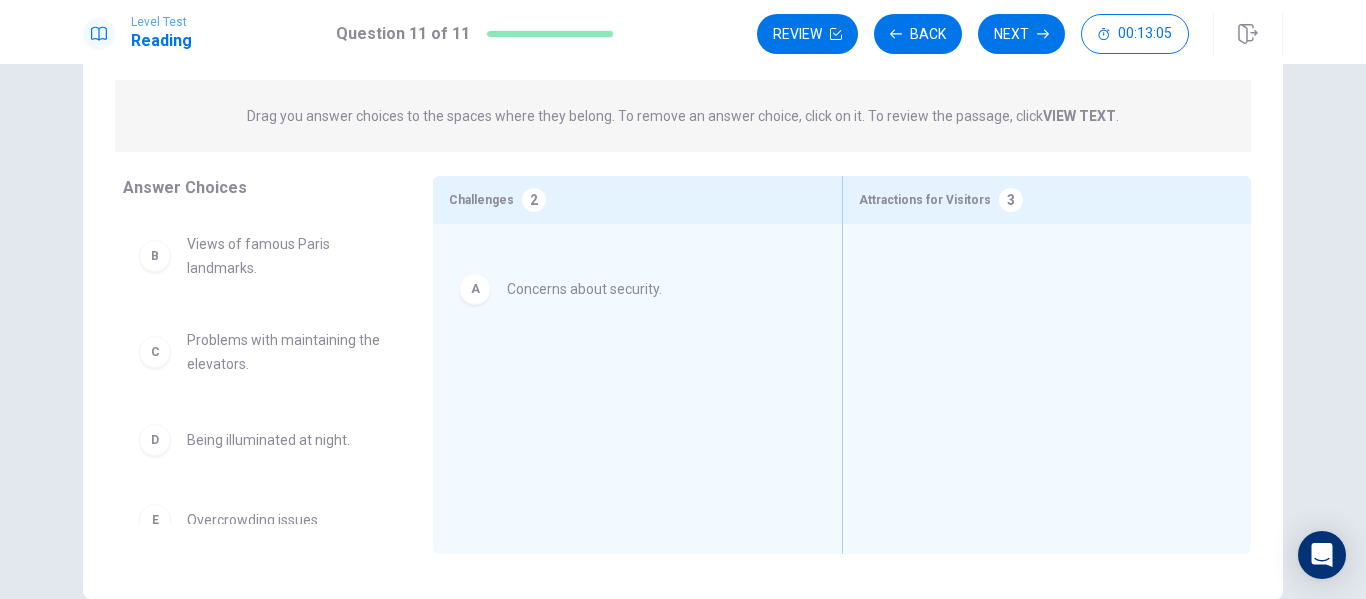 drag, startPoint x: 277, startPoint y: 262, endPoint x: 623, endPoint y: 303, distance: 348.42072 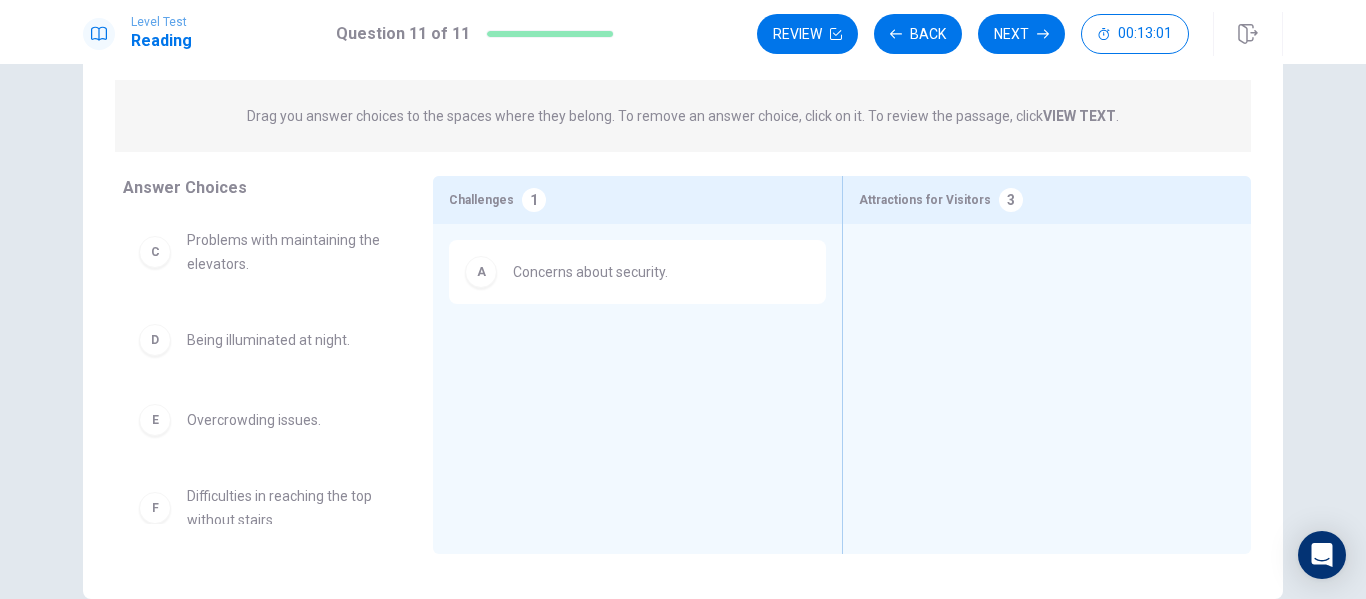 scroll, scrollTop: 200, scrollLeft: 0, axis: vertical 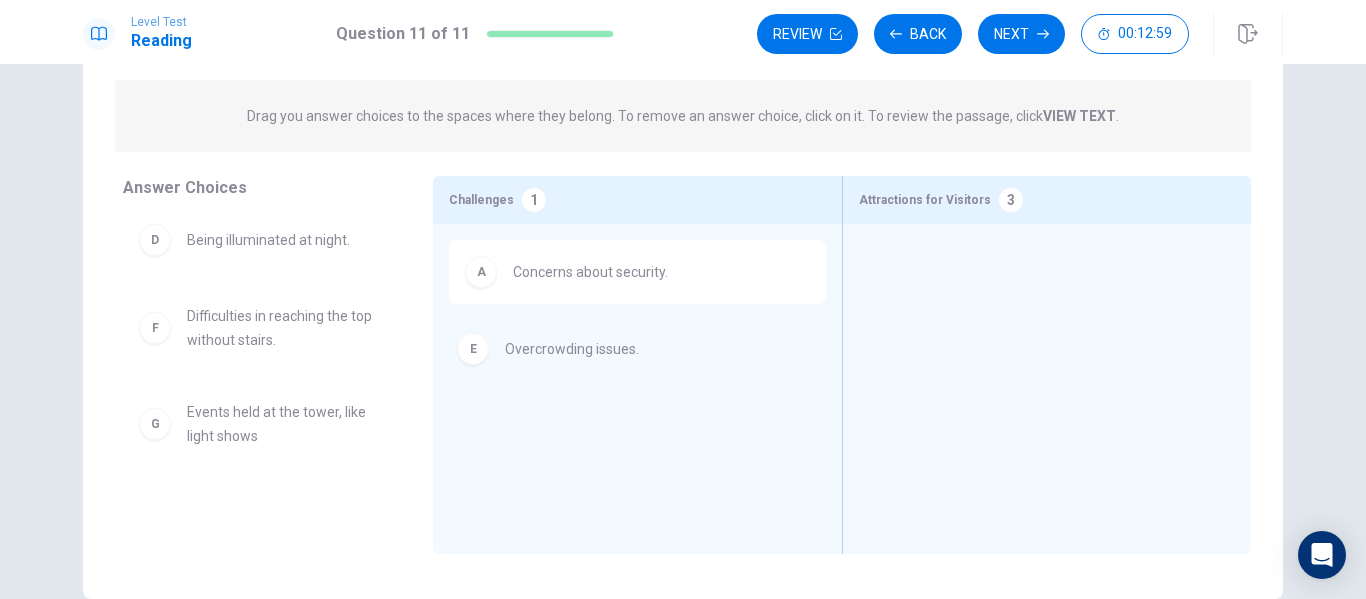 drag, startPoint x: 413, startPoint y: 361, endPoint x: 595, endPoint y: 372, distance: 182.3321 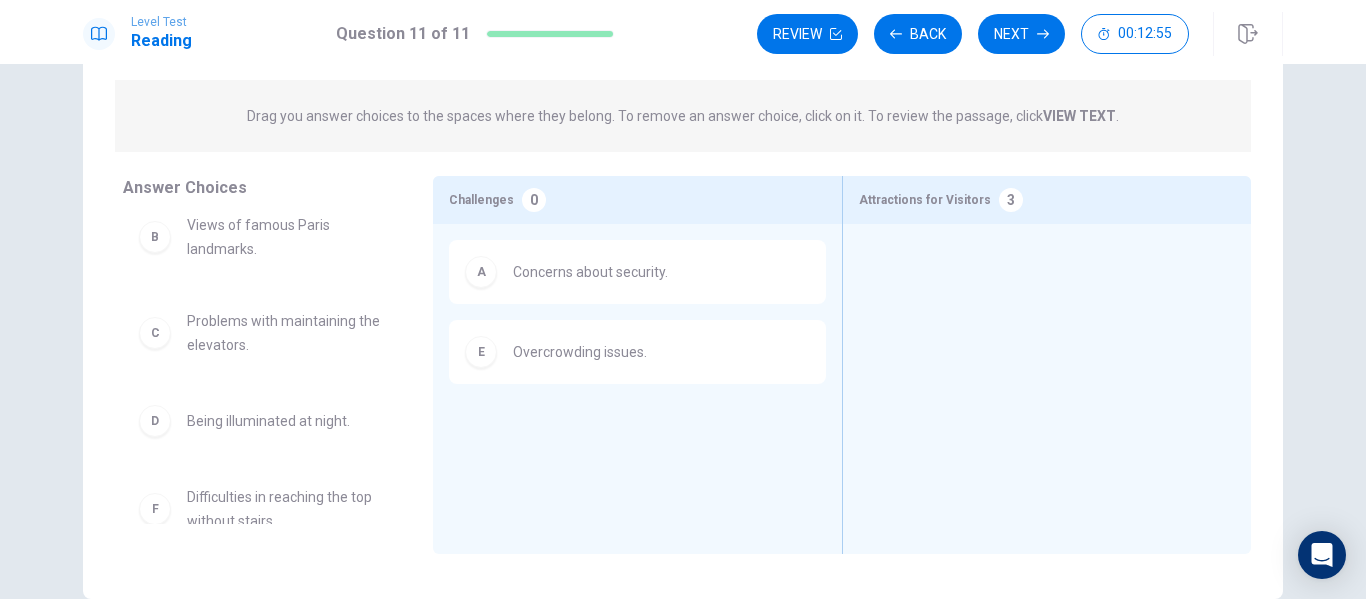 scroll, scrollTop: 0, scrollLeft: 0, axis: both 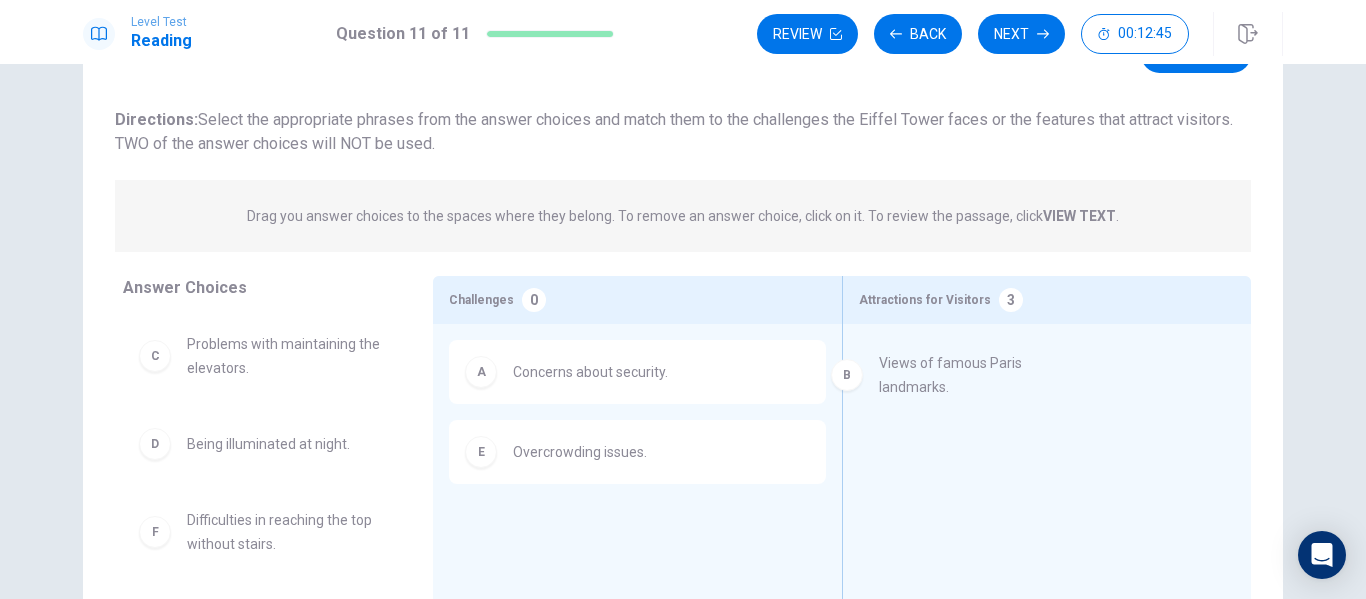 drag, startPoint x: 262, startPoint y: 357, endPoint x: 989, endPoint y: 378, distance: 727.3032 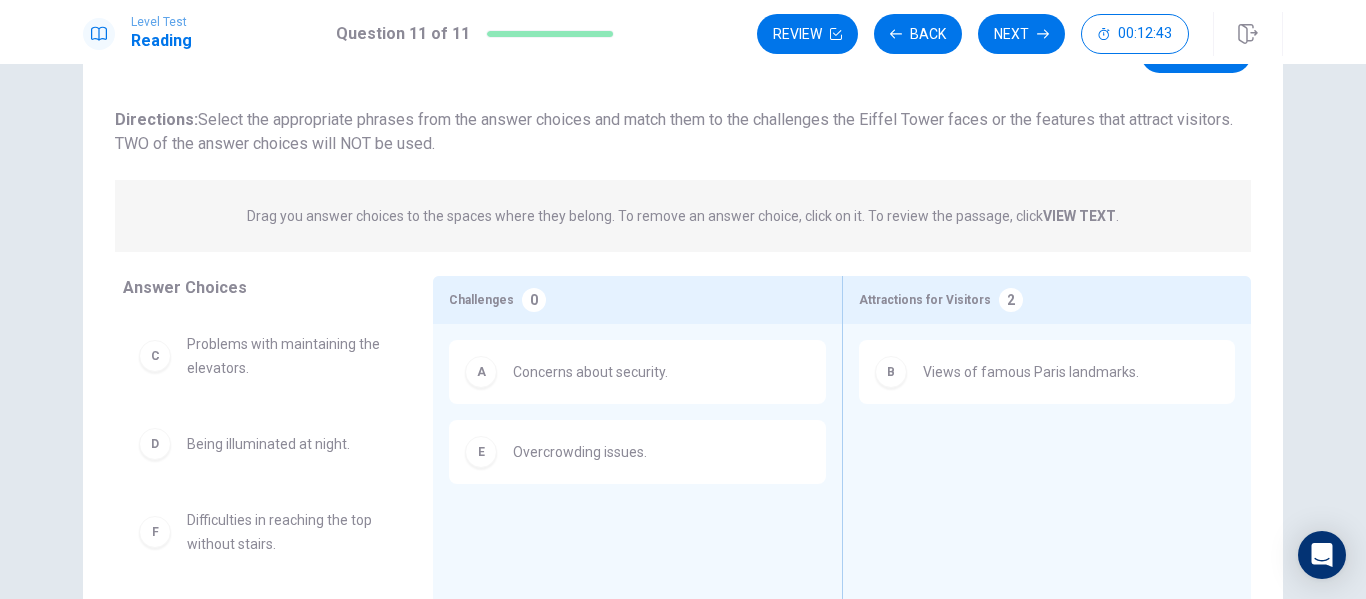 scroll, scrollTop: 44, scrollLeft: 0, axis: vertical 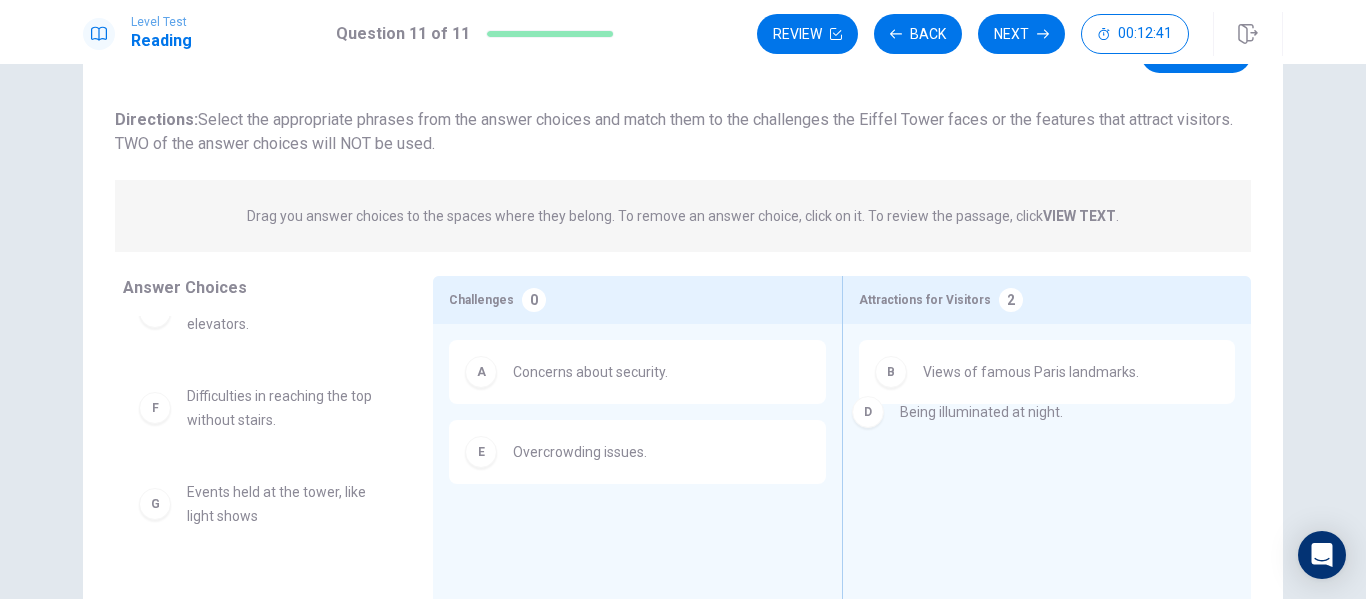 drag, startPoint x: 296, startPoint y: 408, endPoint x: 1024, endPoint y: 423, distance: 728.15454 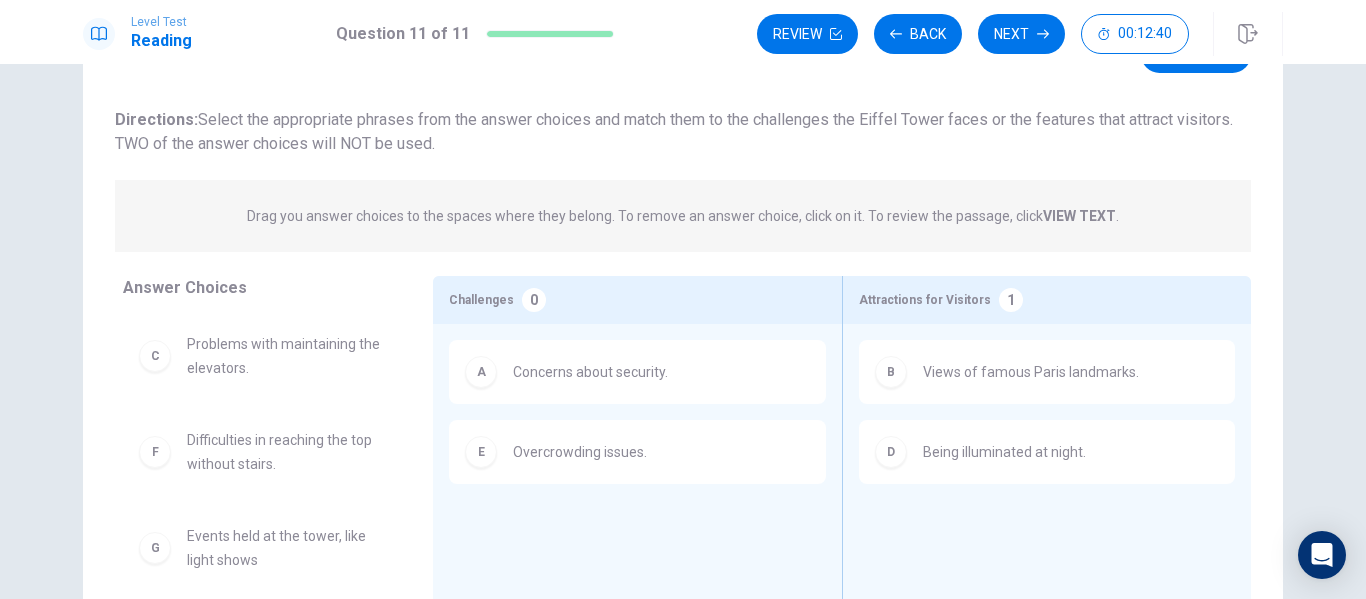 scroll, scrollTop: 0, scrollLeft: 0, axis: both 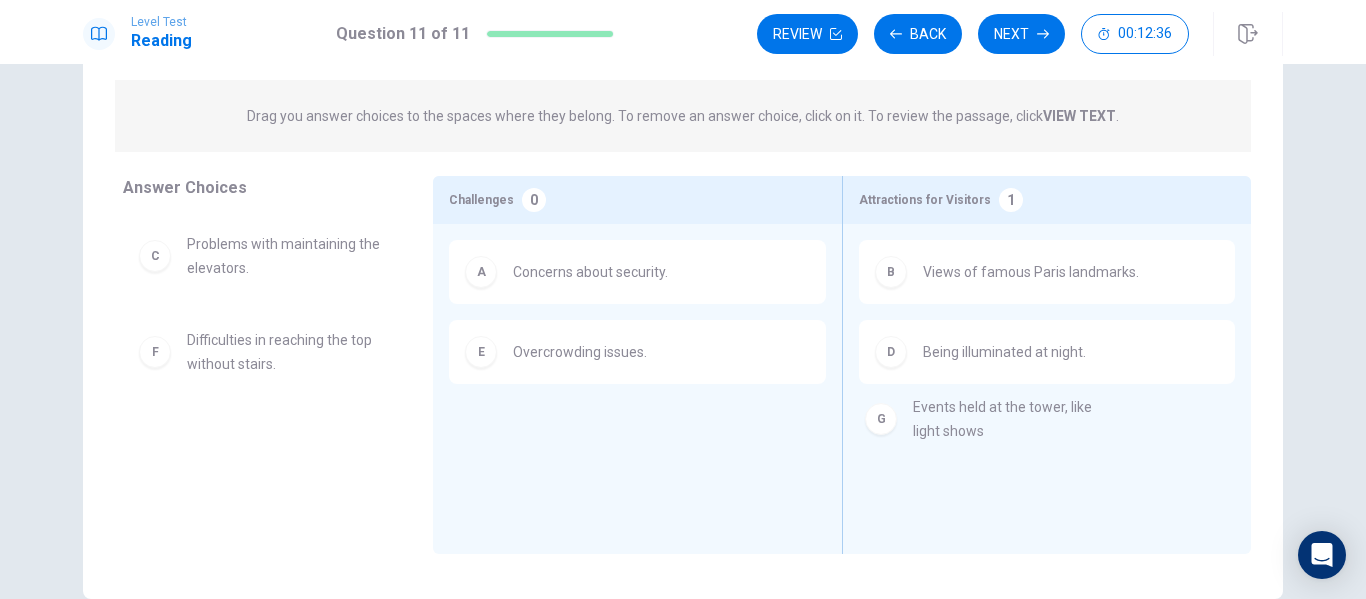 drag, startPoint x: 254, startPoint y: 457, endPoint x: 990, endPoint y: 428, distance: 736.5711 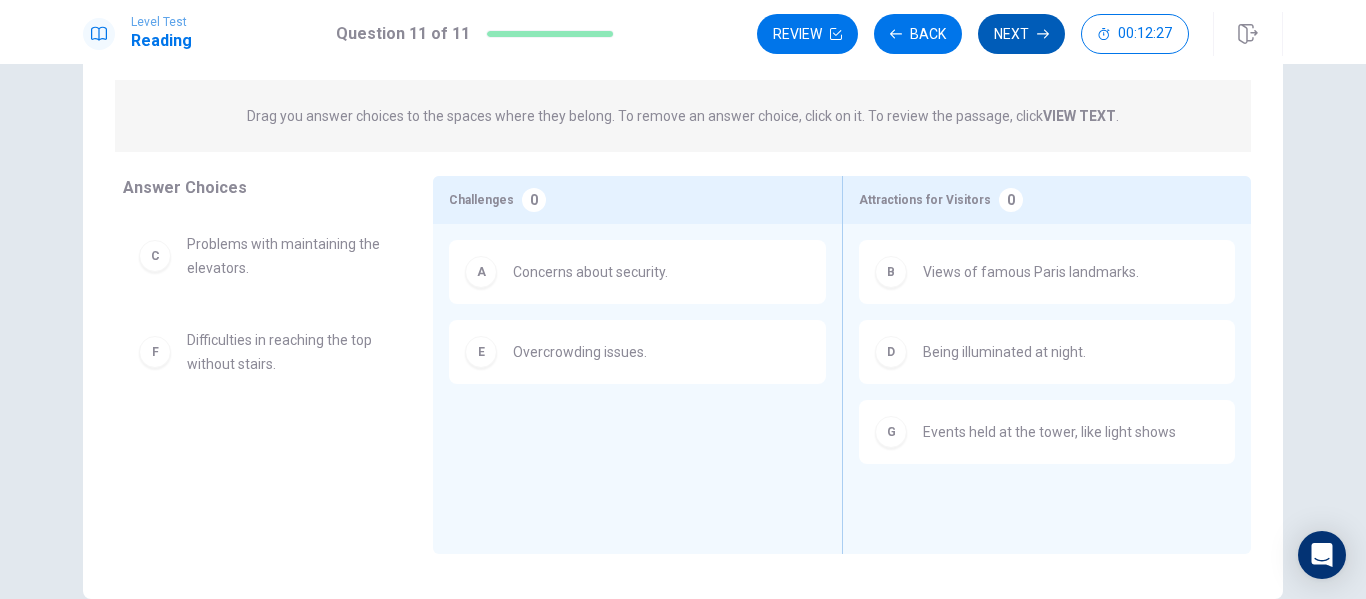 scroll, scrollTop: 0, scrollLeft: 0, axis: both 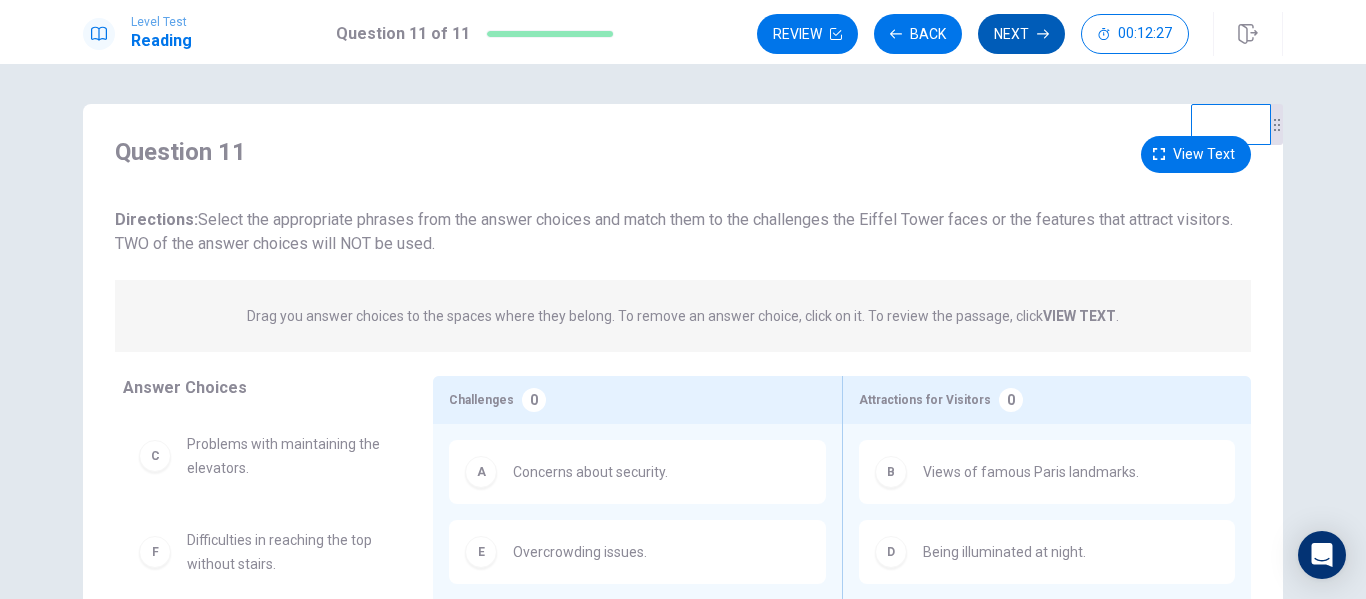 click on "Next" at bounding box center [1021, 34] 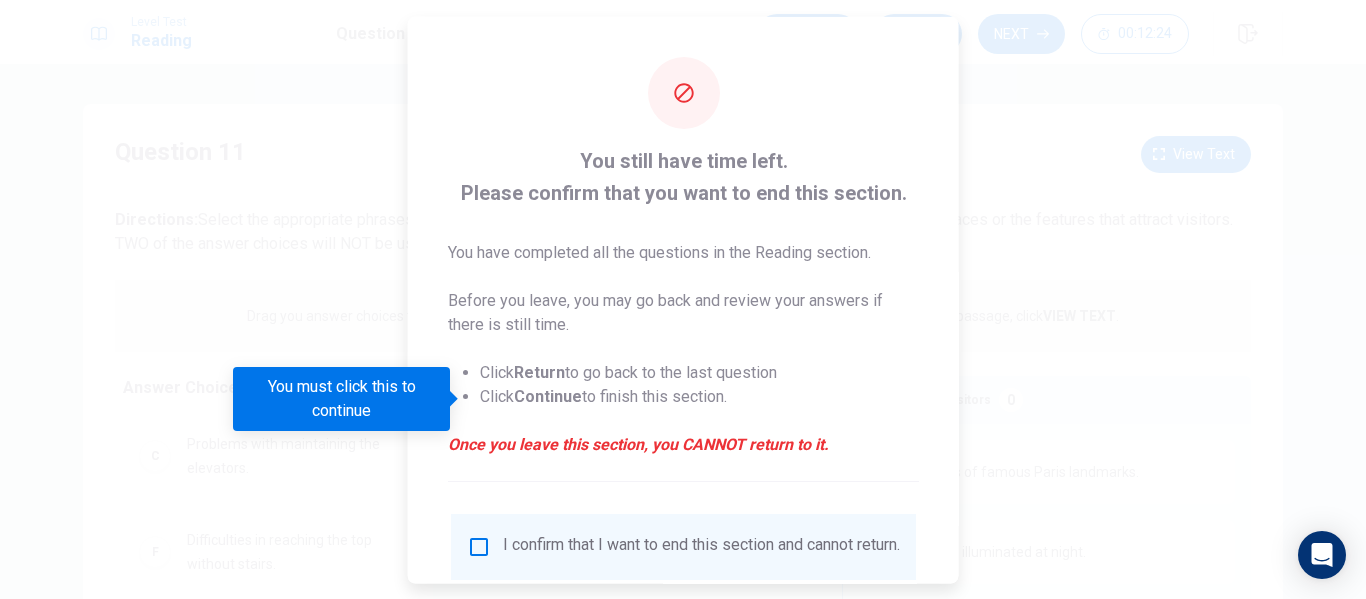 scroll, scrollTop: 147, scrollLeft: 0, axis: vertical 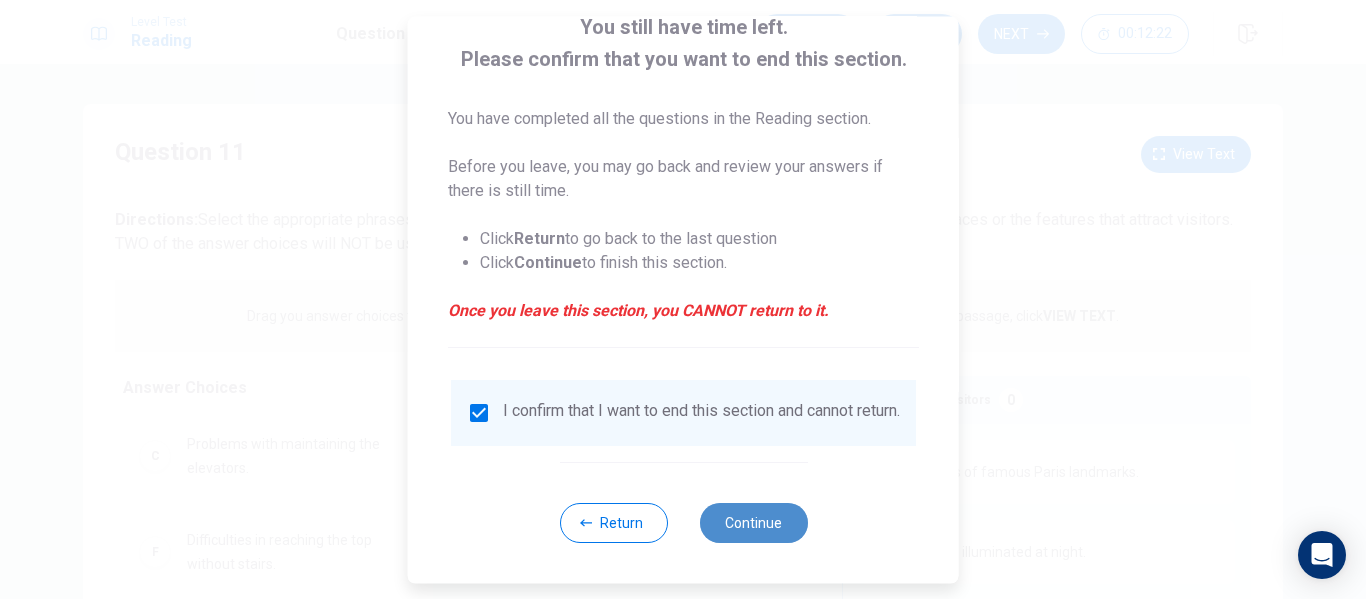 click on "Continue" at bounding box center [753, 523] 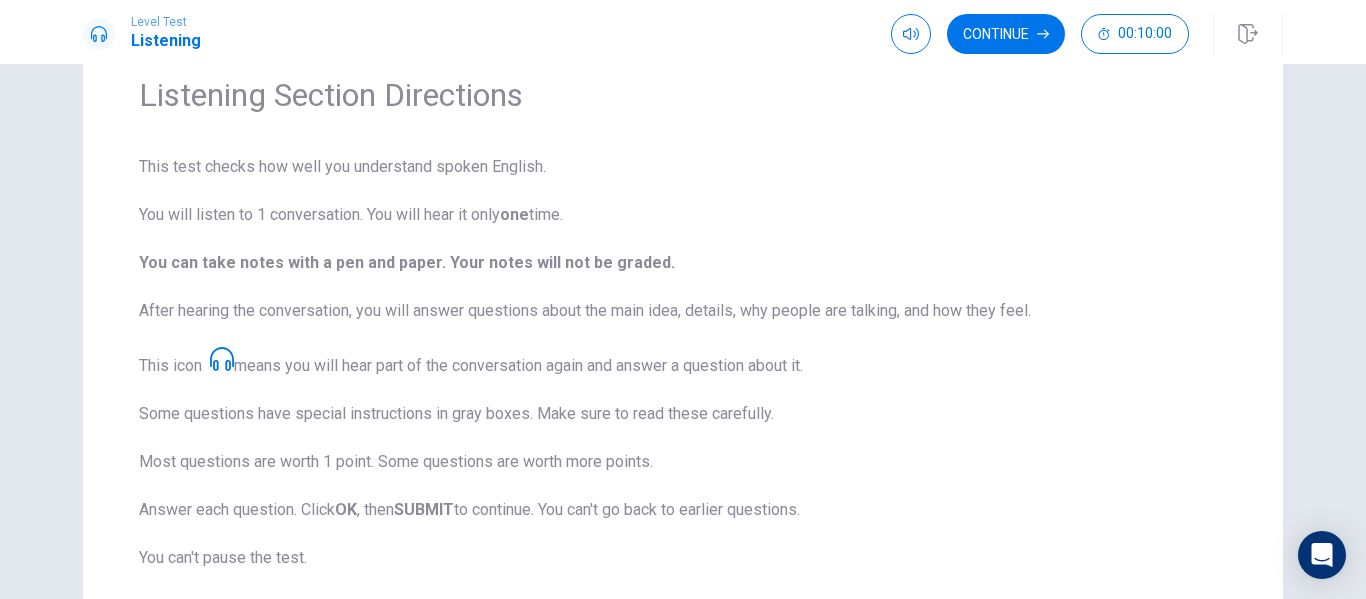 scroll, scrollTop: 60, scrollLeft: 0, axis: vertical 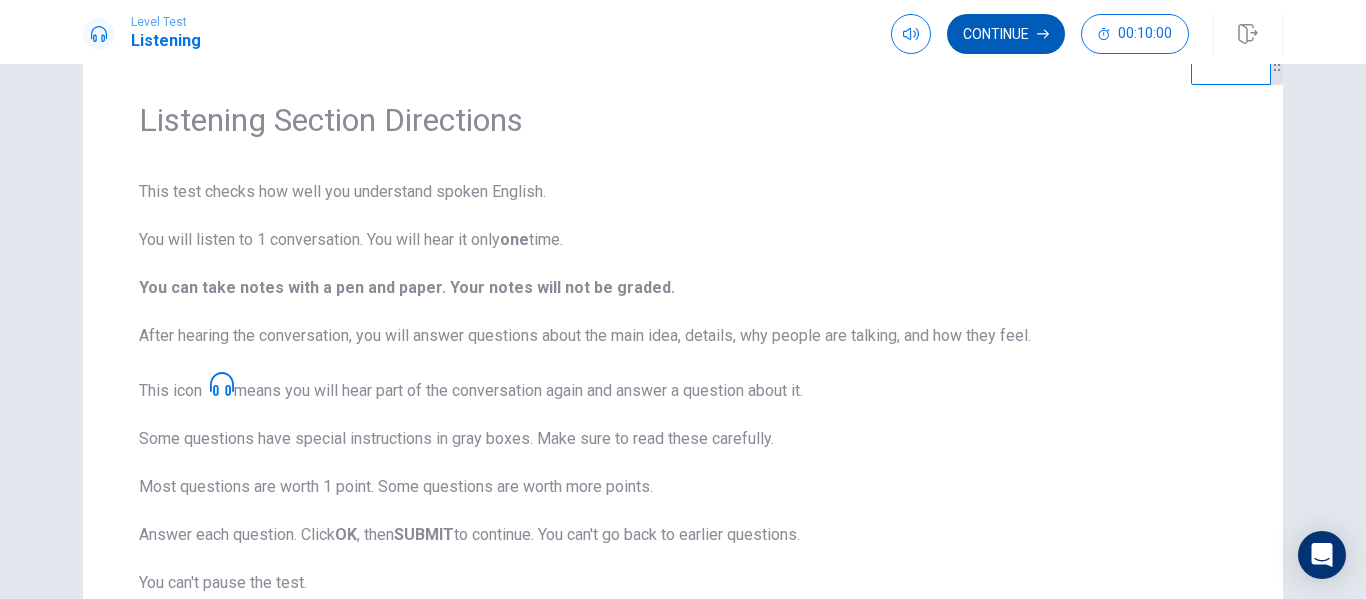 click on "Continue" at bounding box center [1006, 34] 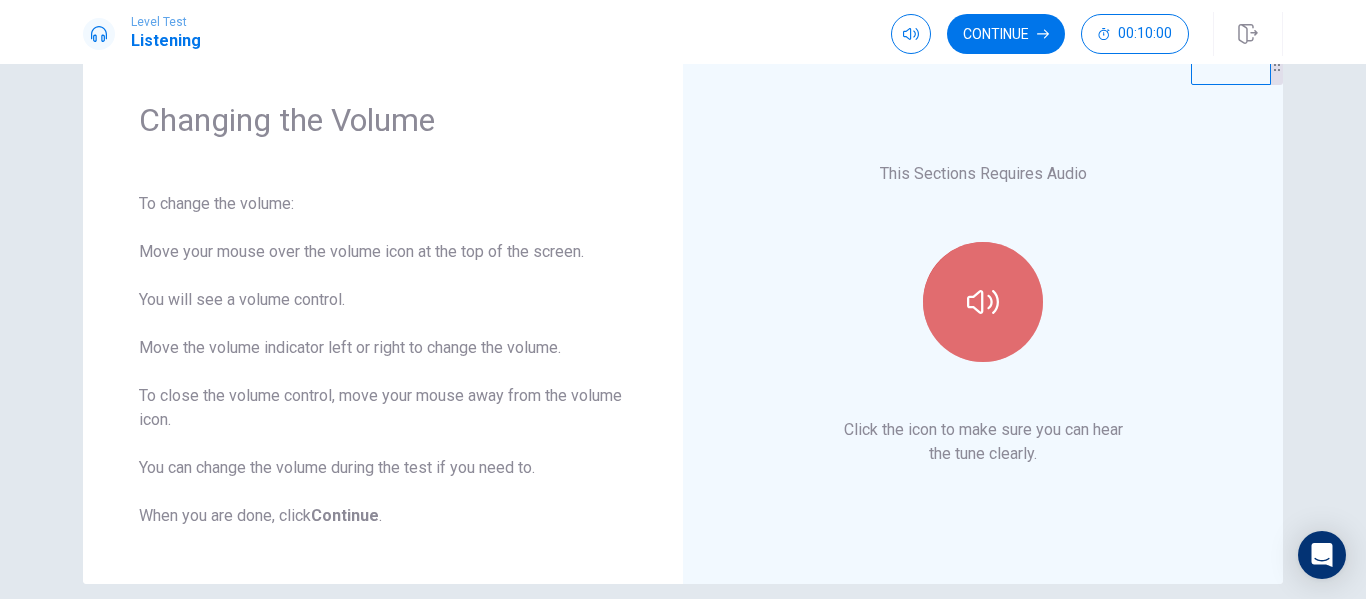 click at bounding box center [983, 302] 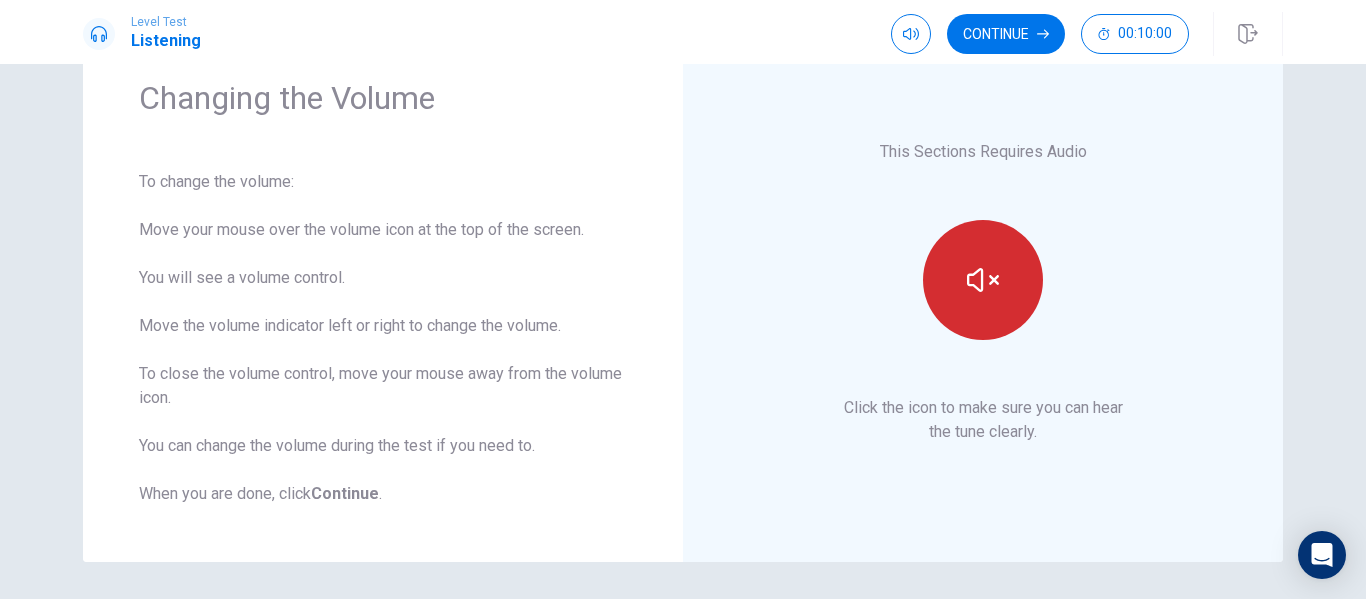 scroll, scrollTop: 49, scrollLeft: 0, axis: vertical 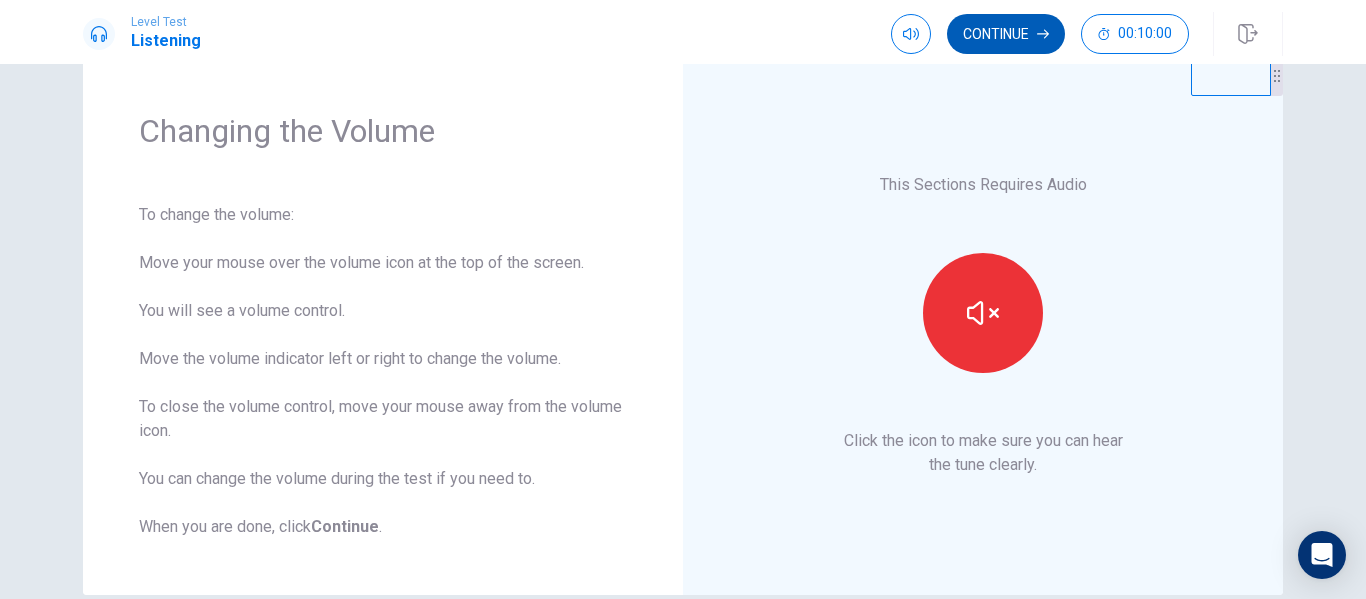 click on "Continue" at bounding box center (1006, 34) 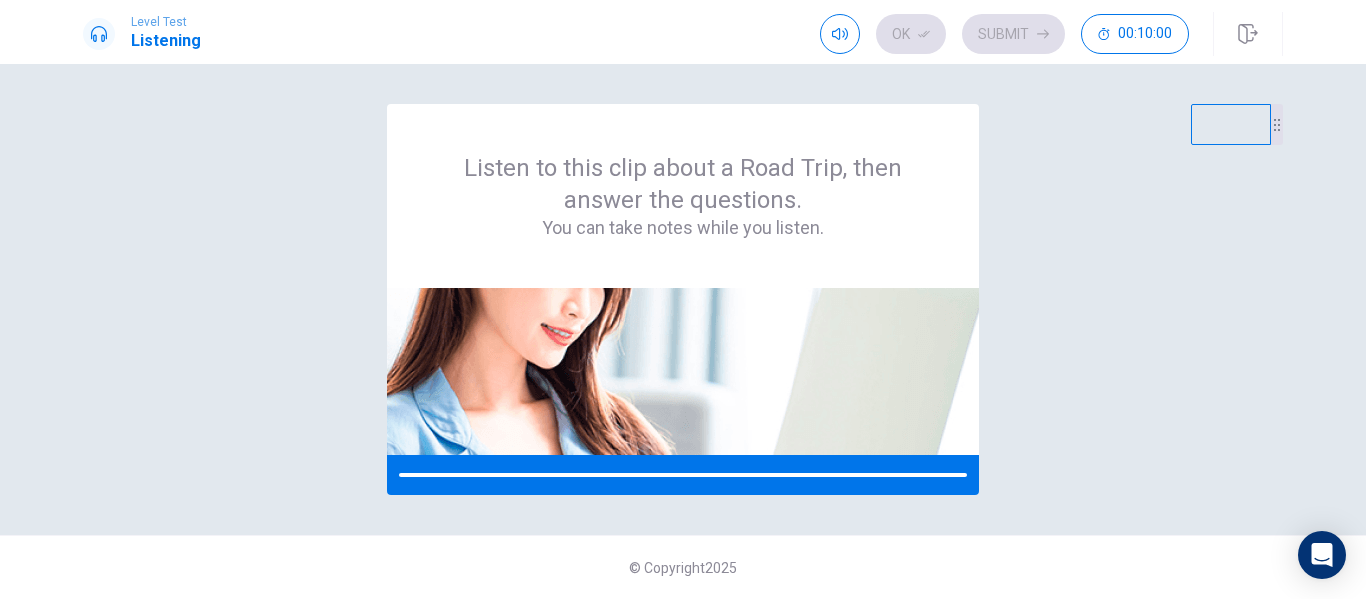 scroll, scrollTop: 0, scrollLeft: 0, axis: both 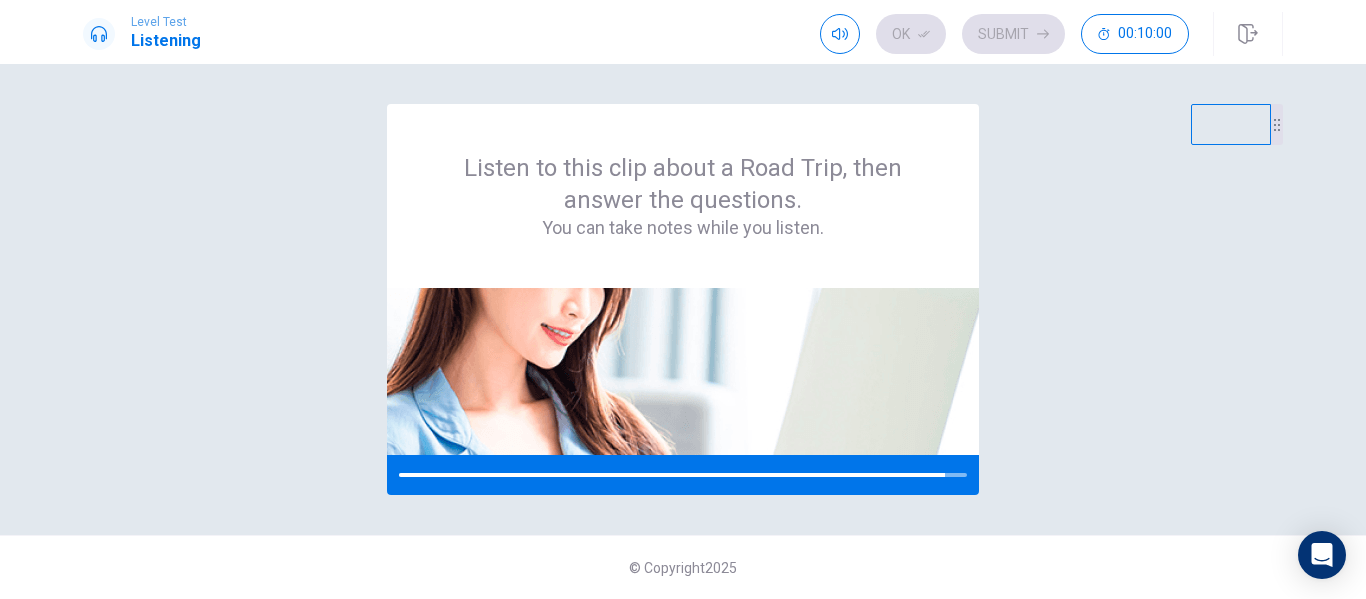 click on "Listen to this clip about a Road Trip, then answer the questions.  You can take notes while you listen." at bounding box center (683, 299) 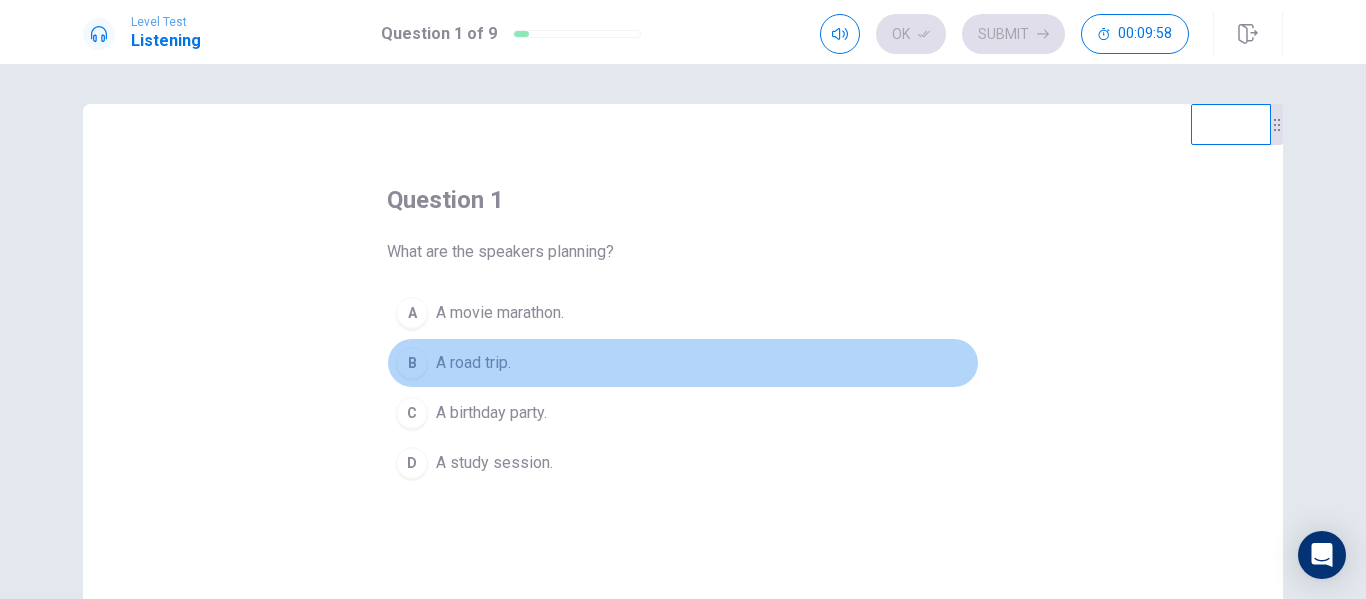 click on "A road trip." at bounding box center (473, 363) 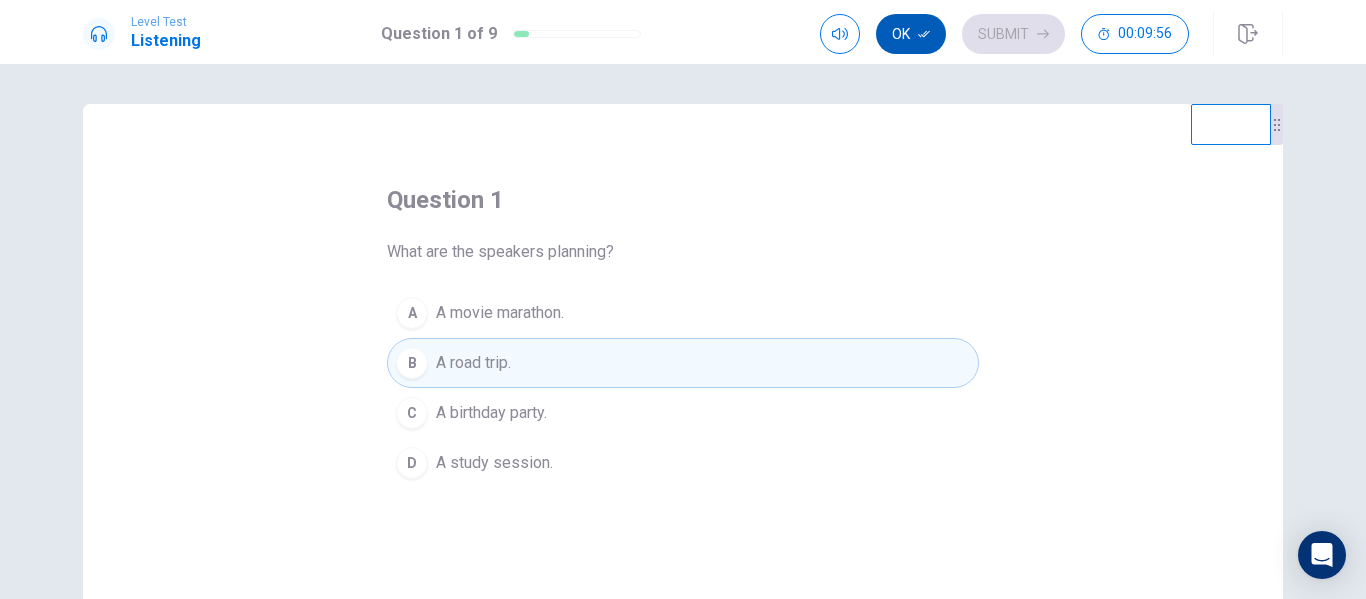 click on "Ok" at bounding box center [911, 34] 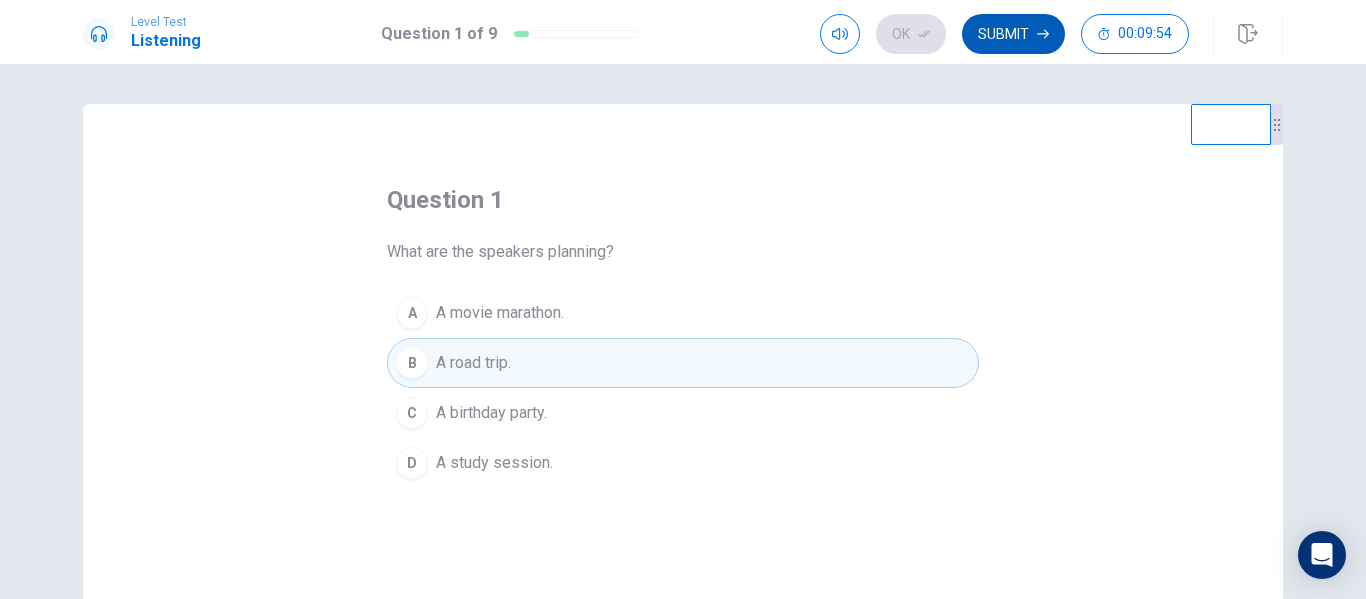 click on "Submit" at bounding box center (1013, 34) 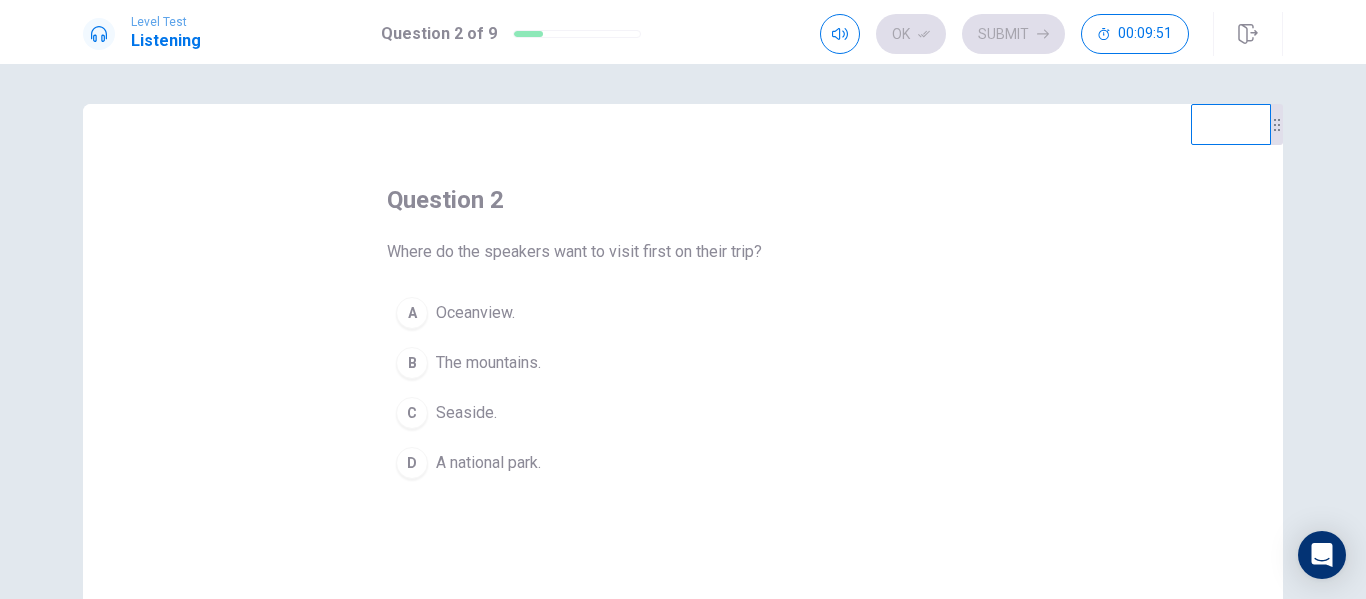 click on "C  Seaside." at bounding box center (683, 413) 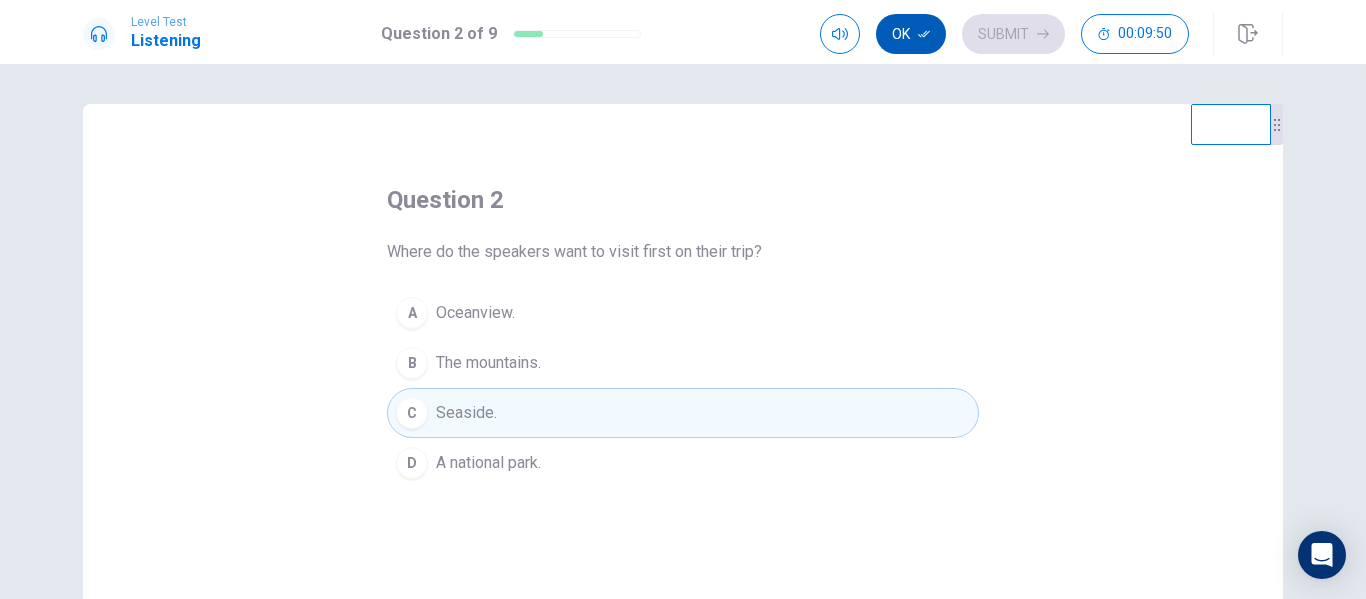 click on "Ok" at bounding box center [911, 34] 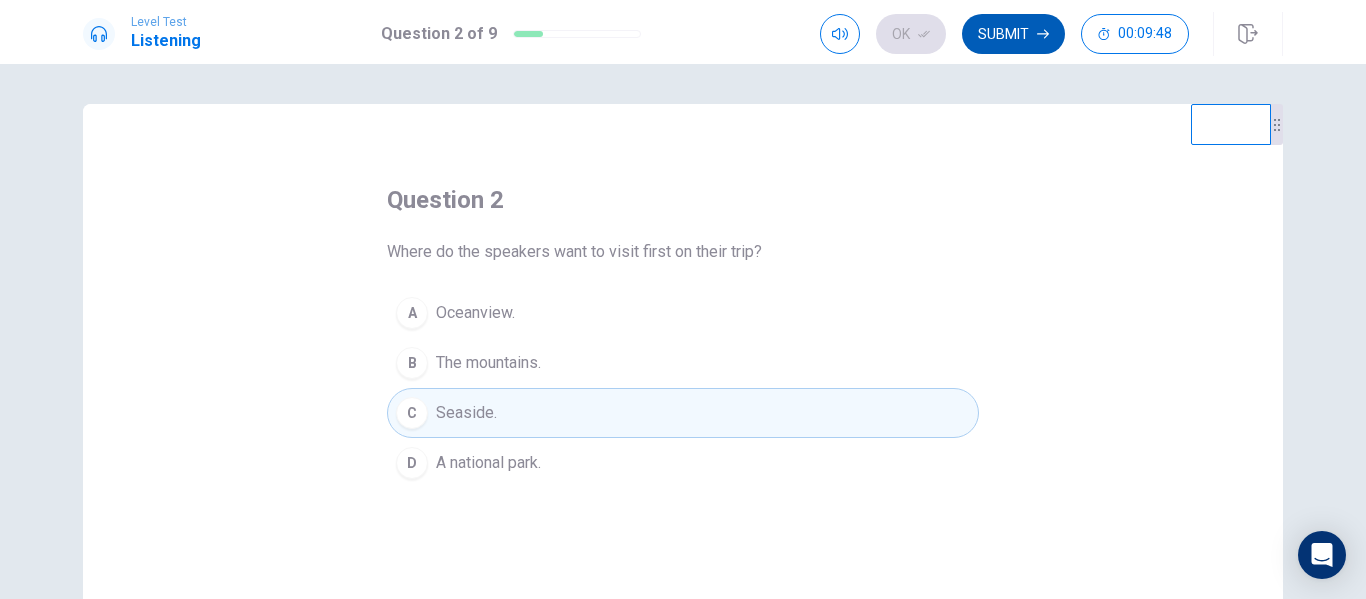 click on "Submit" at bounding box center (1013, 34) 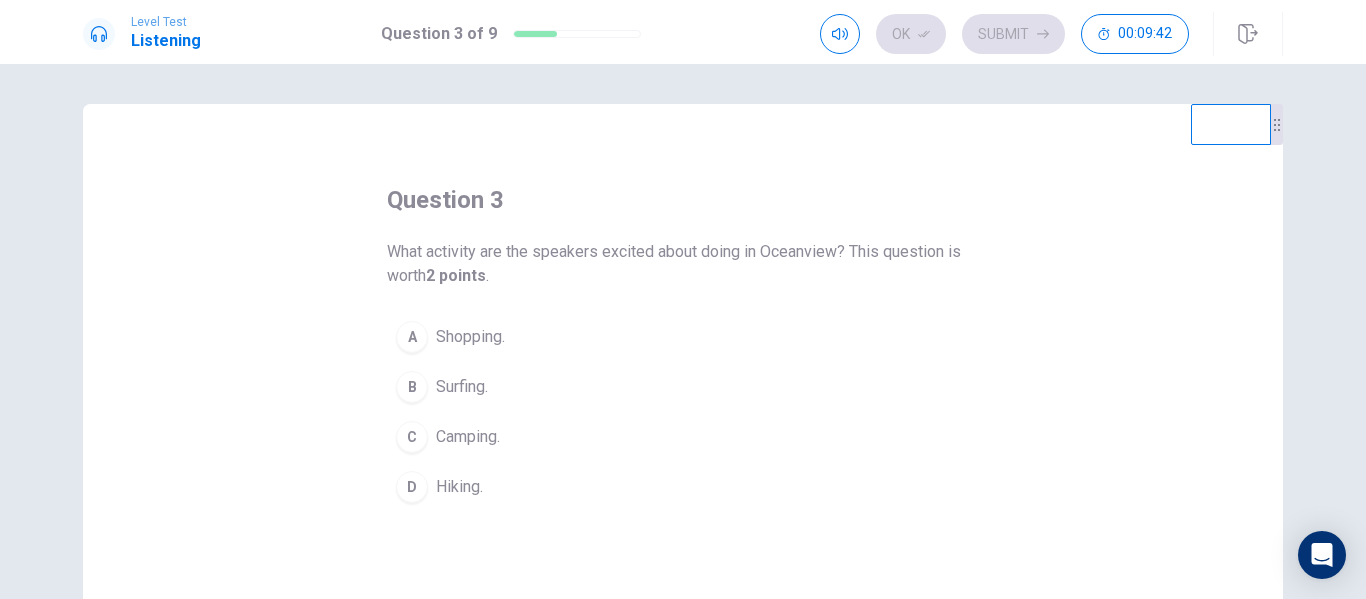 click on "Camping." at bounding box center [468, 437] 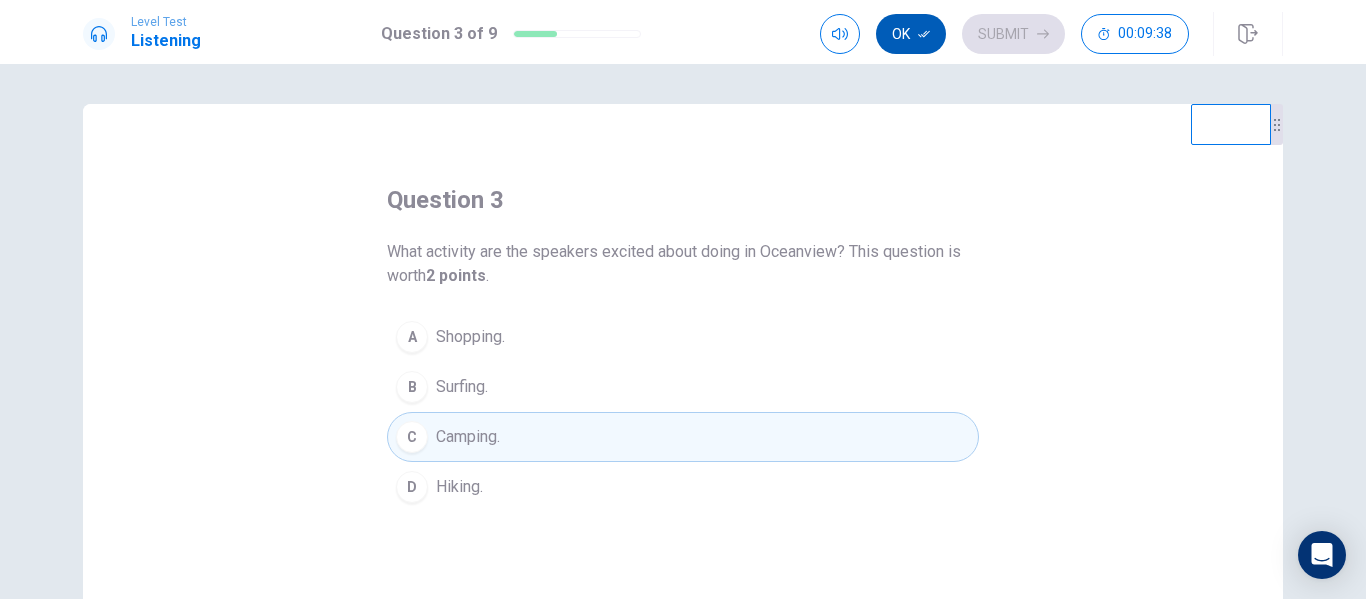click on "Ok" at bounding box center [911, 34] 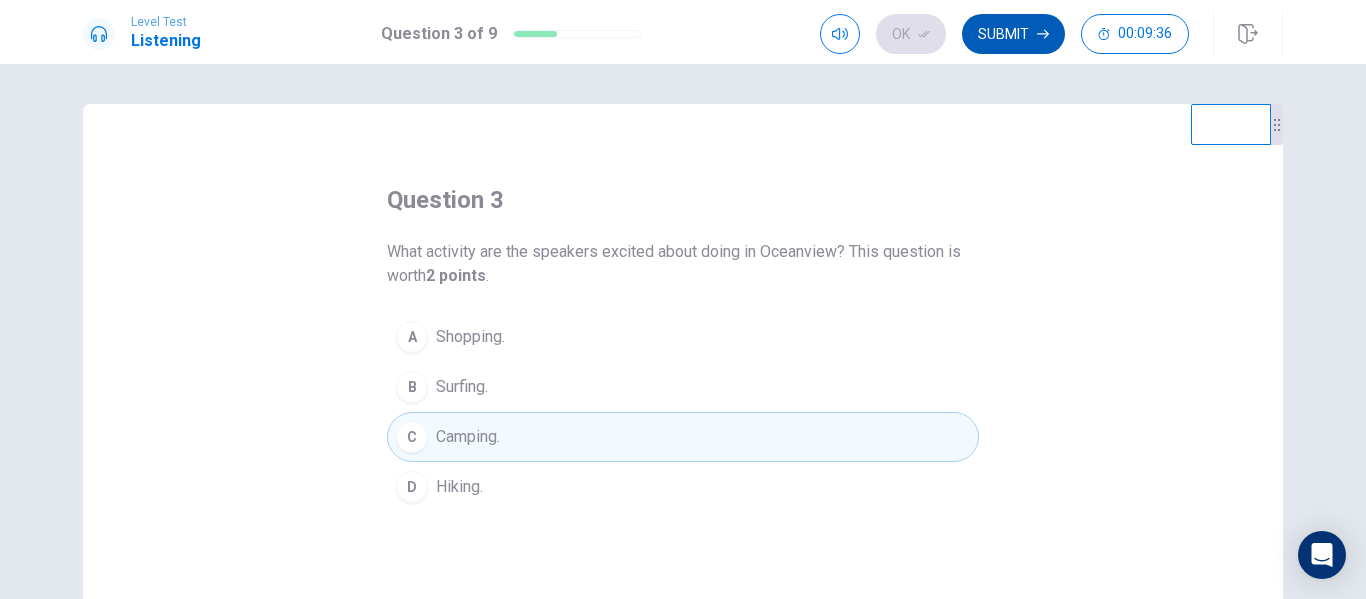 click on "Submit" at bounding box center [1013, 34] 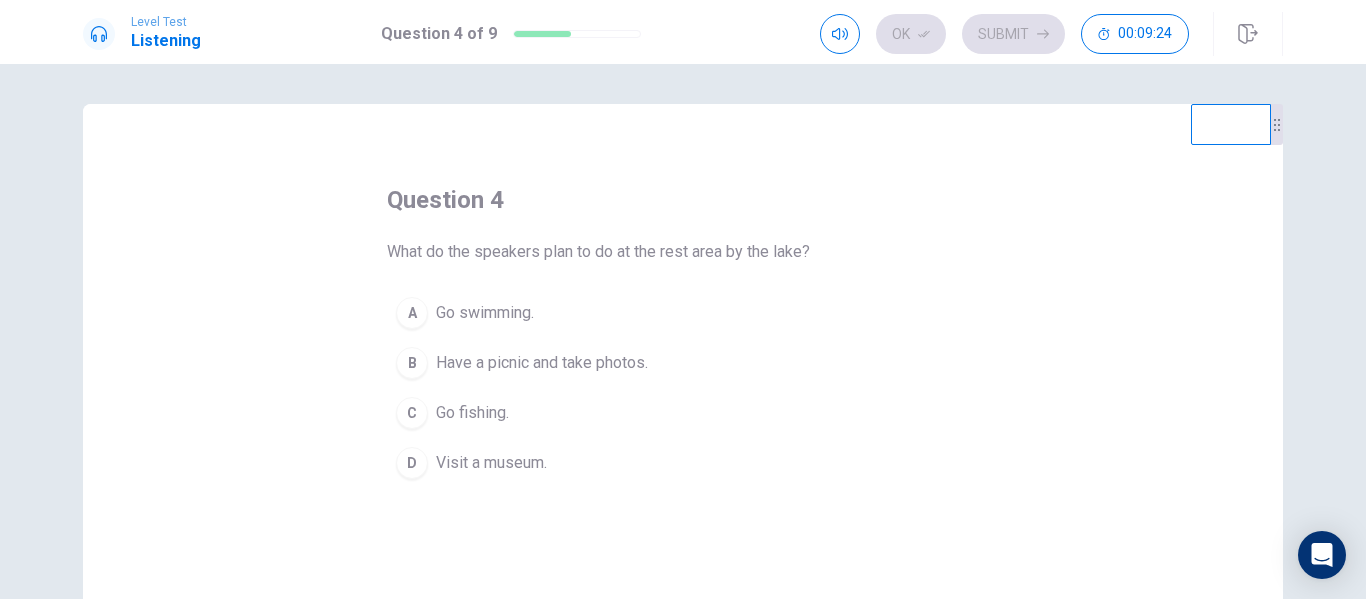 click on "Have a picnic and take photos." at bounding box center [542, 363] 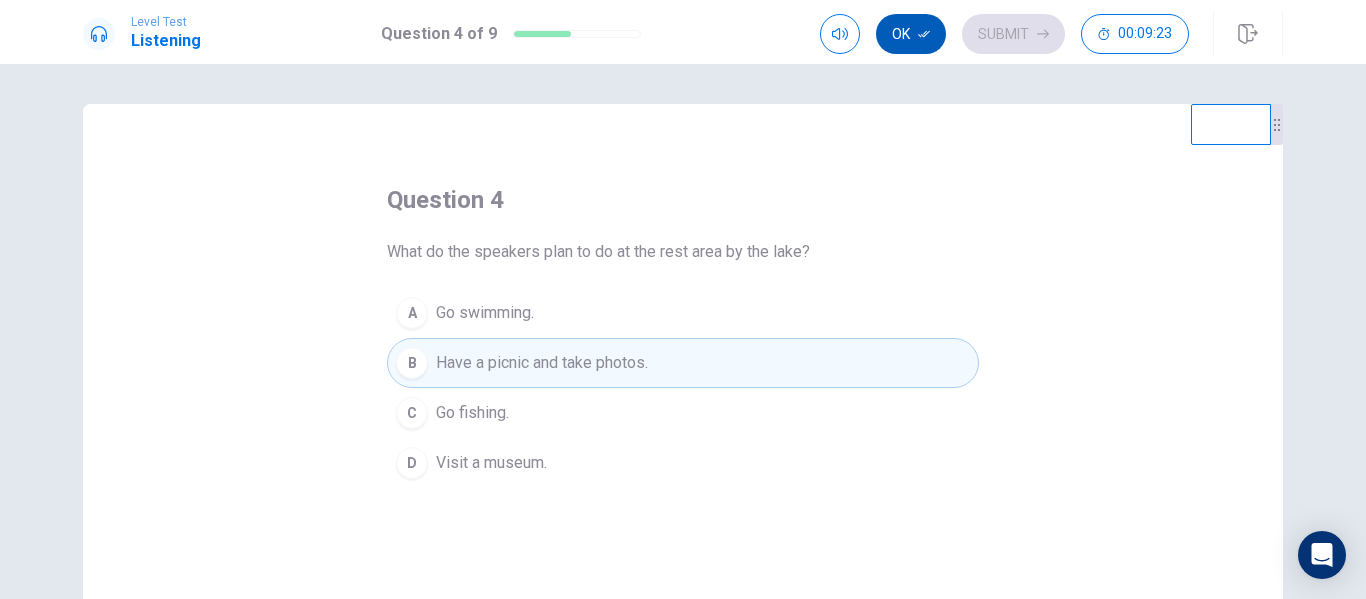 click on "Ok" at bounding box center (911, 34) 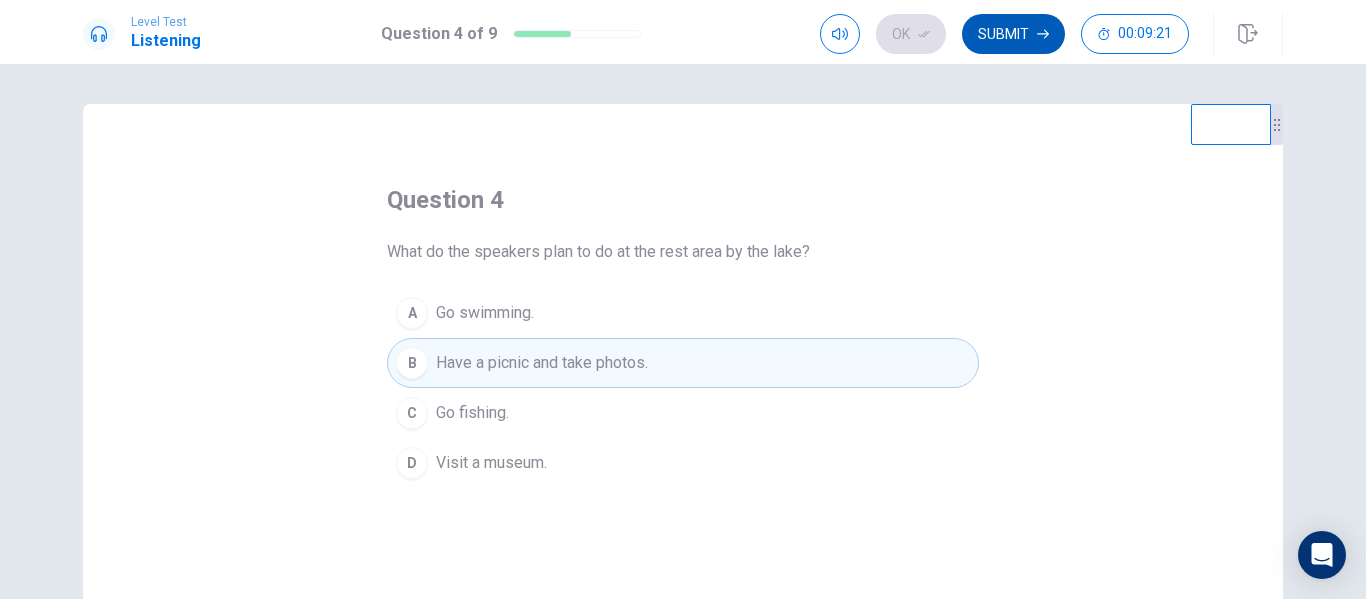 click on "Submit" at bounding box center [1013, 34] 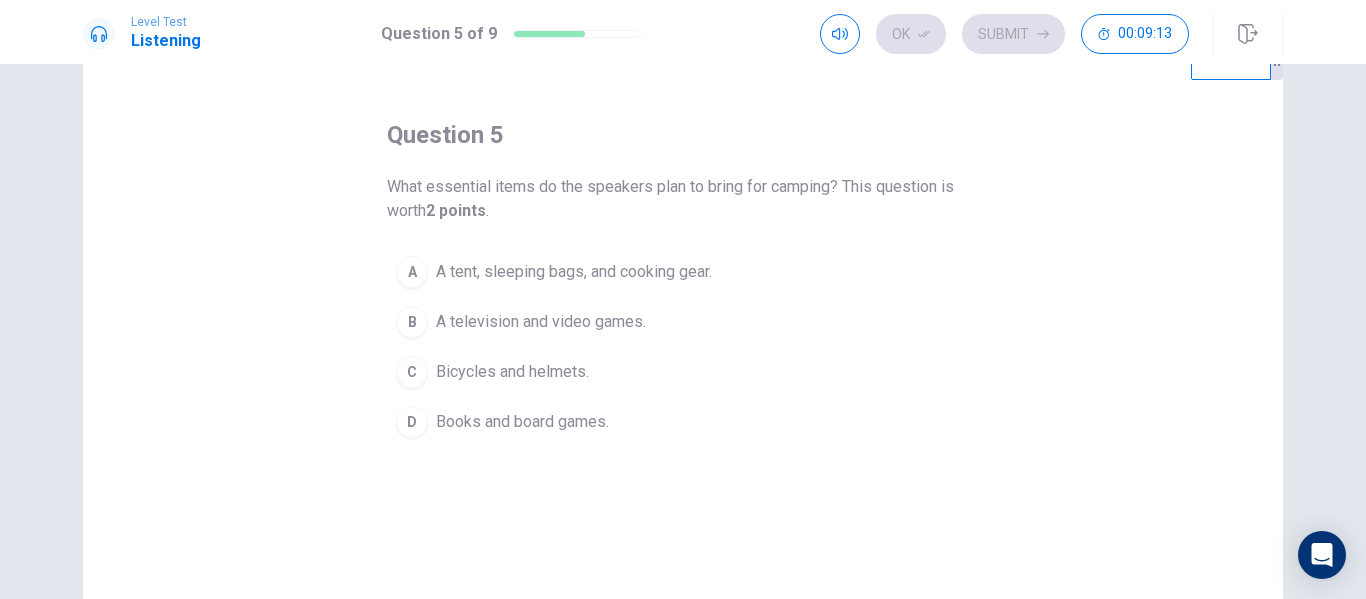 scroll, scrollTop: 100, scrollLeft: 0, axis: vertical 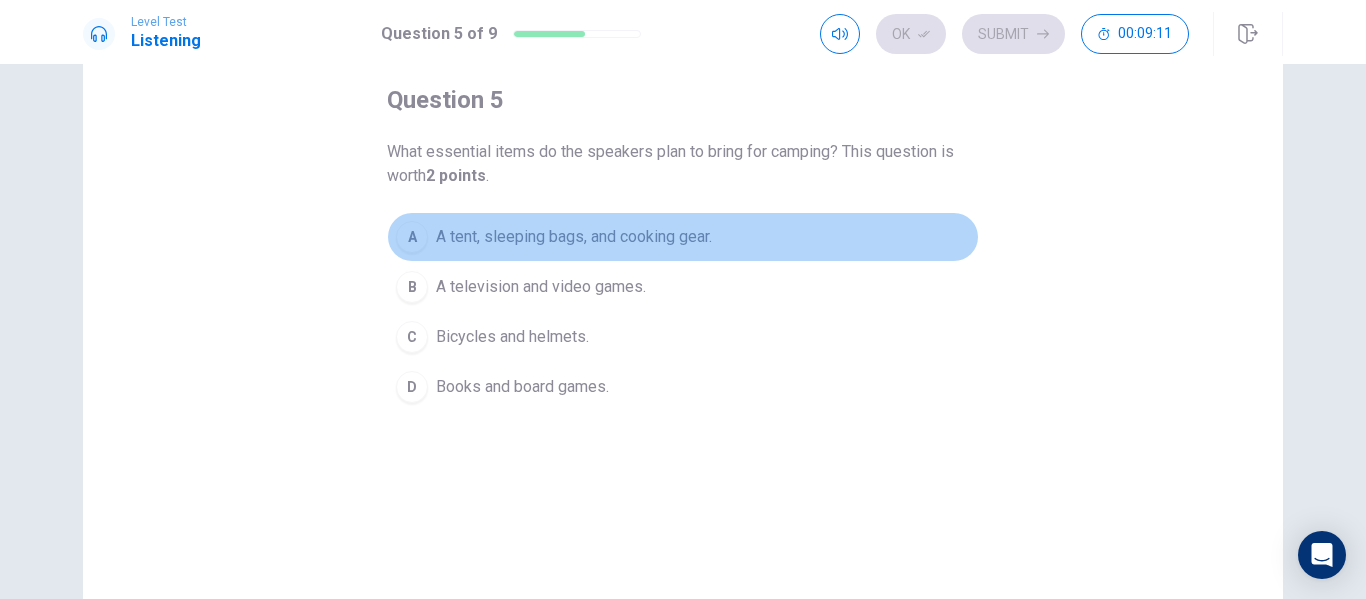 click on "A tent, sleeping bags, and cooking gear." at bounding box center (574, 237) 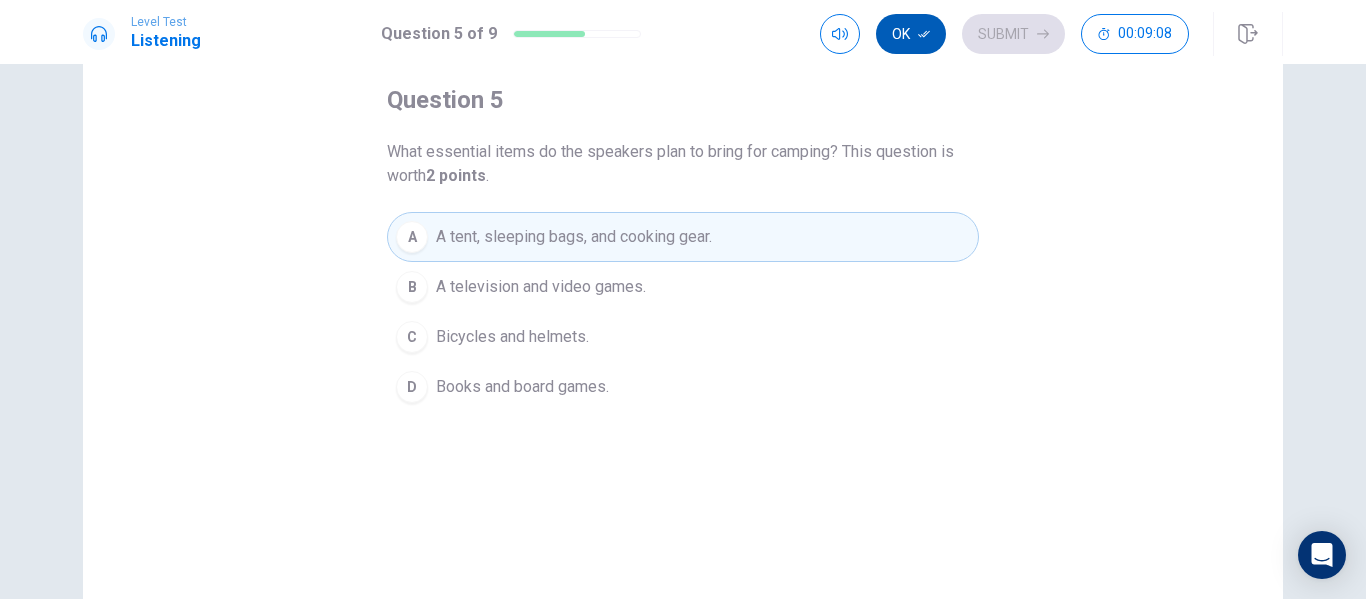 click on "Ok" at bounding box center (911, 34) 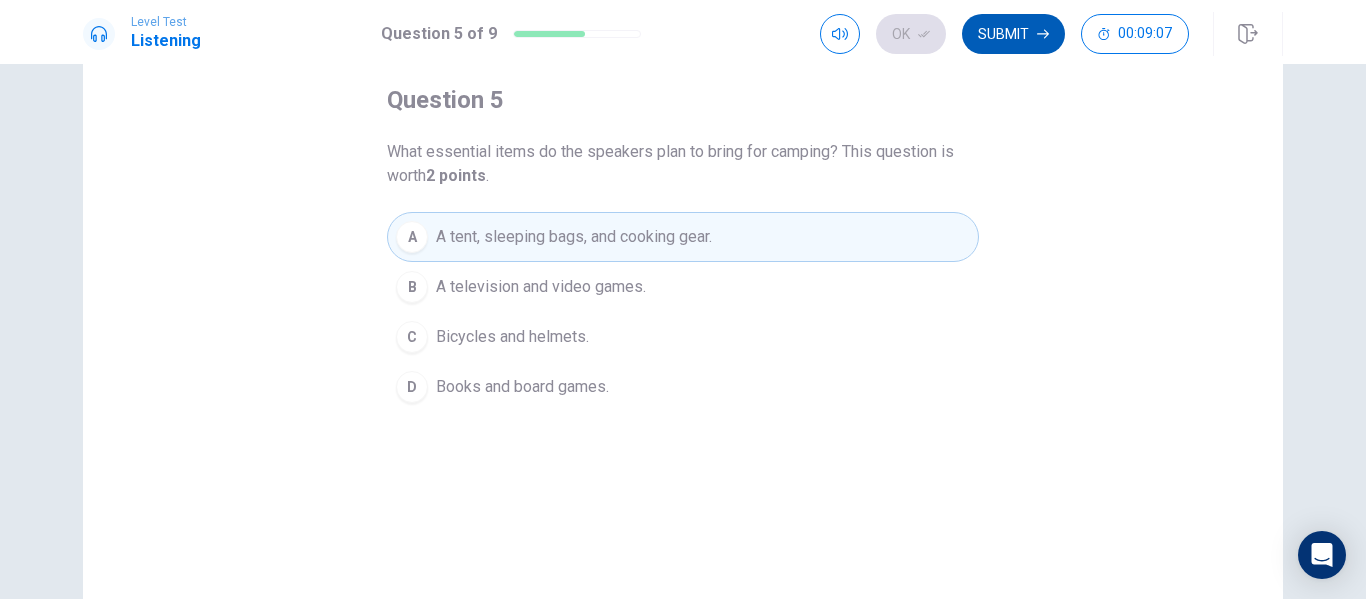 click on "Submit" at bounding box center (1013, 34) 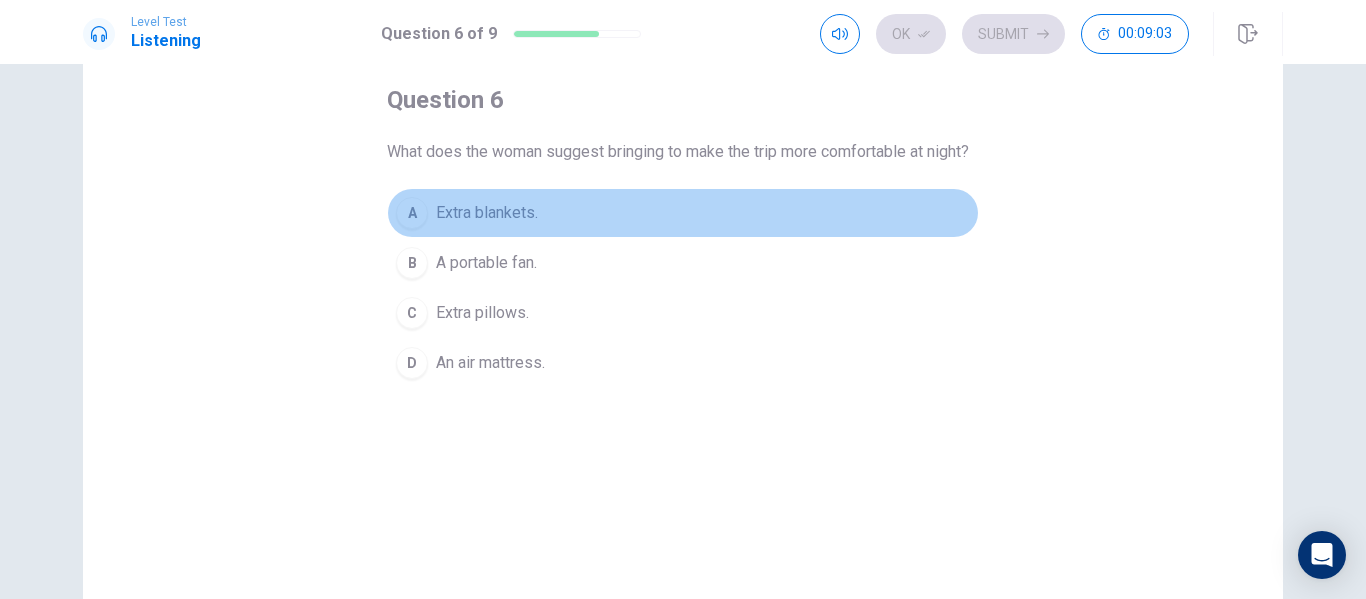 click on "Extra blankets." at bounding box center (487, 213) 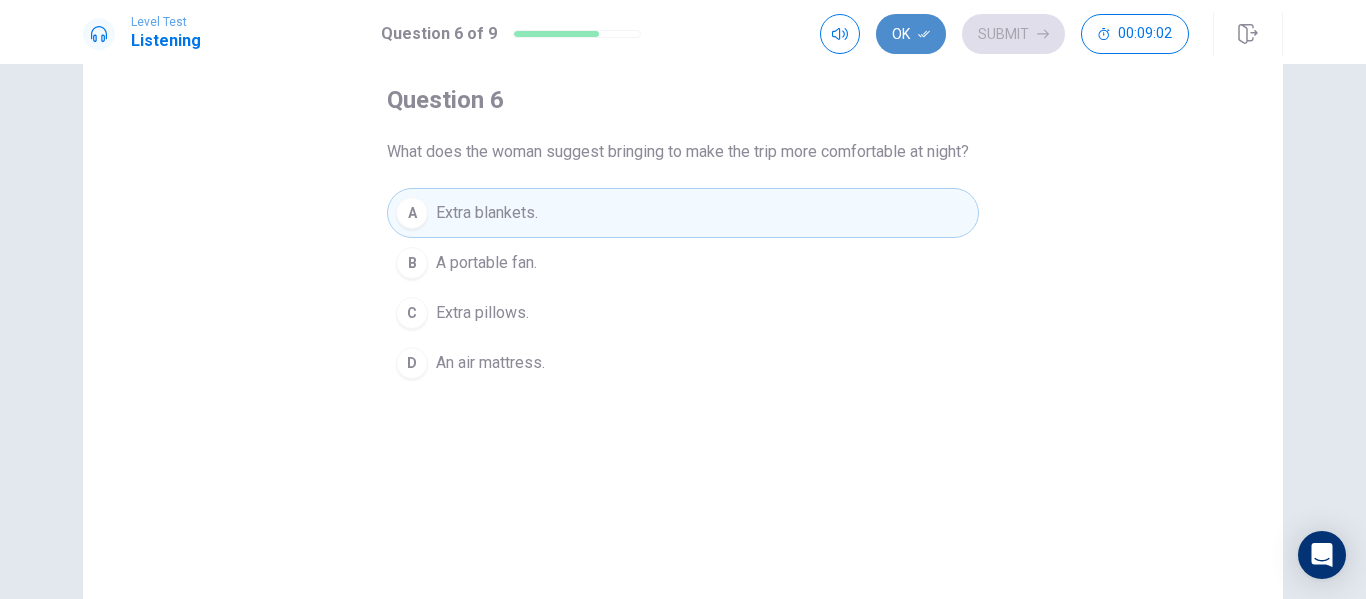 click on "Ok" at bounding box center [911, 34] 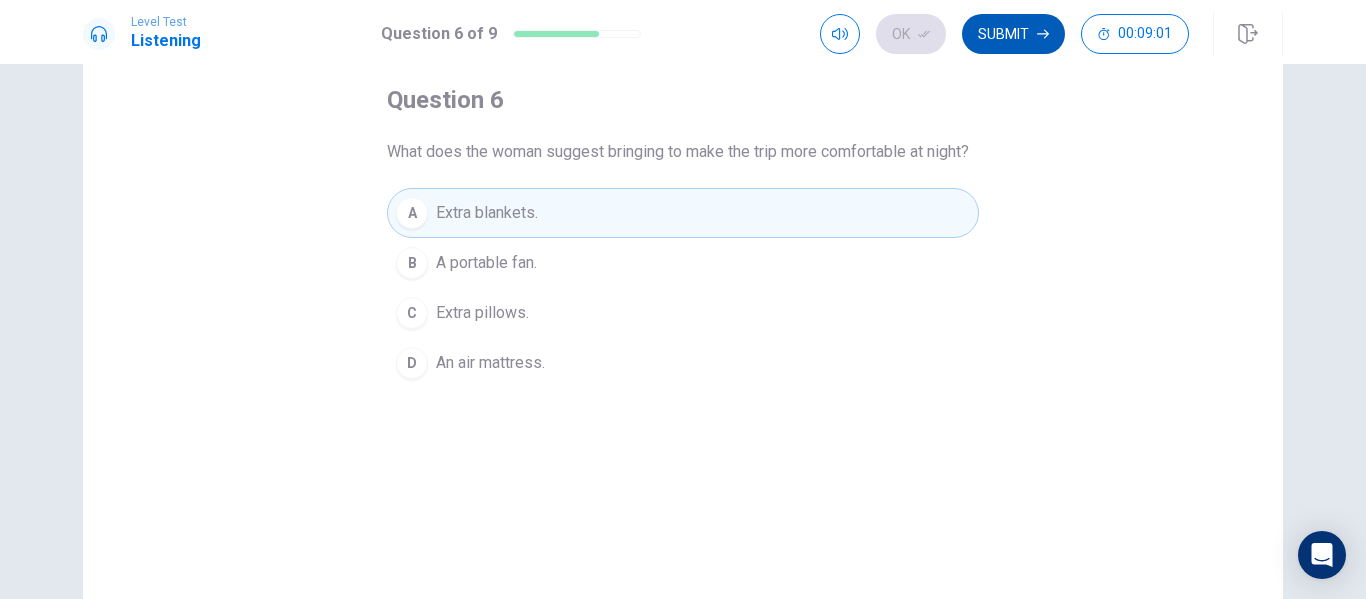 click on "Submit" at bounding box center (1013, 34) 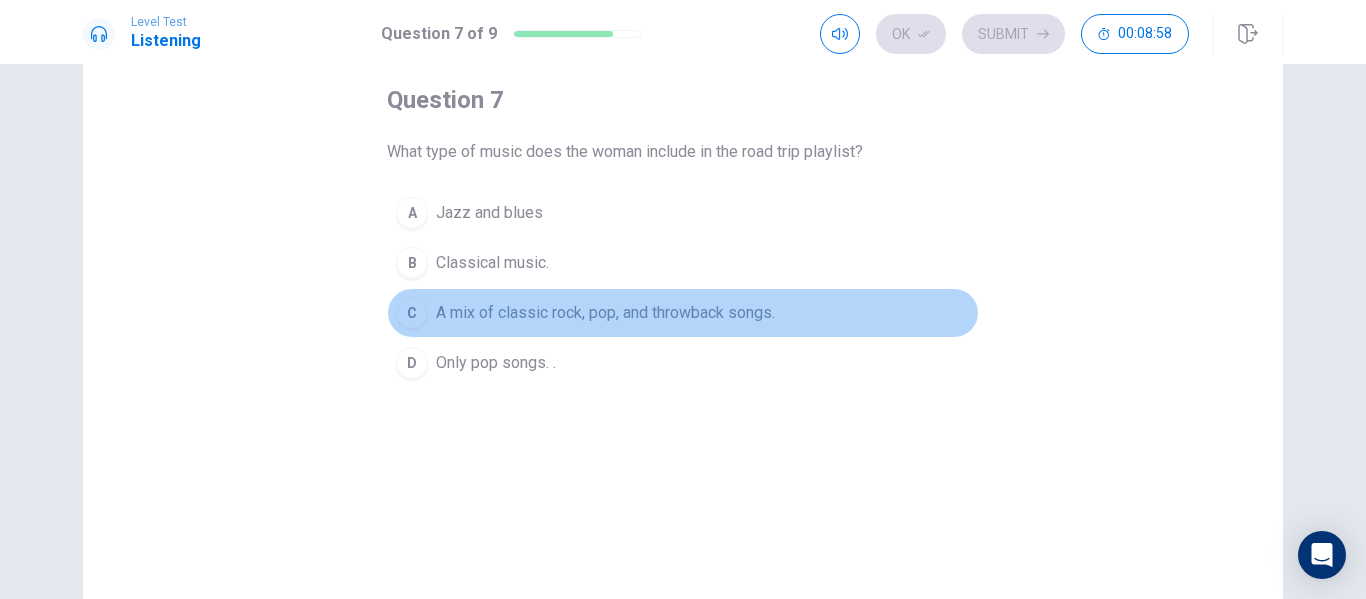 click on "A mix of classic rock, pop, and throwback songs." at bounding box center [605, 313] 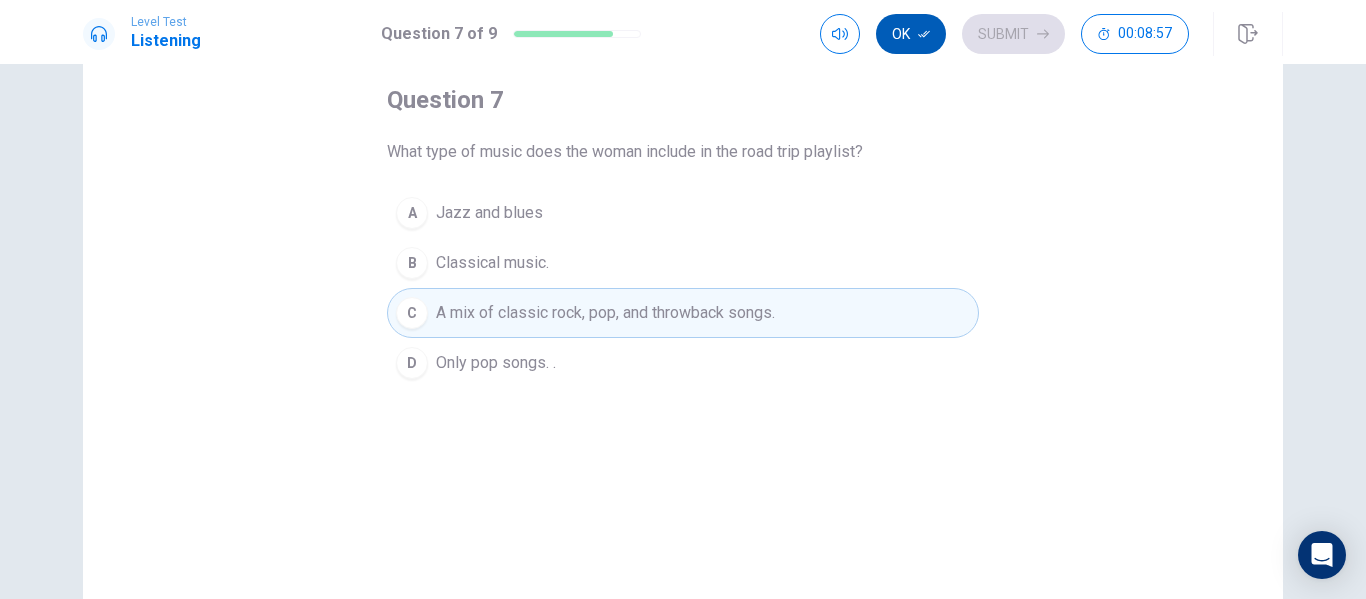 click on "Ok" at bounding box center (911, 34) 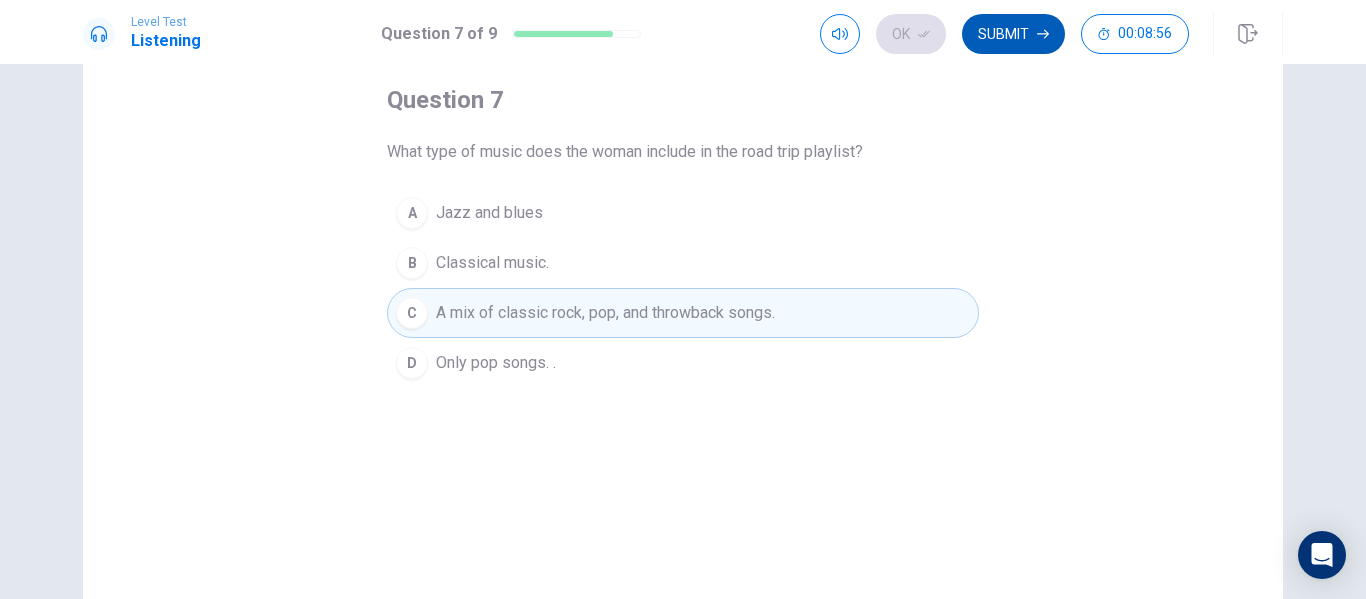 click on "Submit" at bounding box center (1013, 34) 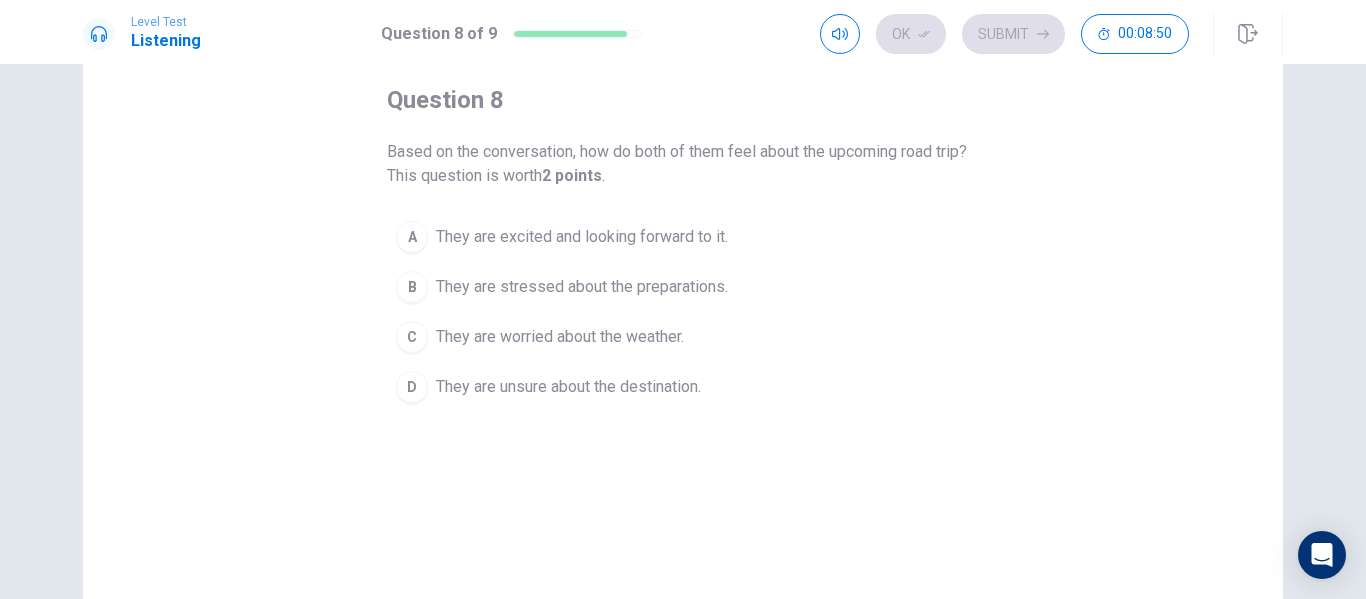 click on "They are excited and looking forward to it." at bounding box center [582, 237] 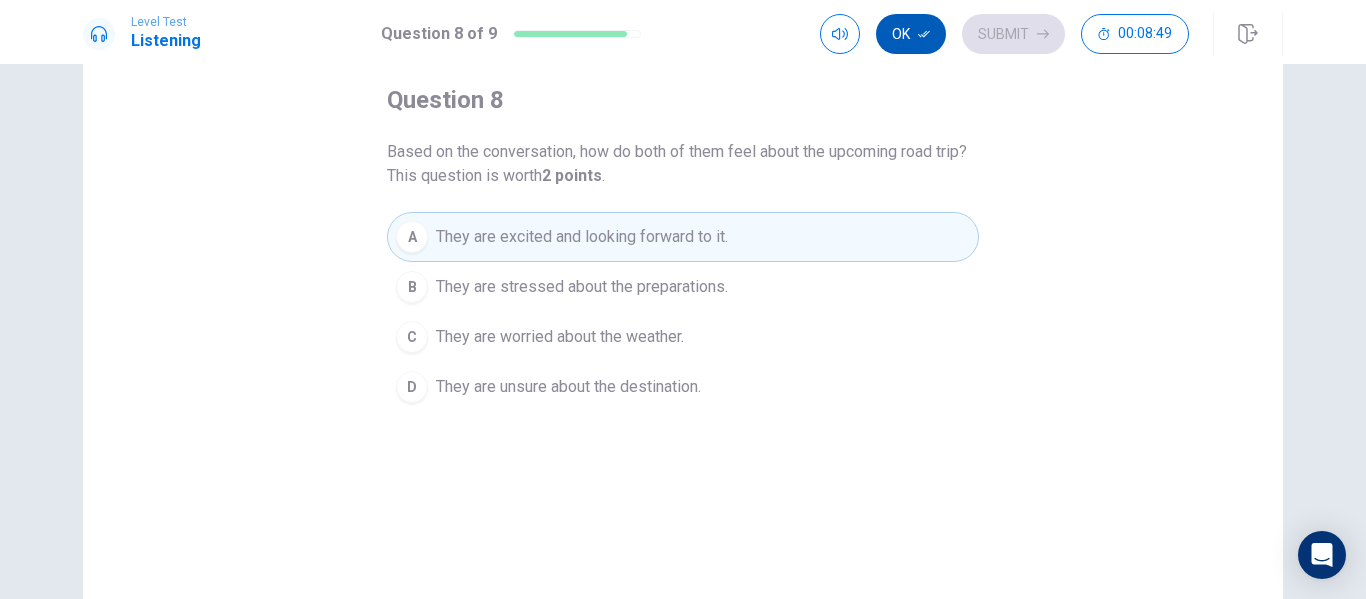 click on "Ok" at bounding box center [911, 34] 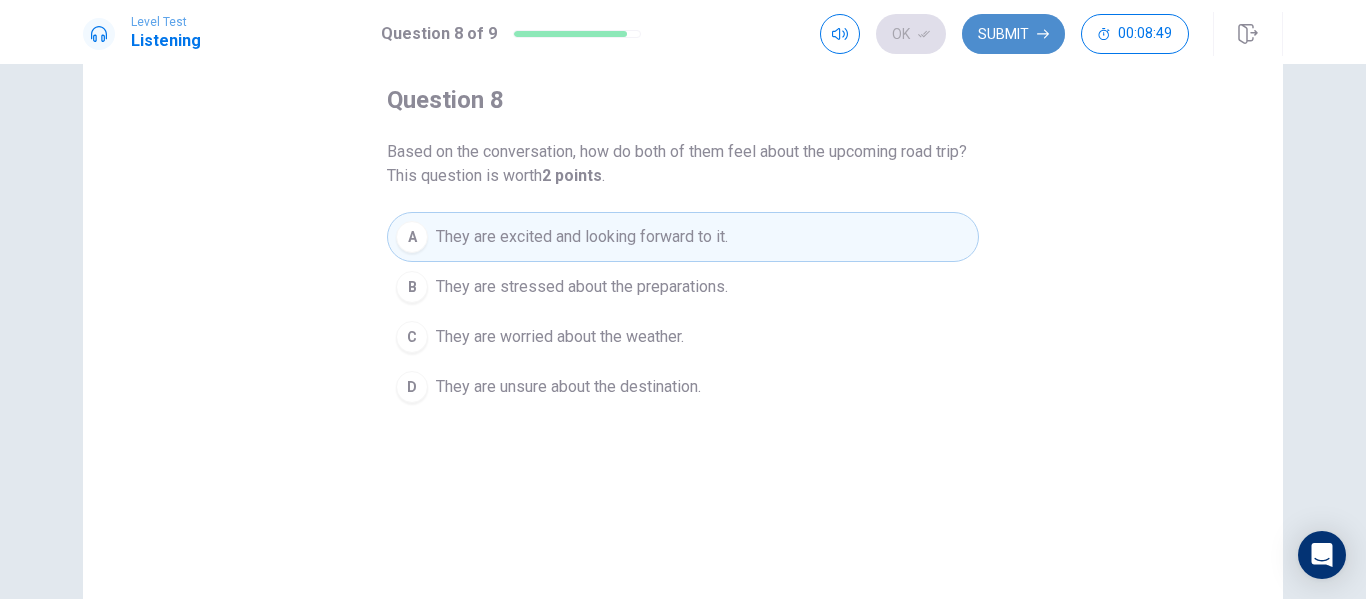 click on "Submit" at bounding box center [1013, 34] 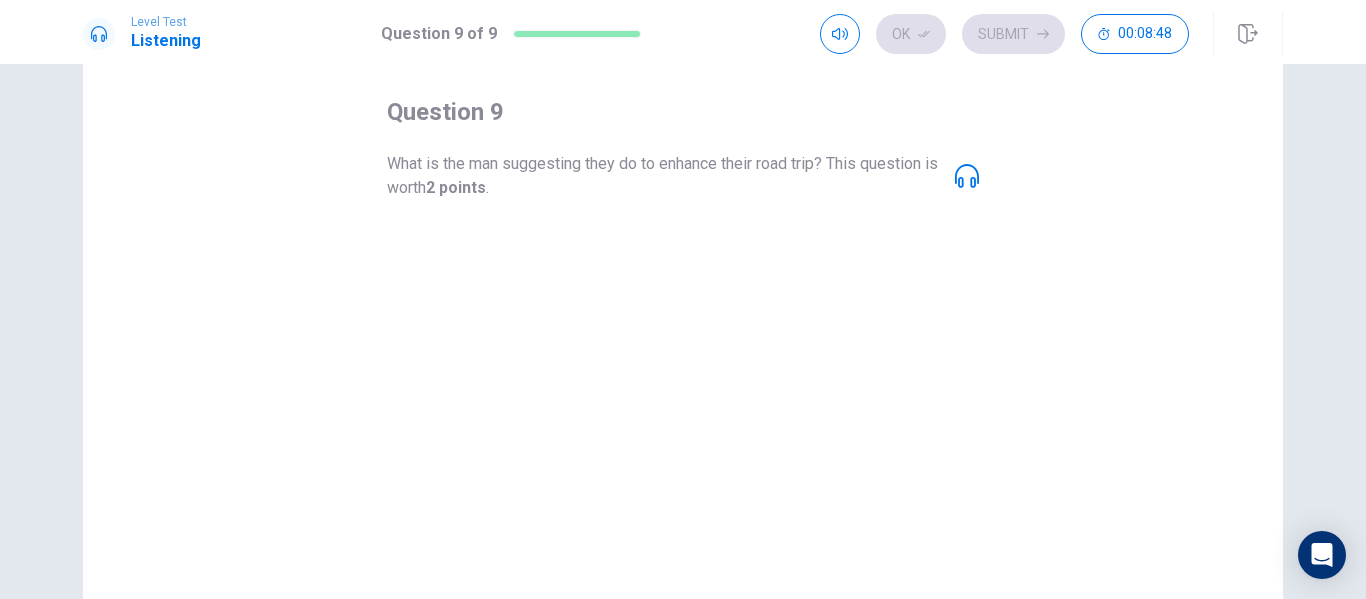scroll, scrollTop: 100, scrollLeft: 0, axis: vertical 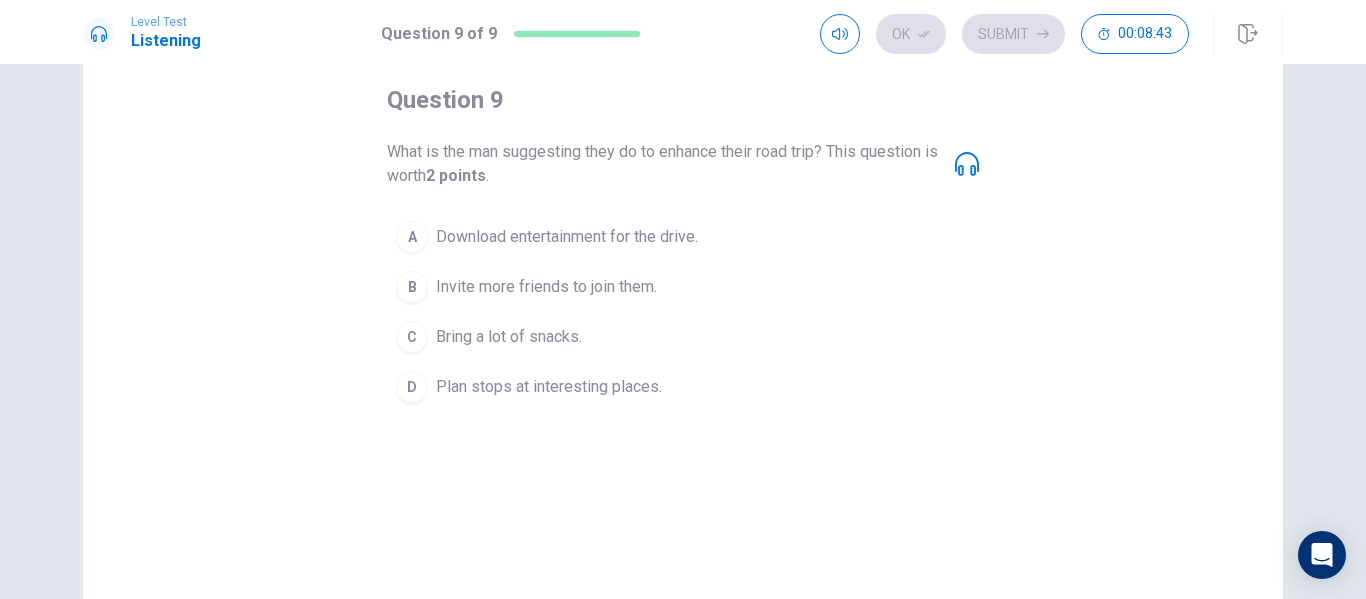 click on "Download entertainment for the drive." at bounding box center (567, 237) 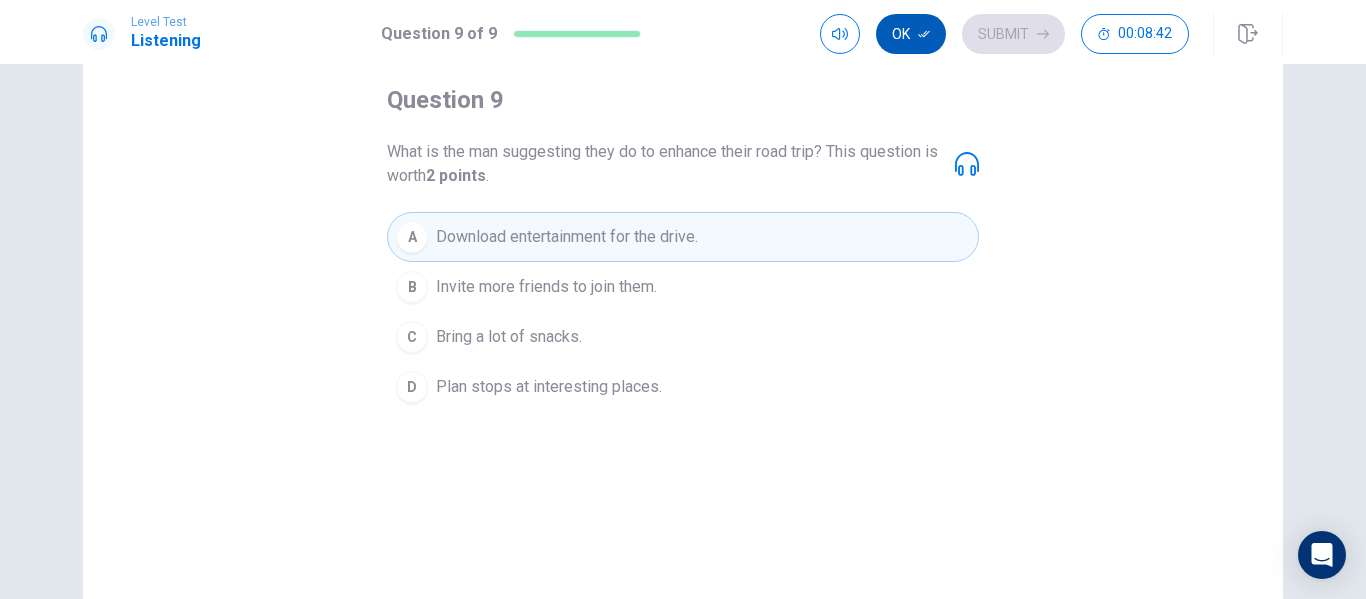 click on "Ok" at bounding box center [911, 34] 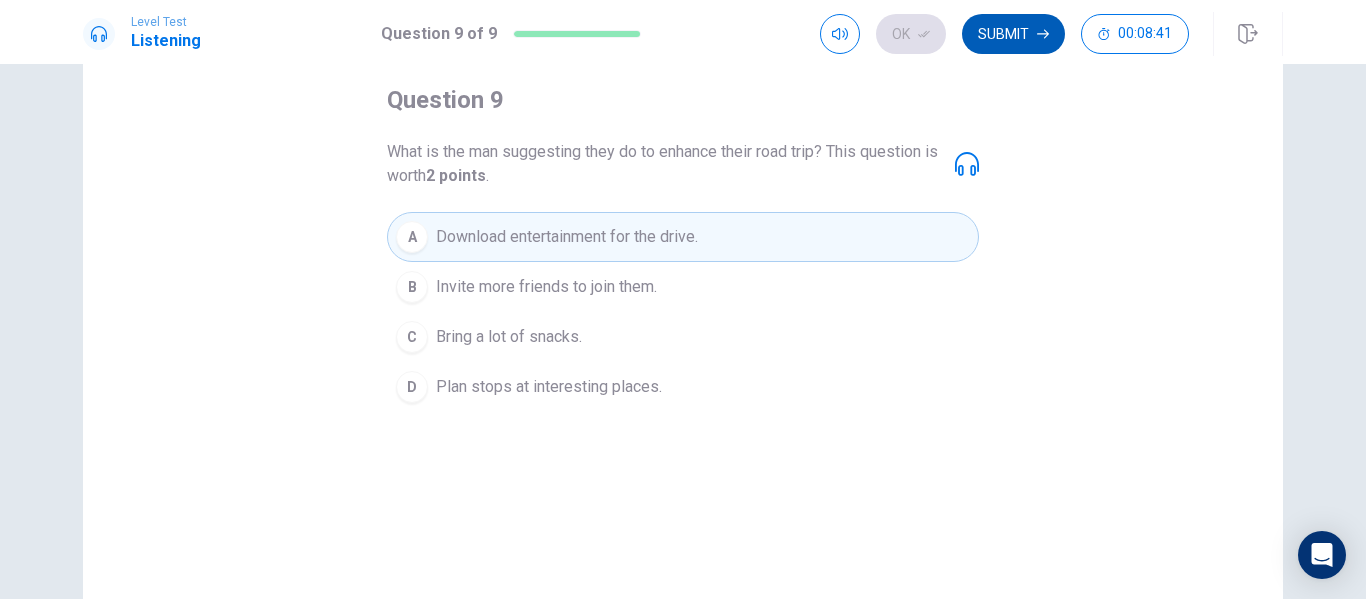 click on "Submit" at bounding box center (1013, 34) 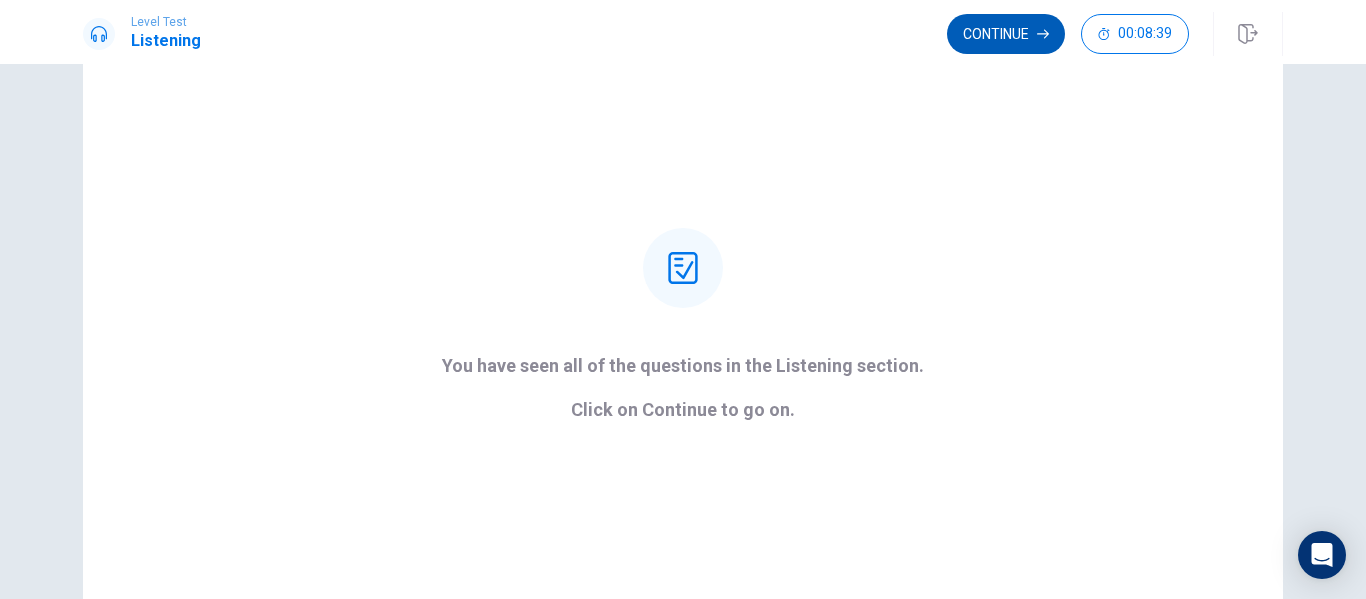 click on "Continue" at bounding box center (1006, 34) 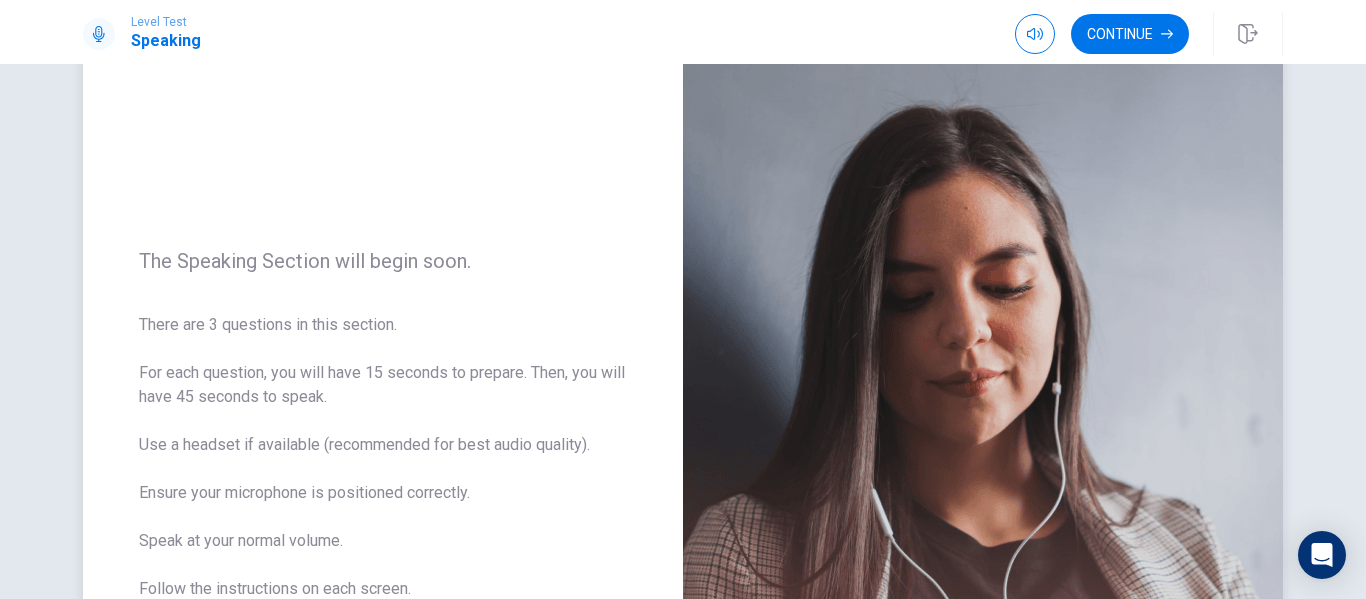 scroll, scrollTop: 81, scrollLeft: 0, axis: vertical 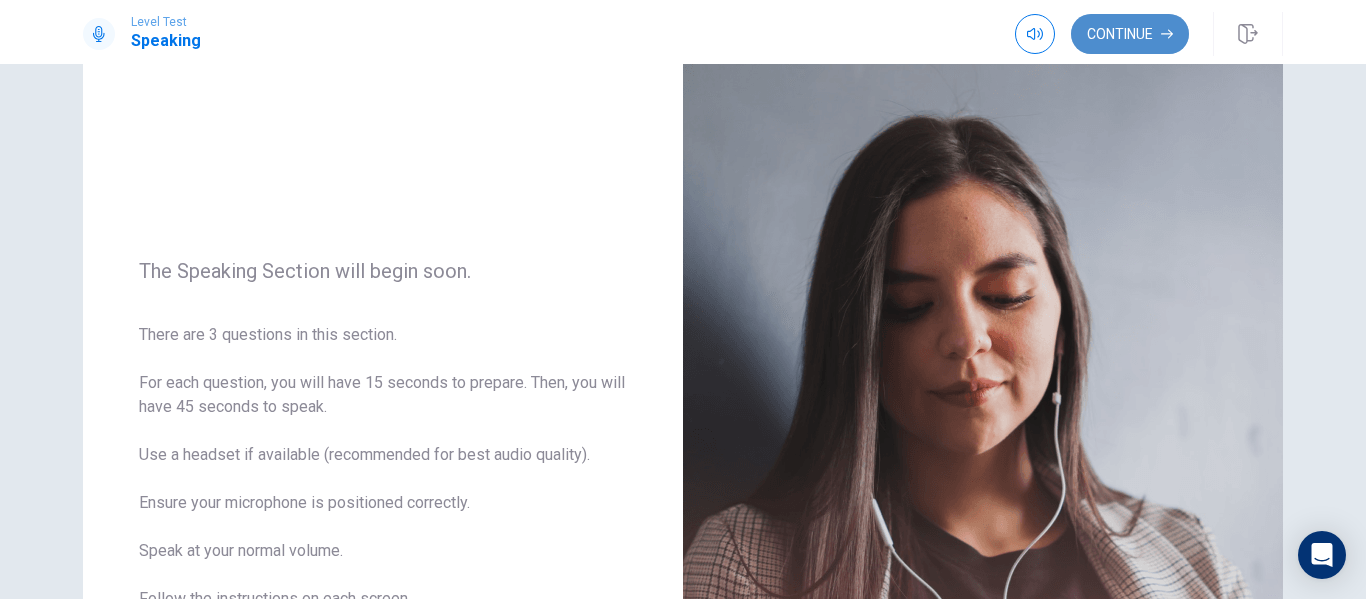 click on "Continue" at bounding box center (1130, 34) 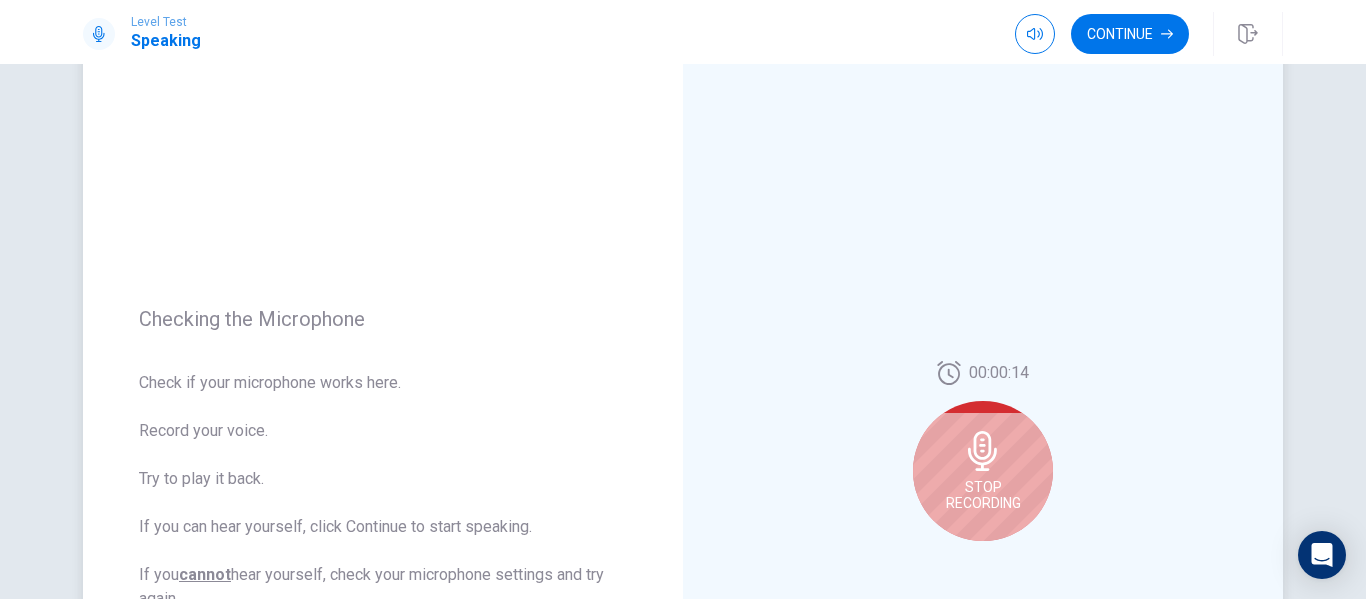 click 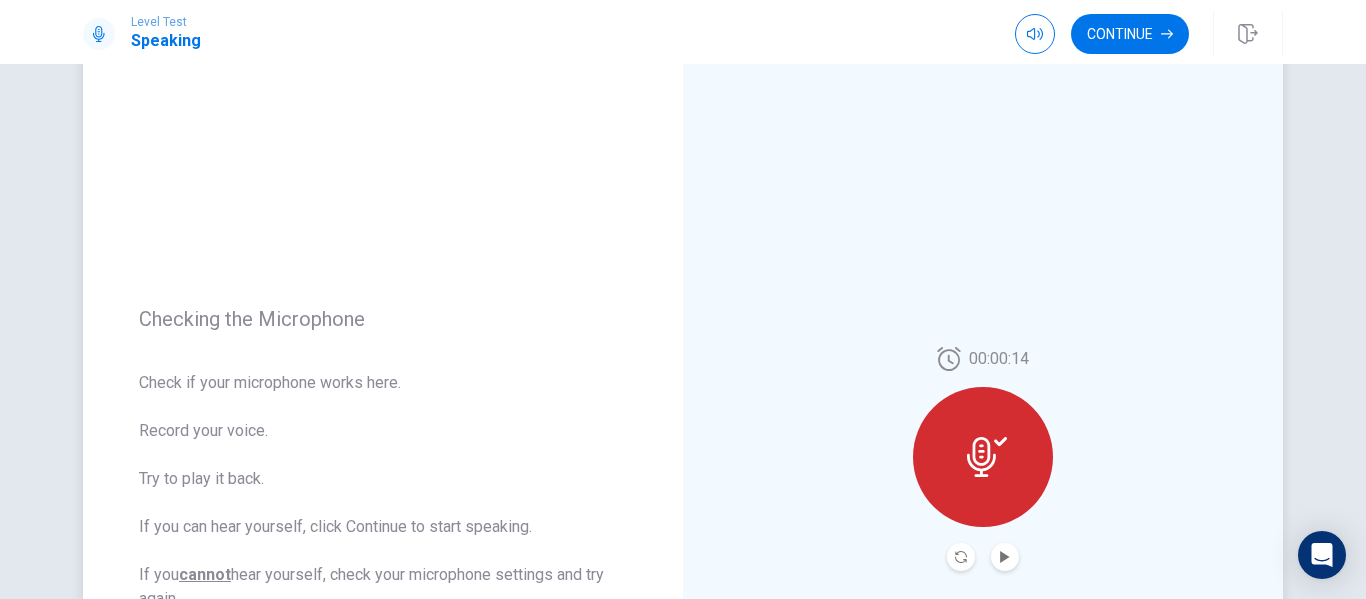 click 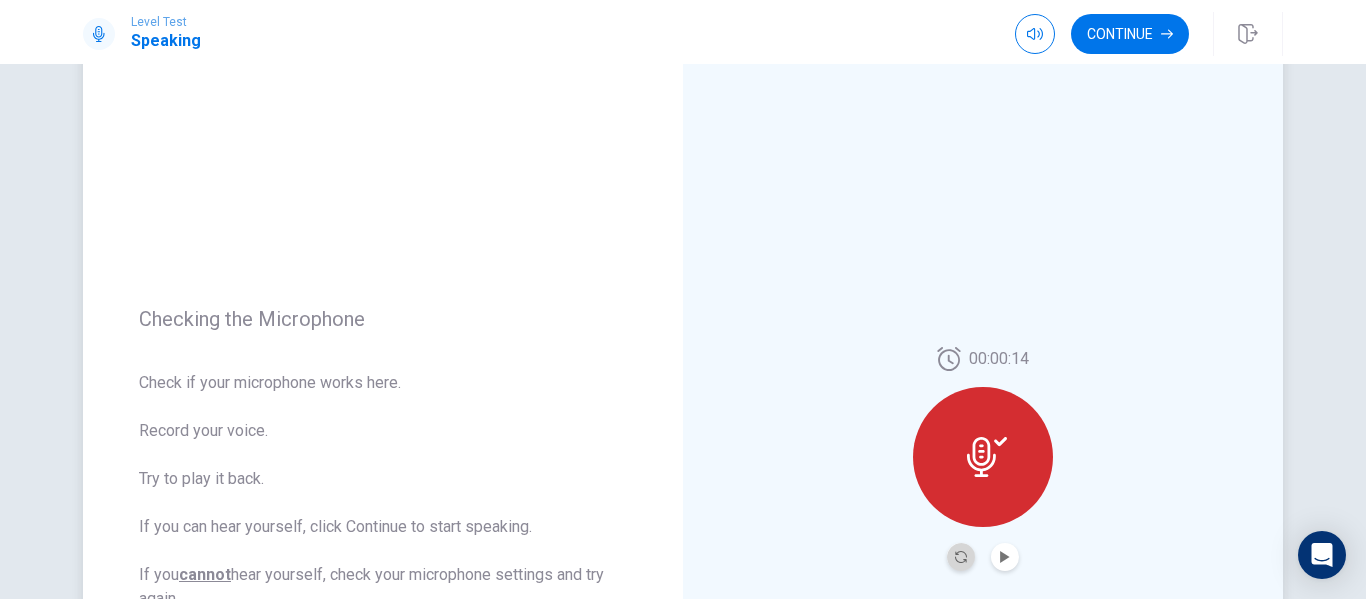 click at bounding box center (961, 557) 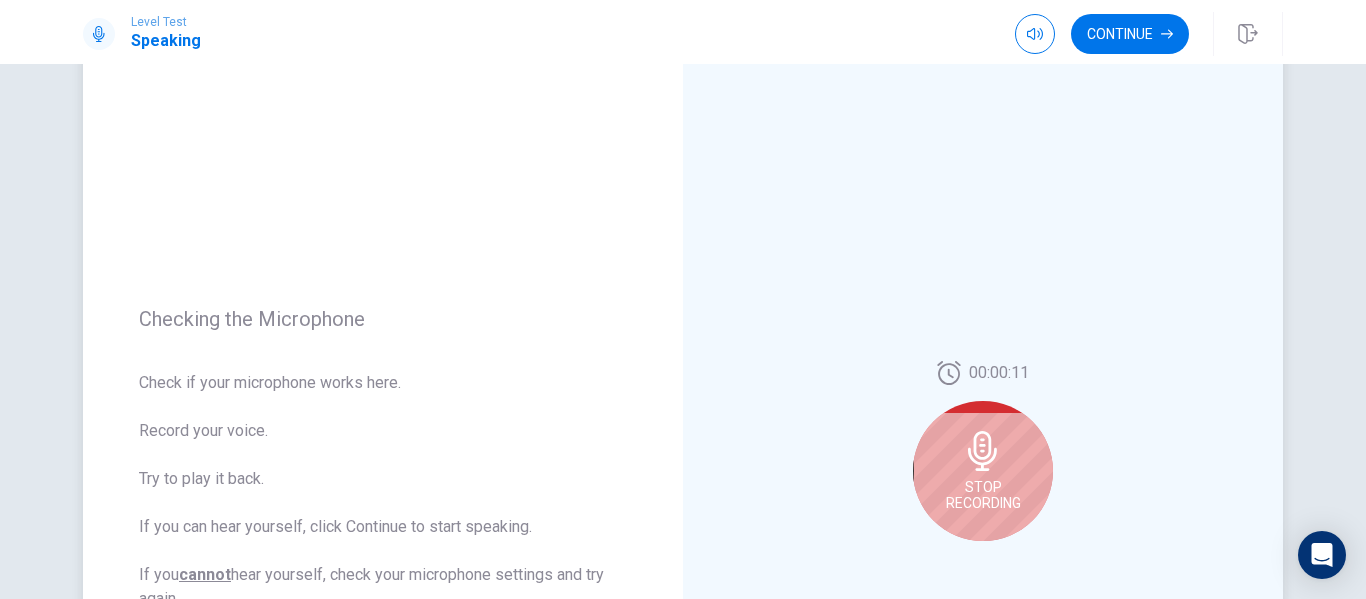 scroll, scrollTop: 181, scrollLeft: 0, axis: vertical 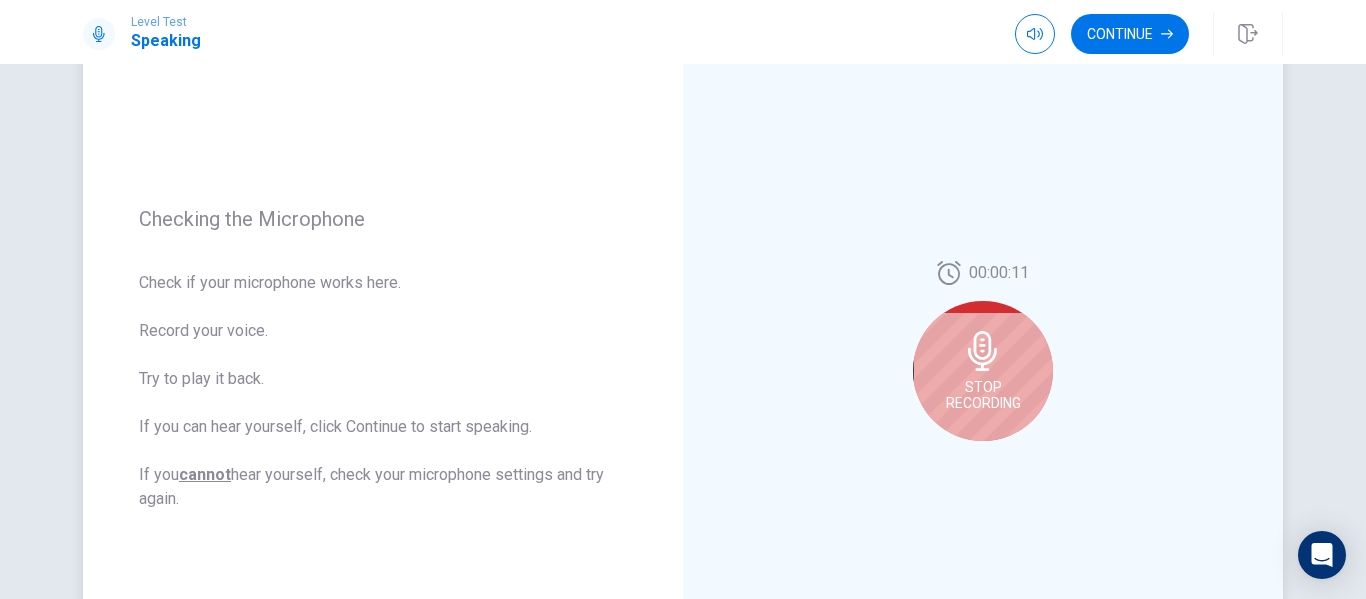 click on "Stop   Recording" at bounding box center (983, 371) 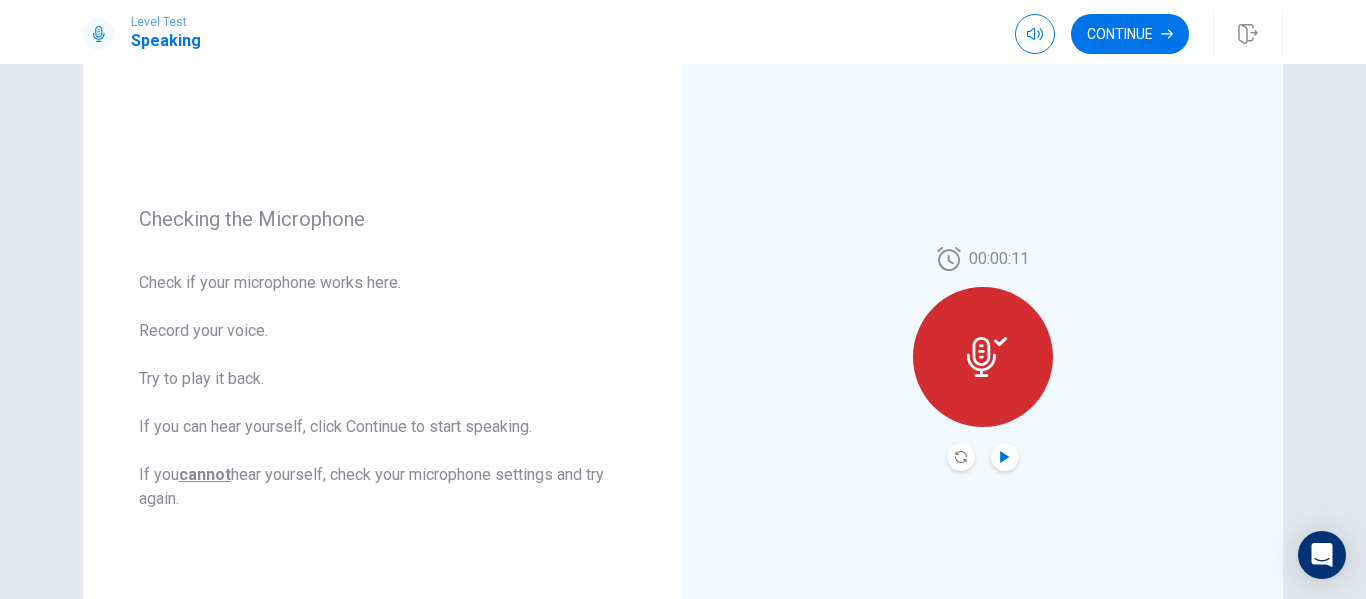 click 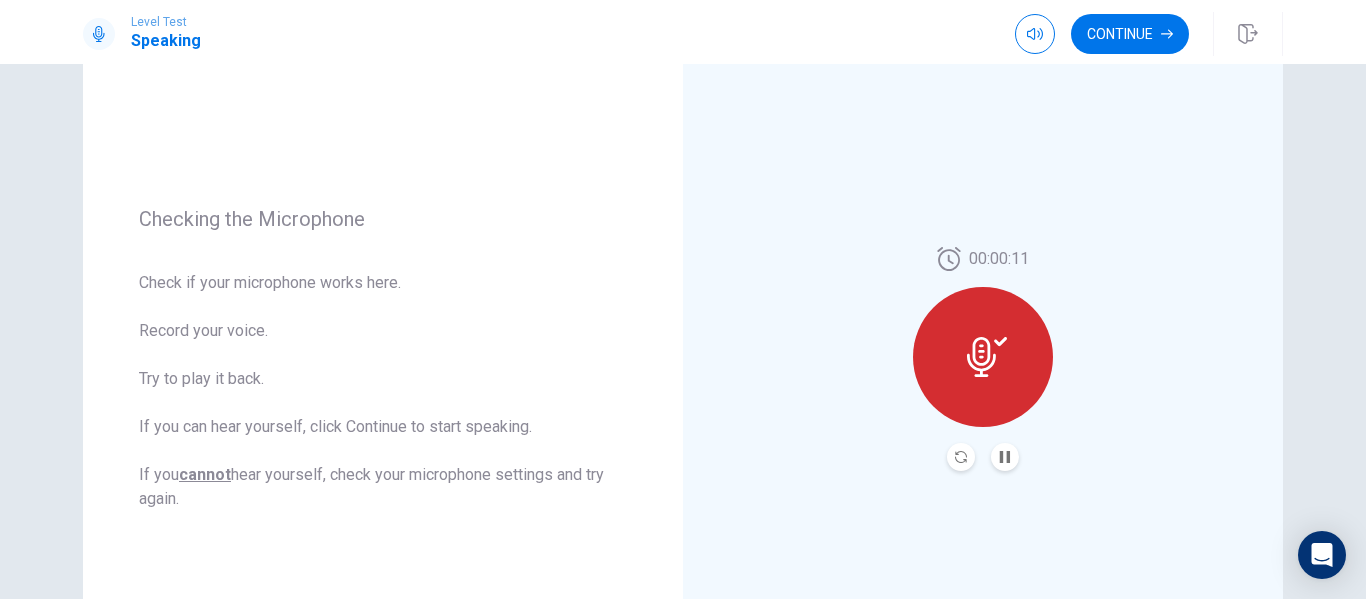 click at bounding box center (961, 457) 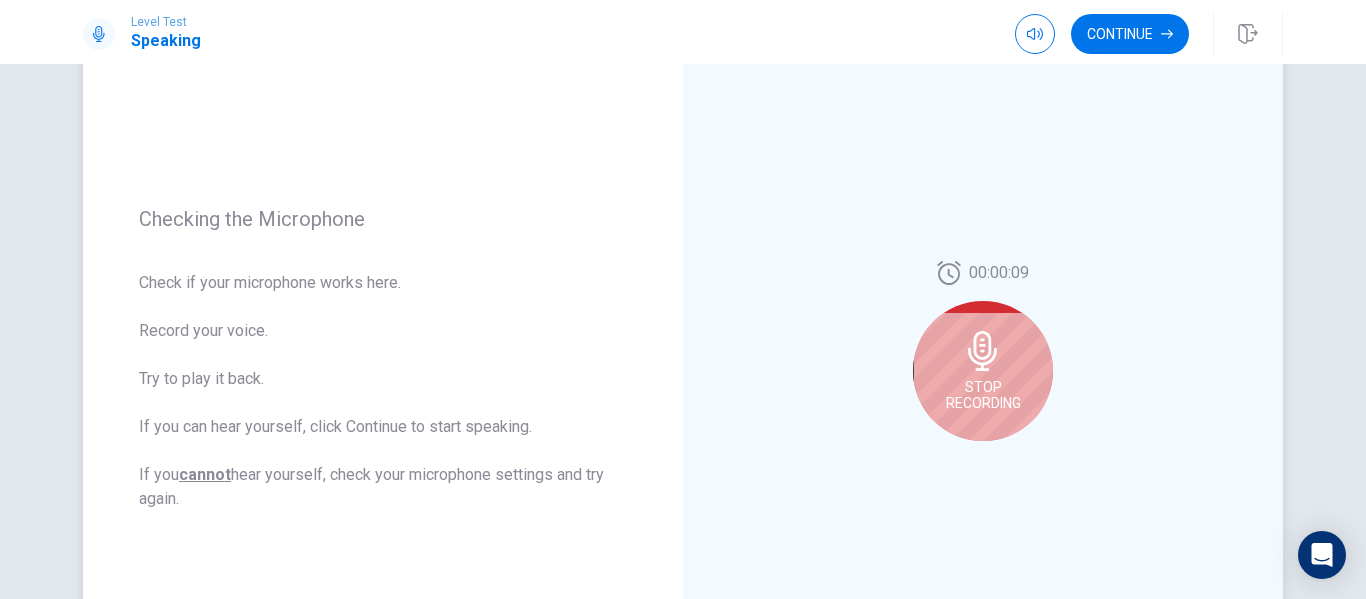 click on "Stop   Recording" at bounding box center (983, 371) 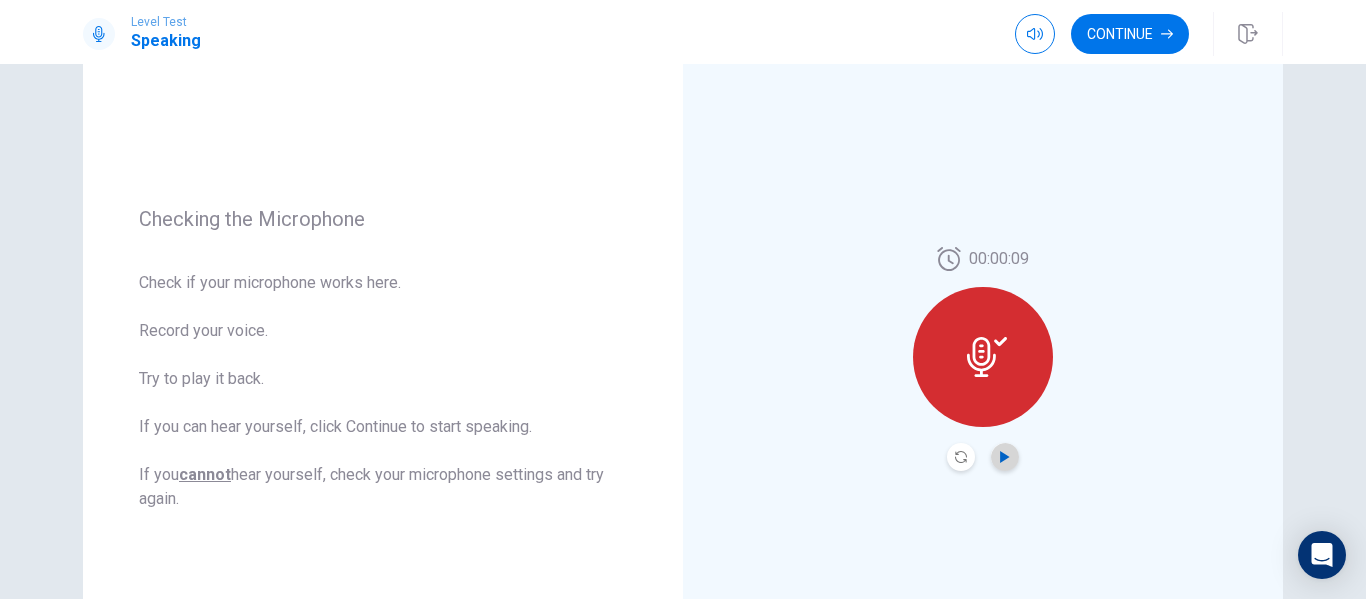 click 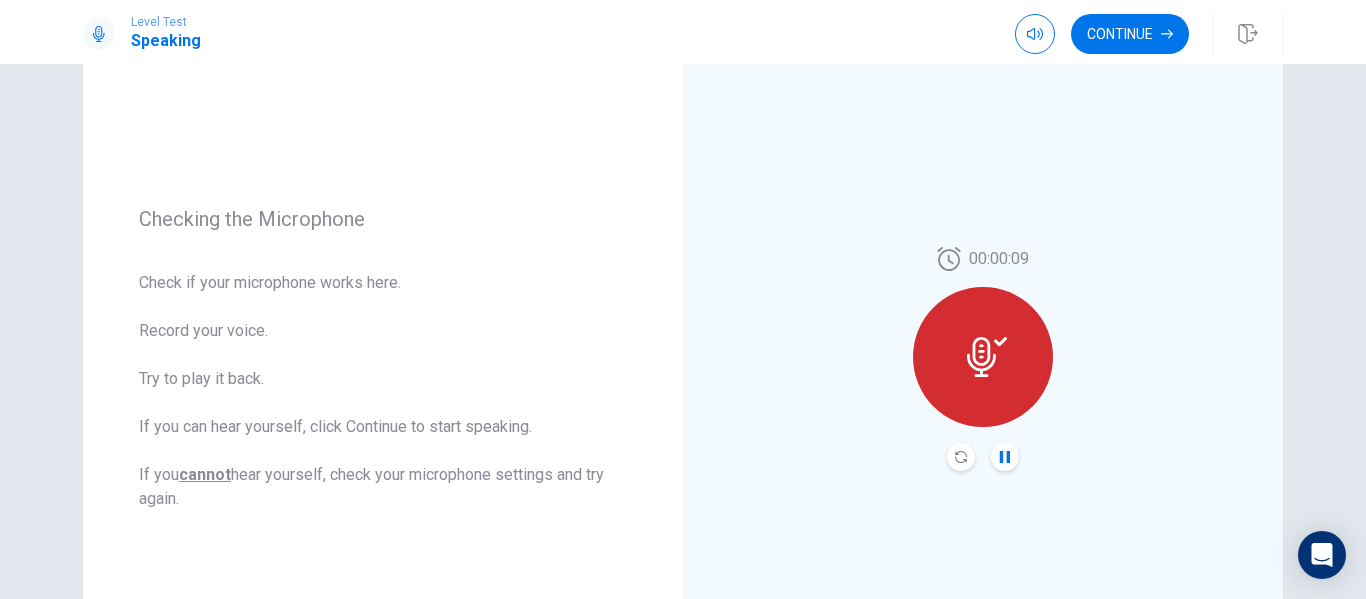 click at bounding box center [961, 457] 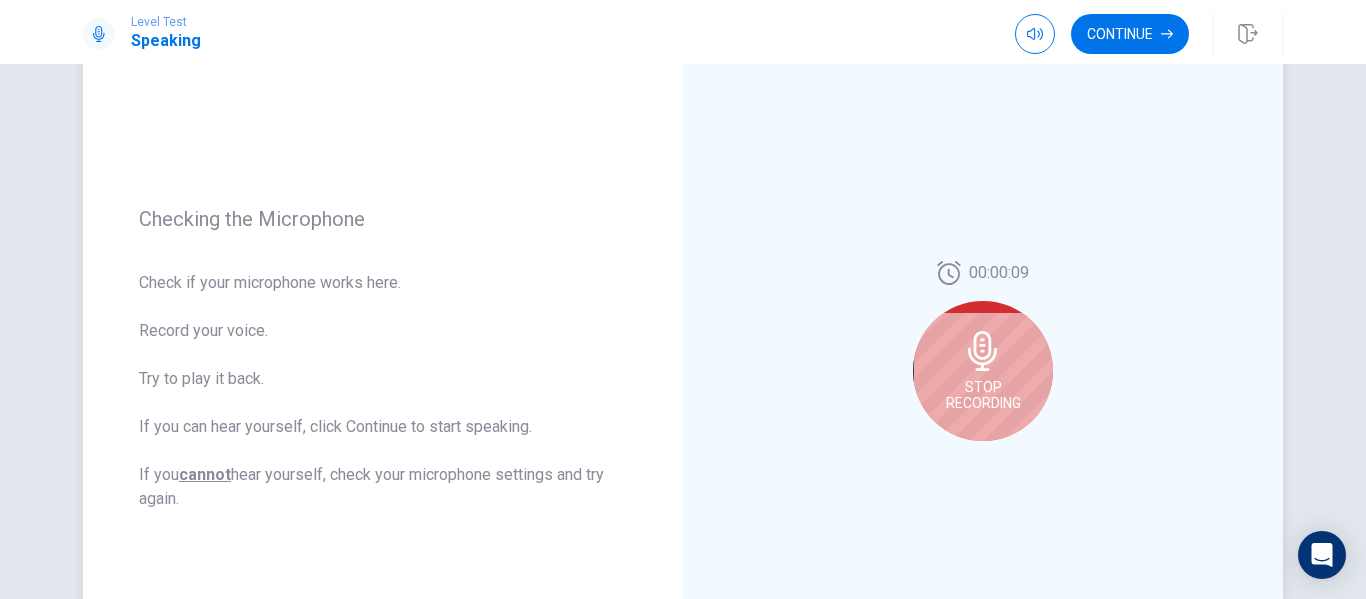 click on "Stop   Recording" at bounding box center (983, 395) 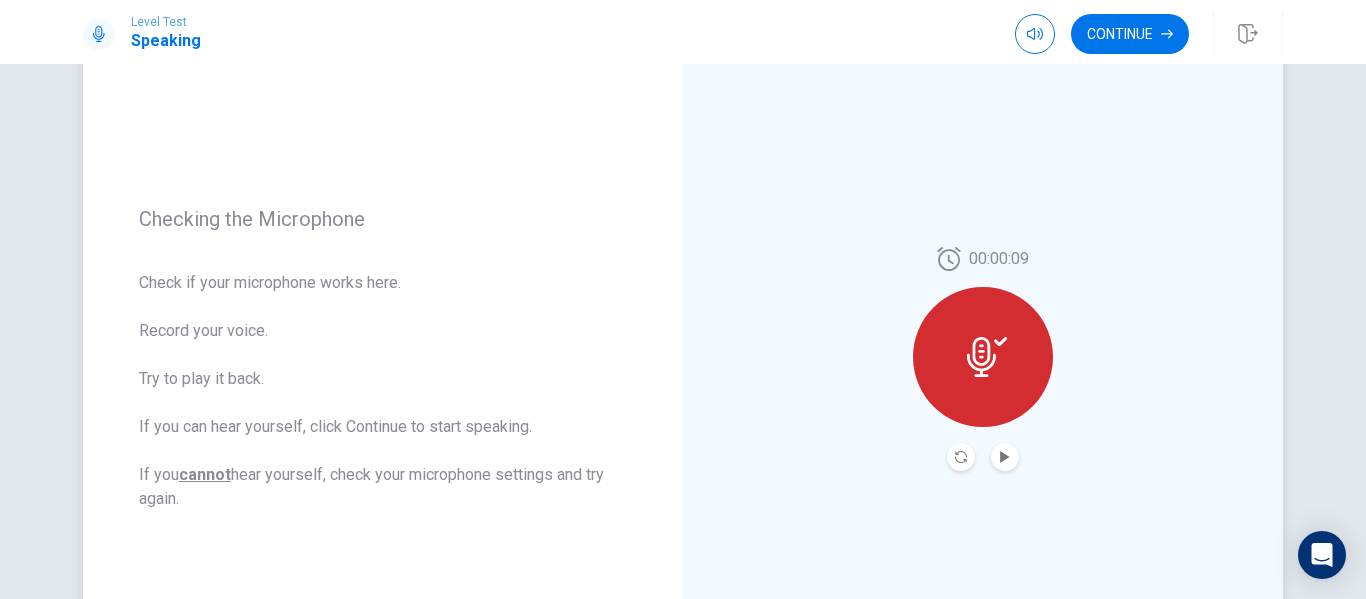 click at bounding box center (983, 457) 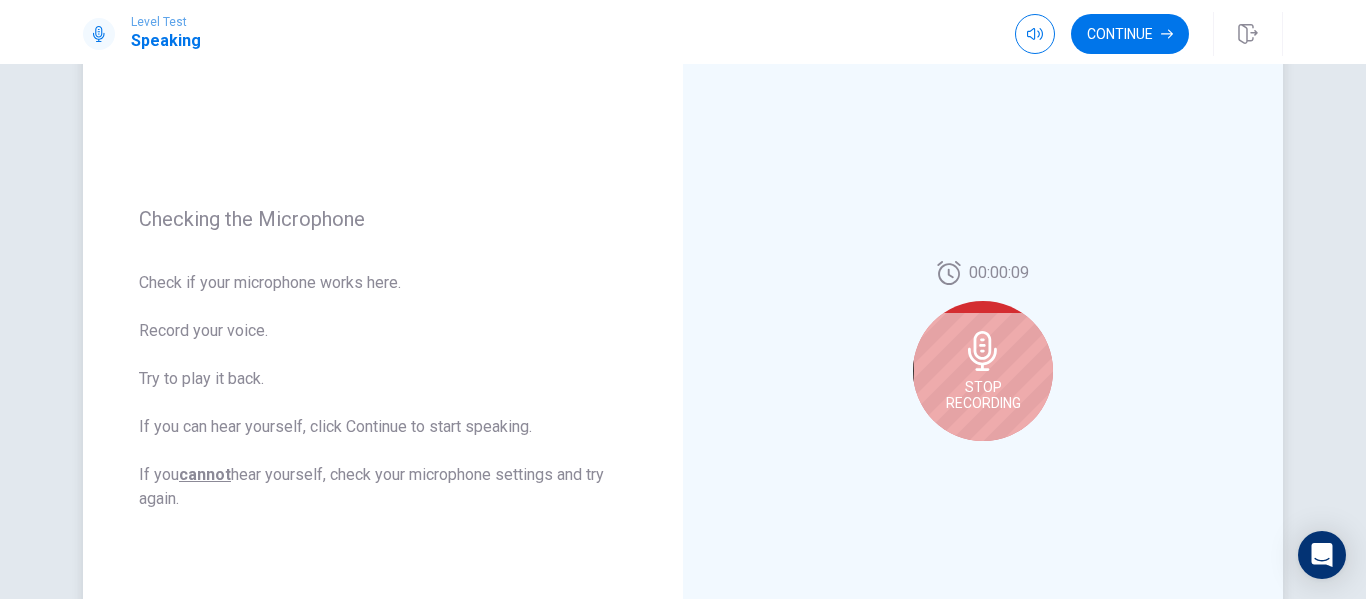 click on "Stop   Recording" at bounding box center (983, 395) 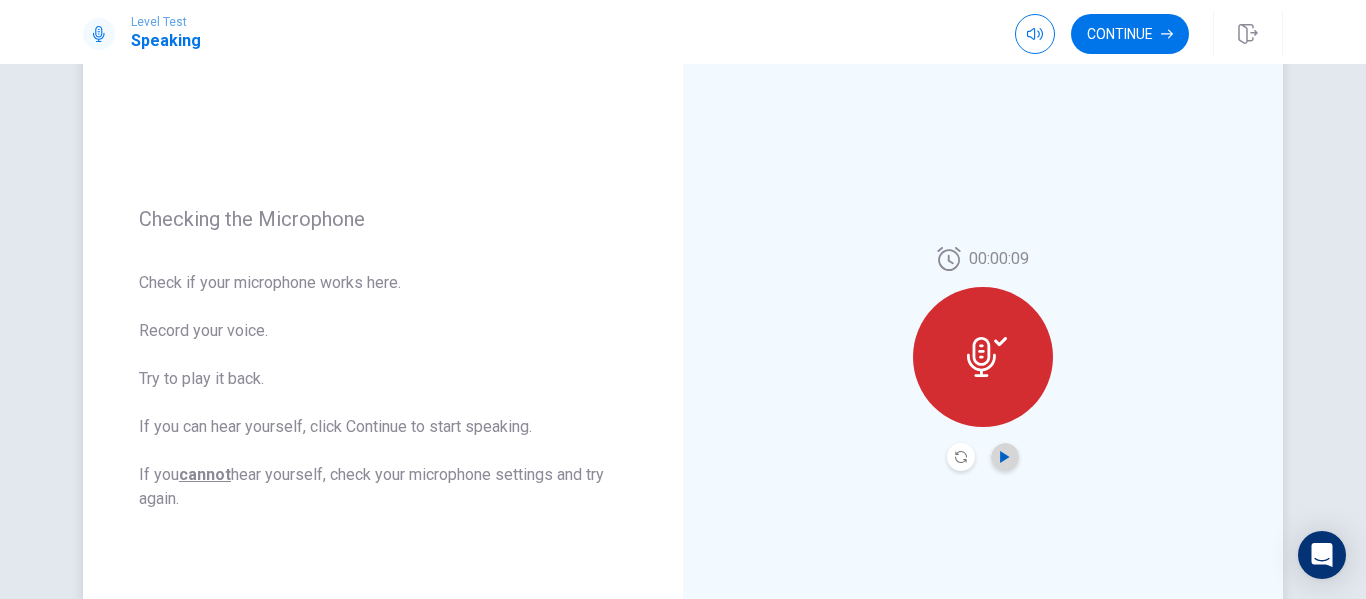 click 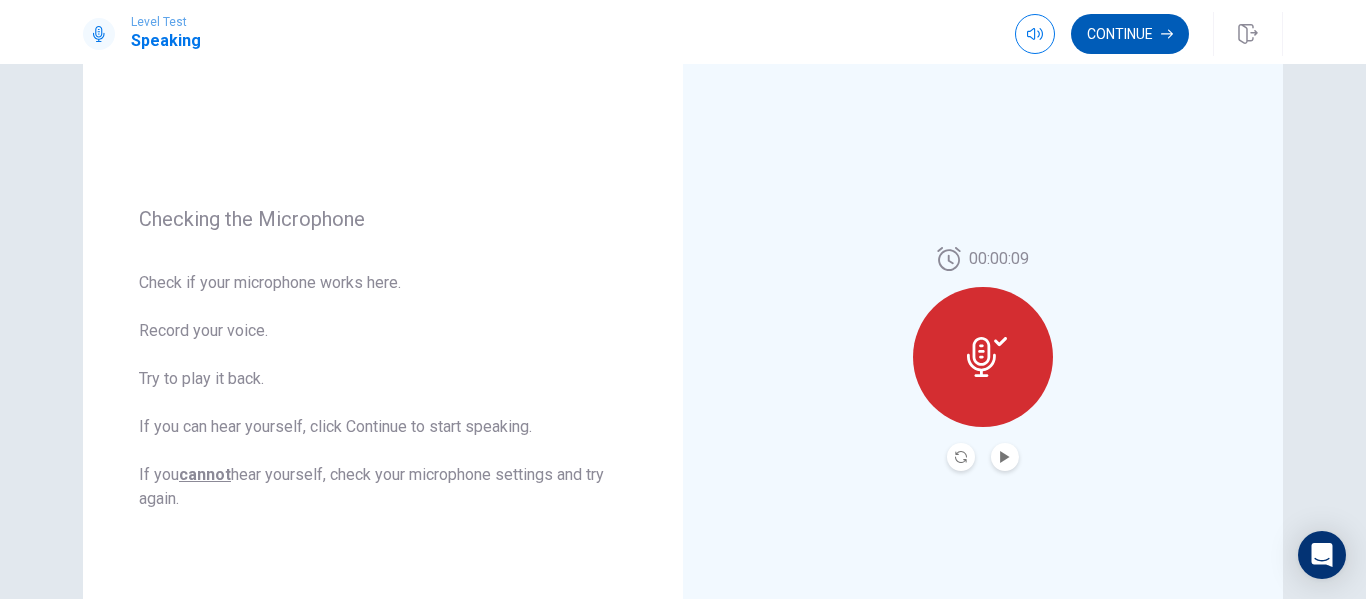 click on "Continue" at bounding box center (1130, 34) 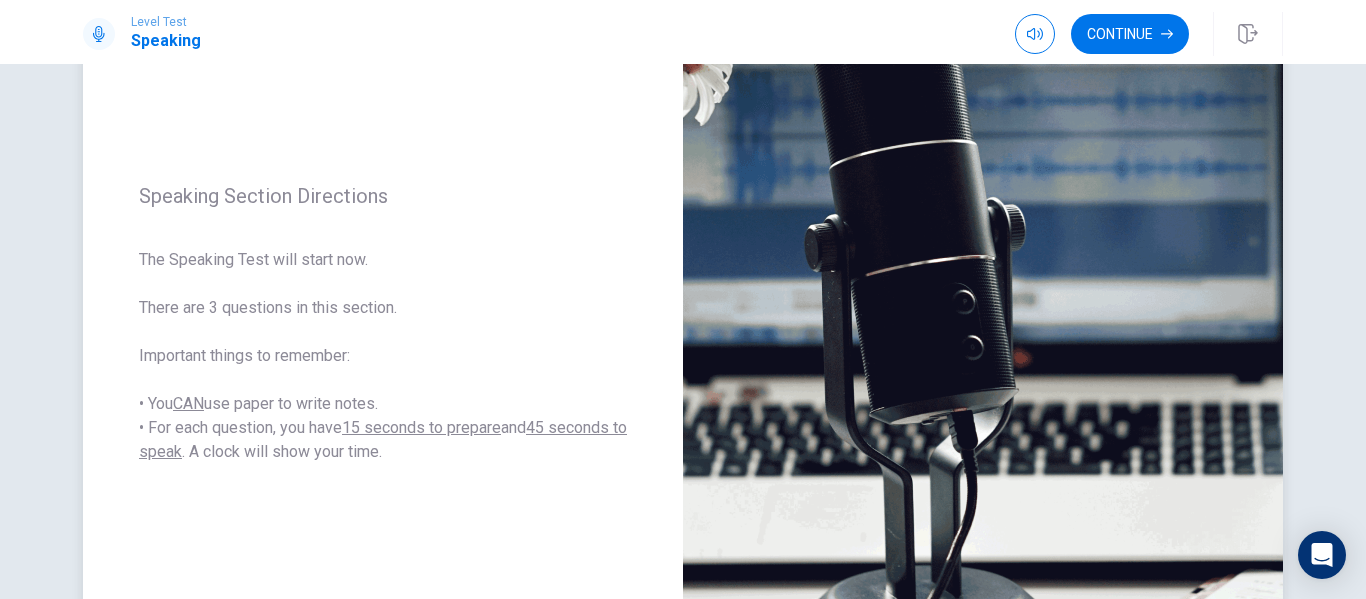 scroll, scrollTop: 181, scrollLeft: 0, axis: vertical 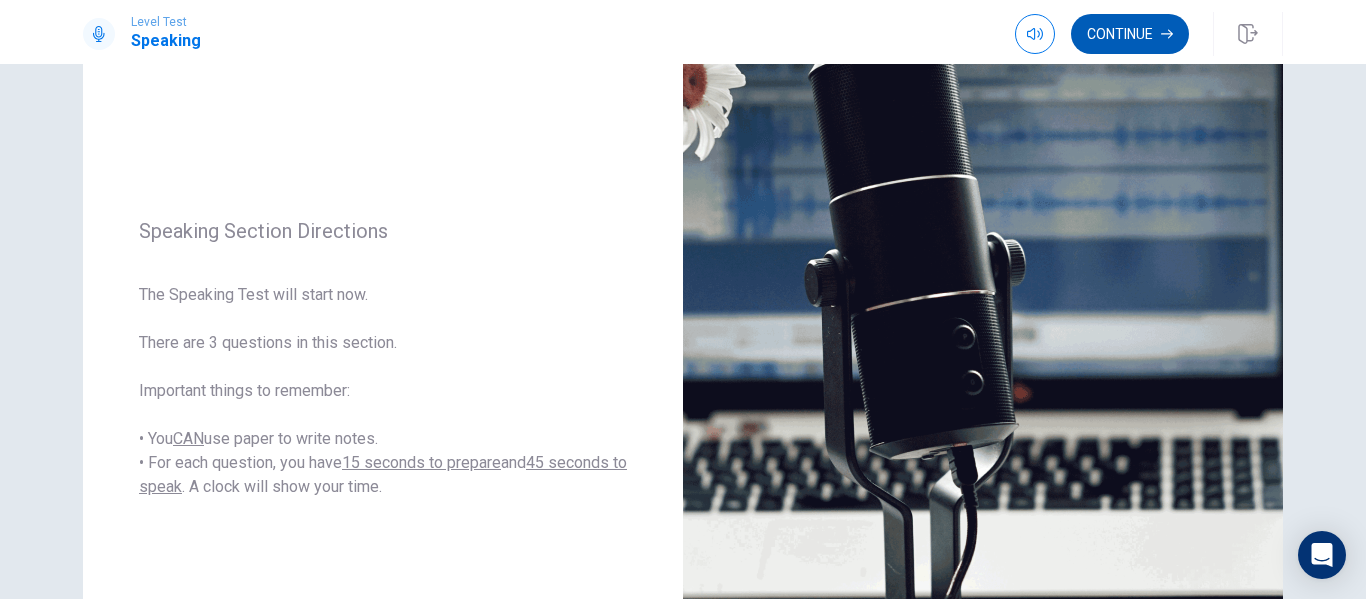 click on "Continue" at bounding box center [1130, 34] 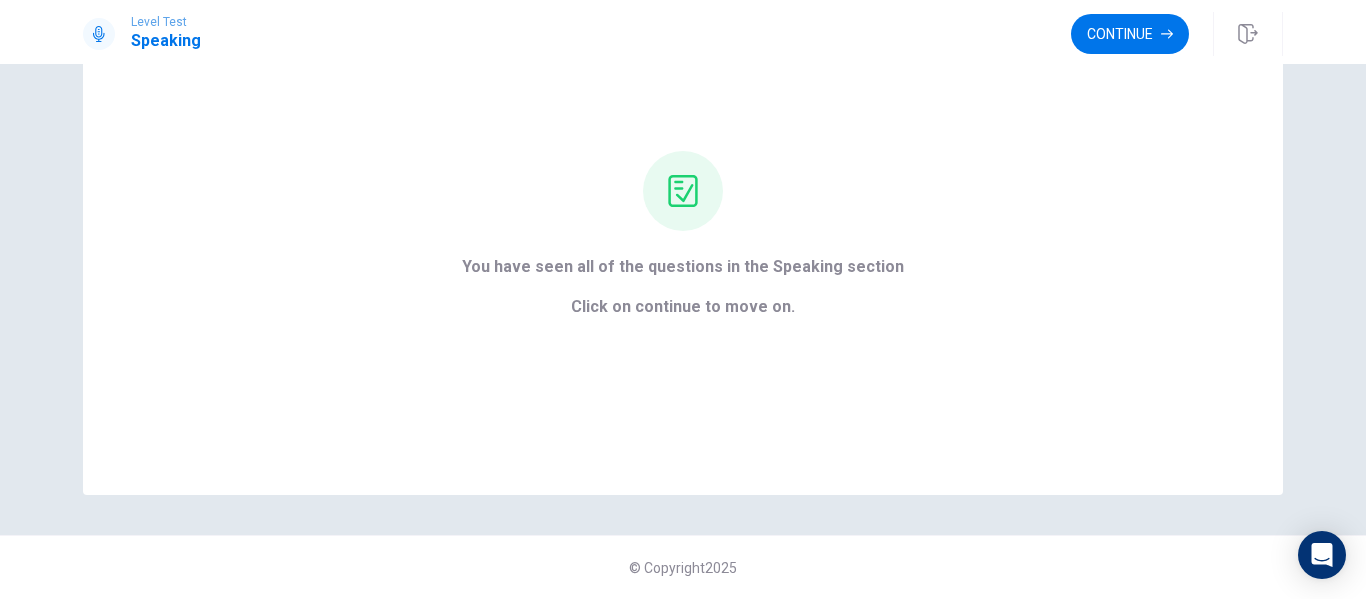 scroll, scrollTop: 0, scrollLeft: 0, axis: both 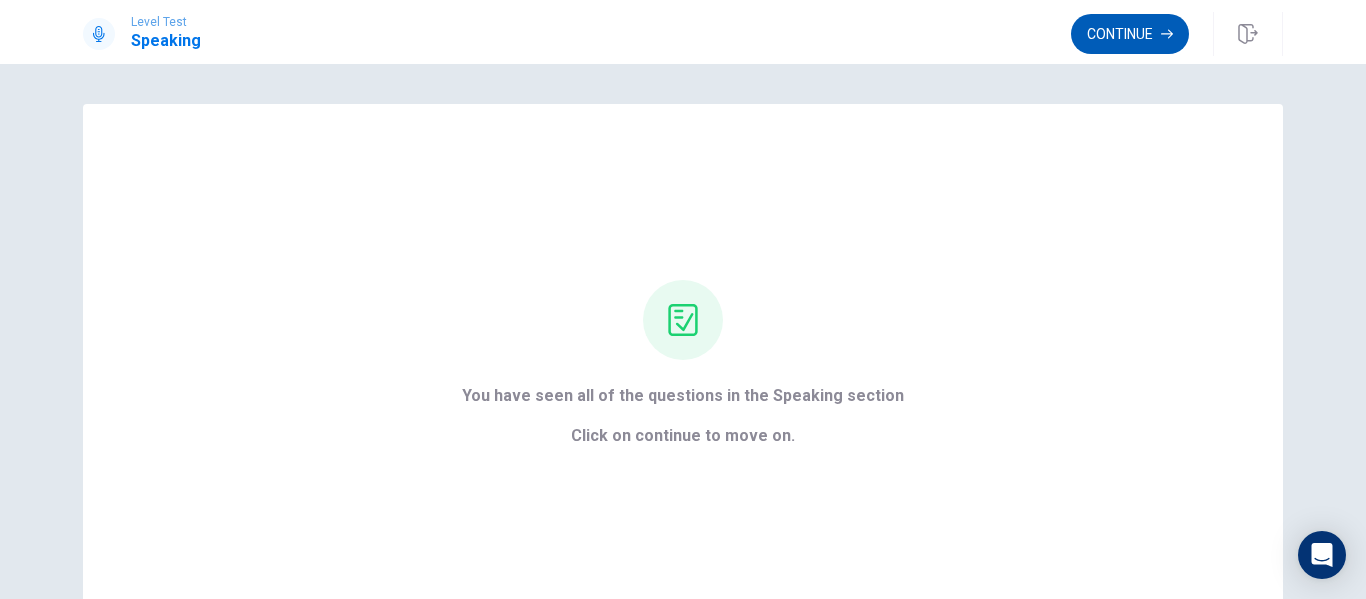 click on "Continue" at bounding box center (1130, 34) 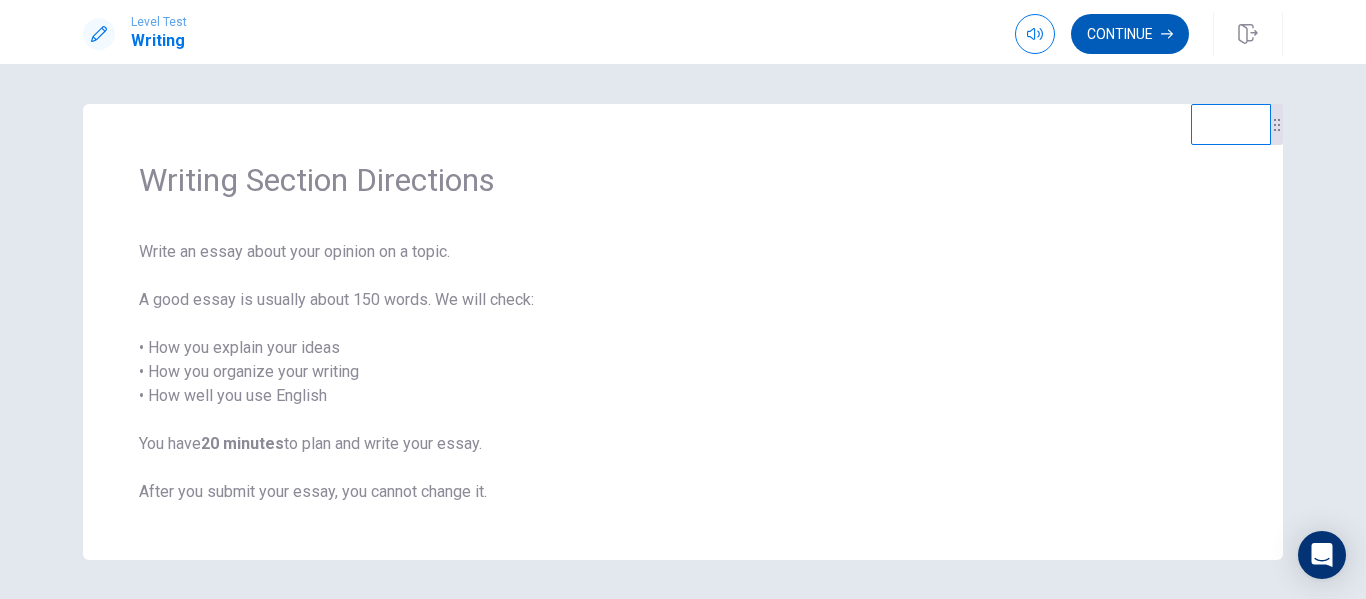 click on "Continue" at bounding box center (1130, 34) 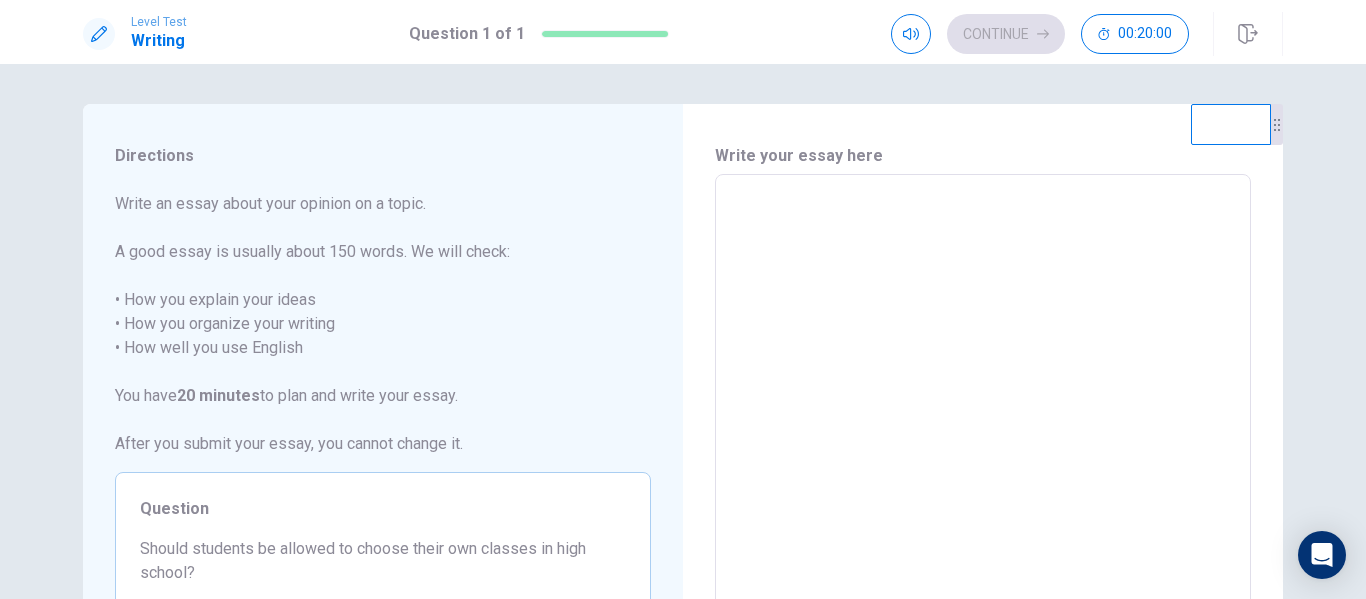 click at bounding box center [983, 451] 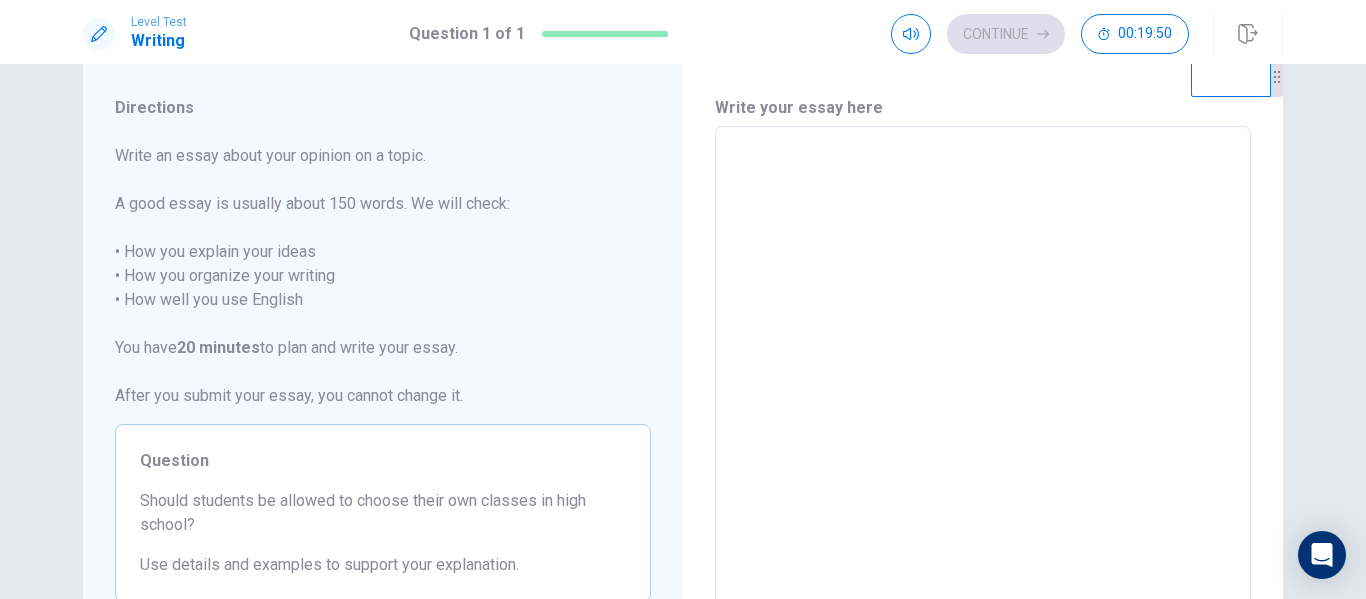 scroll, scrollTop: 0, scrollLeft: 0, axis: both 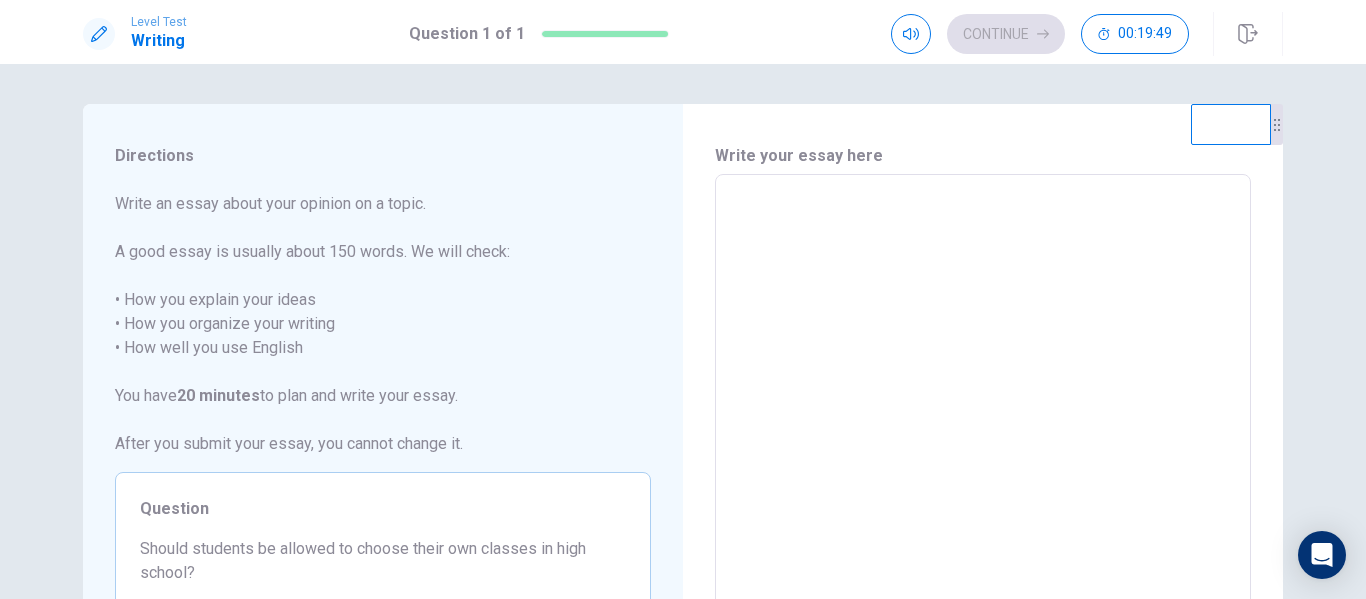 type on "*" 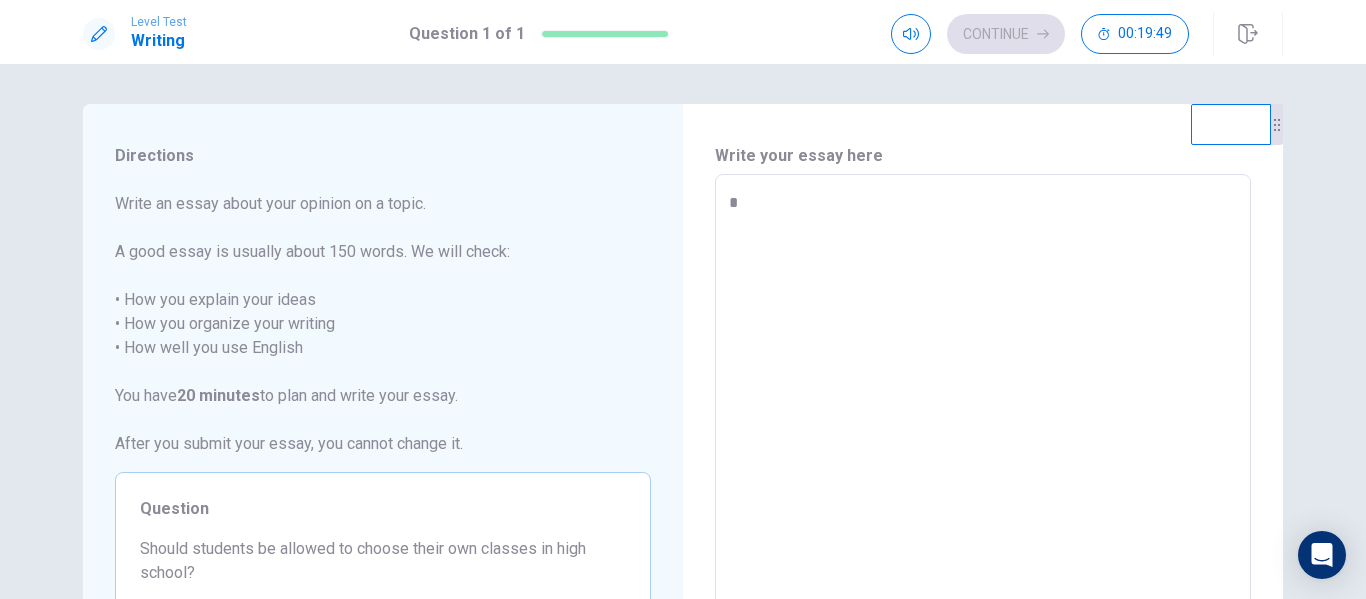 type on "*" 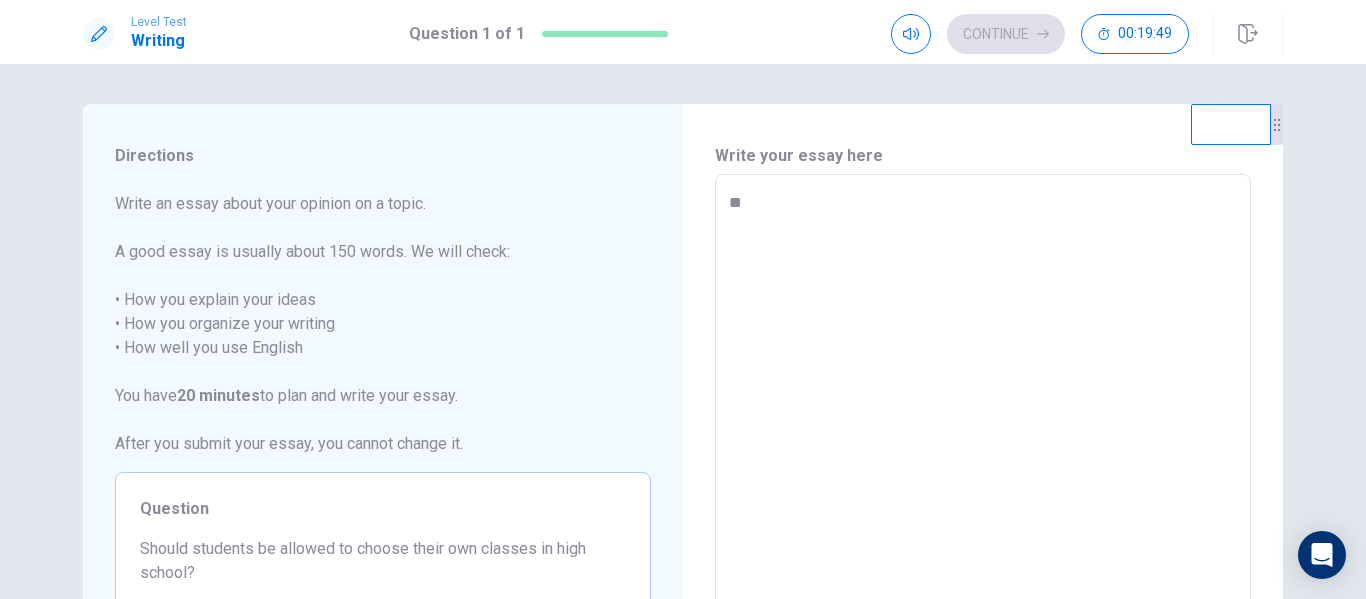 type on "*" 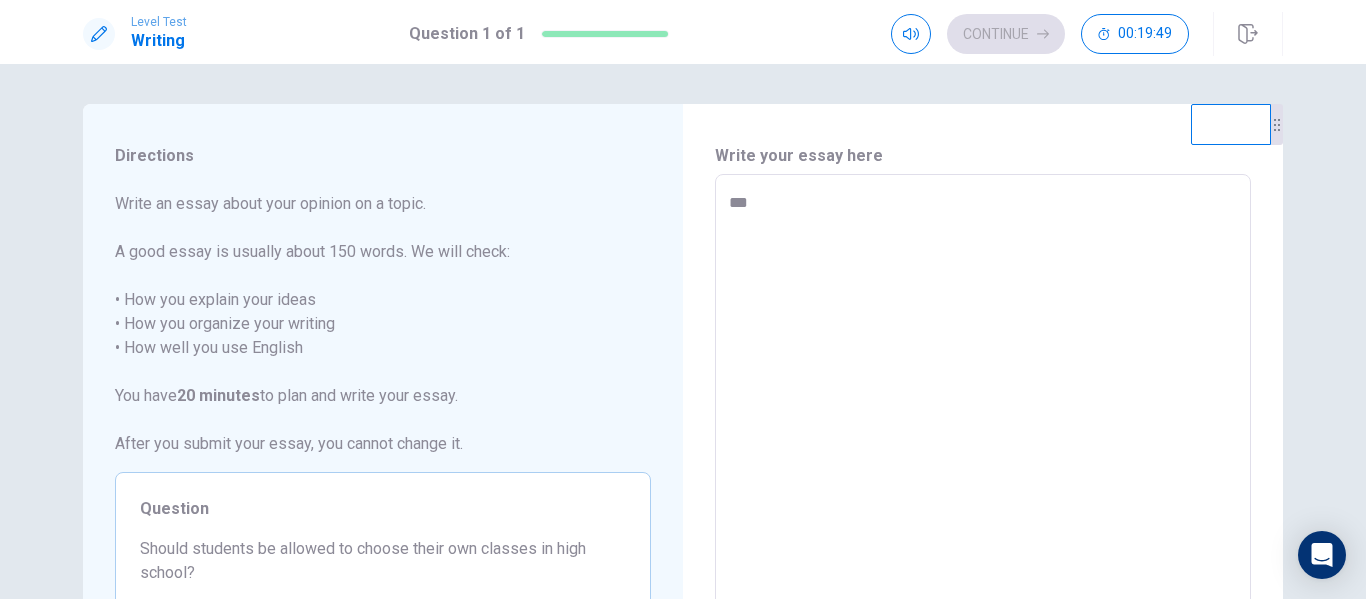 type on "*" 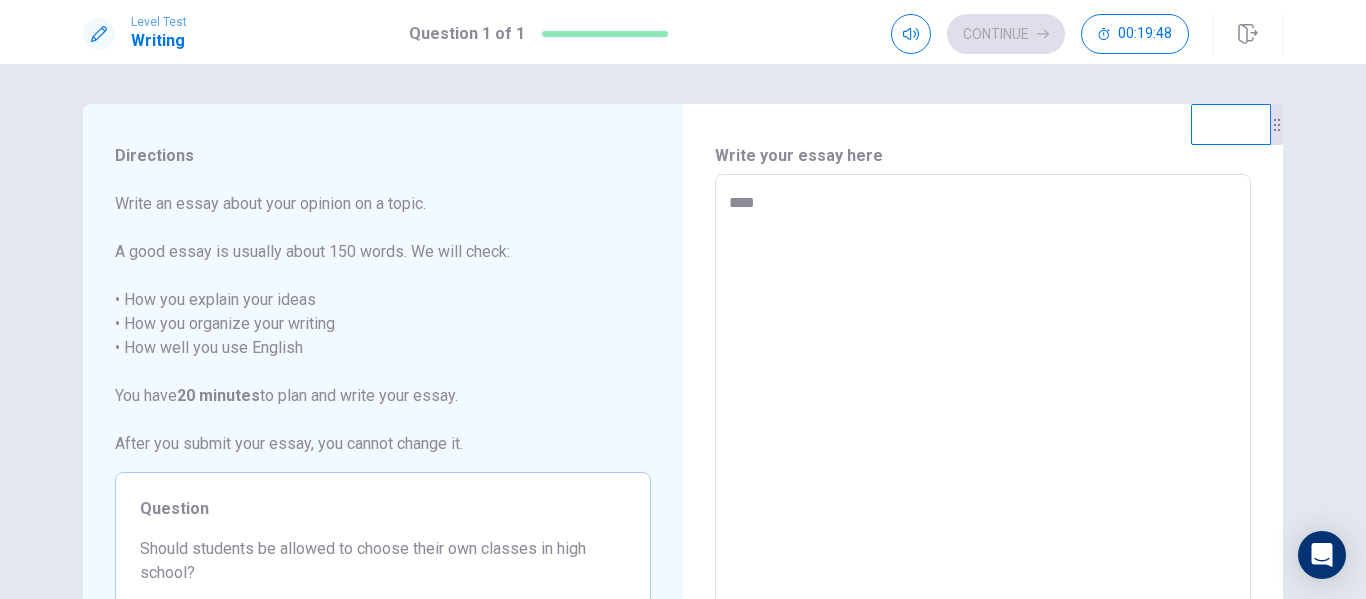 type on "*" 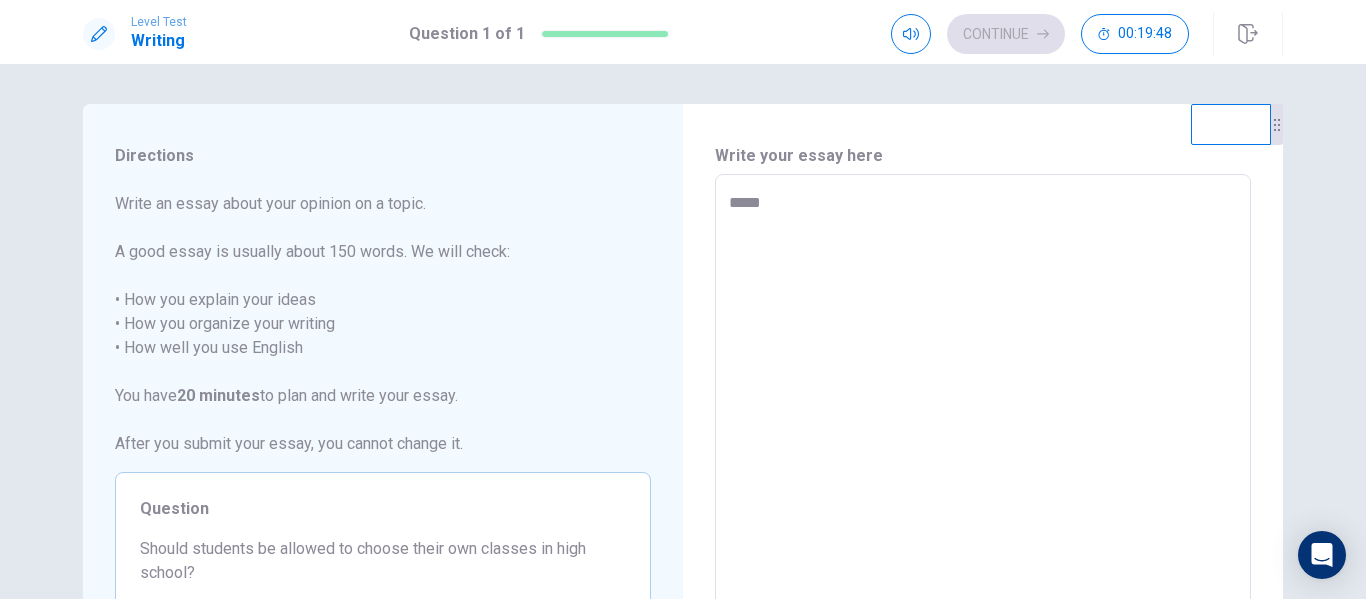 type on "******" 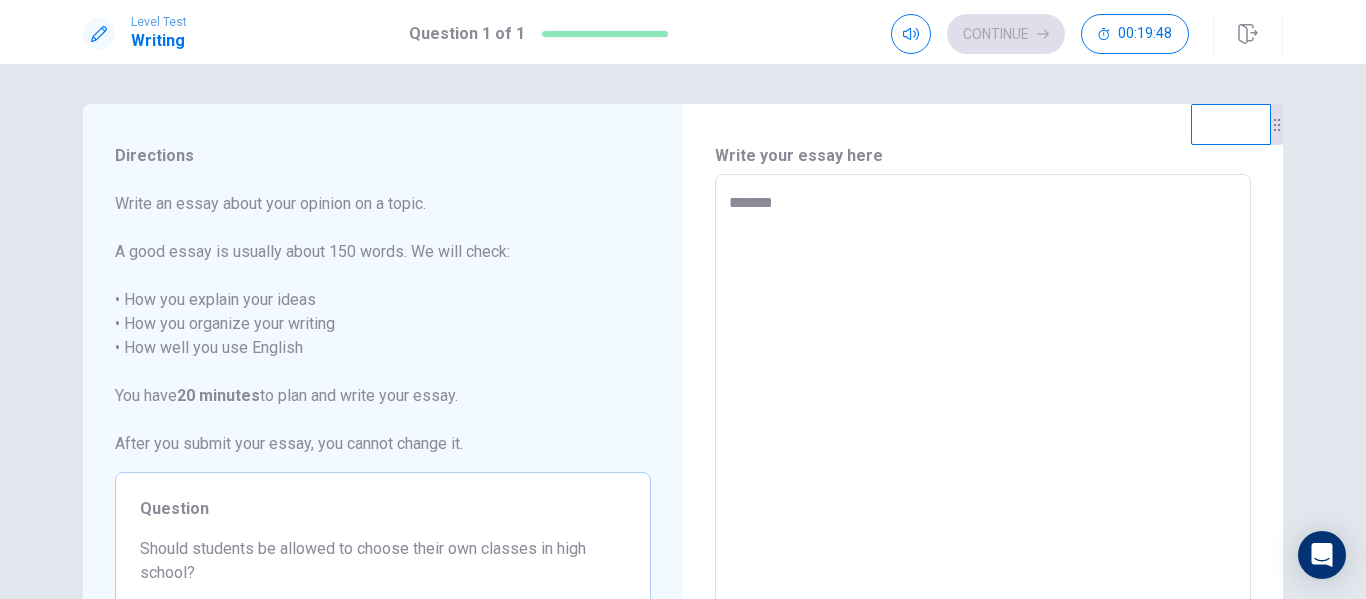 type on "********" 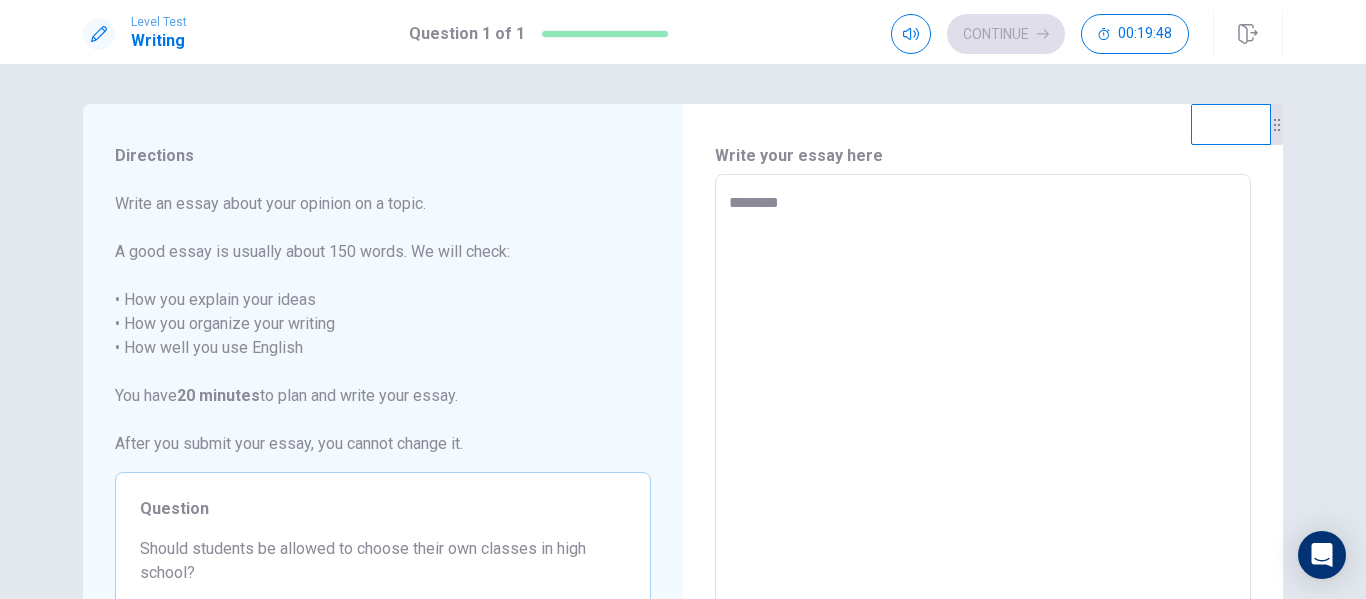type on "*********" 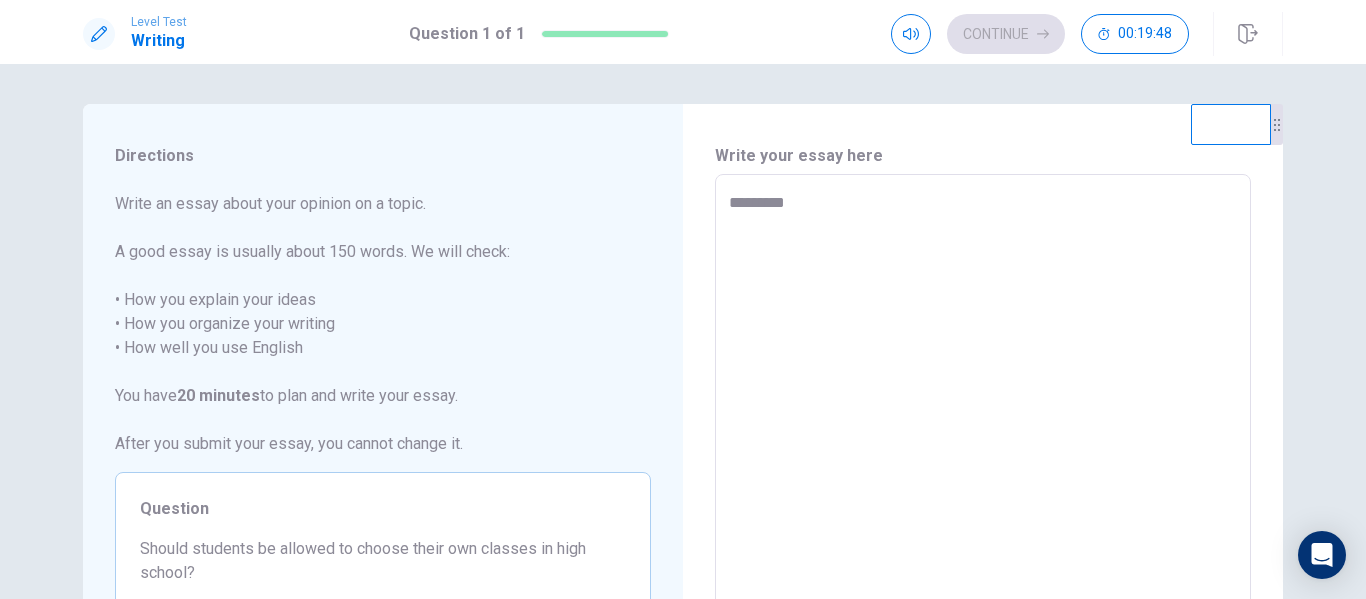 type on "**********" 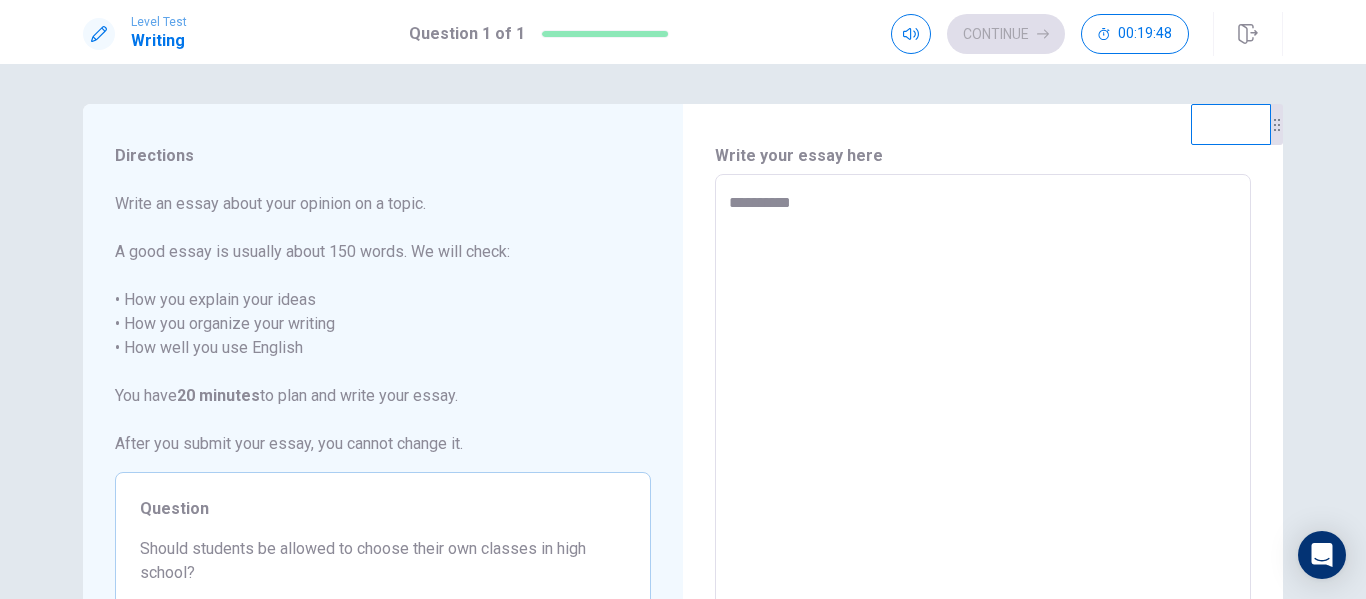 type on "**********" 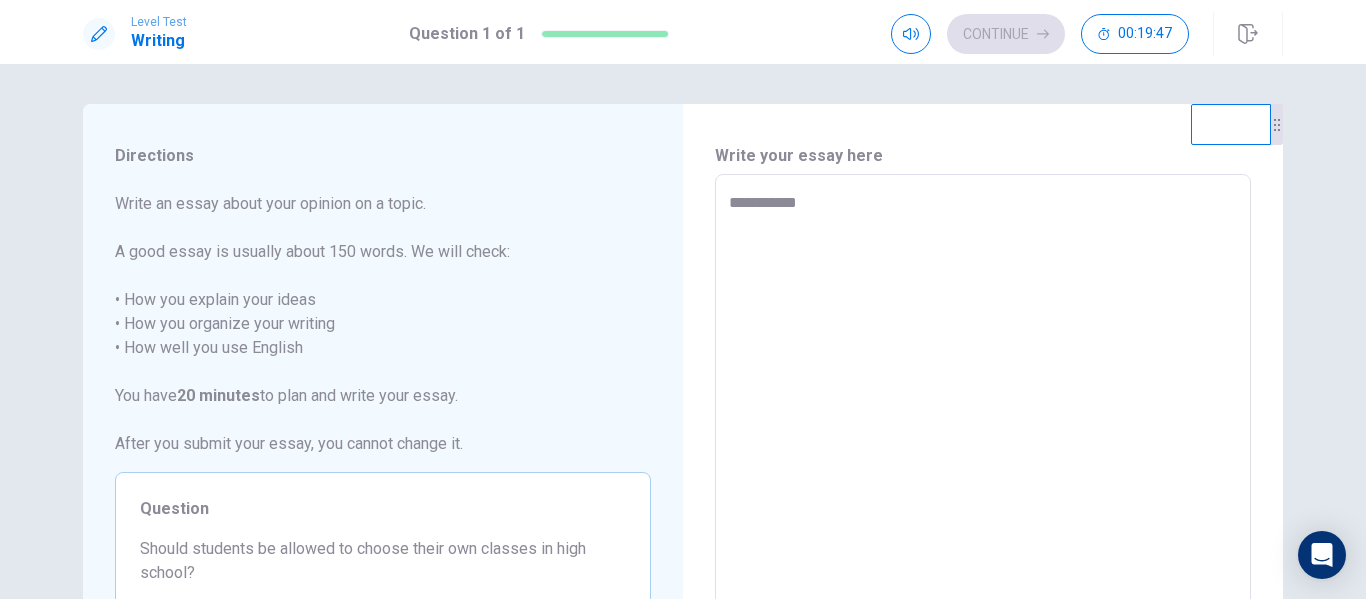 type on "*" 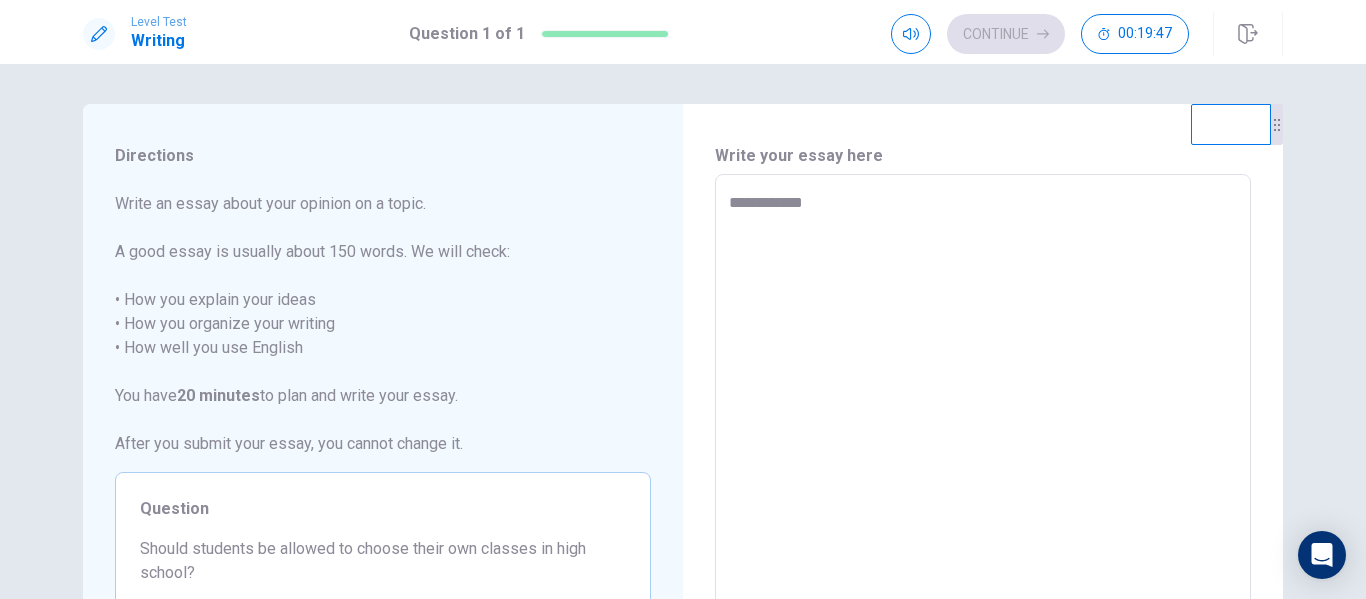 type on "*" 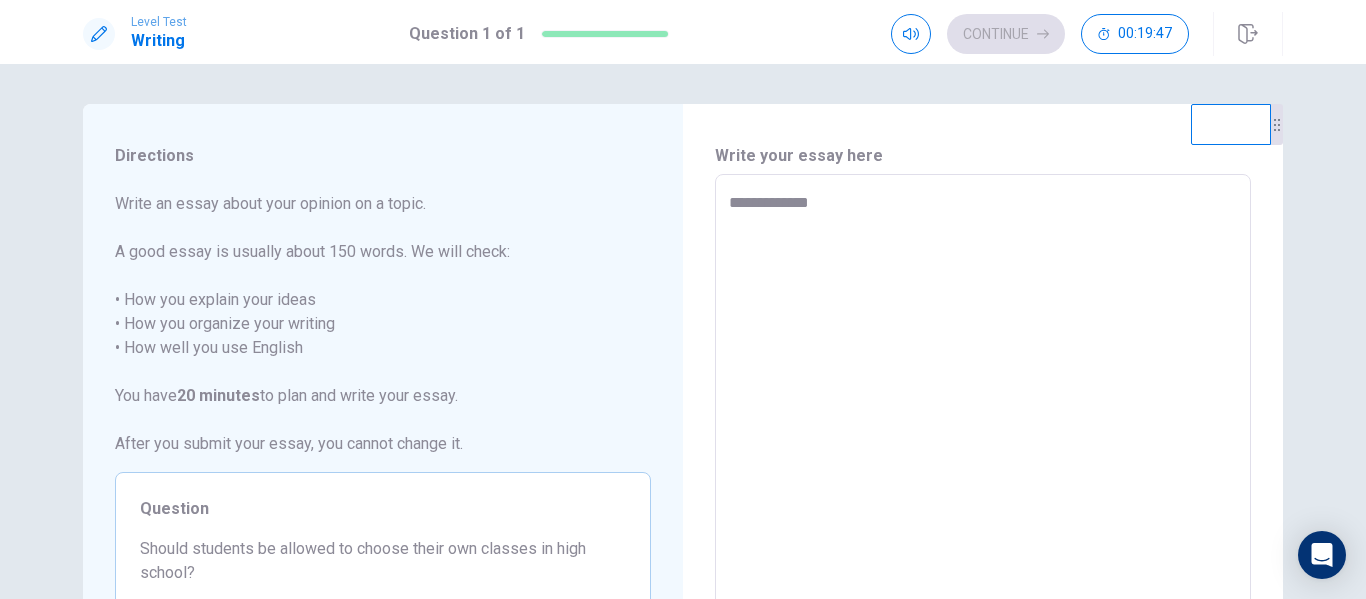 type on "**********" 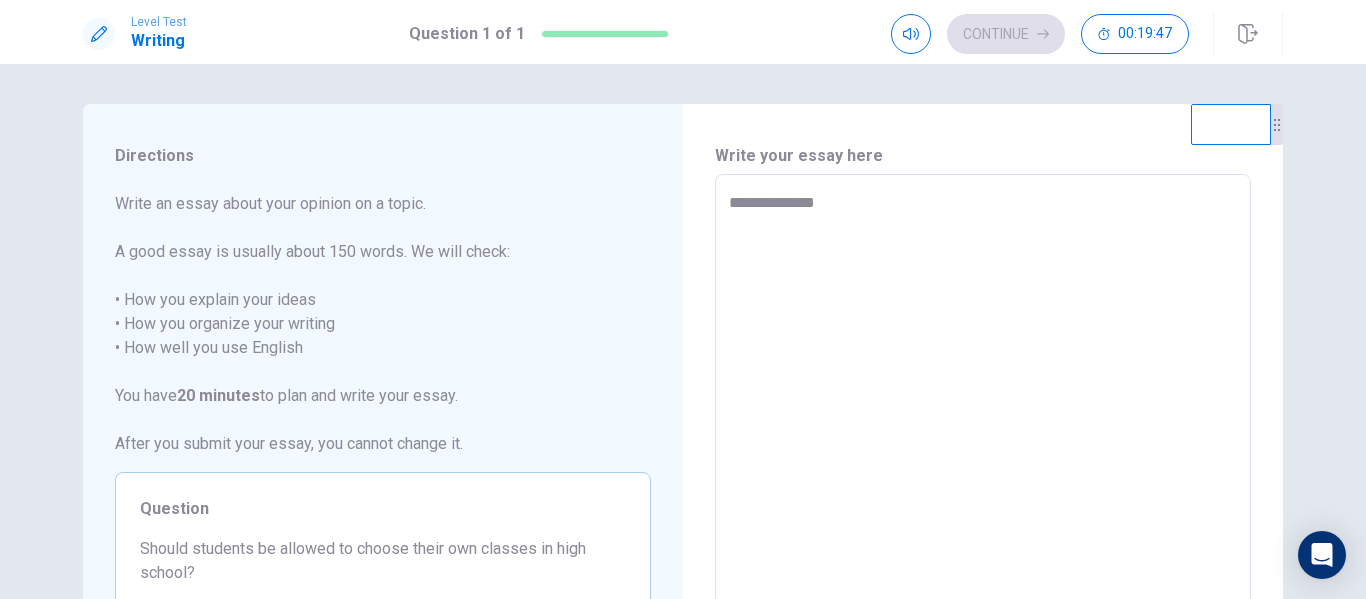 type on "**********" 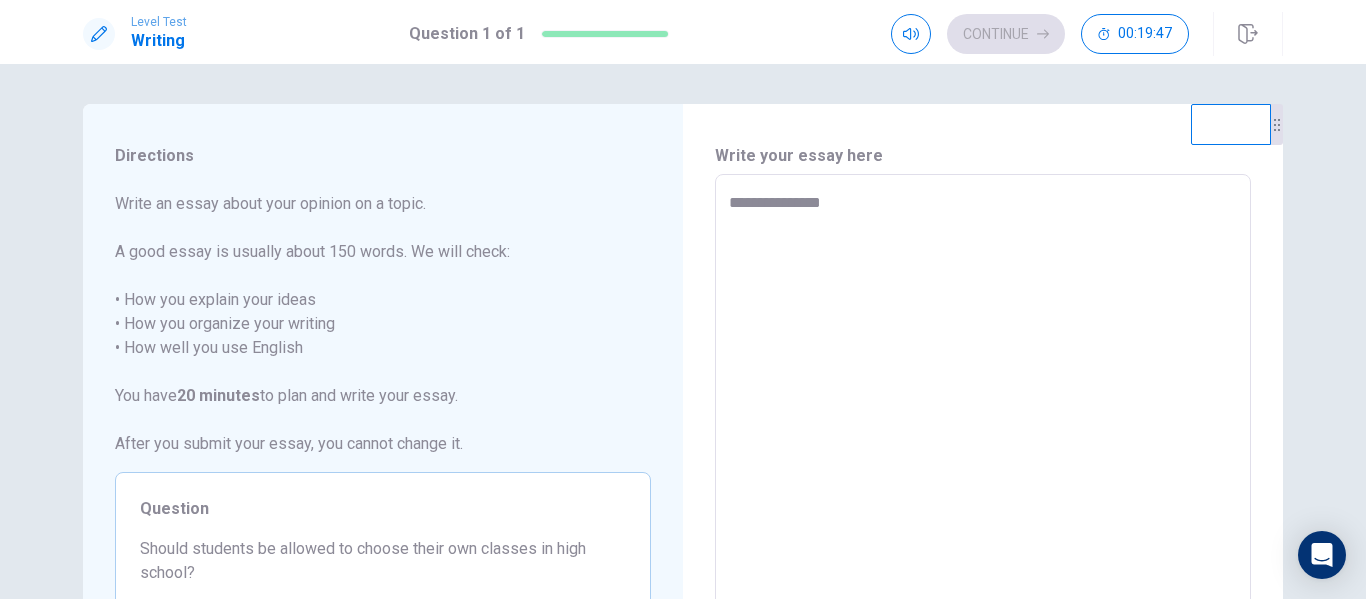 type on "*" 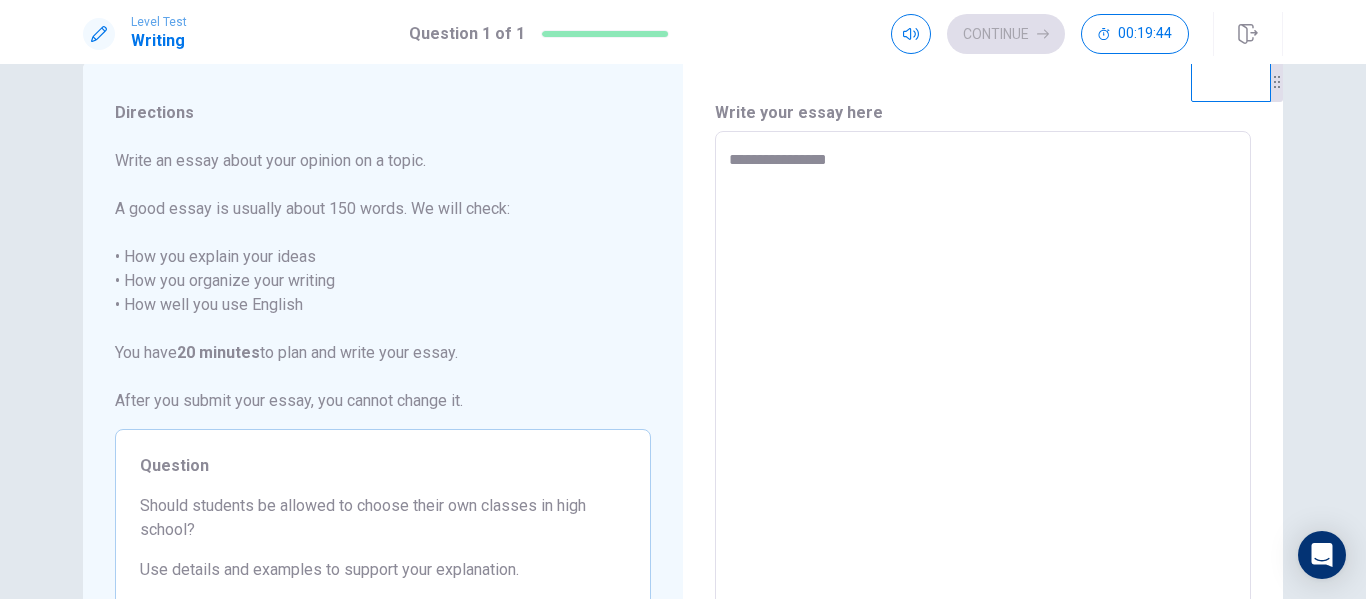 type on "*" 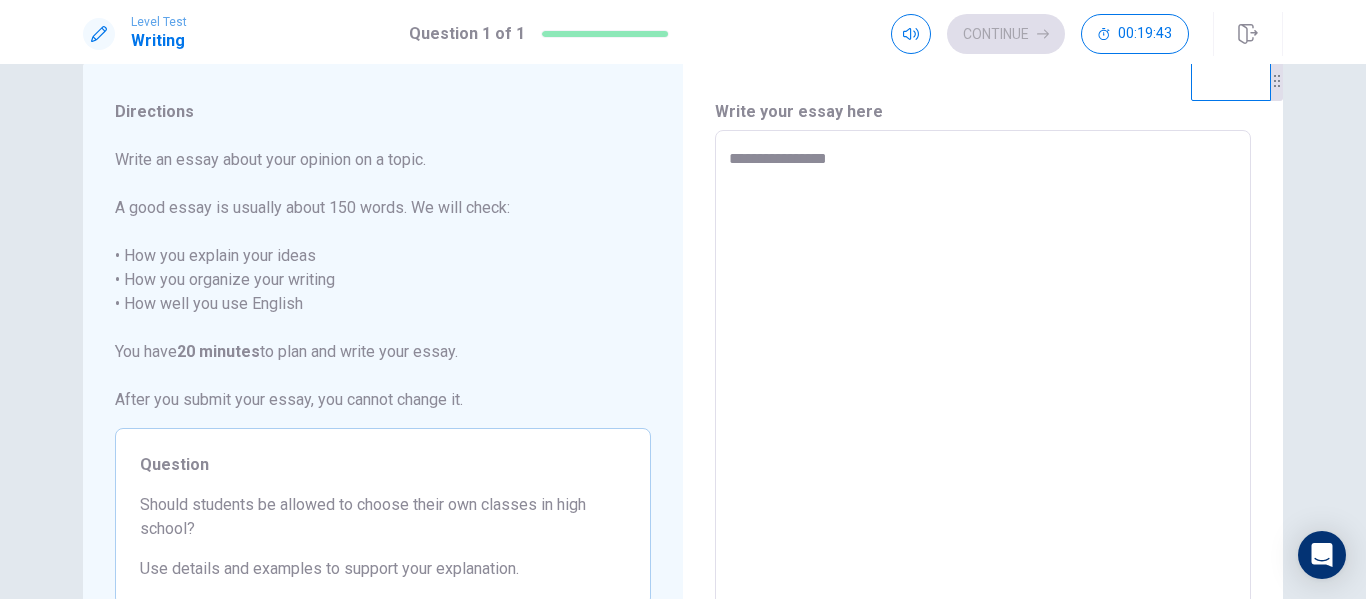 type on "**********" 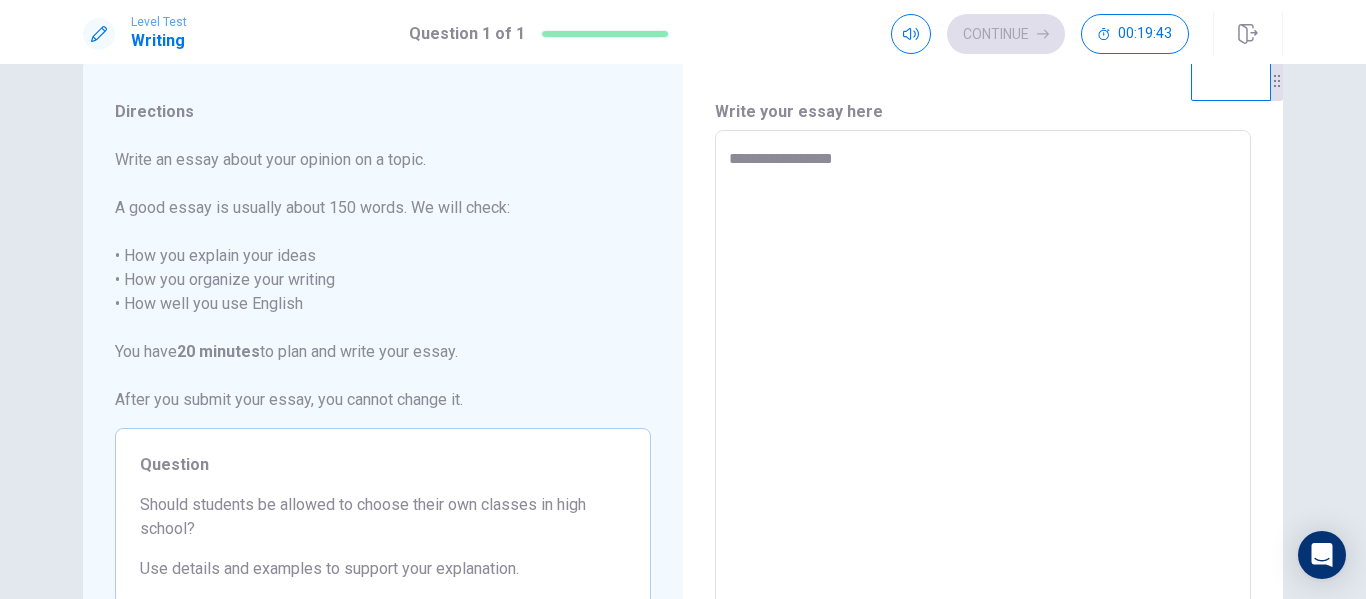 type on "*" 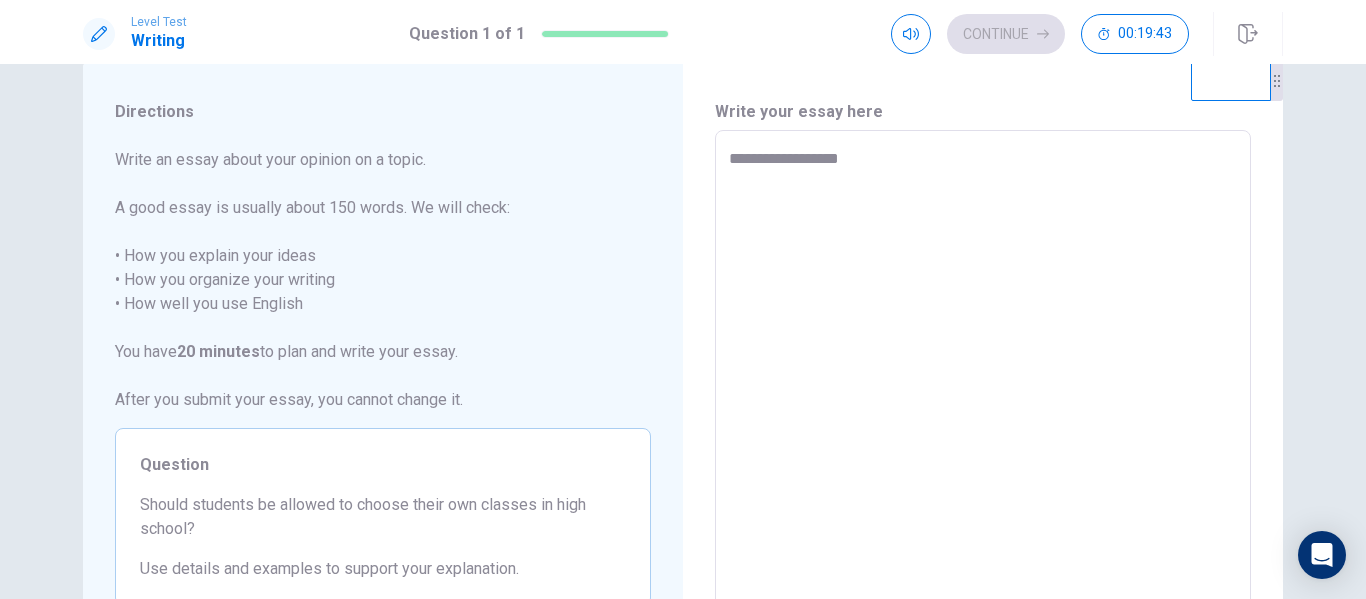 type on "*" 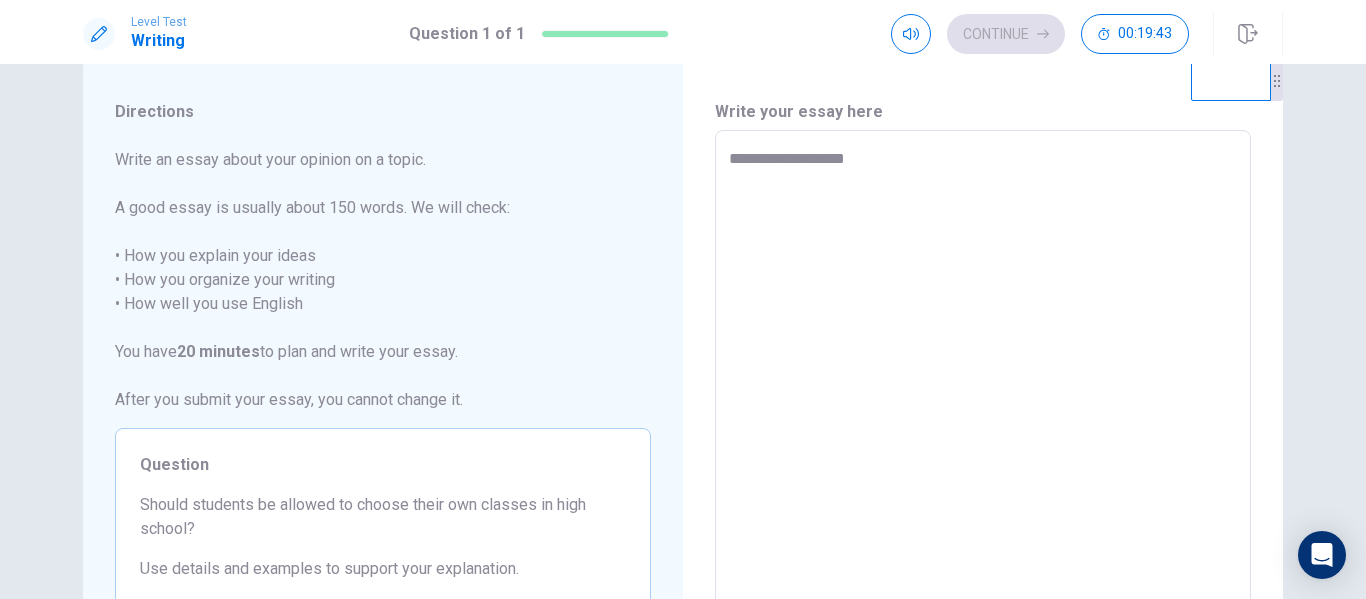 type on "**********" 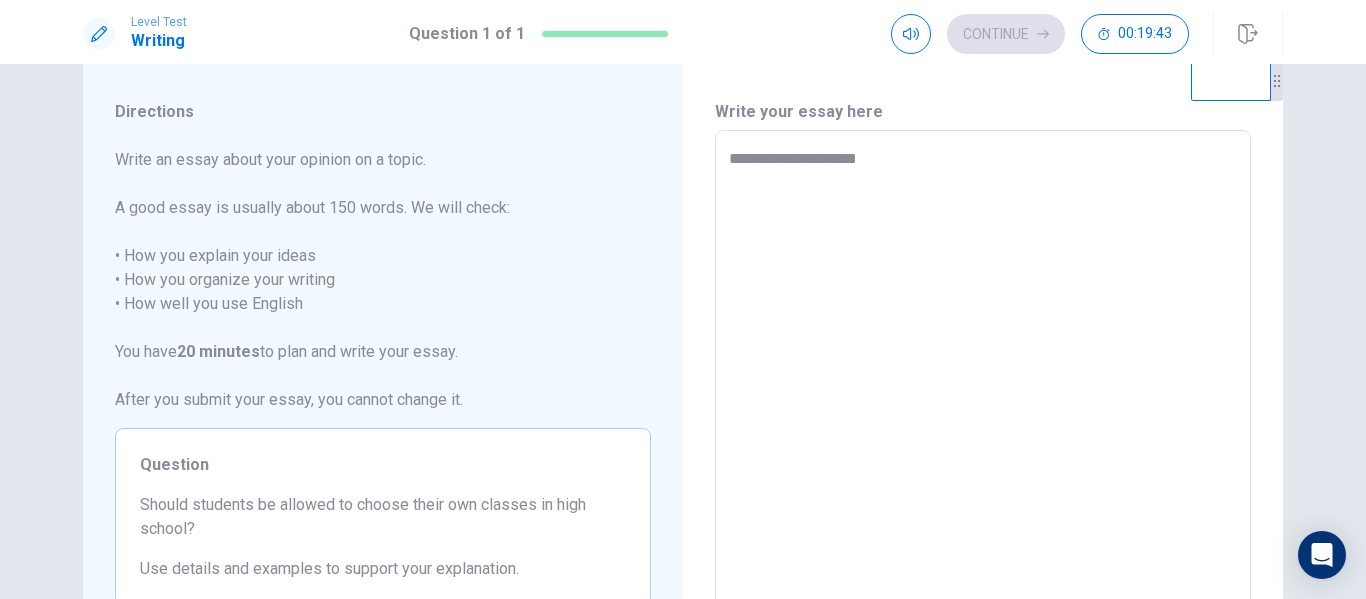 type on "**********" 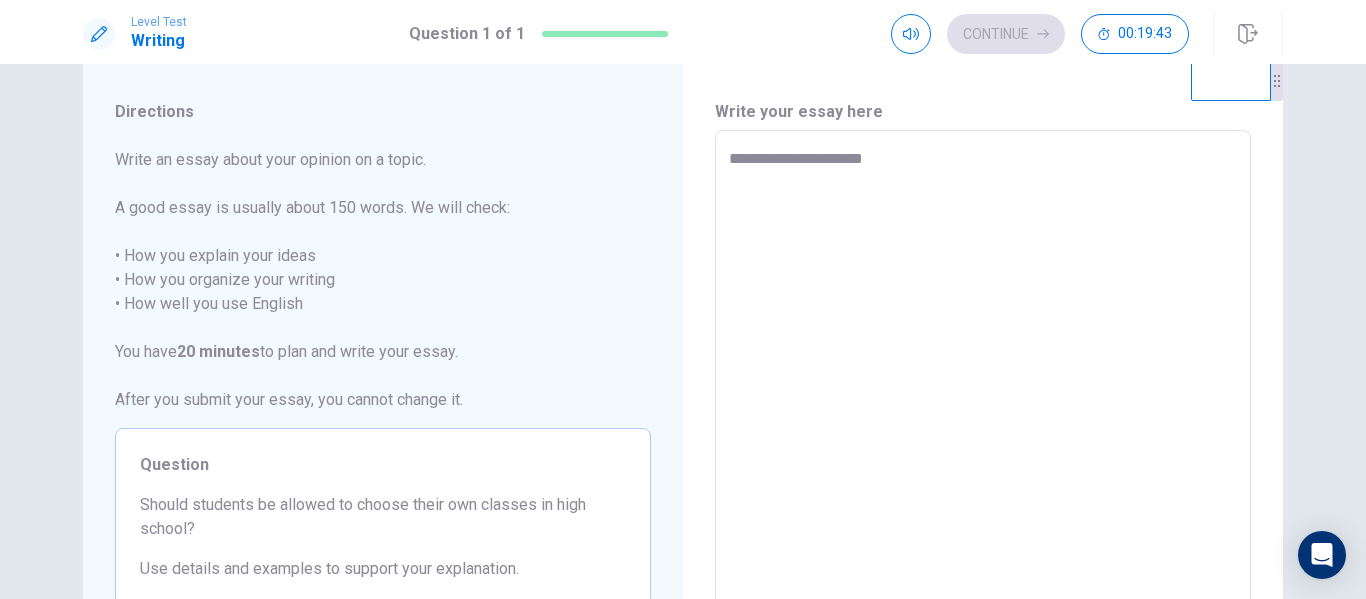 type on "*" 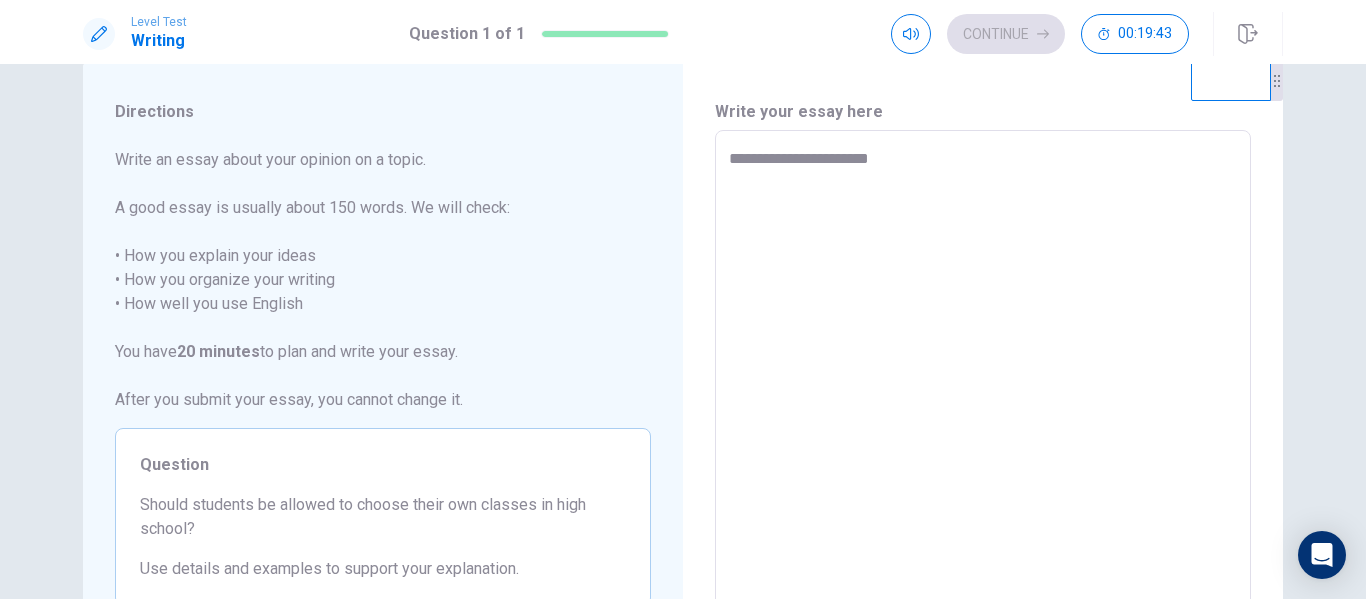 type on "*" 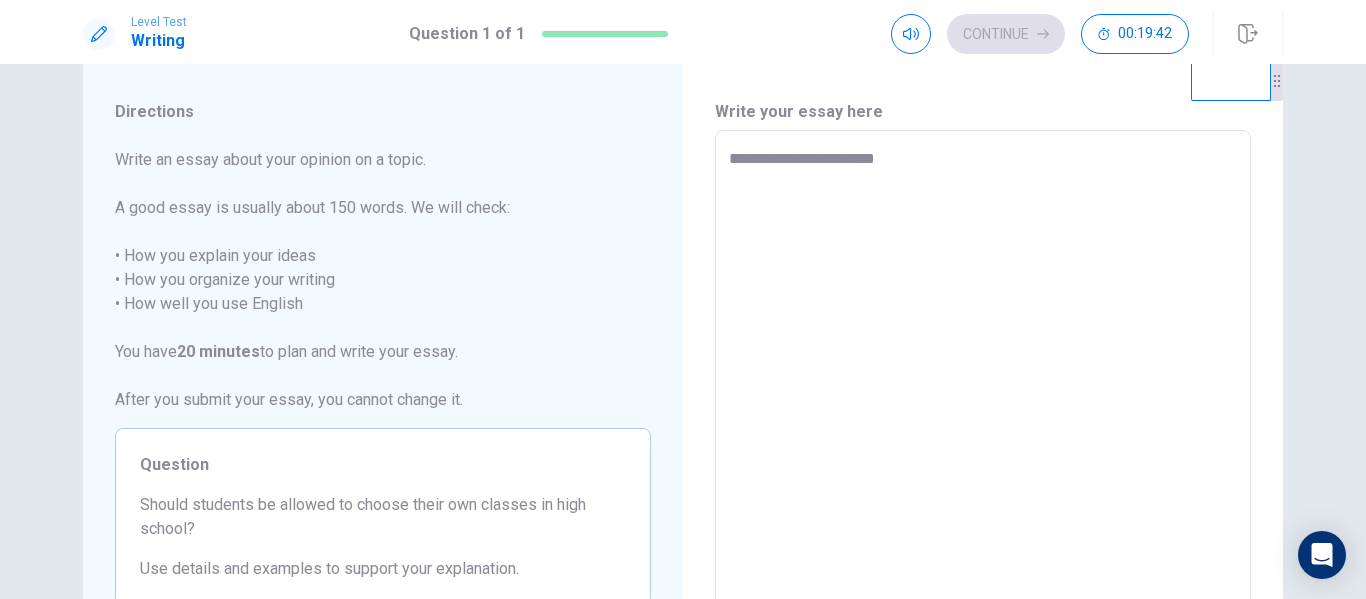 type on "*" 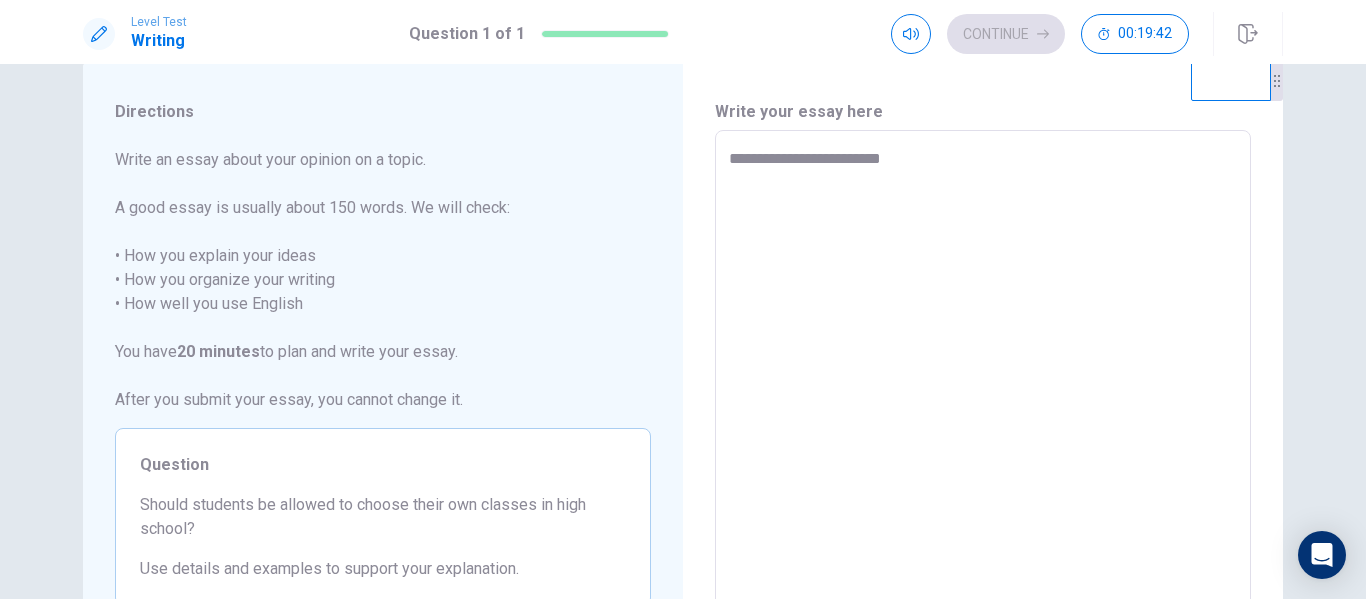 type on "*" 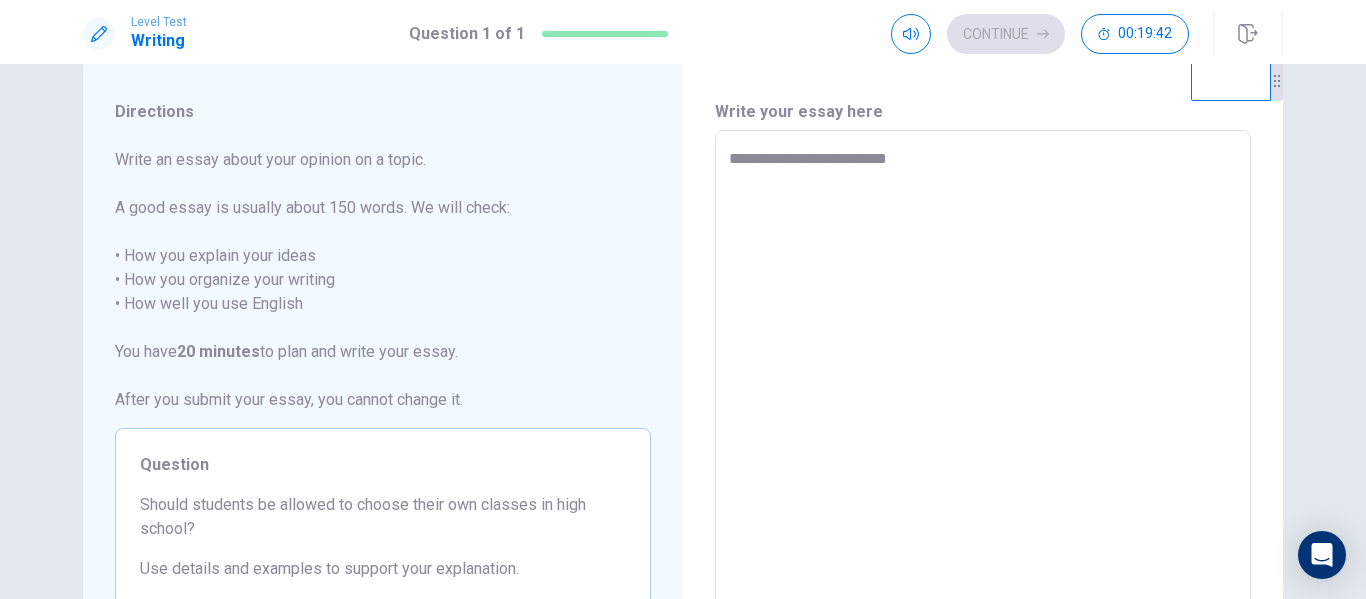 type on "**********" 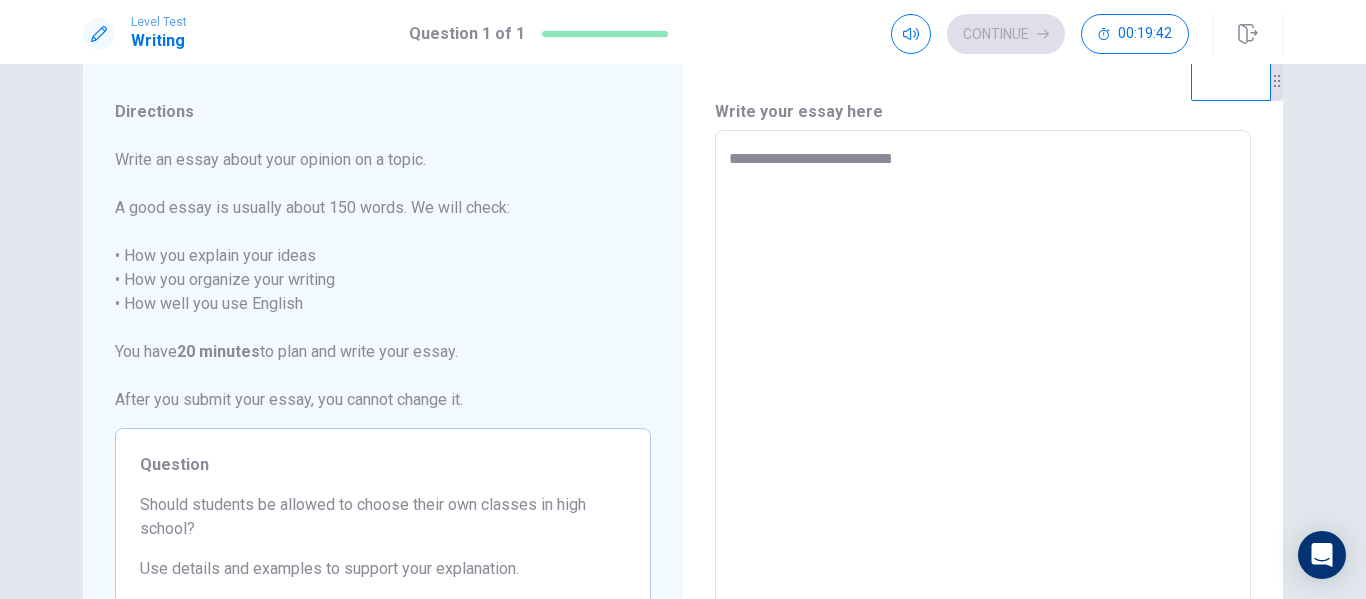 type on "*" 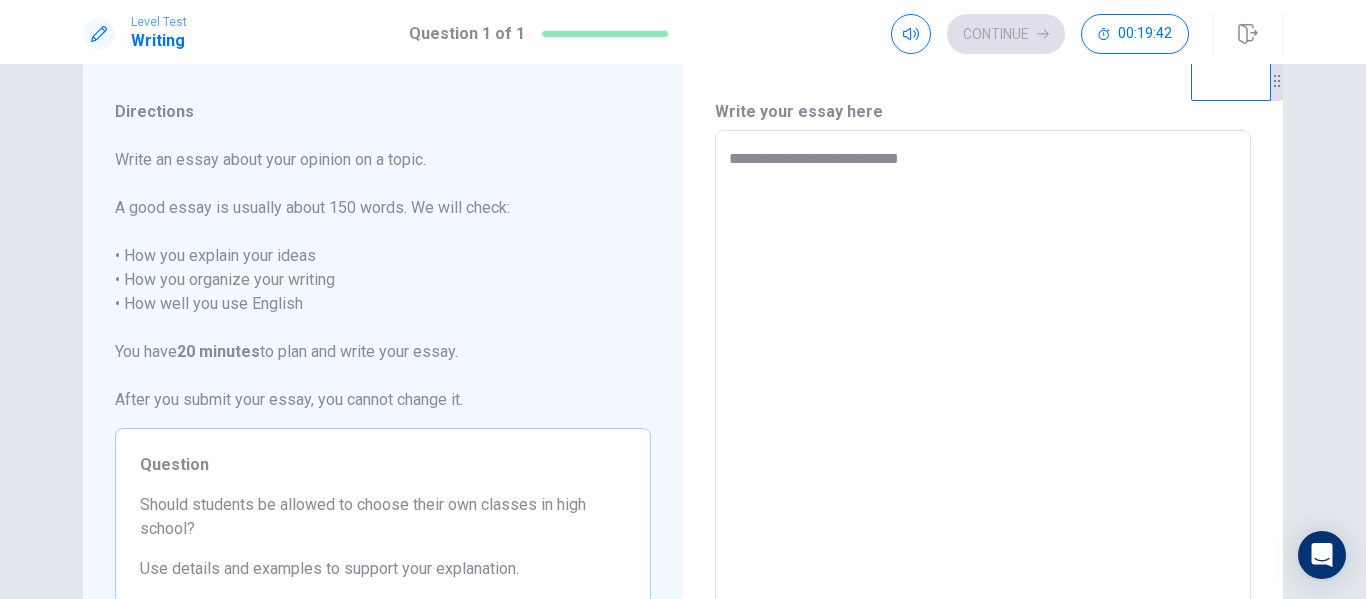 type on "**********" 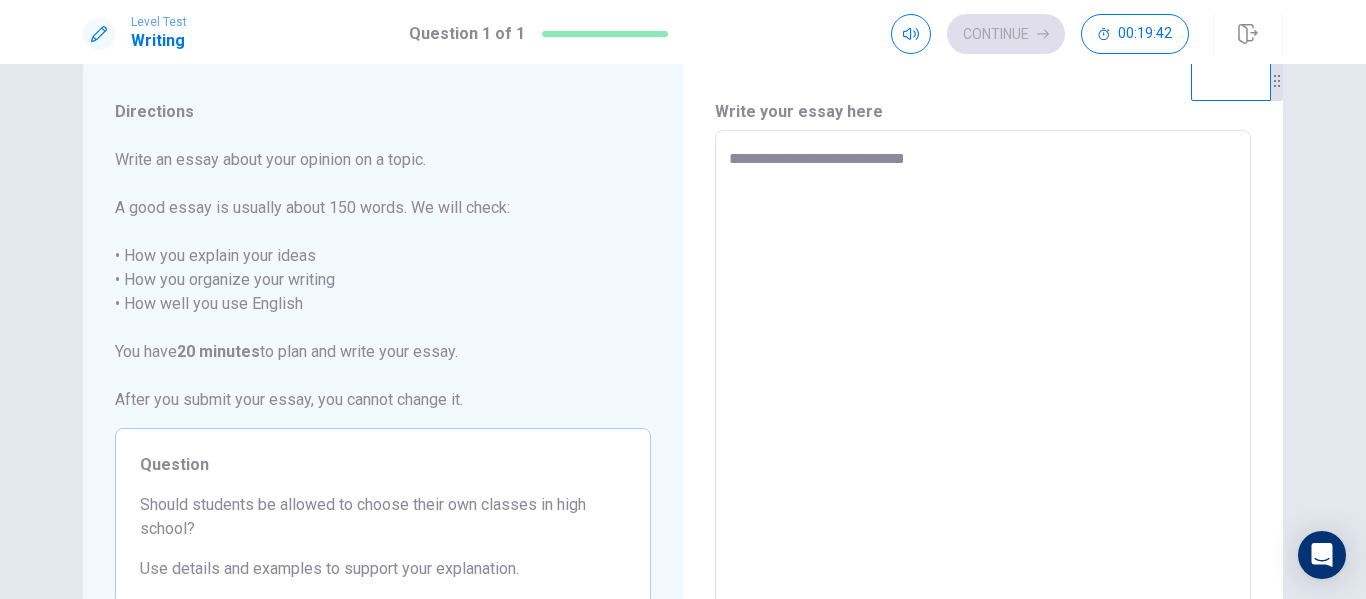 type on "**********" 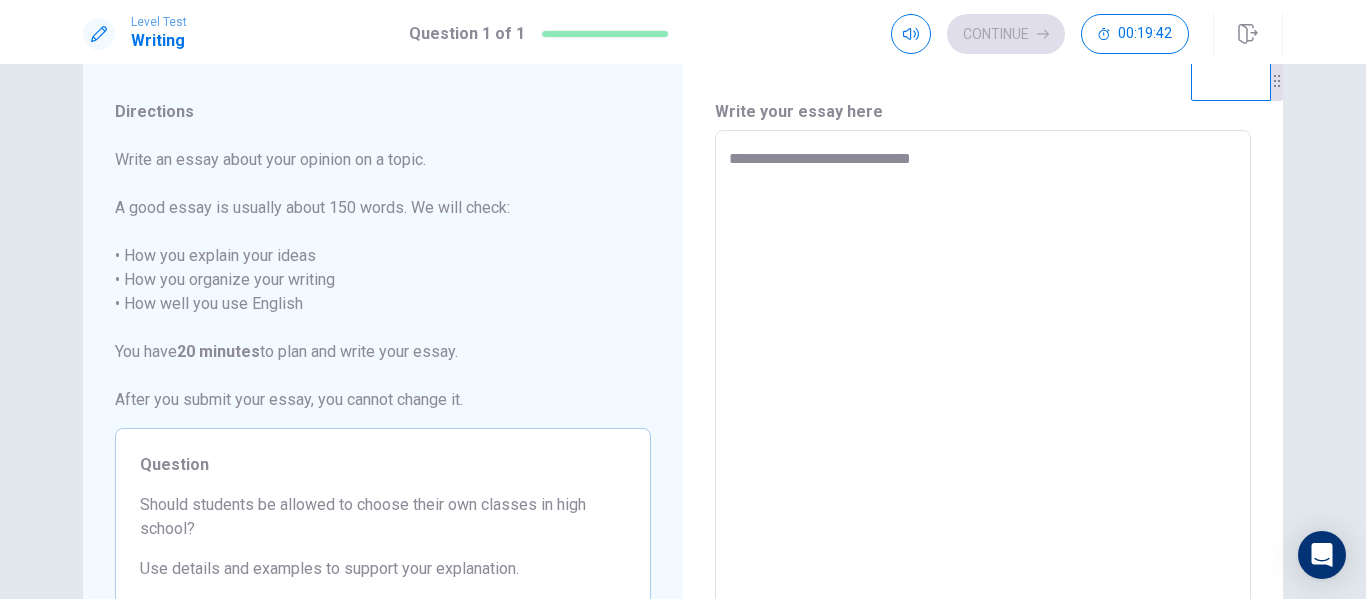 type on "**********" 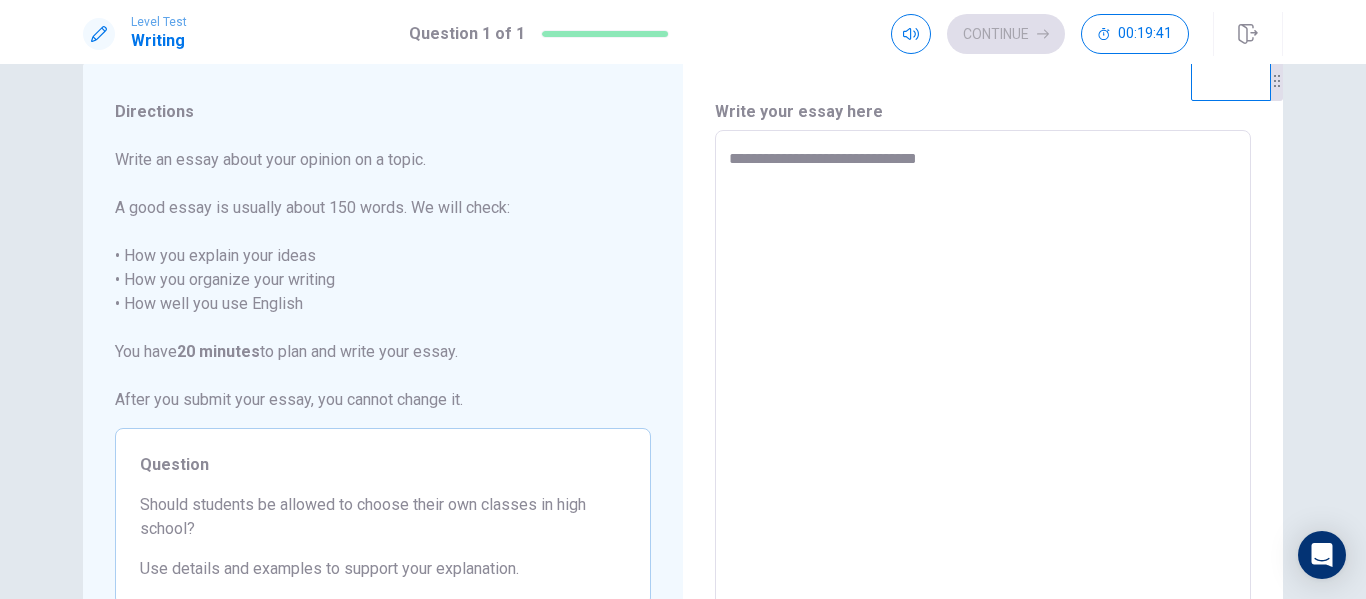 type on "*" 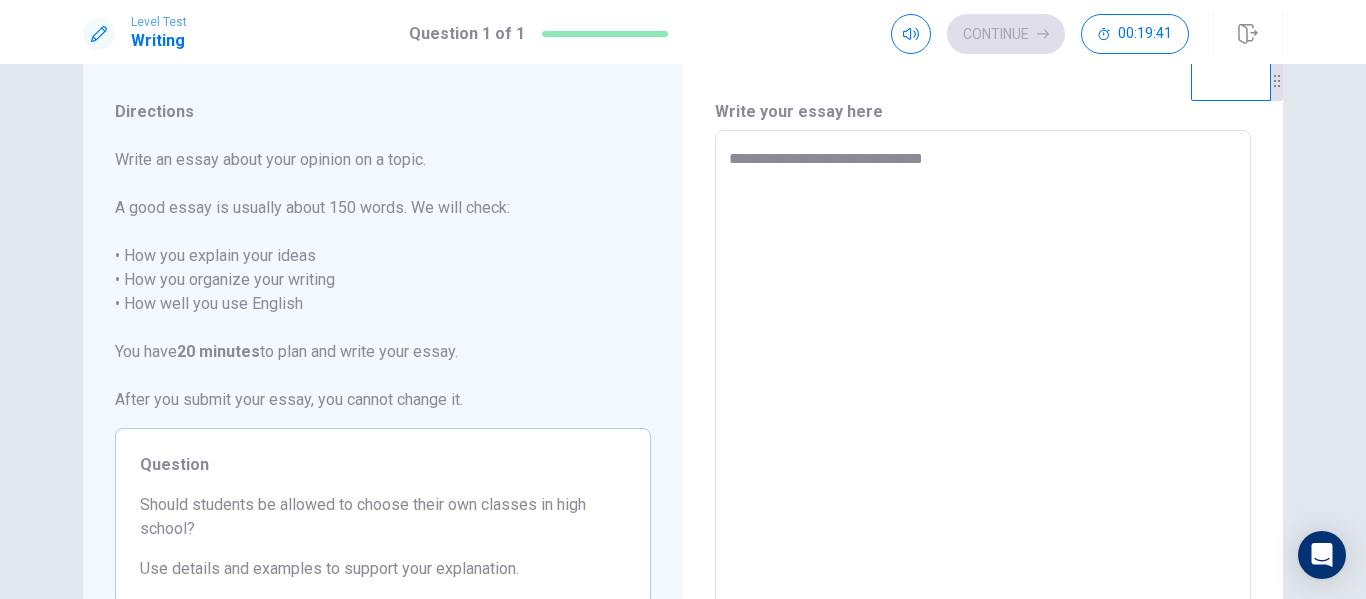 type on "*" 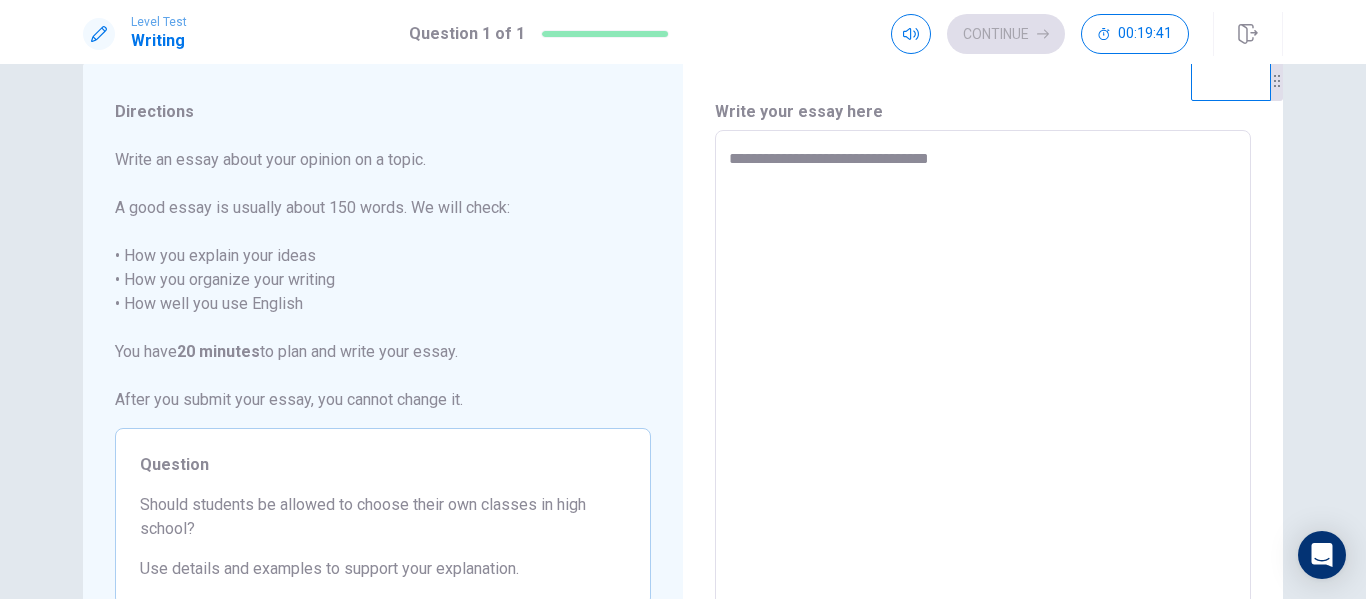 type on "**********" 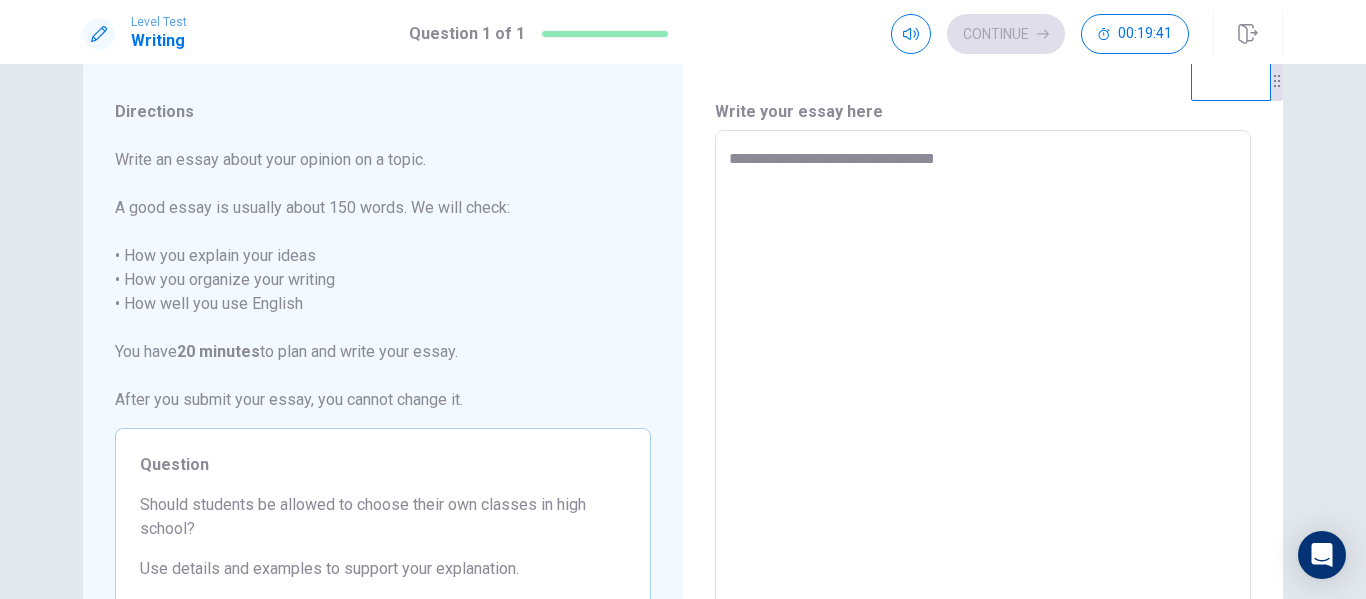 type on "*" 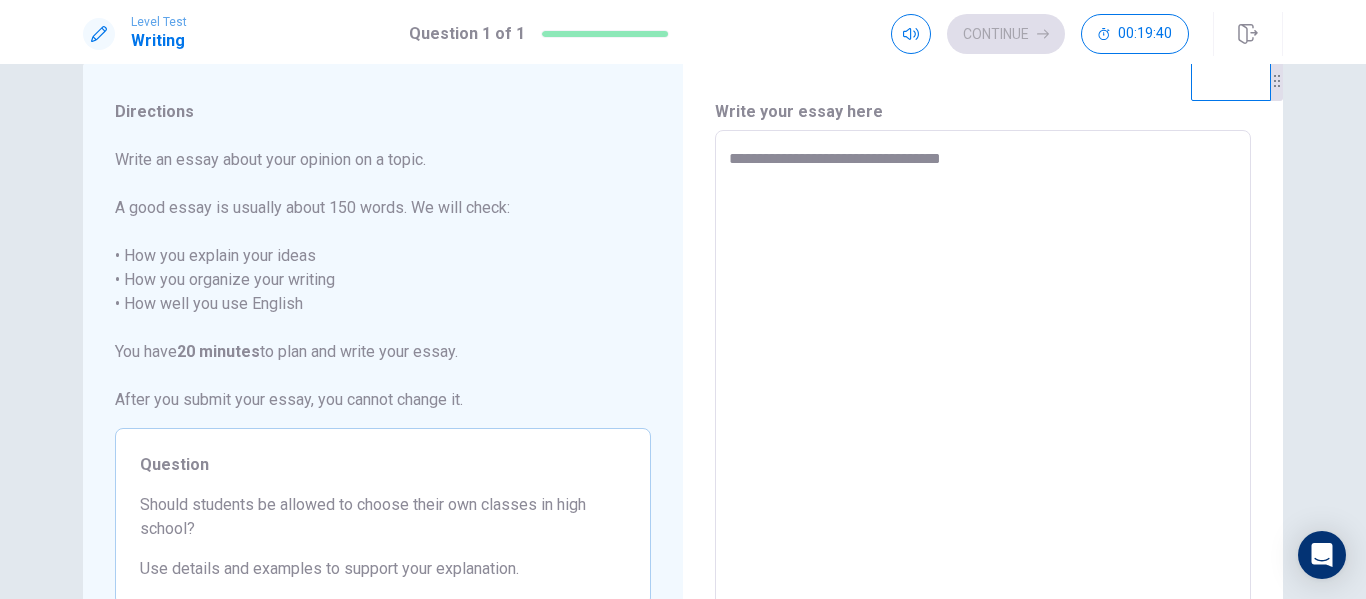 type on "*" 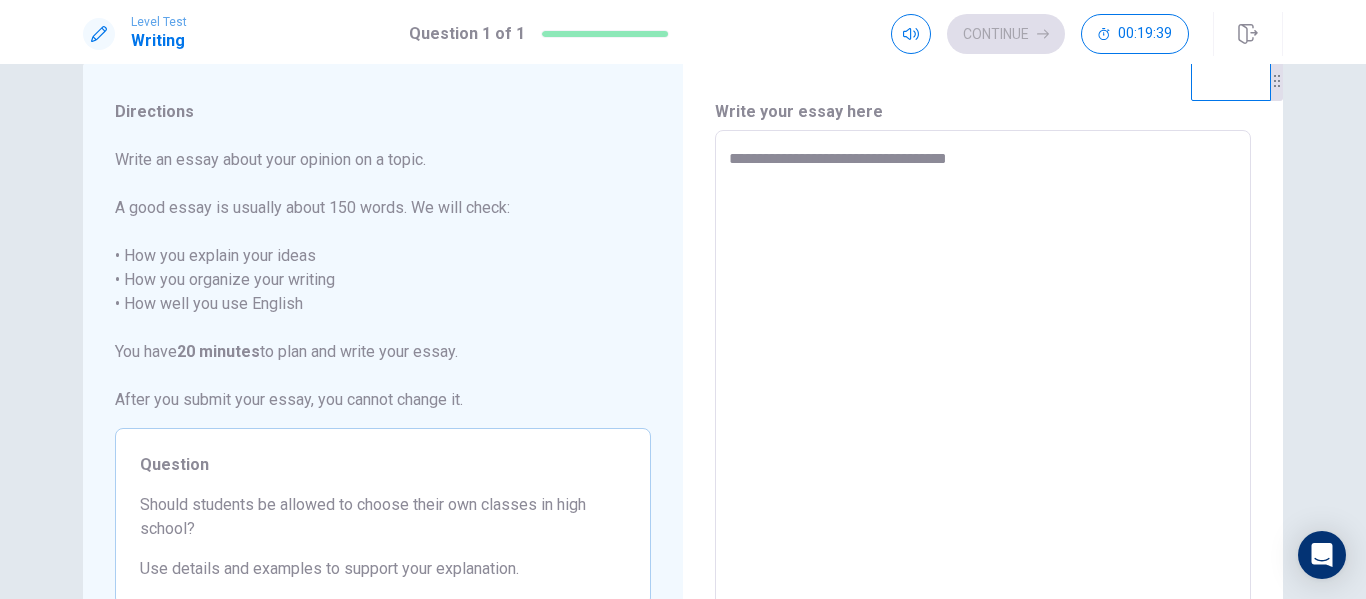 type on "*" 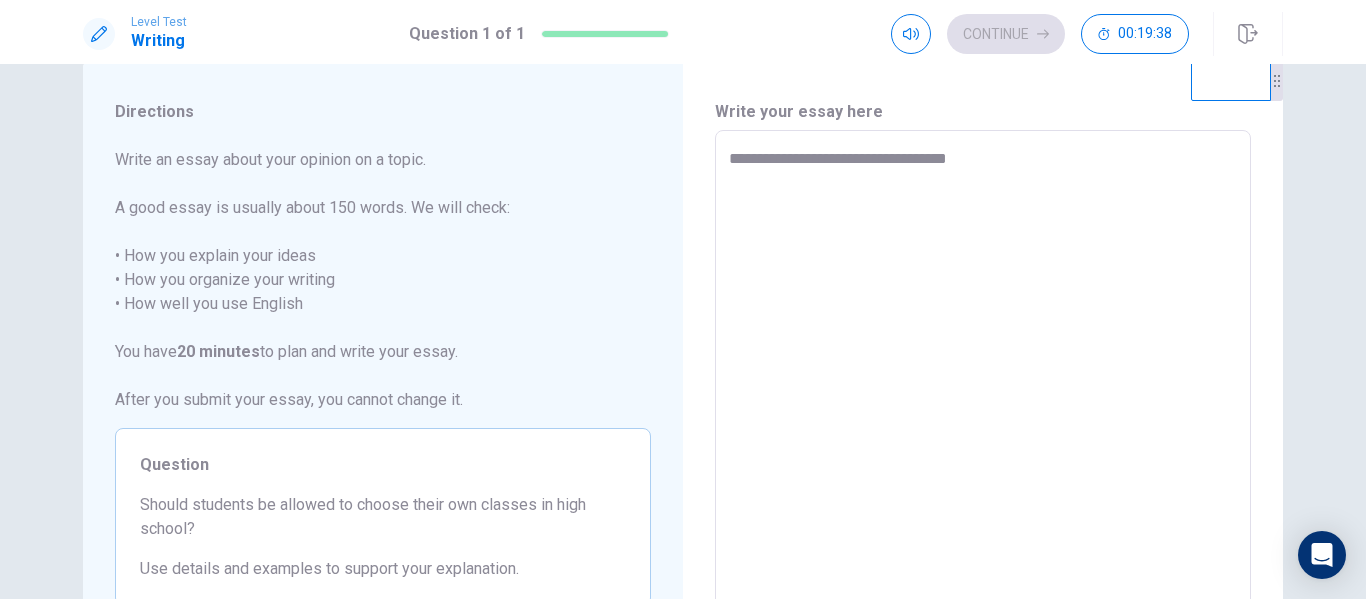 type on "**********" 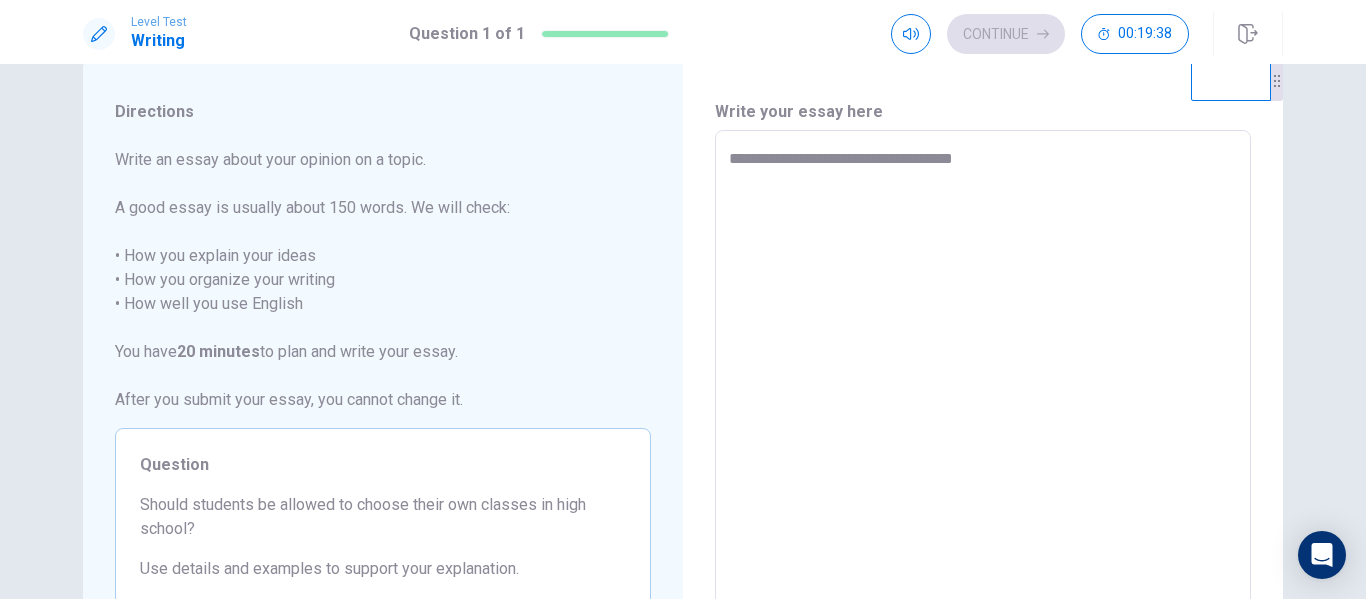 type on "**********" 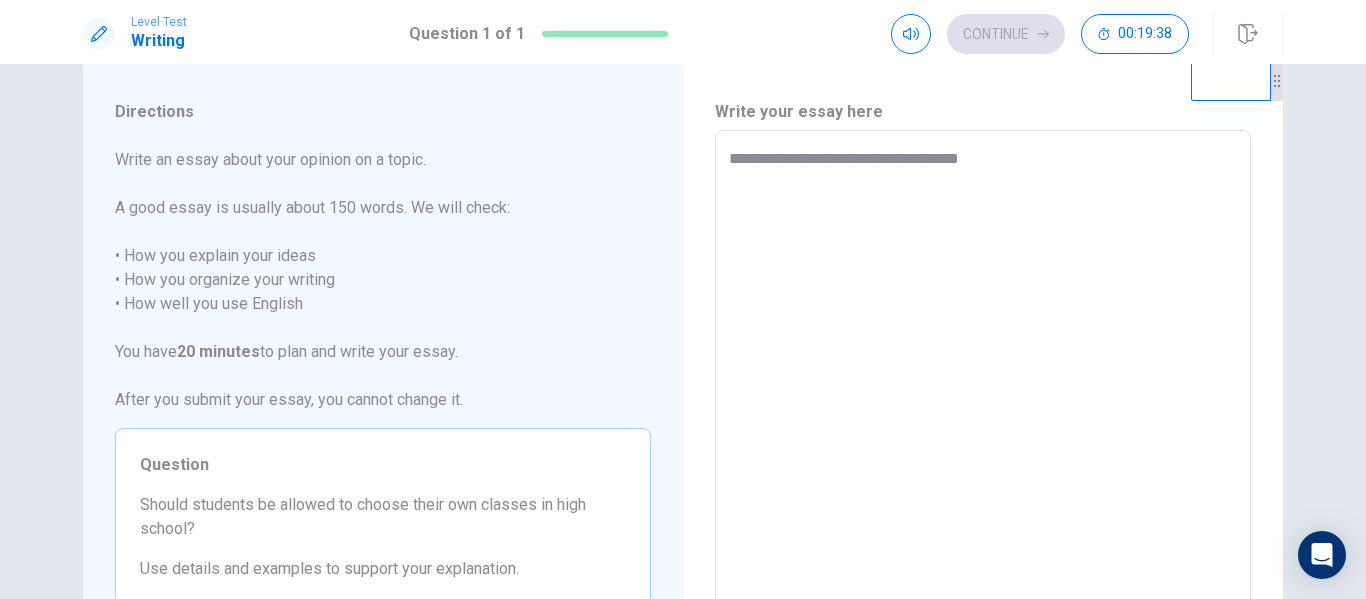 type on "*" 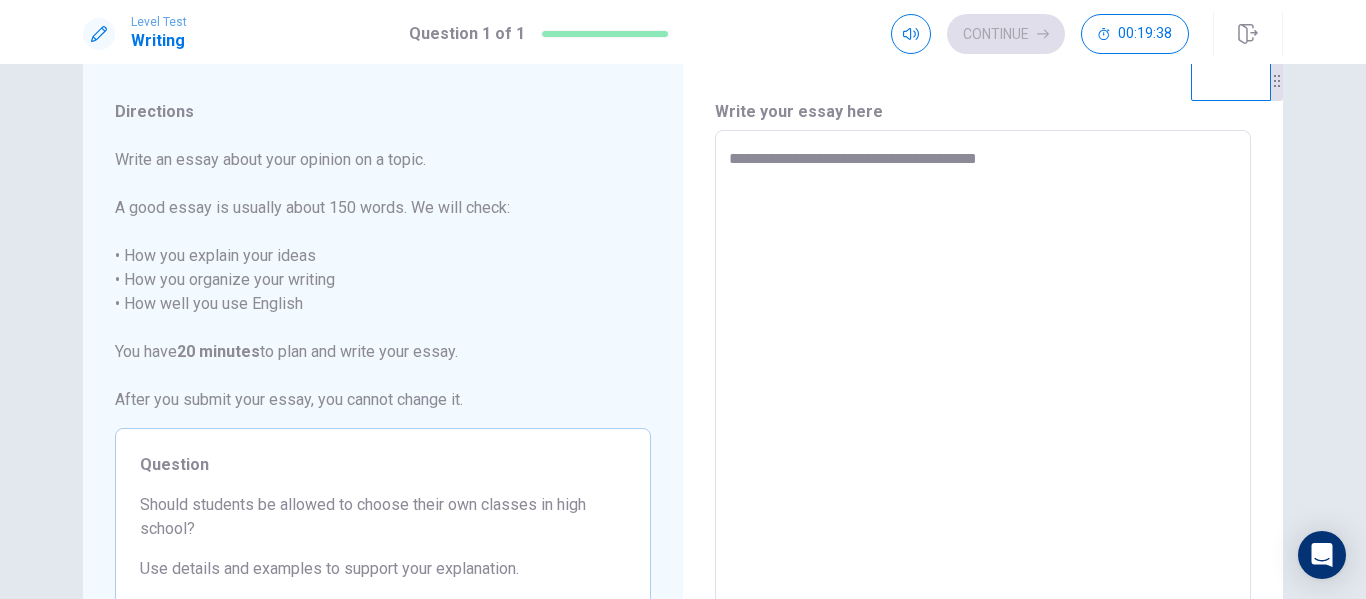 type on "**********" 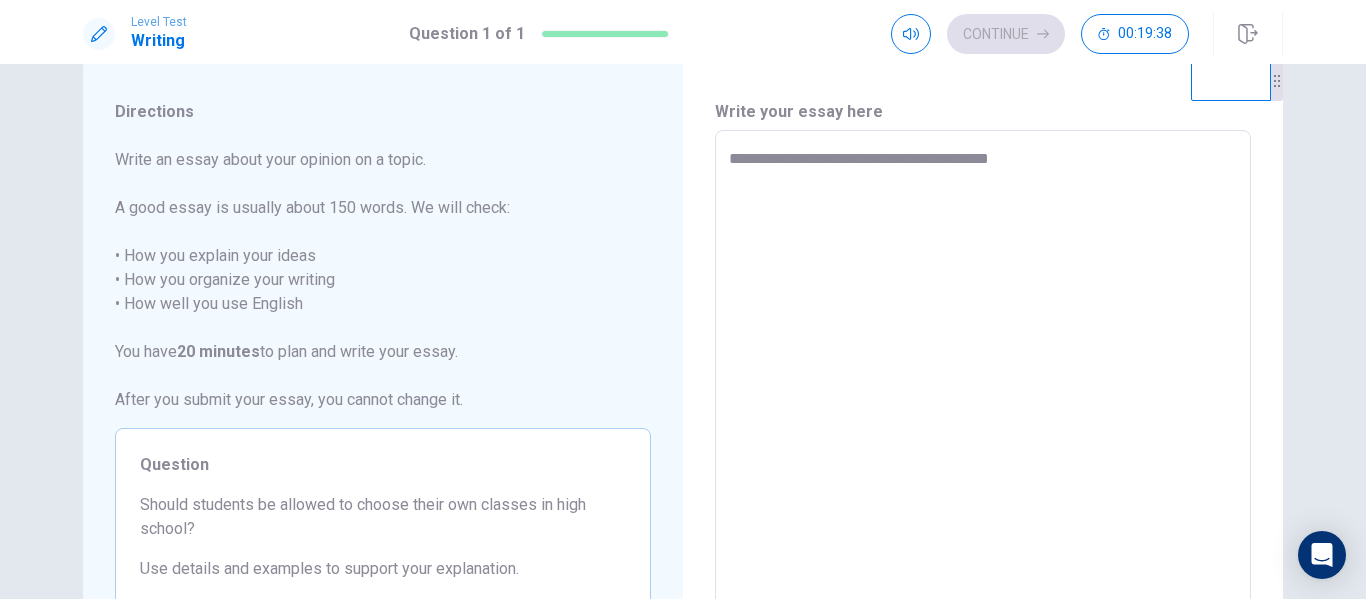 type on "**********" 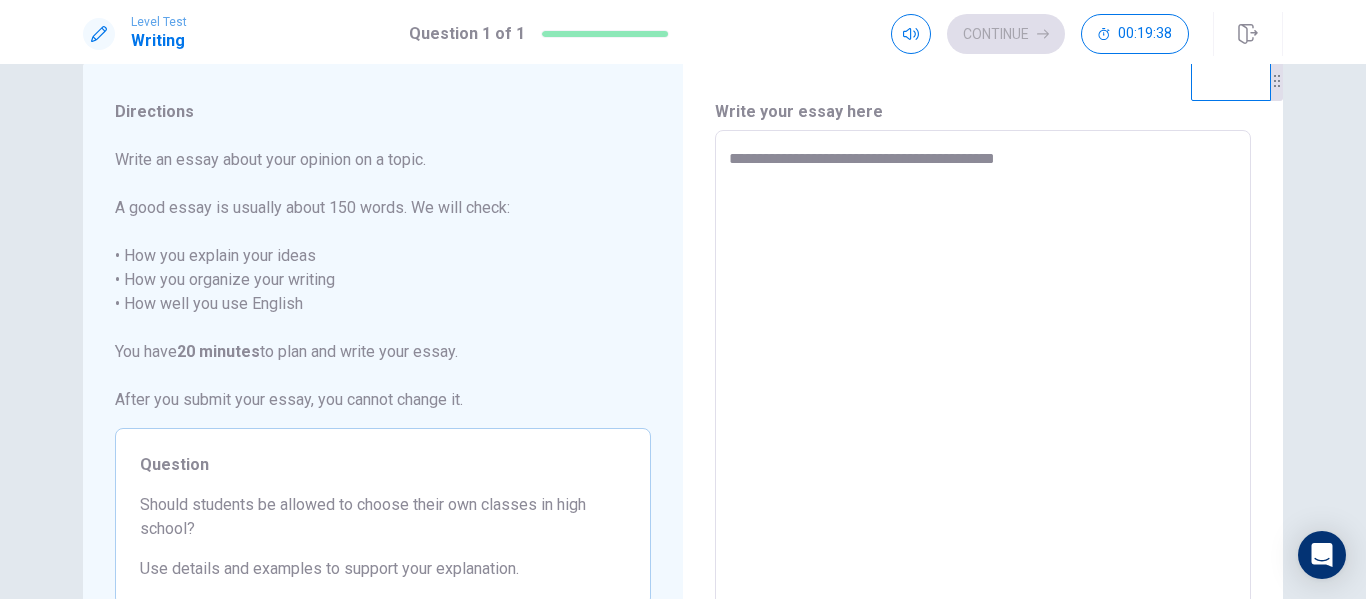 type on "*" 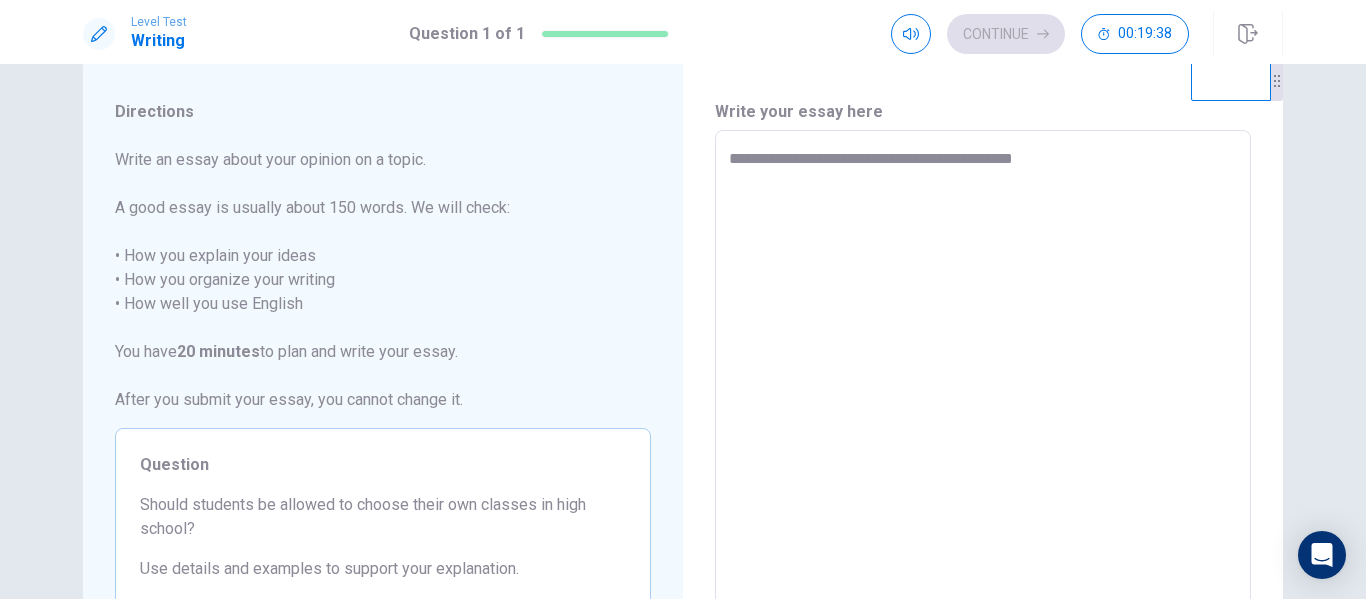 type on "**********" 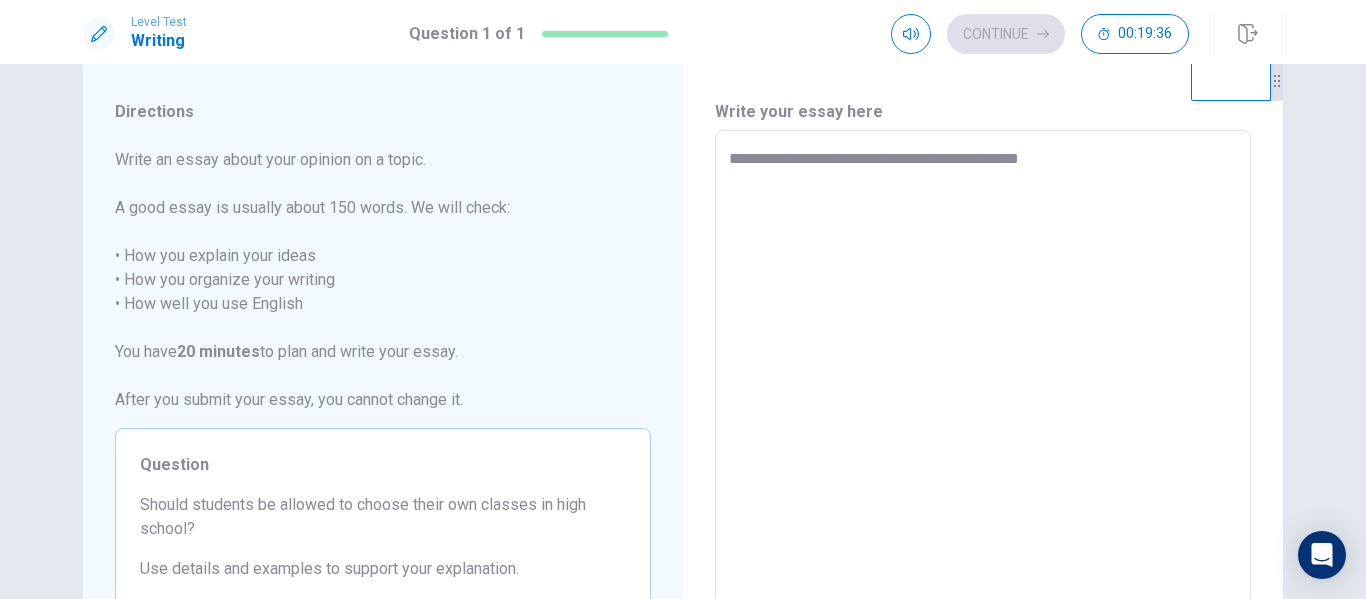 type on "*" 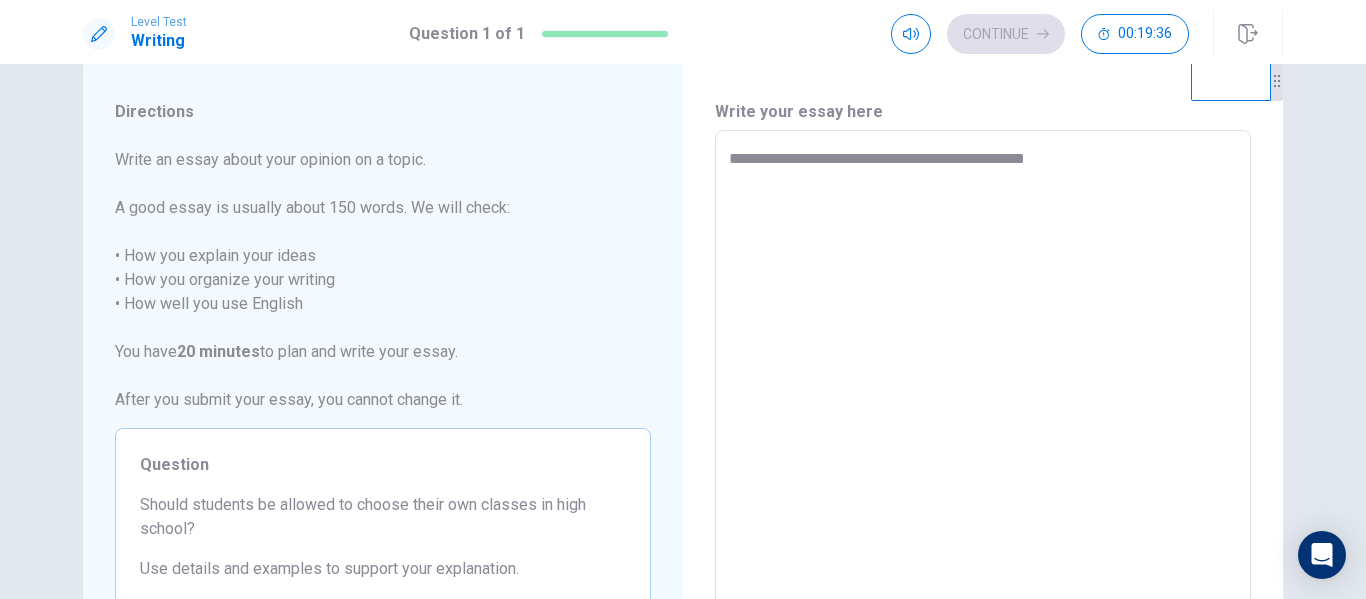 type on "**********" 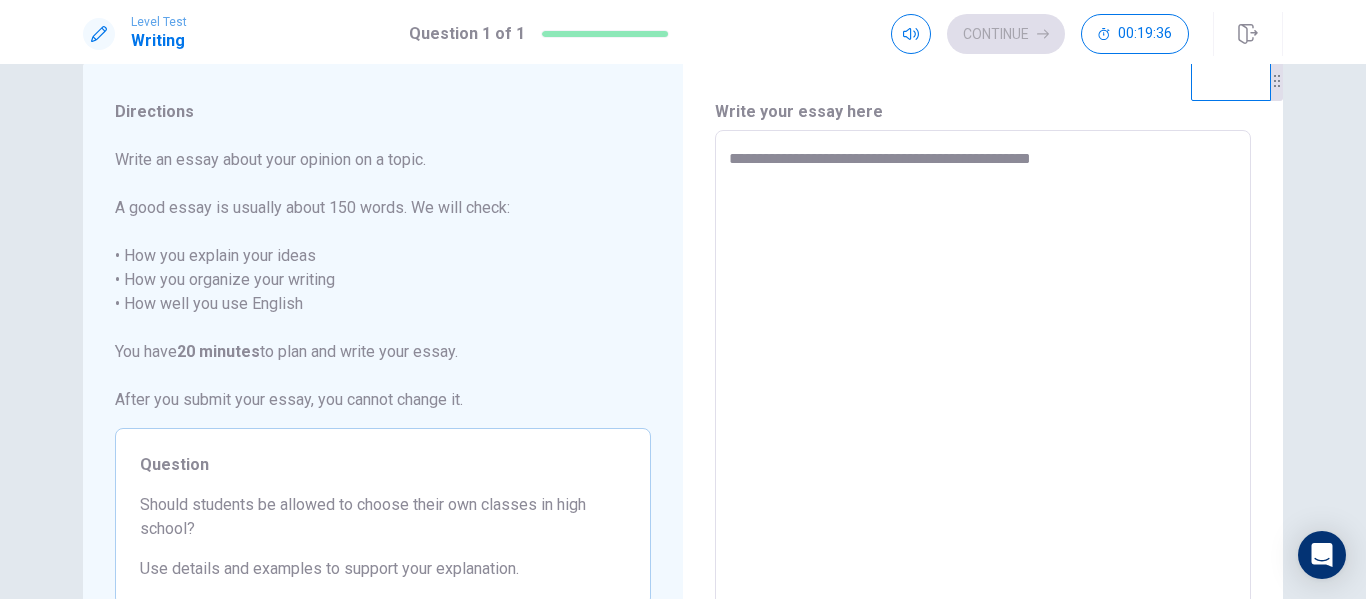 type on "*" 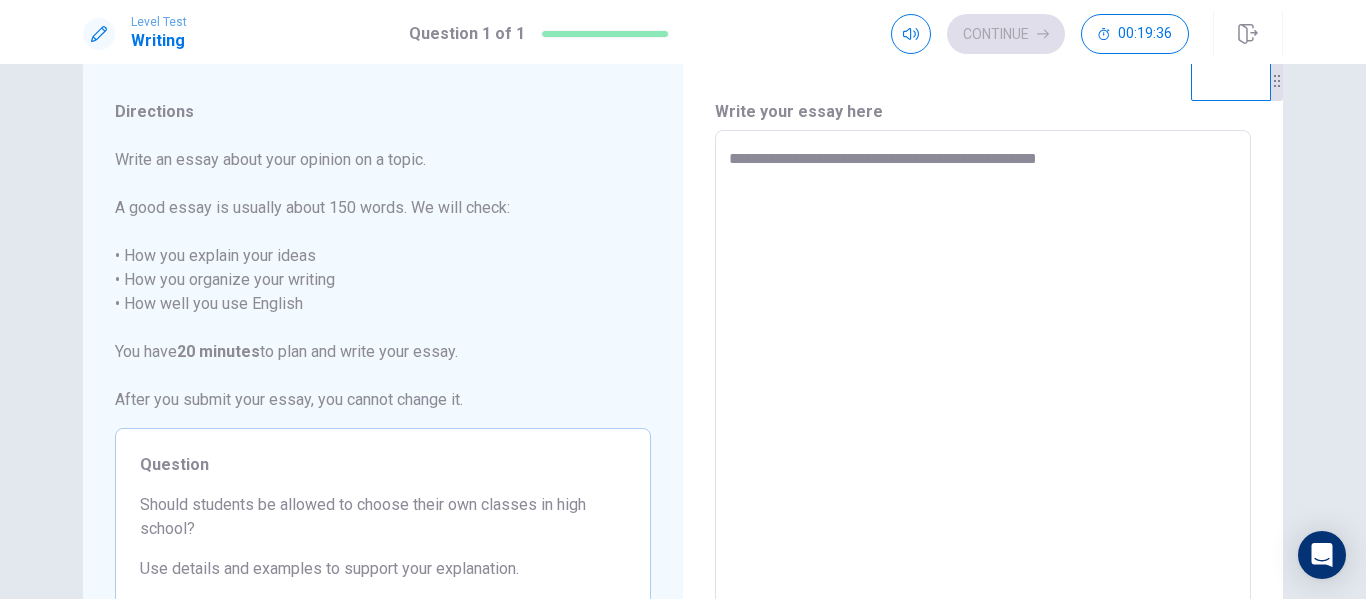 type on "**********" 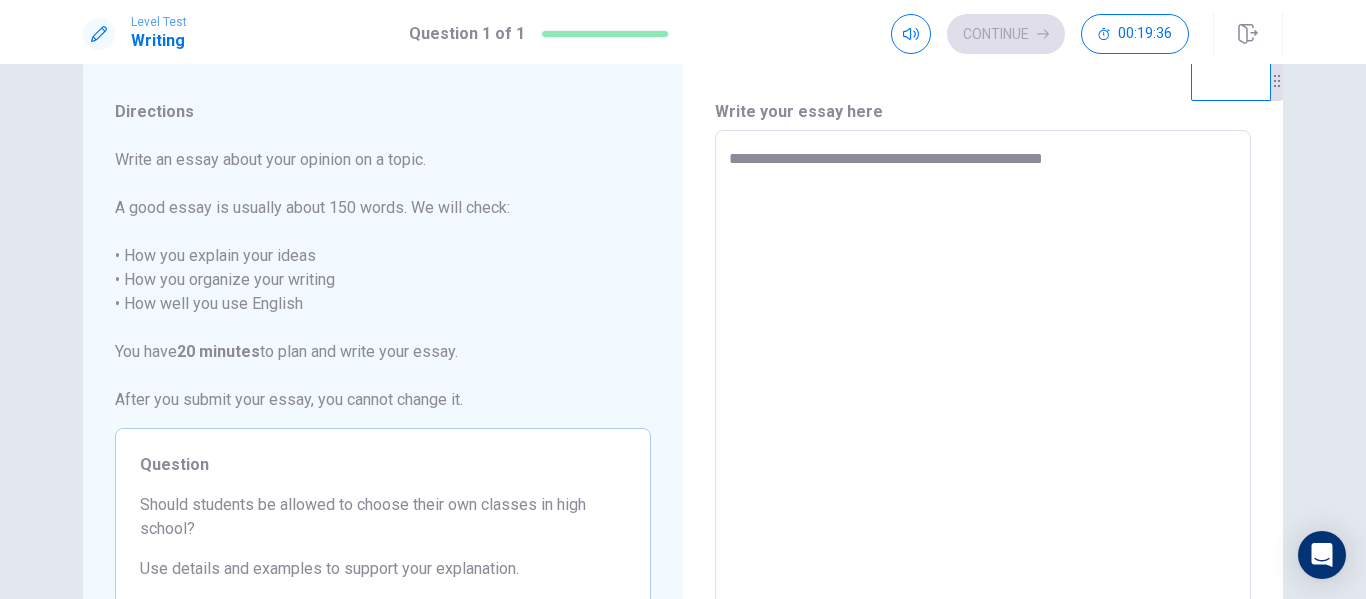type on "**********" 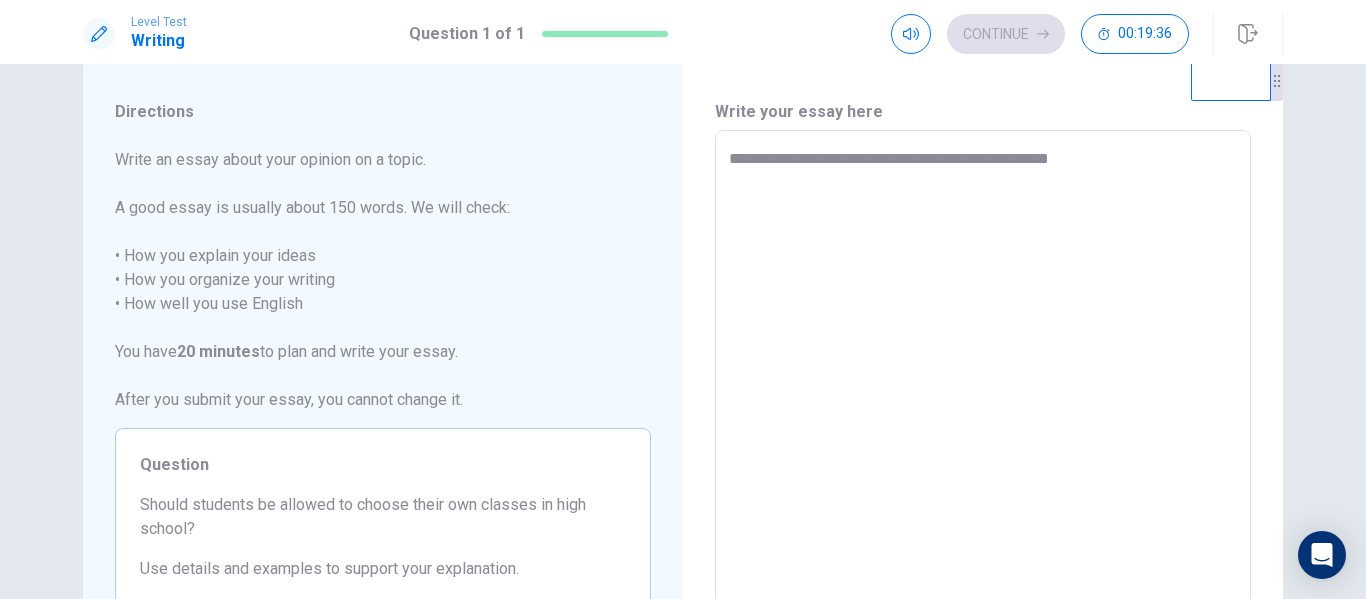 type on "*" 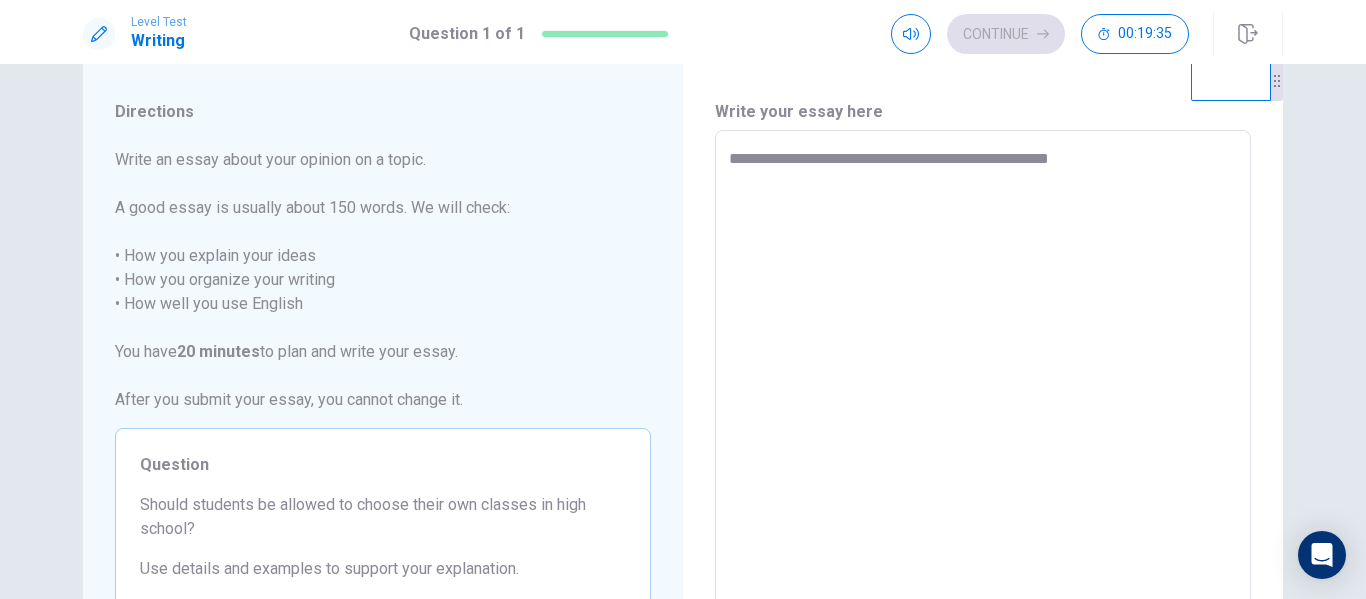 type on "**********" 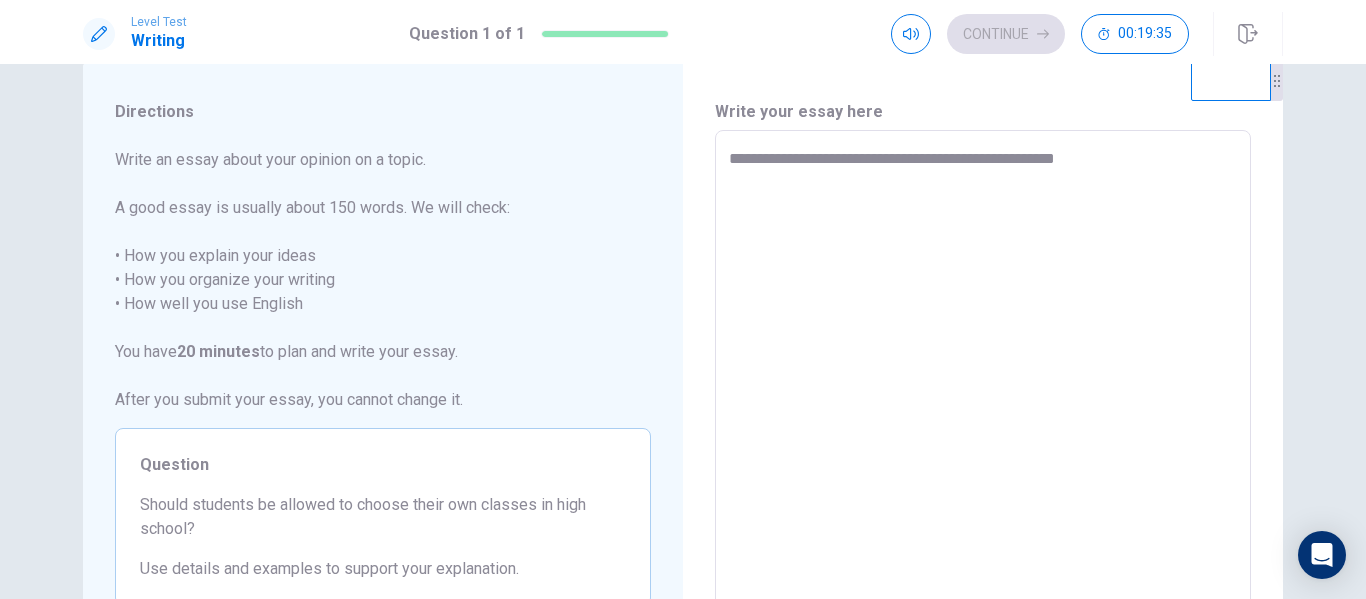 type on "*" 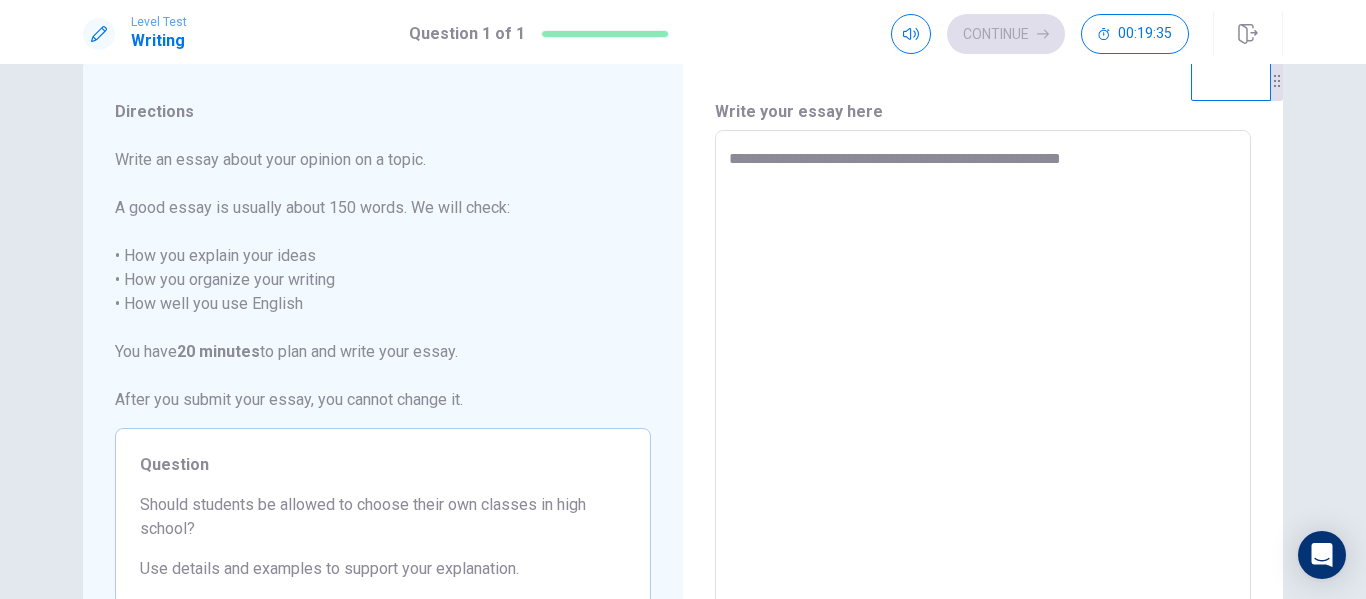 type on "*" 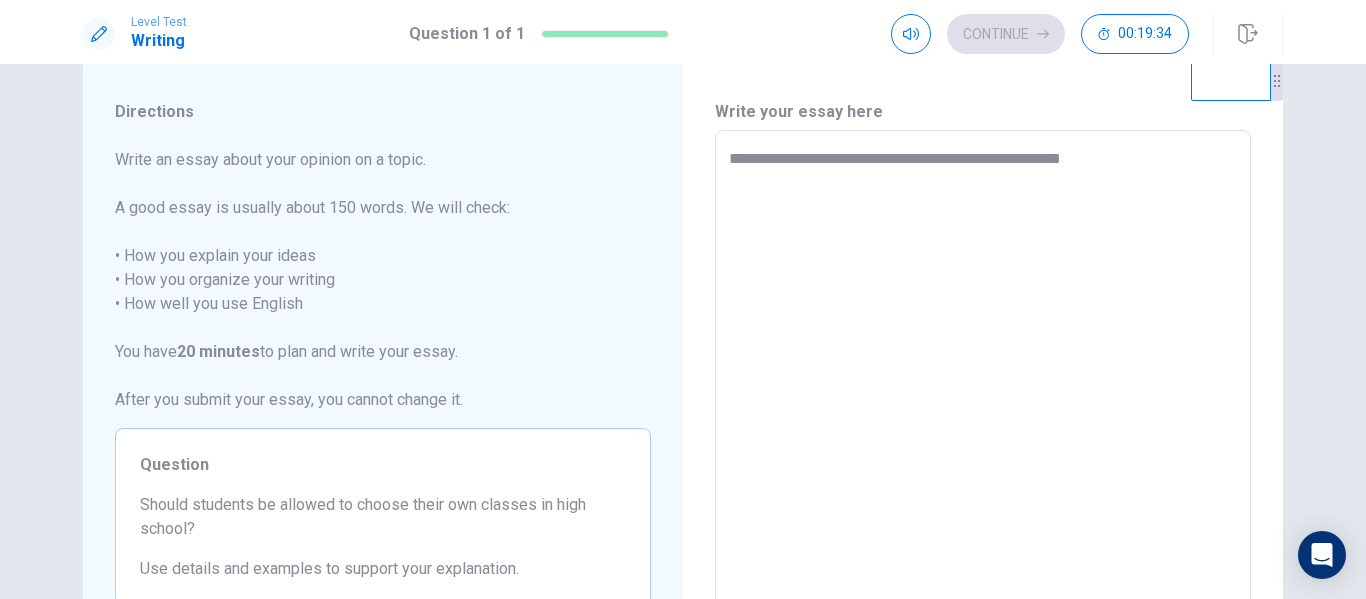 type on "**********" 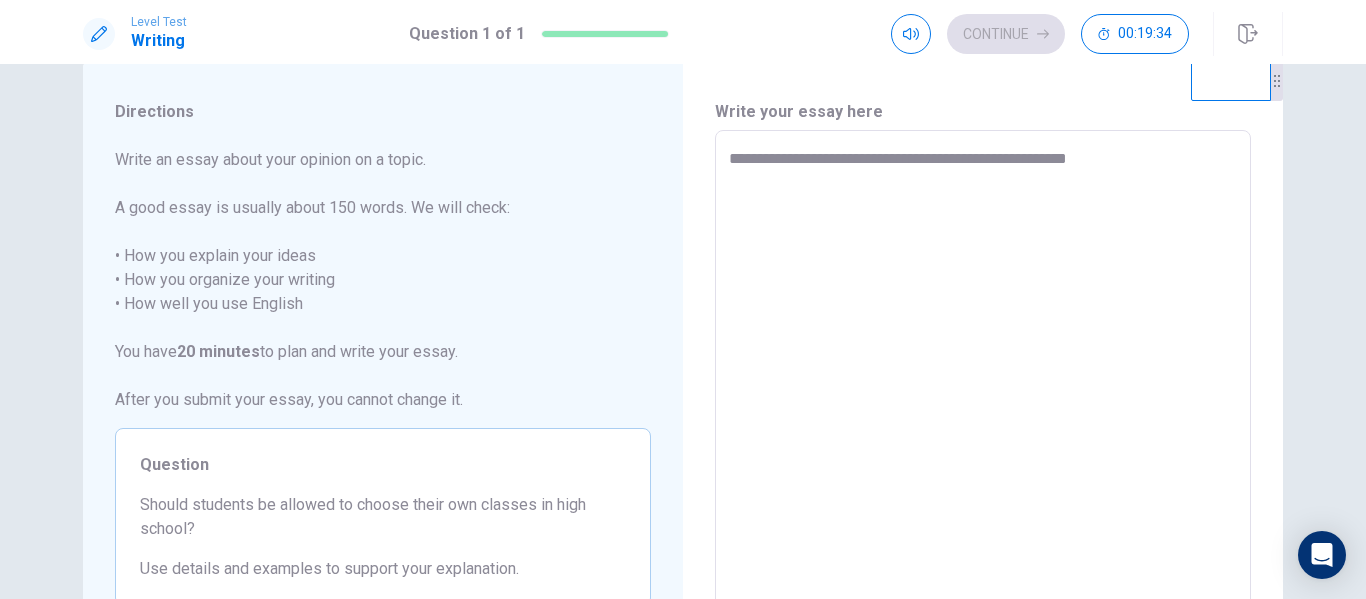 type on "*" 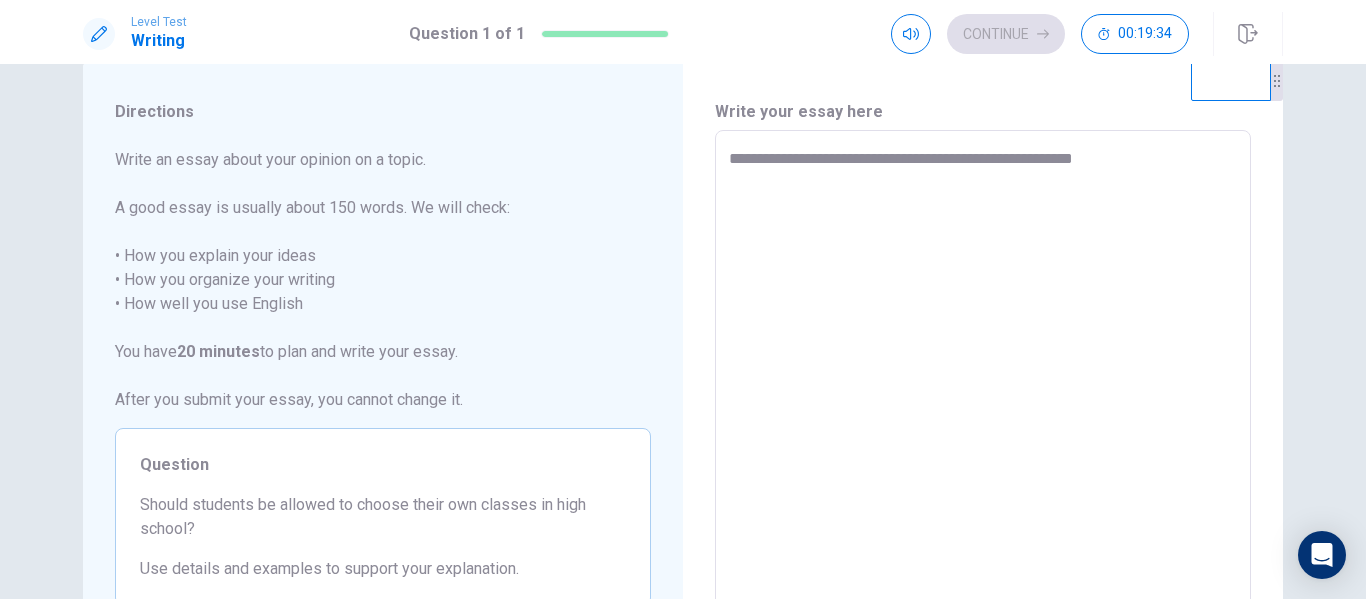 type on "*" 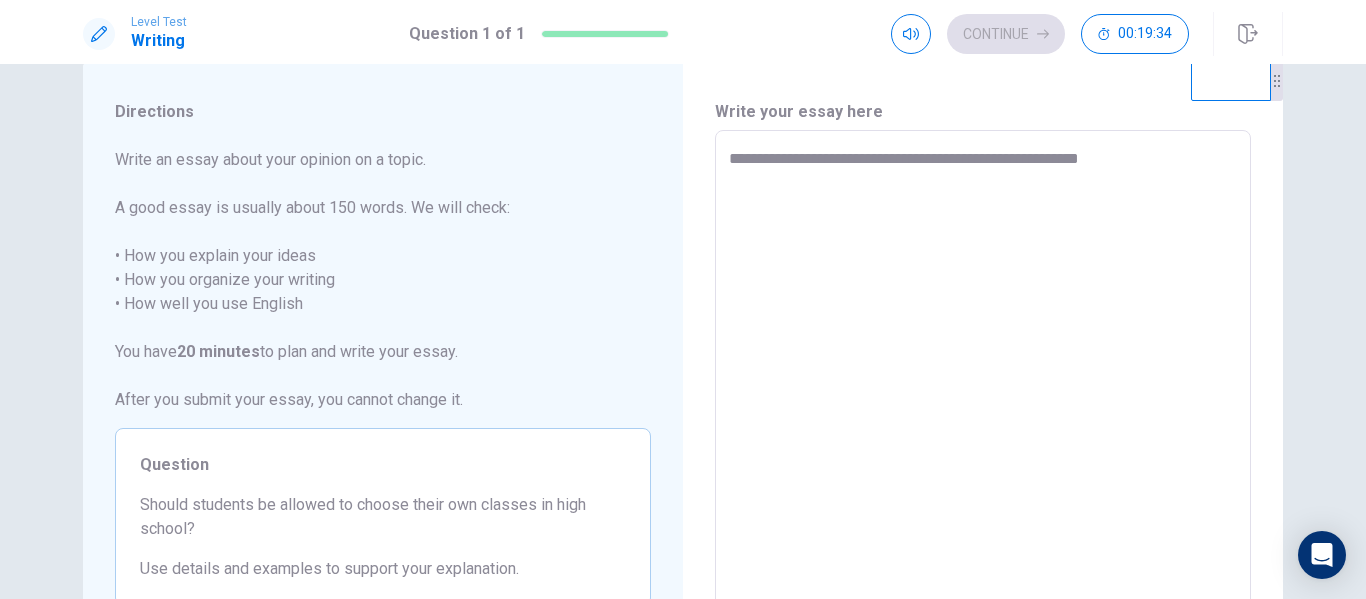 type on "*" 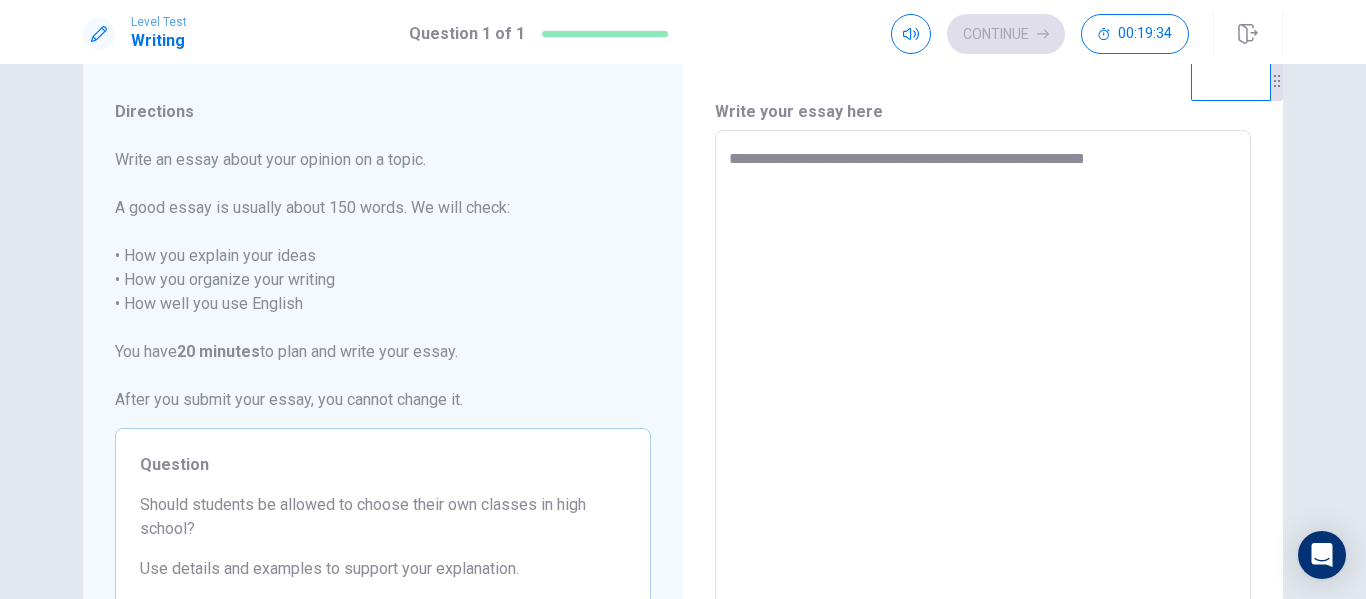type on "*" 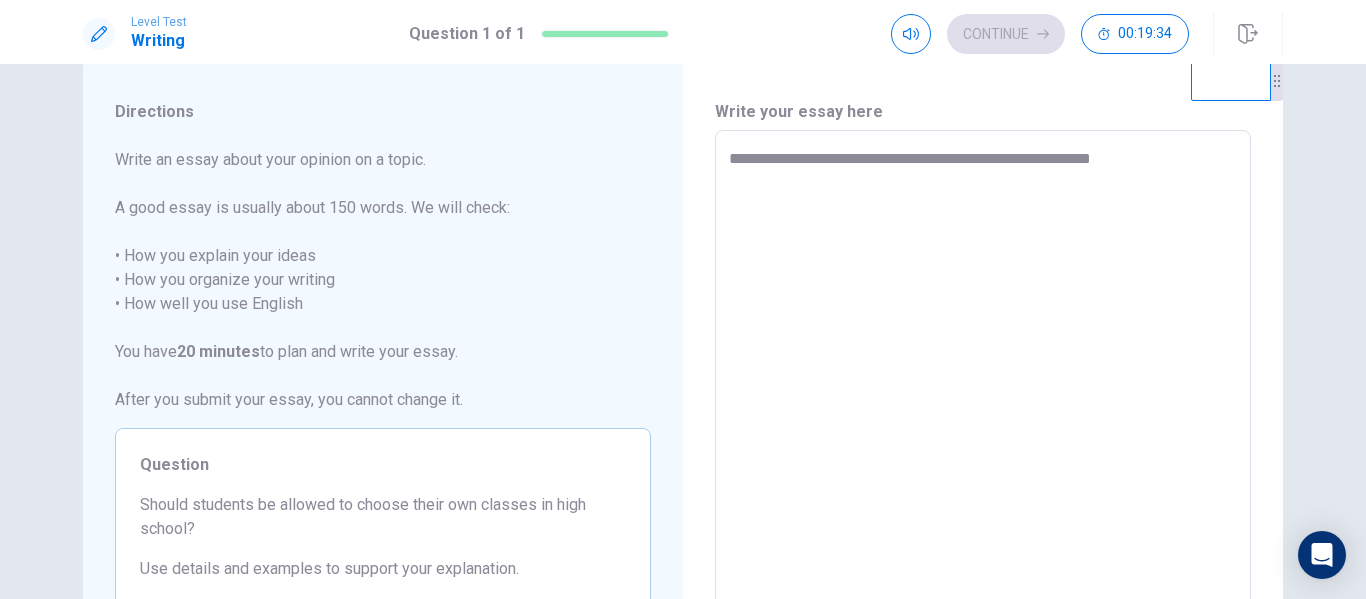 type on "*" 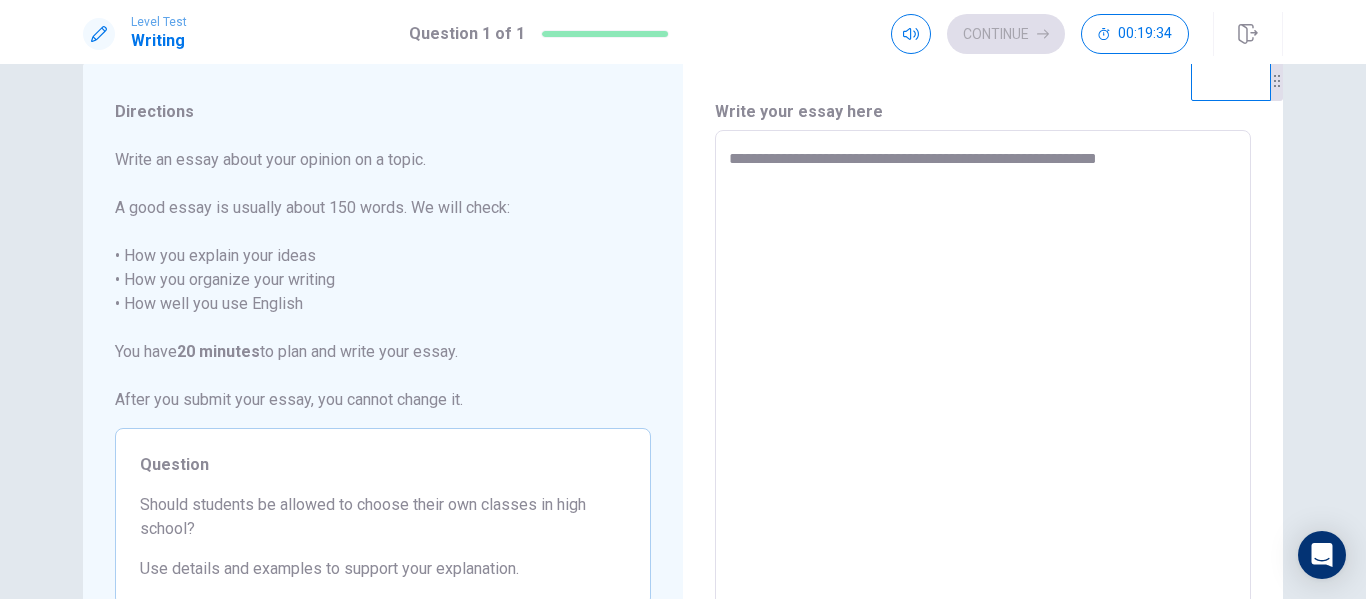 type on "*" 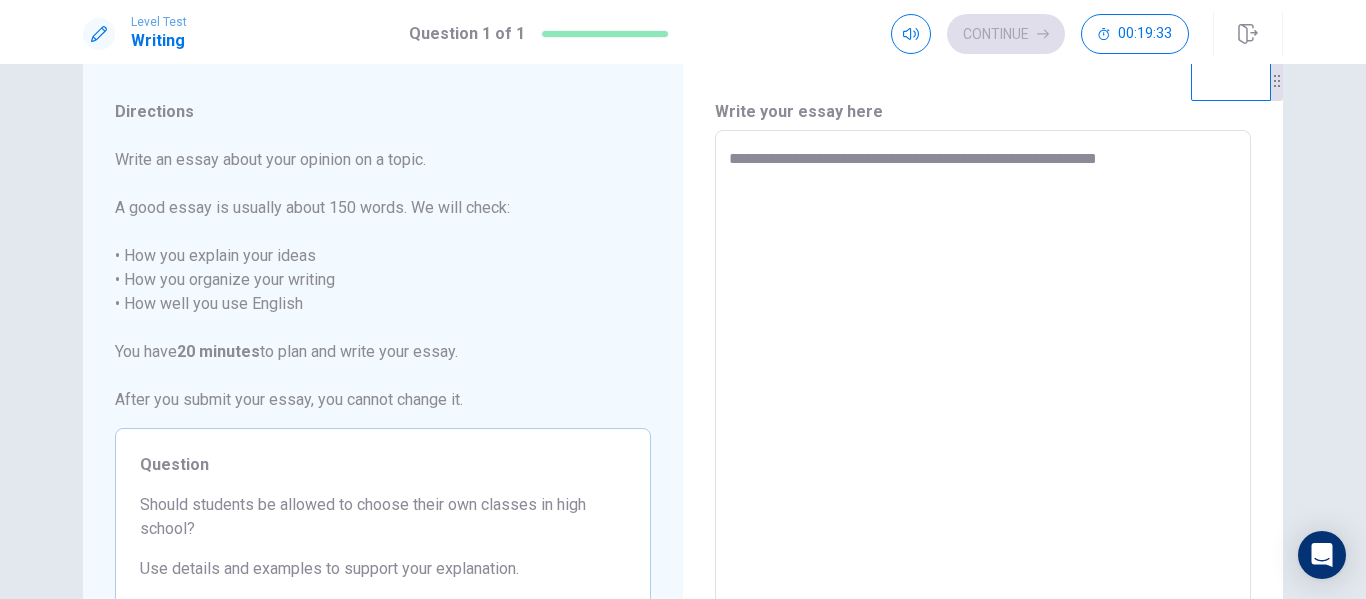 type on "**********" 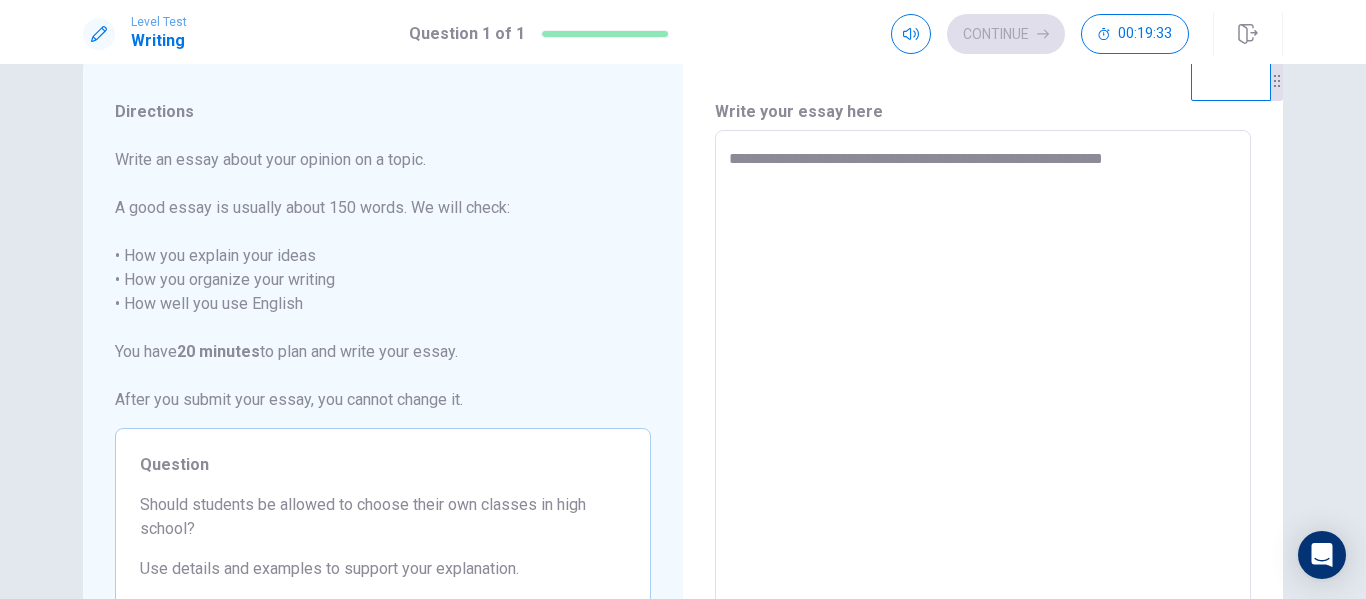 type on "*" 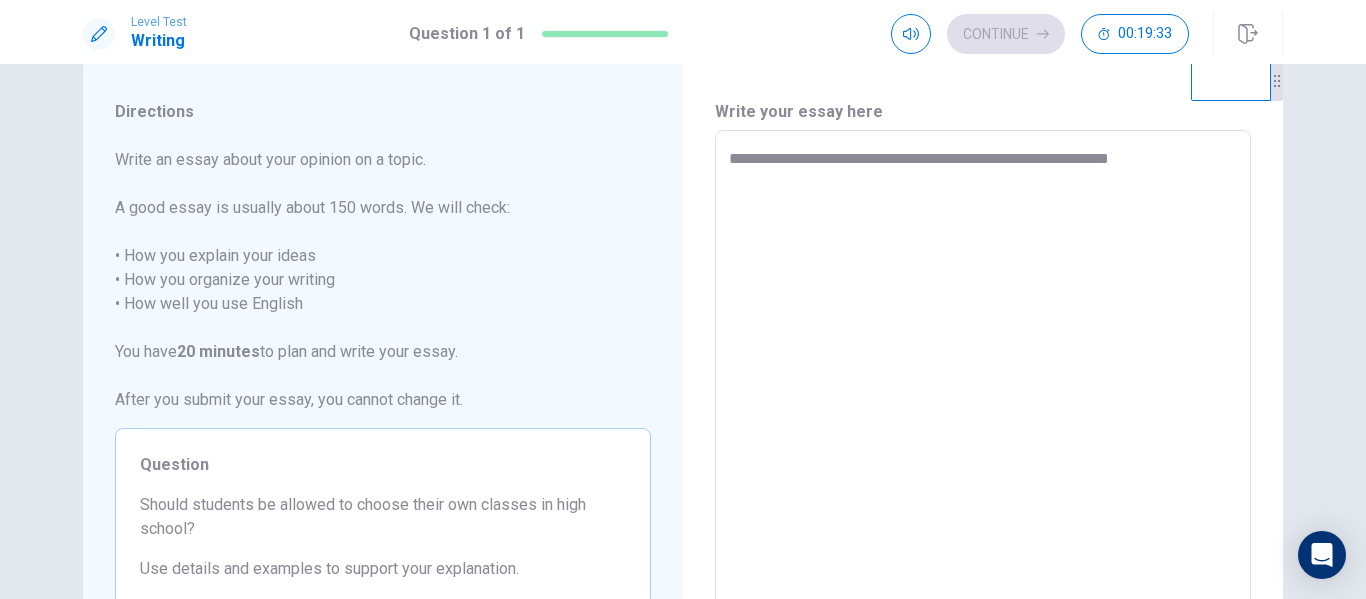 type on "*" 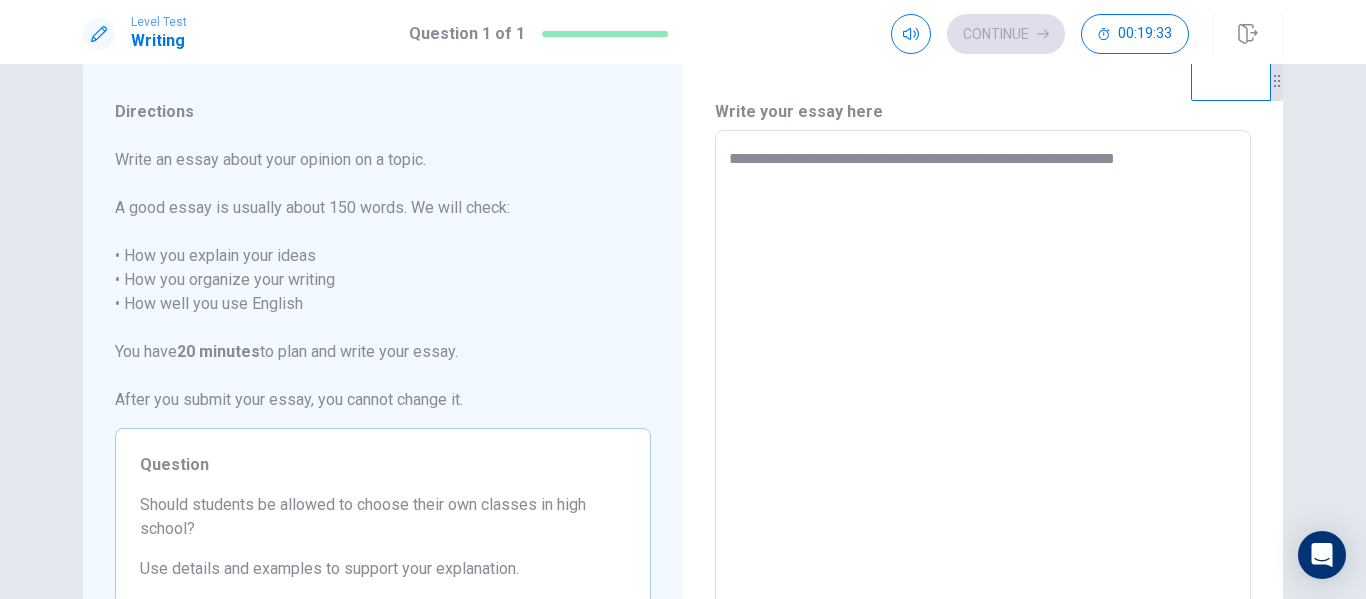 type on "*" 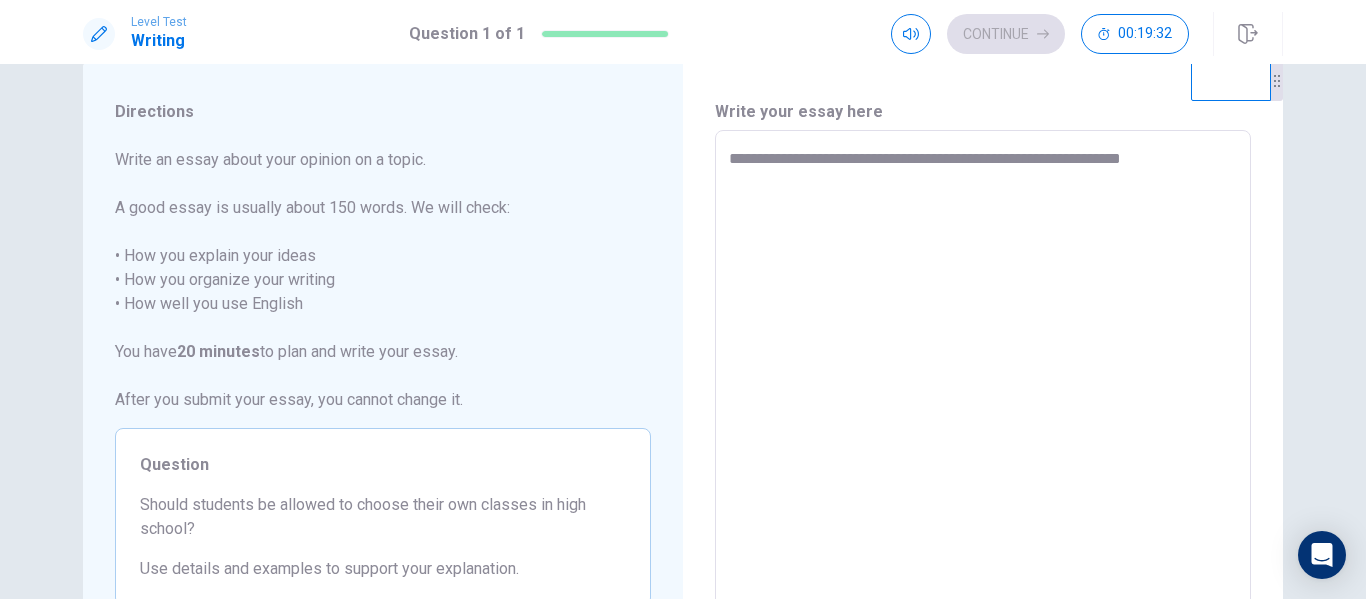 type on "*" 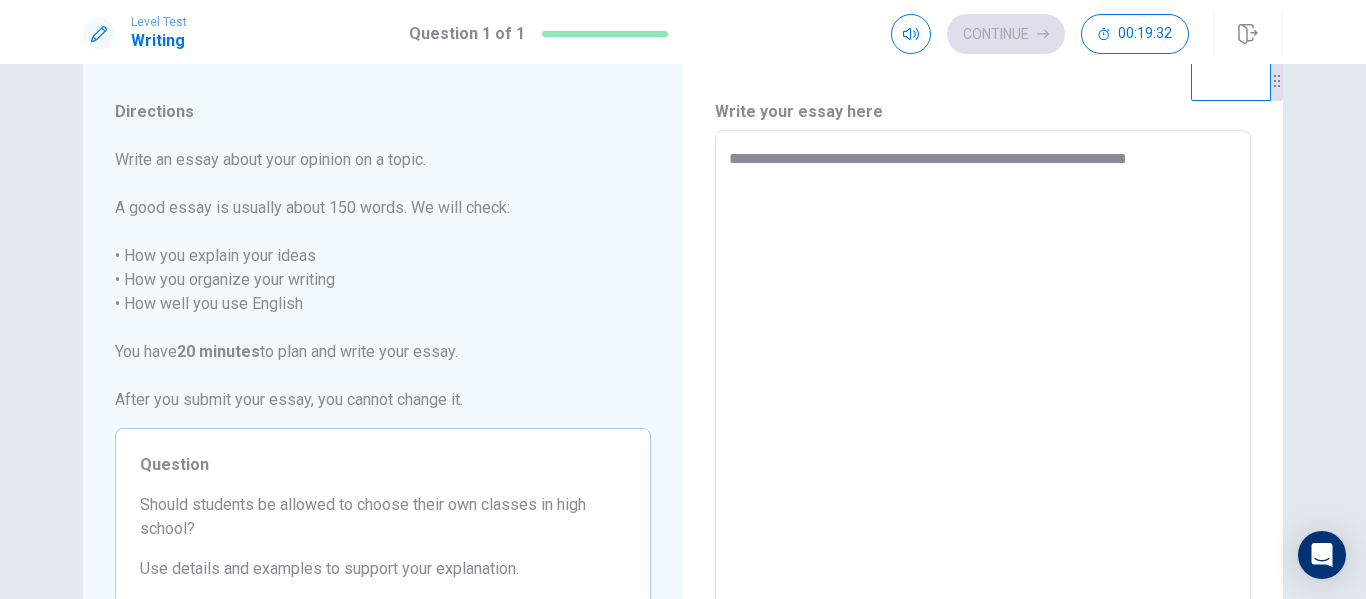 type on "**********" 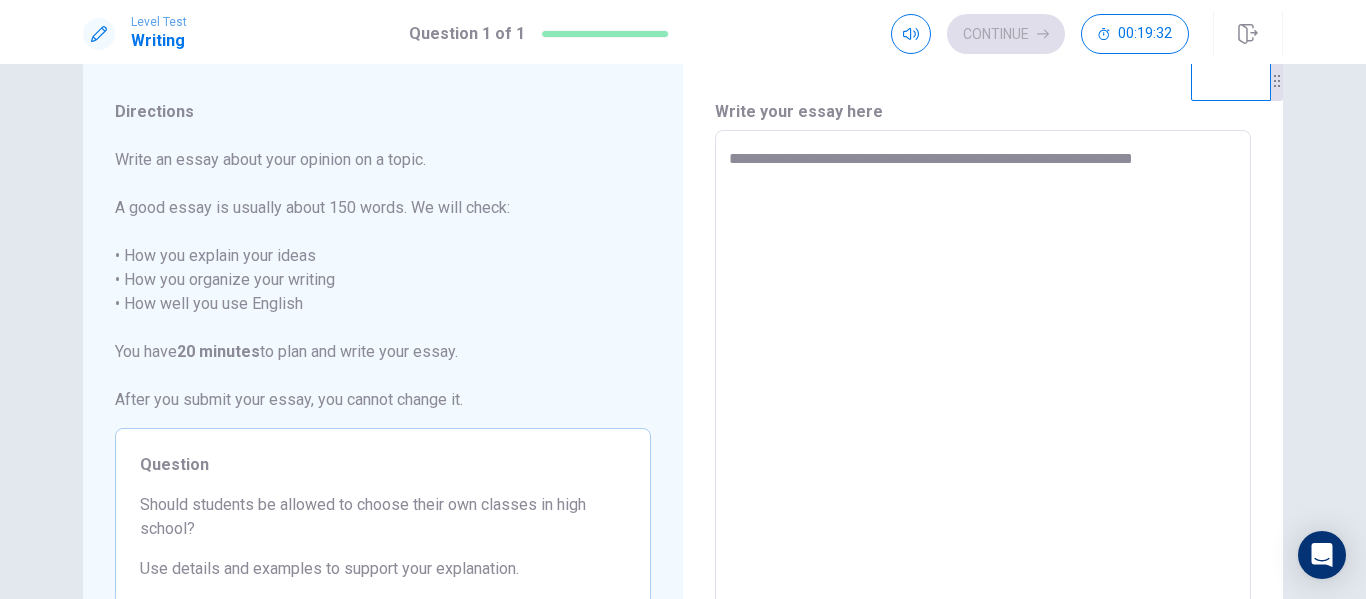 type on "*" 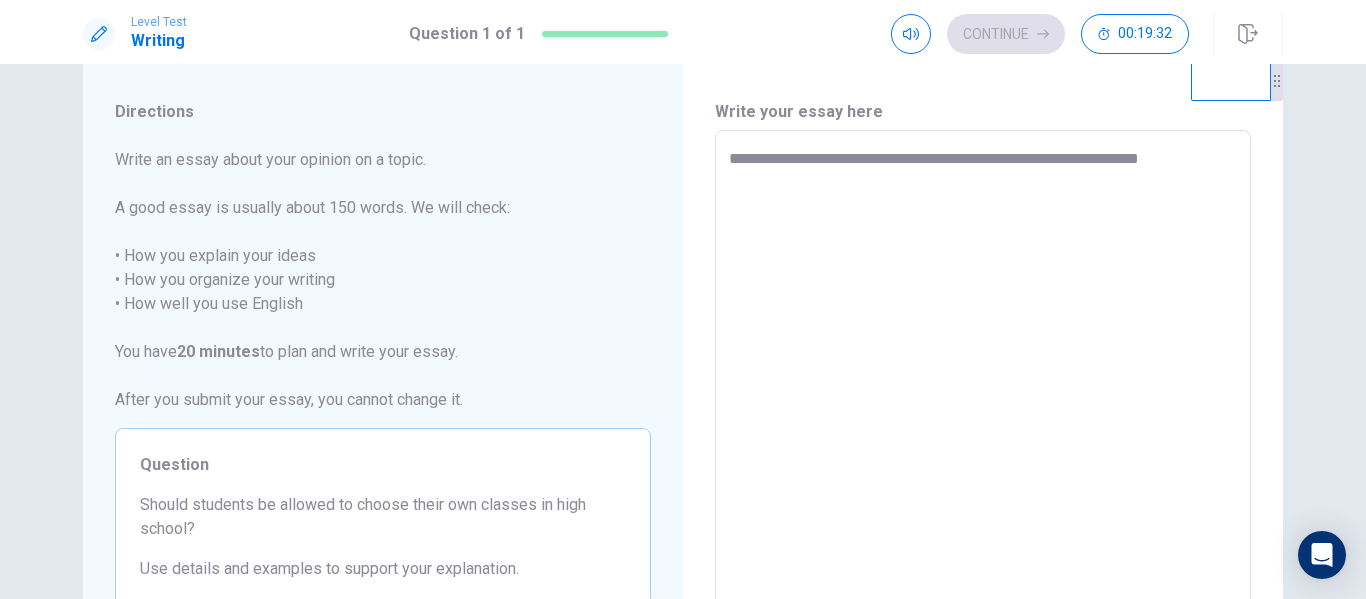 type on "*" 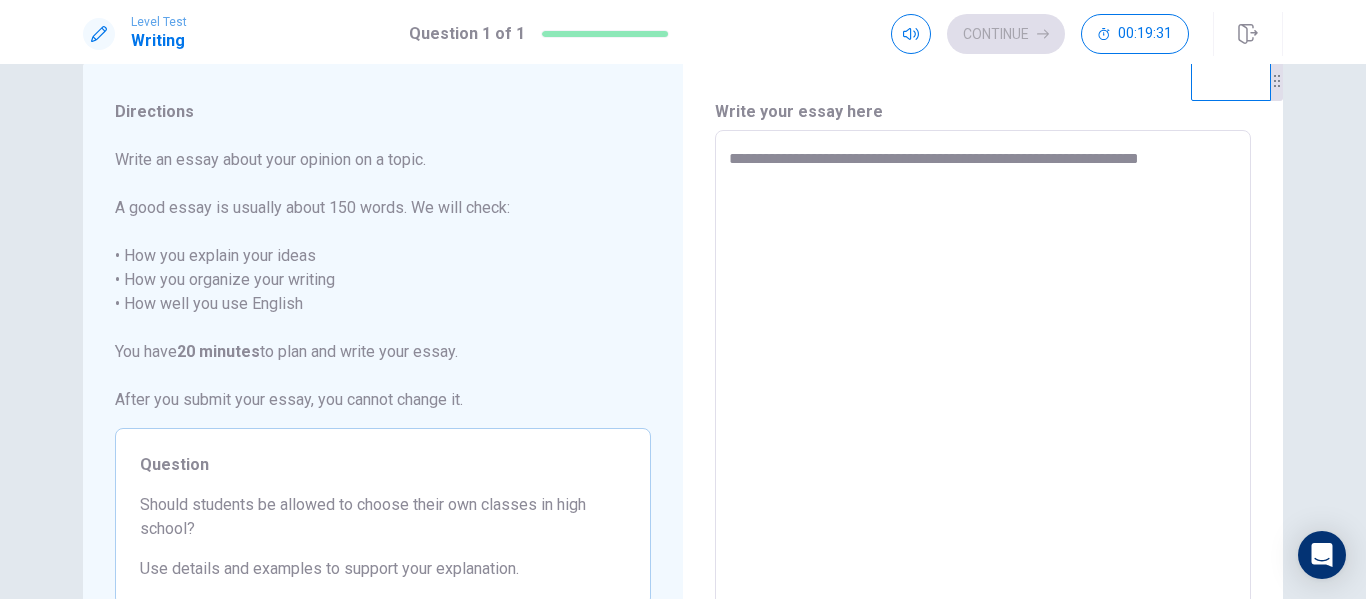 type on "**********" 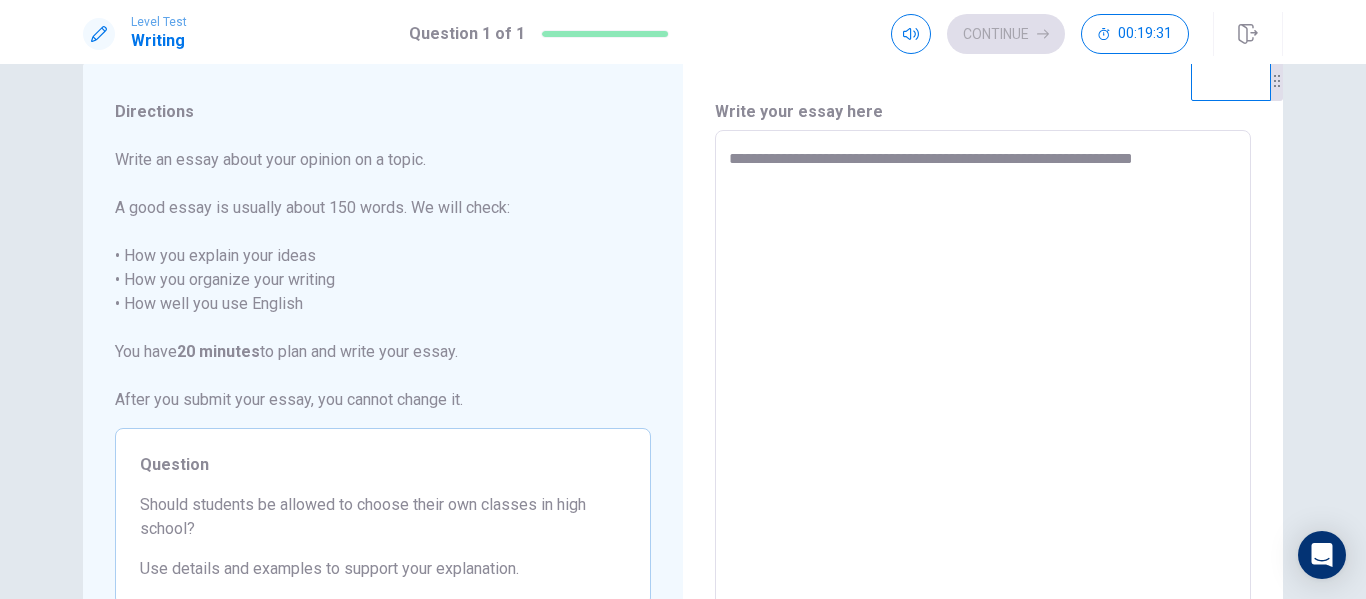 type on "*" 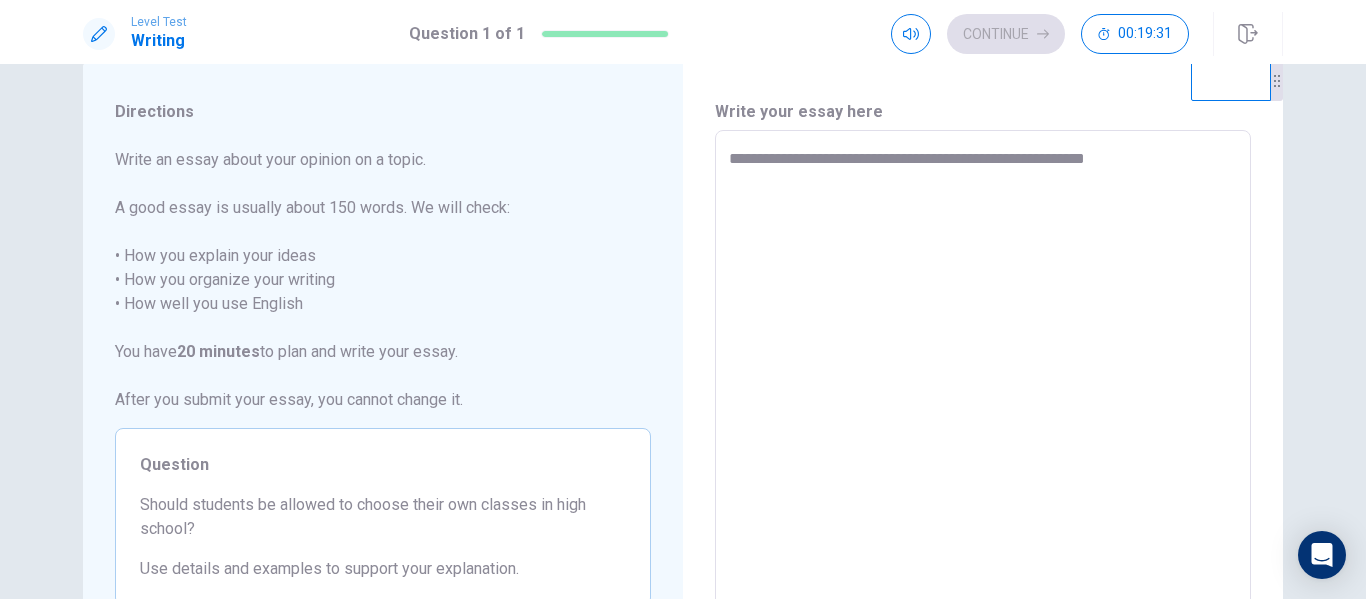 type on "**********" 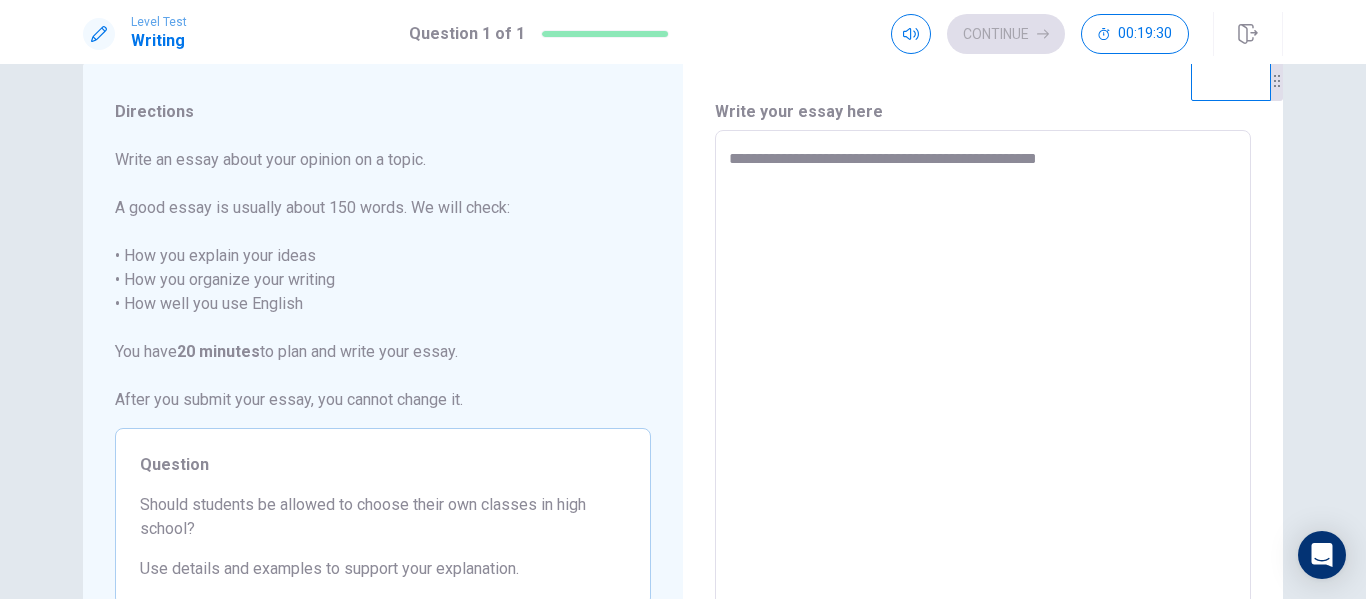 type on "**********" 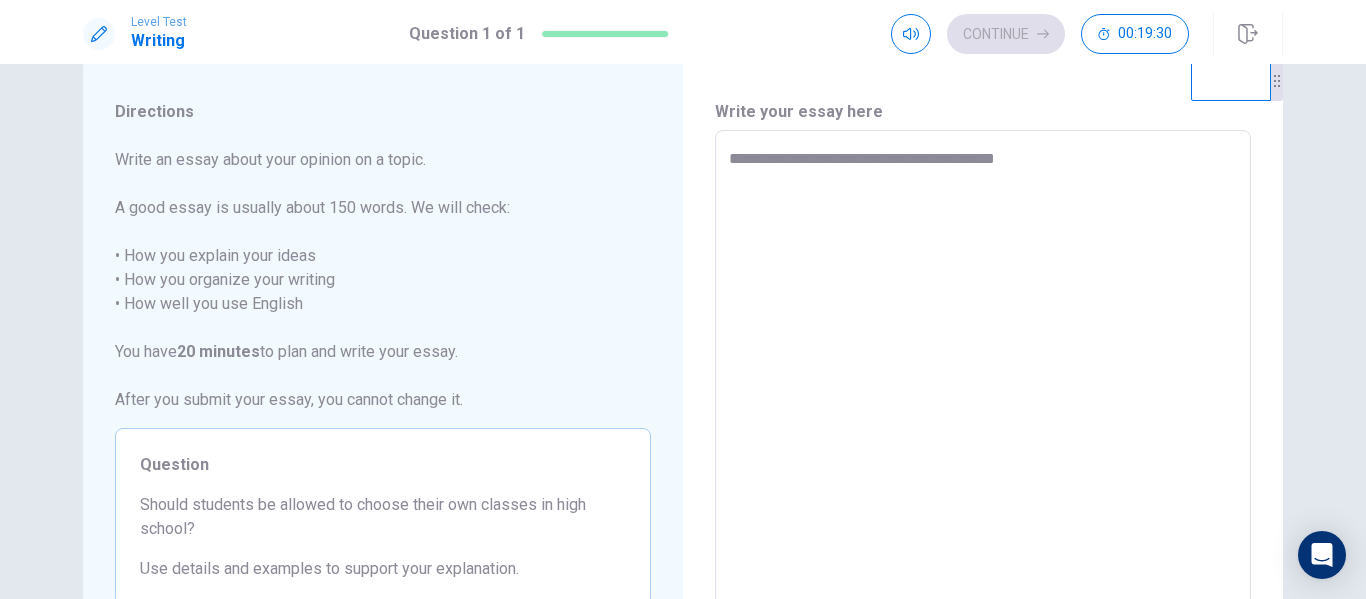 type on "**********" 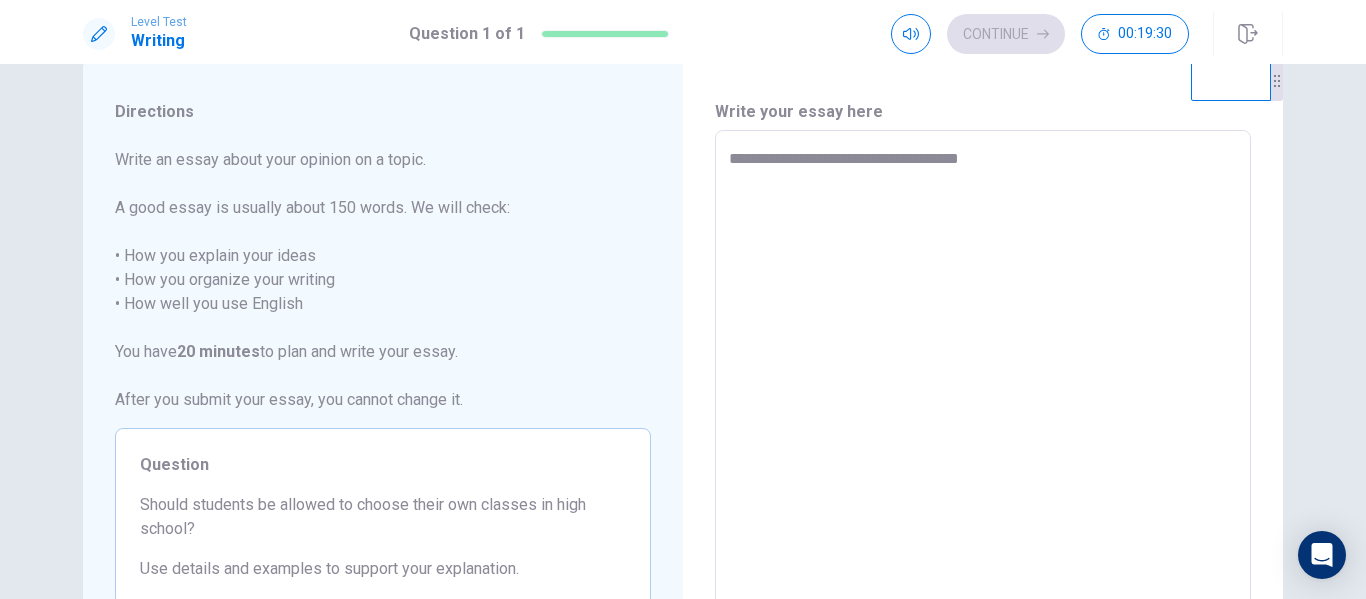 type on "**********" 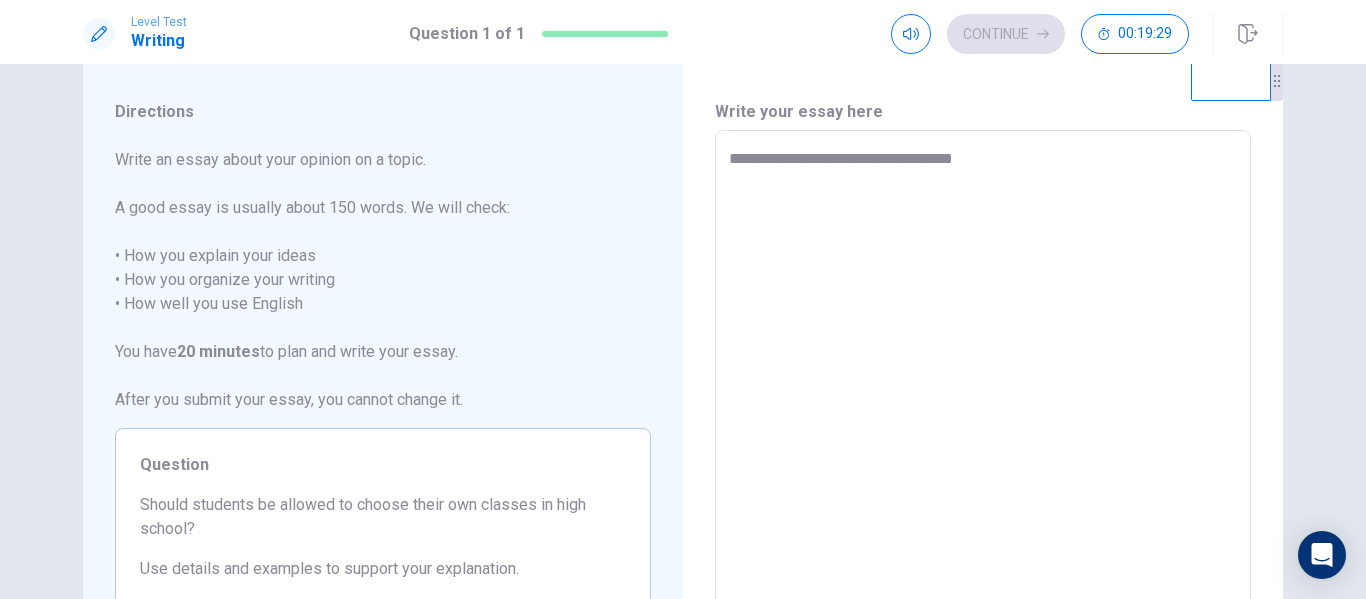 type on "*" 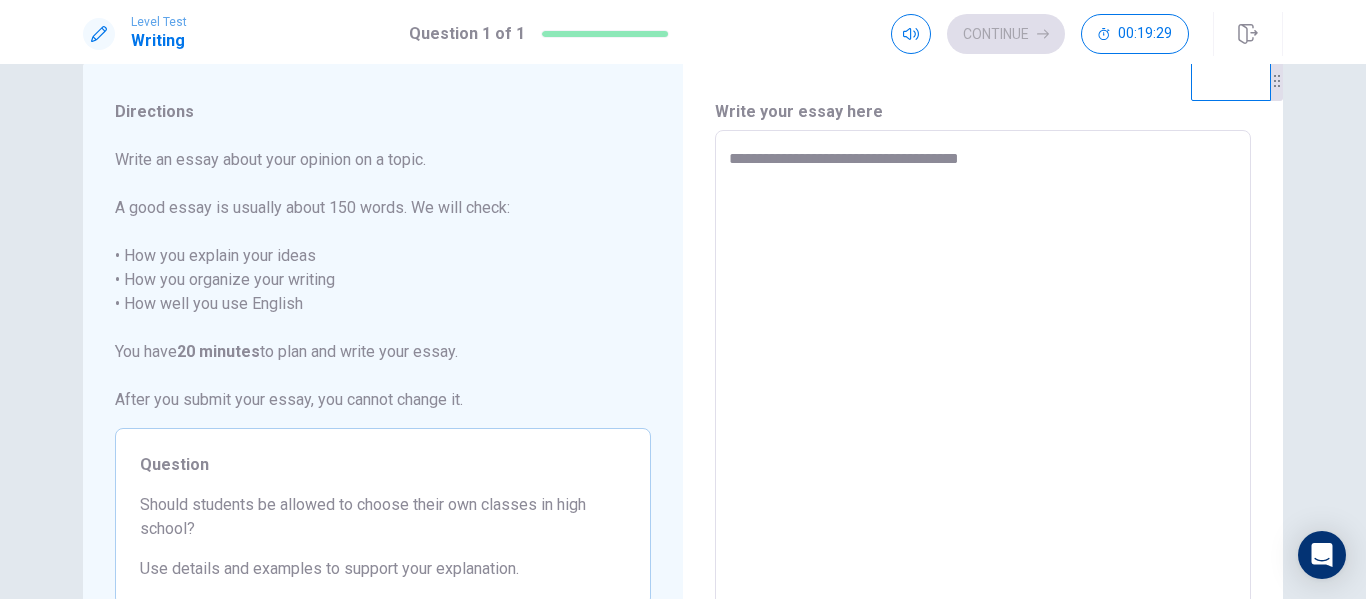 type on "*" 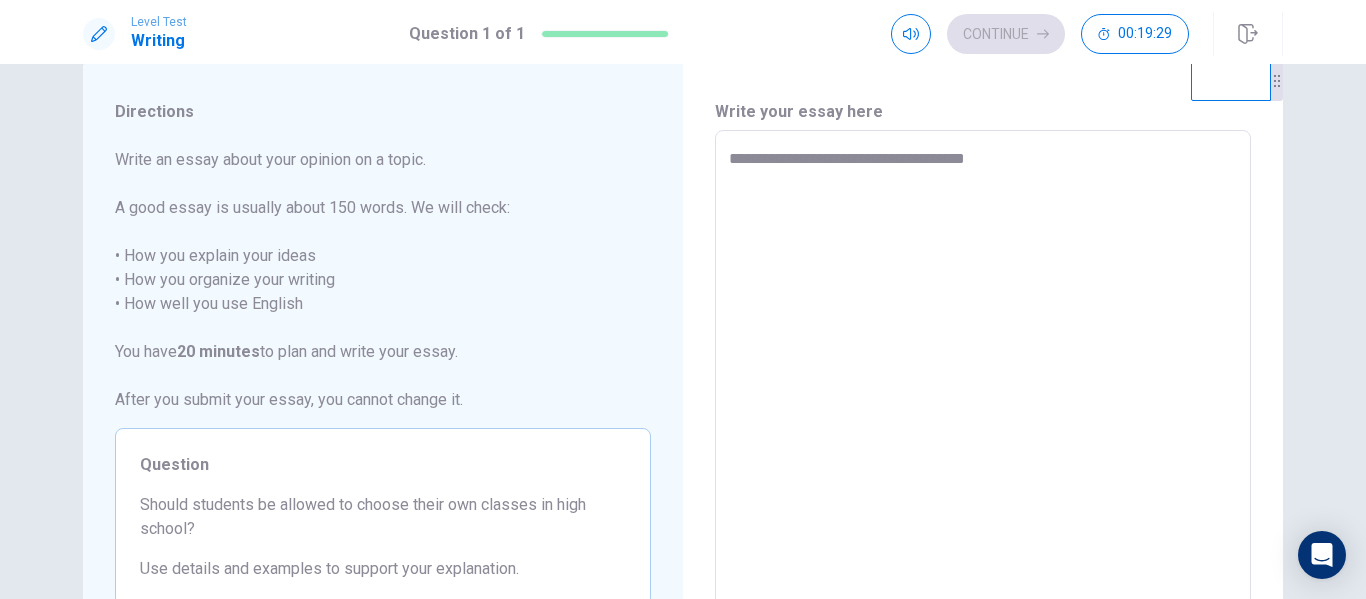 type on "*" 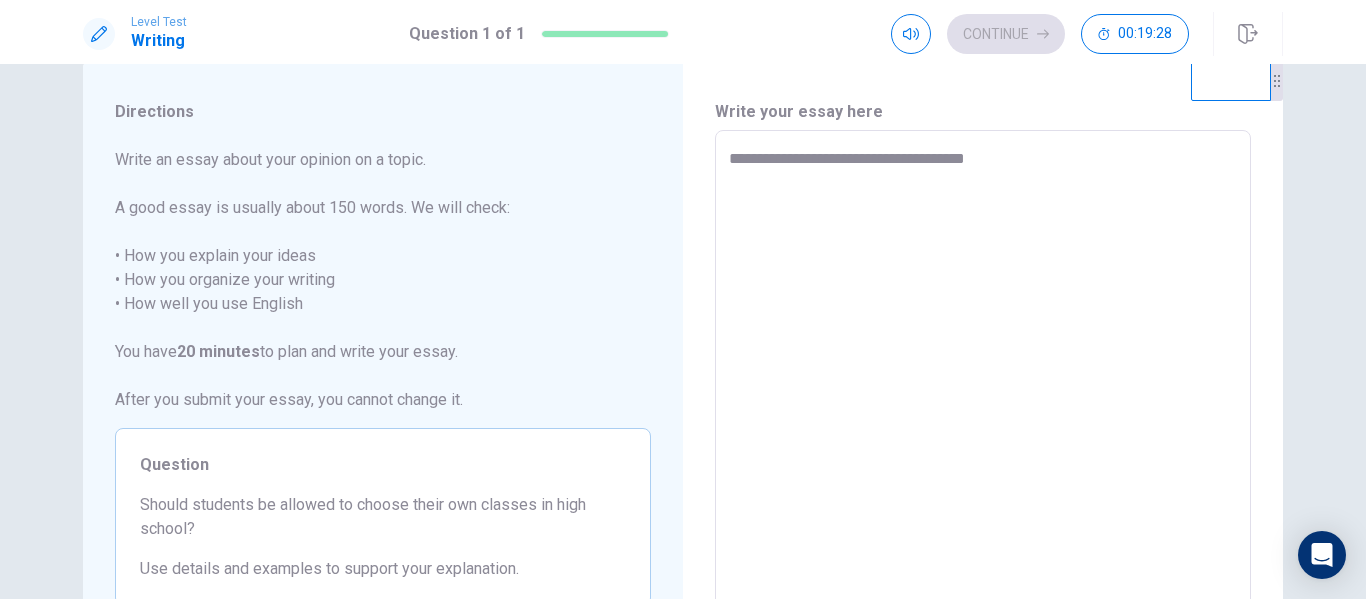 type on "**********" 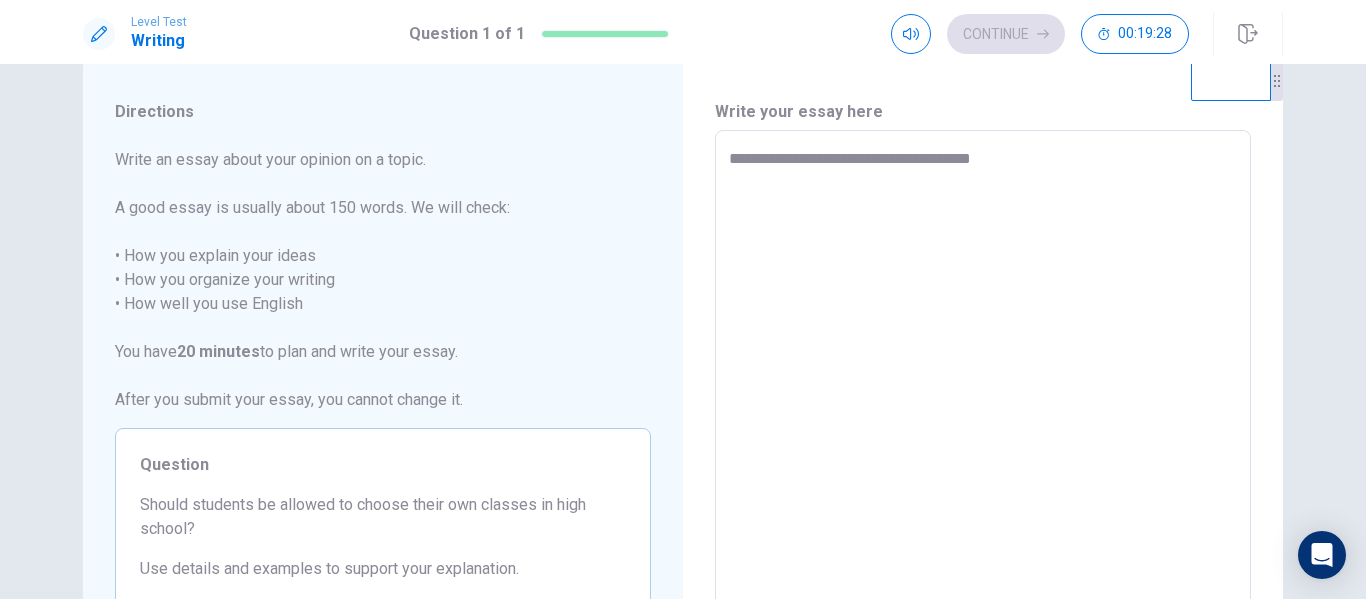 type on "**********" 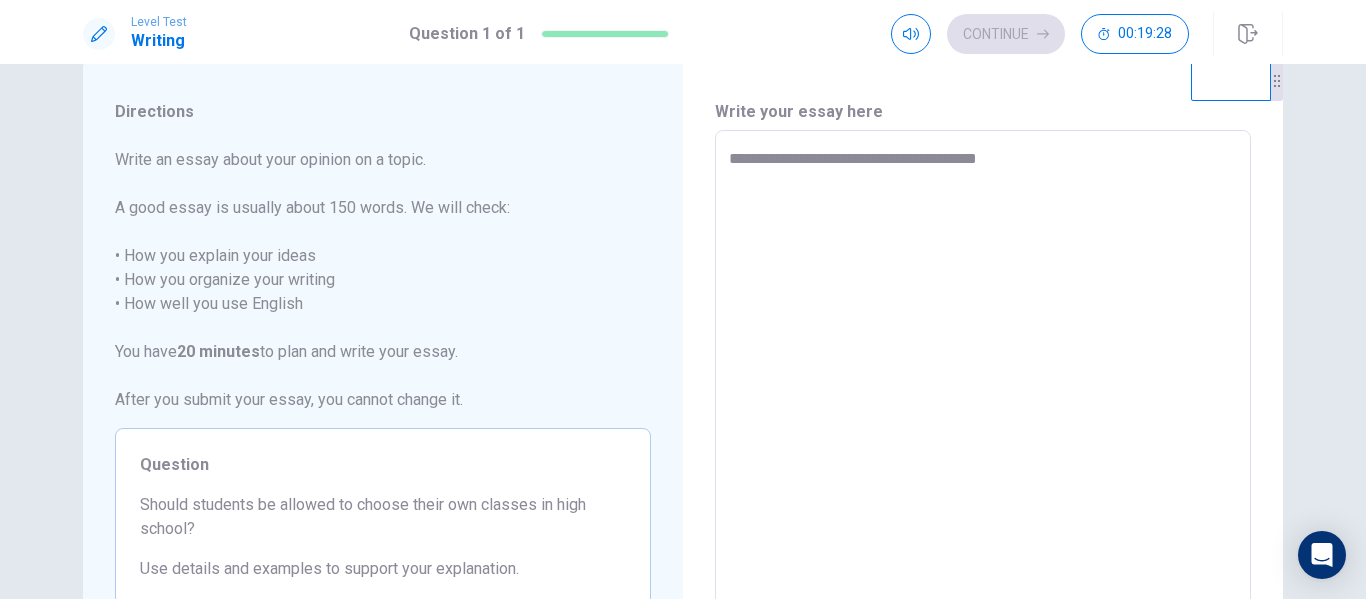 type on "*" 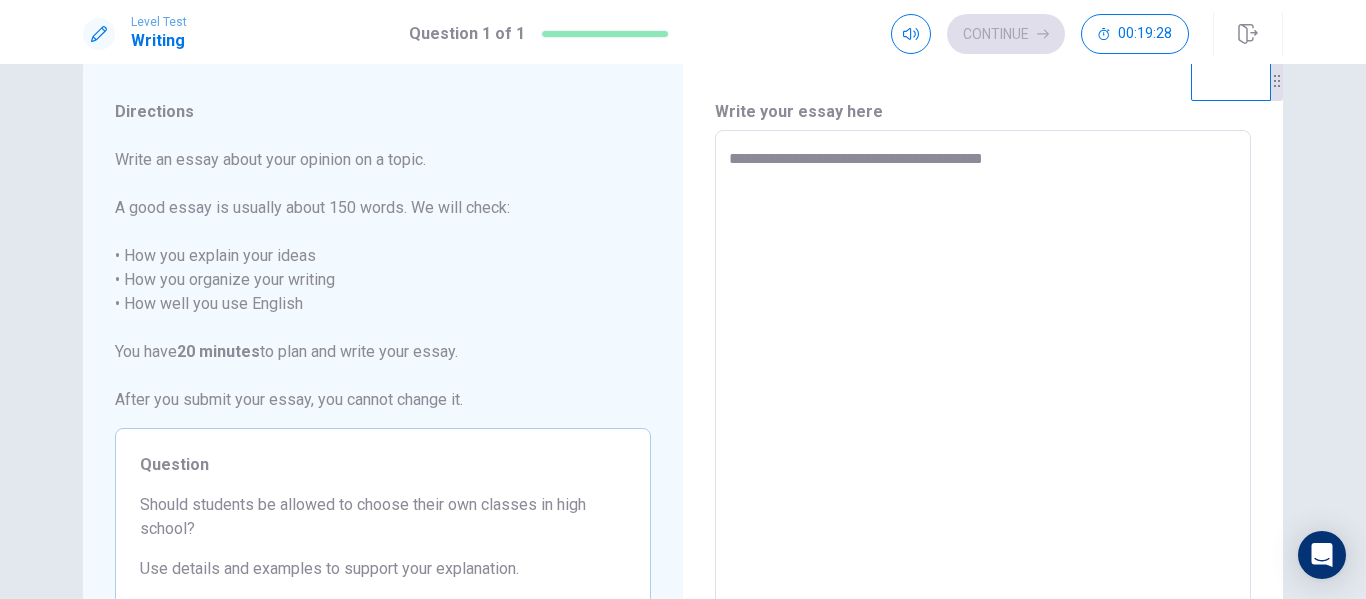 type on "*" 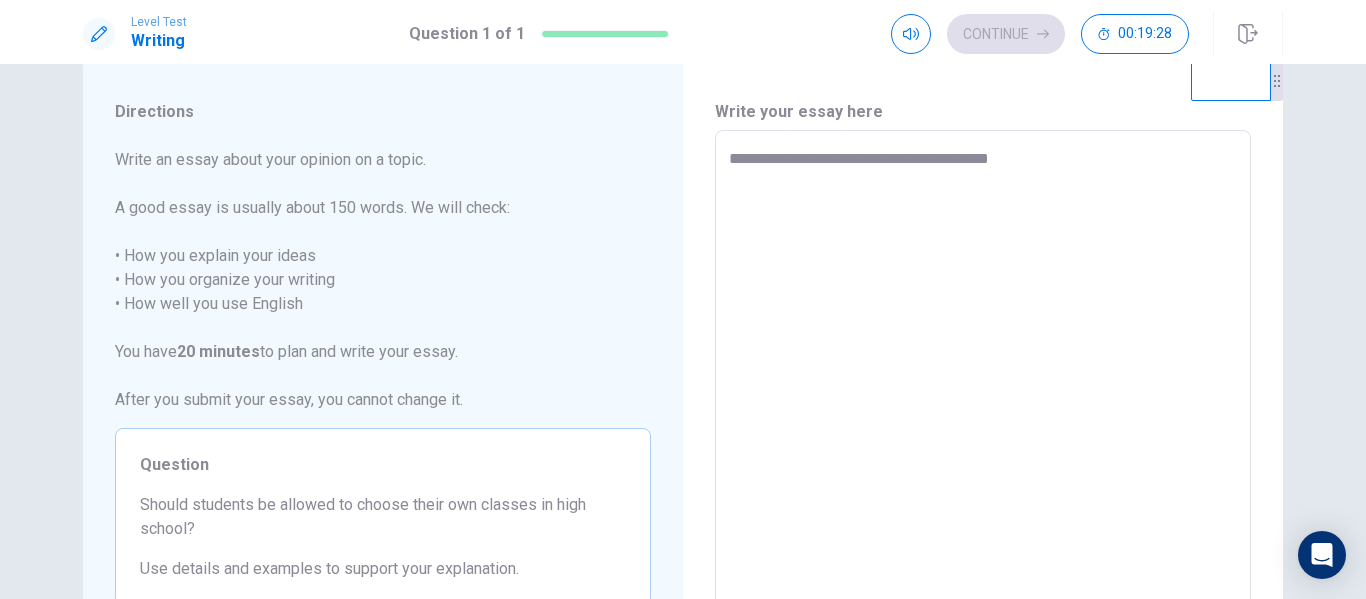type on "*" 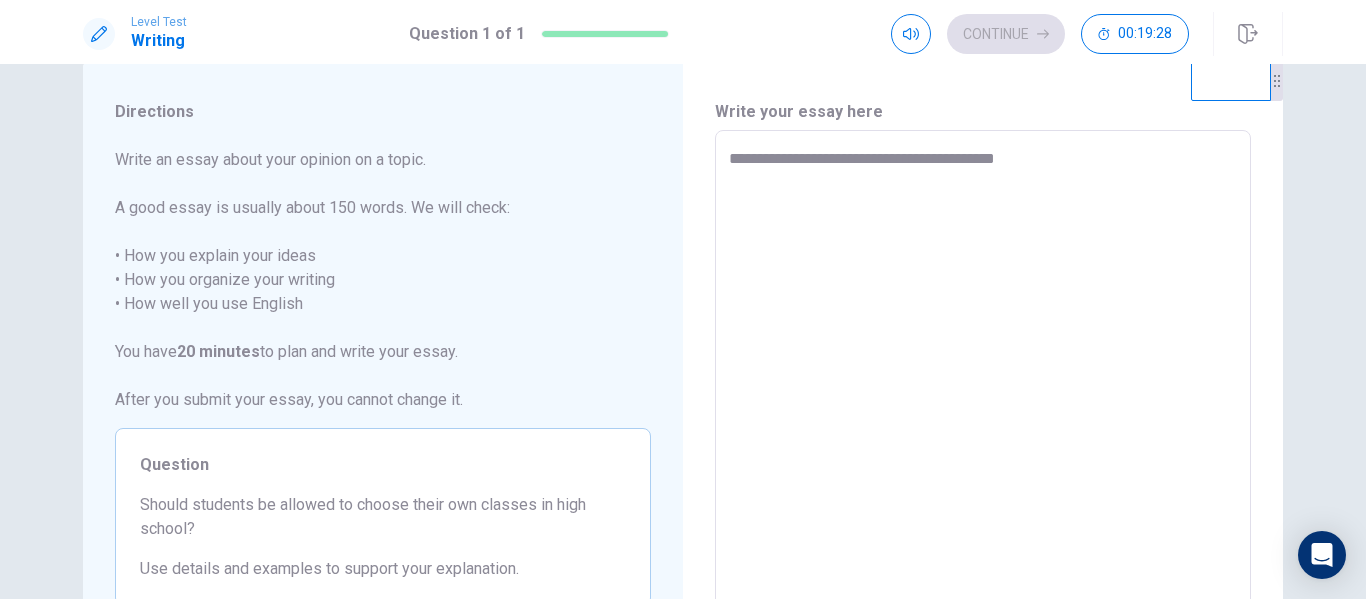 type on "**********" 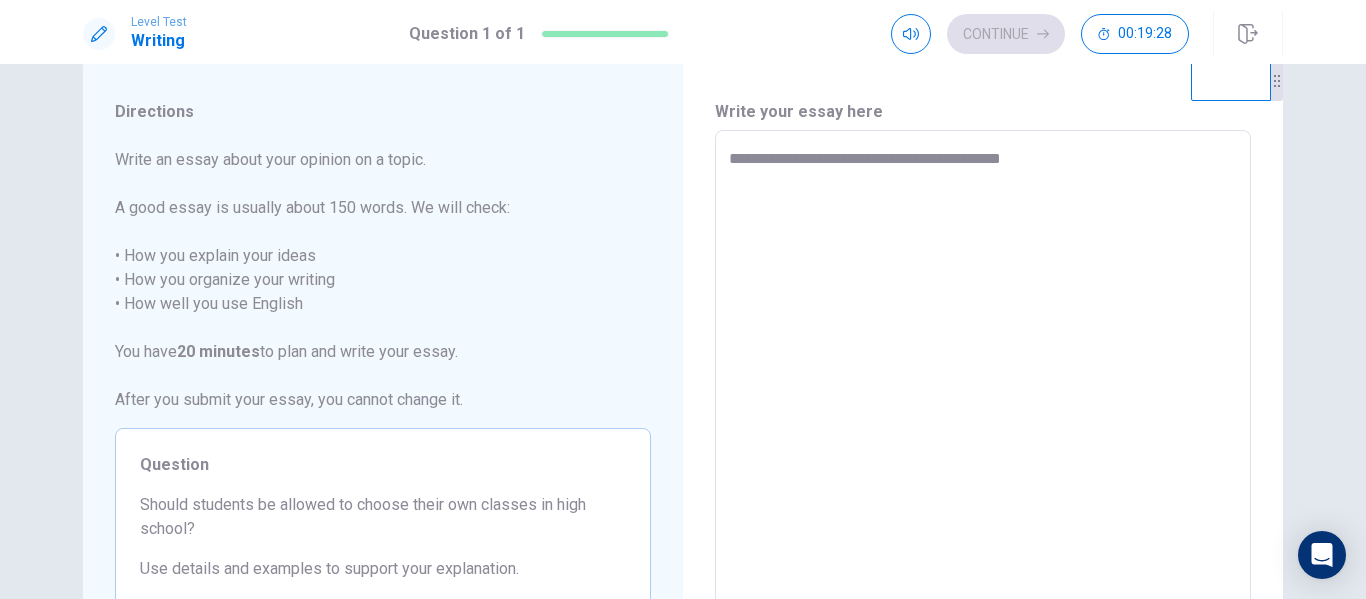 type on "**********" 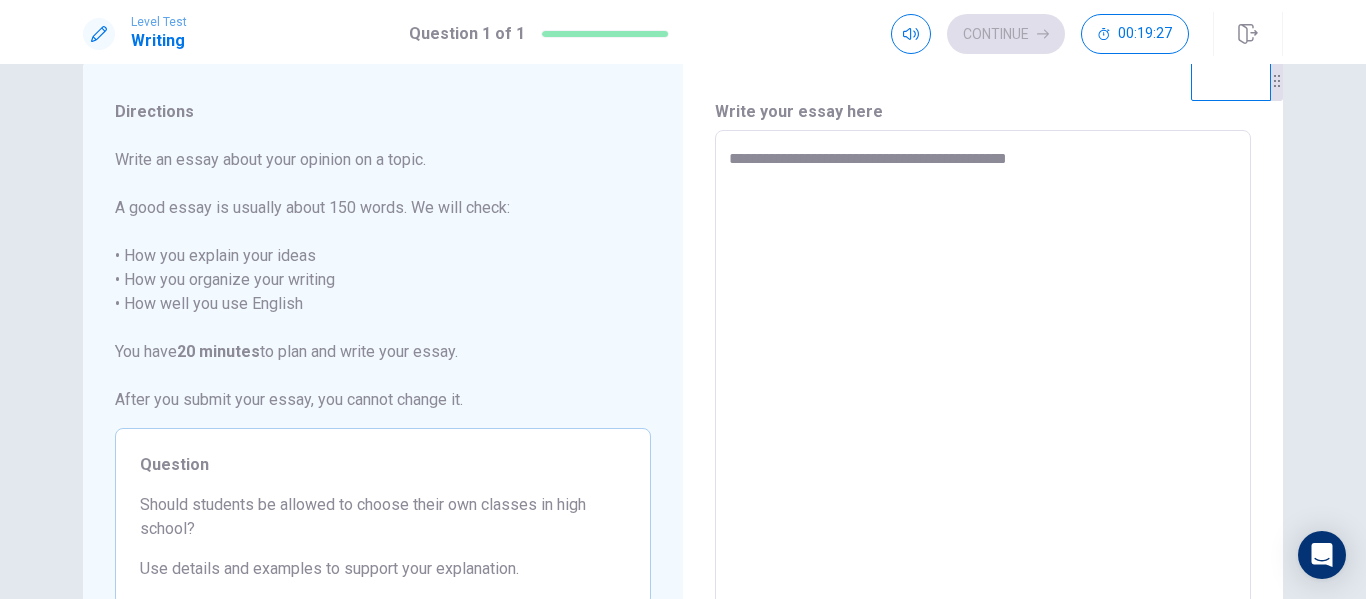 type on "*" 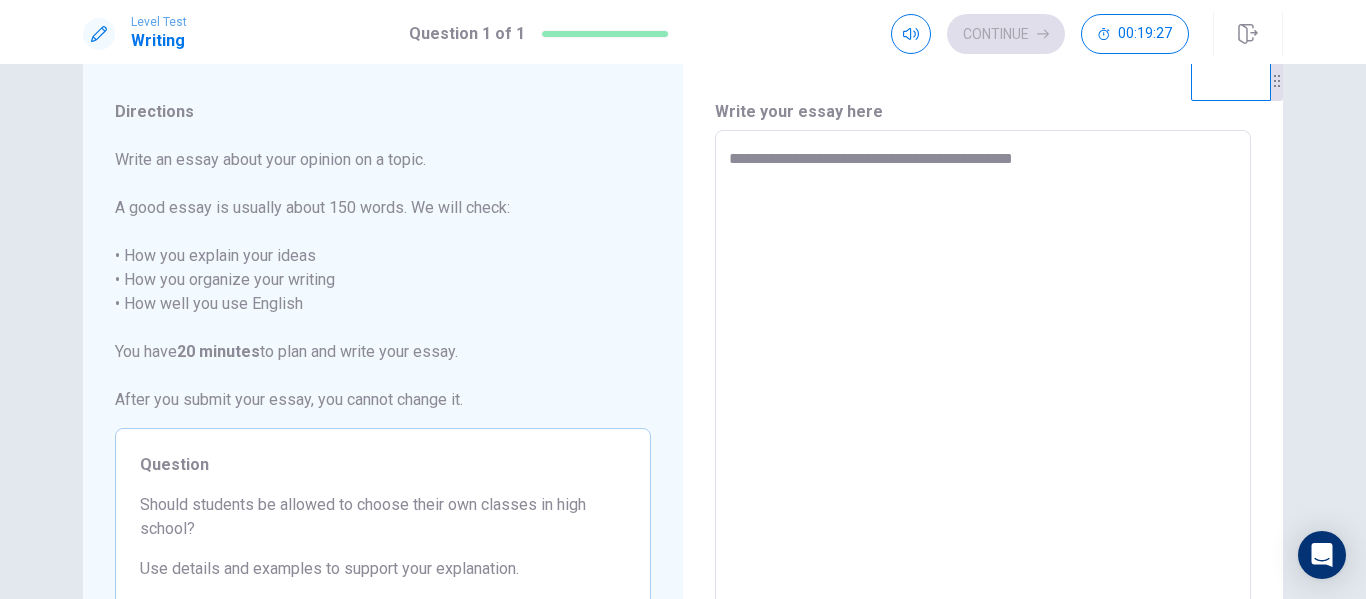 type on "*" 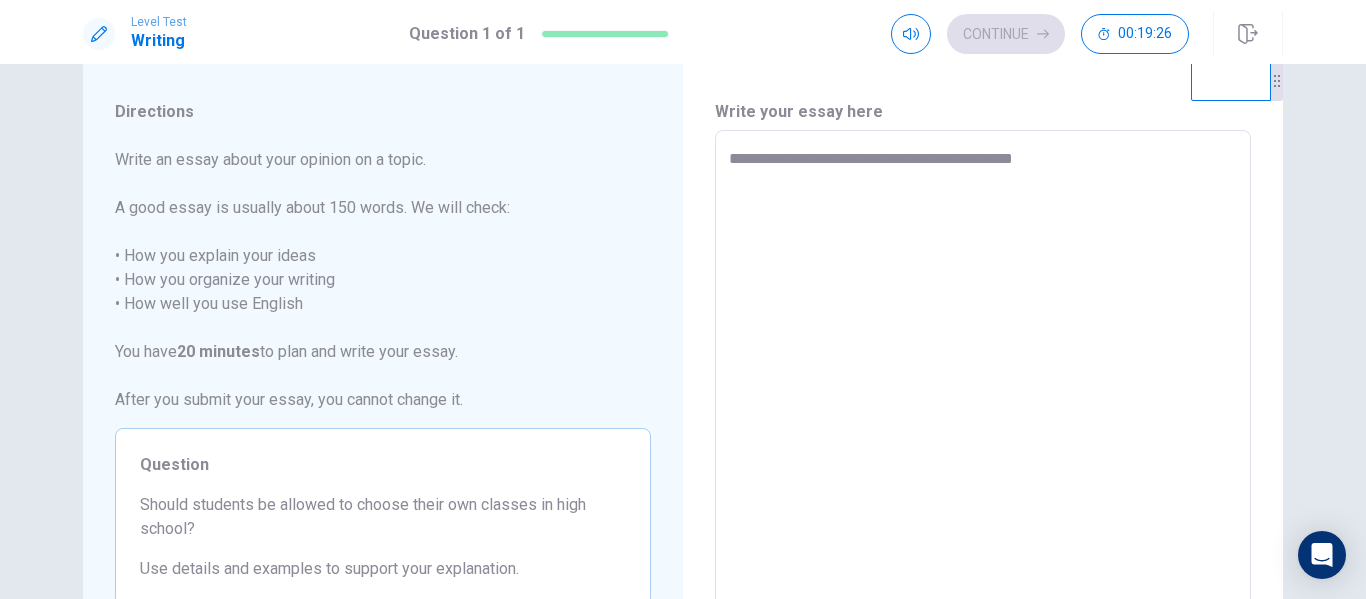 type on "**********" 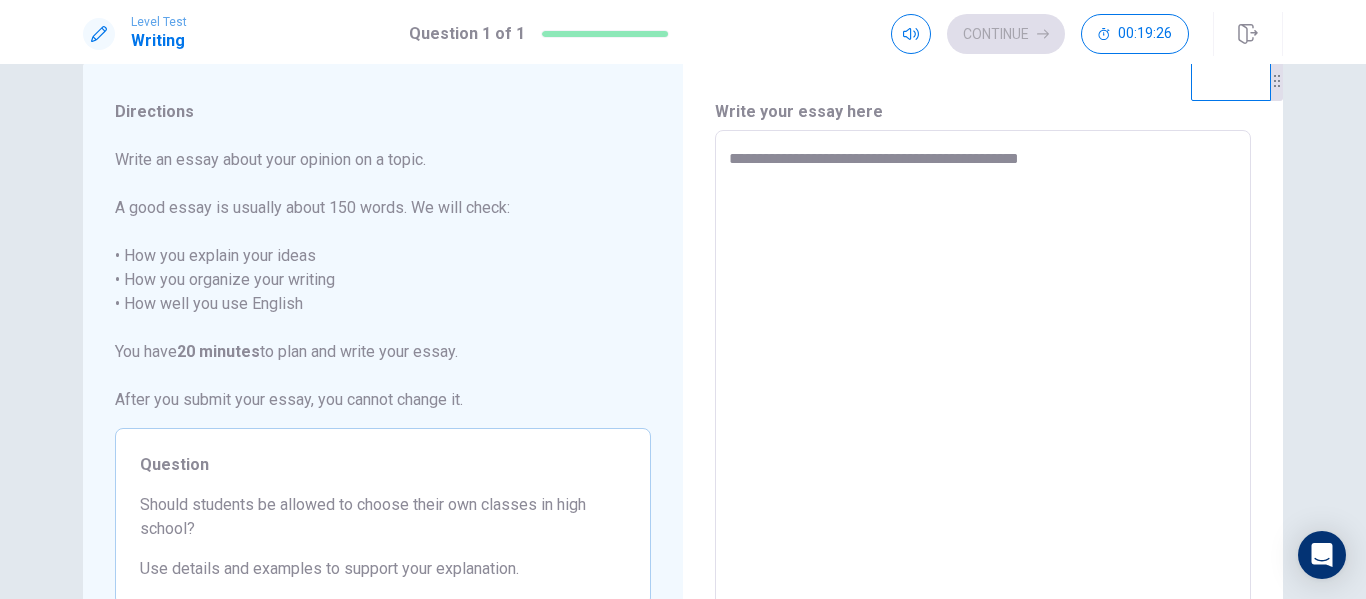 type on "*" 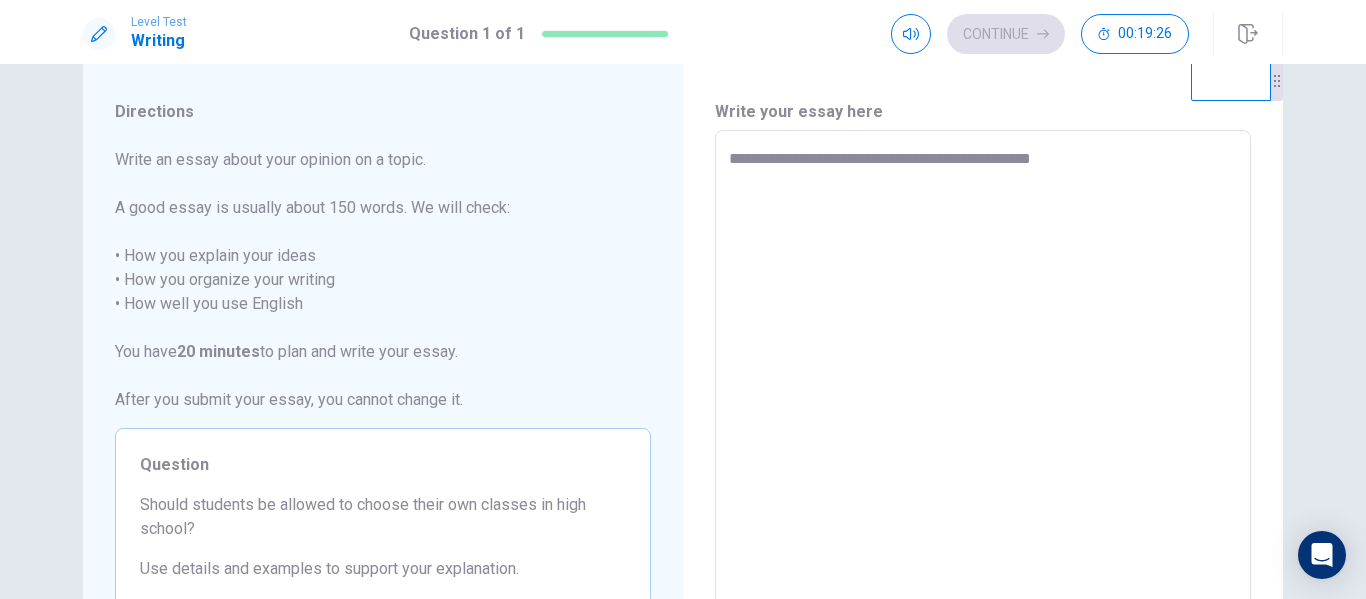 type on "**********" 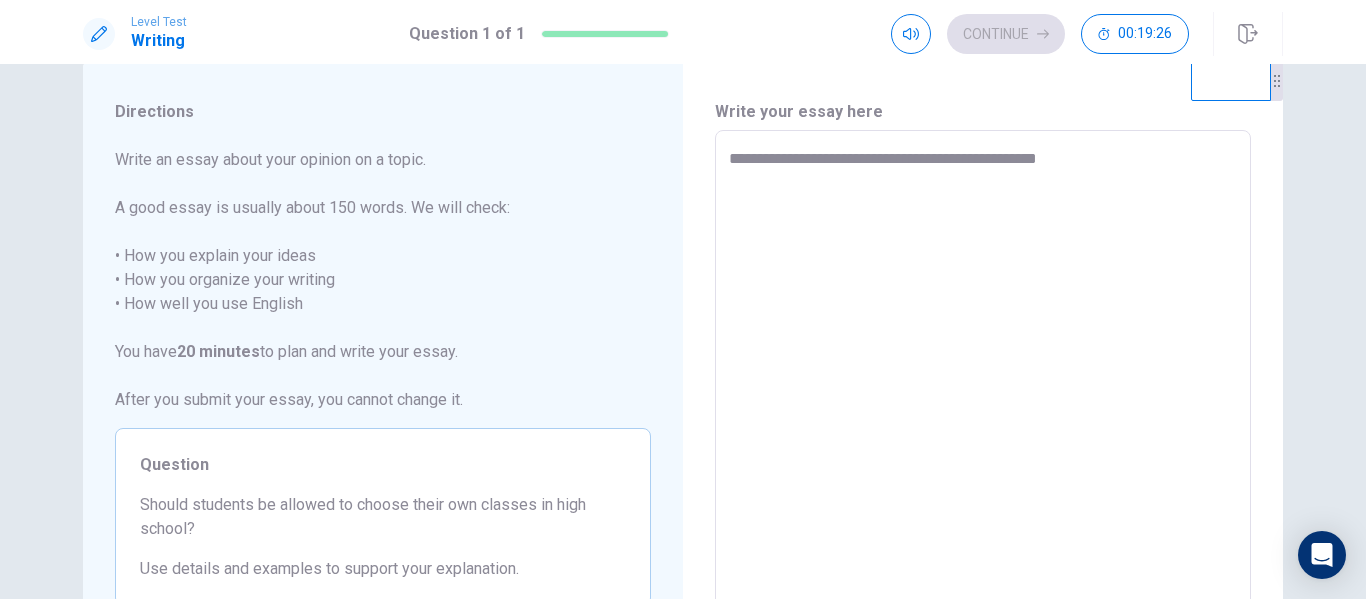 type on "*" 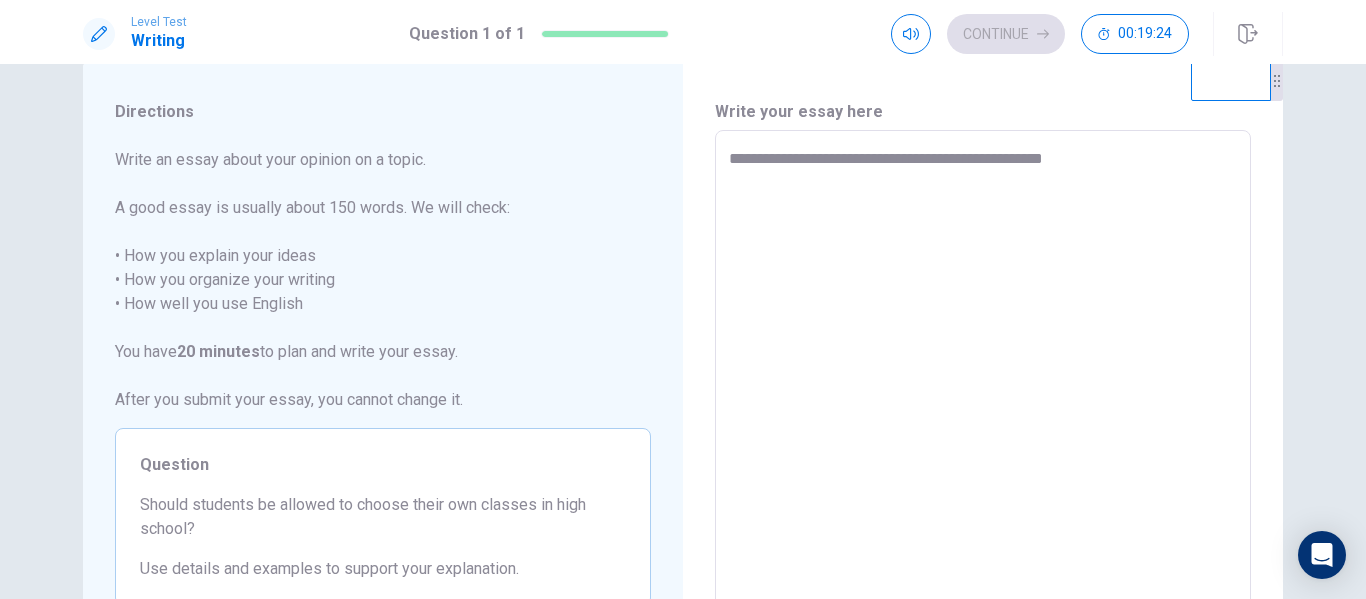 type on "*" 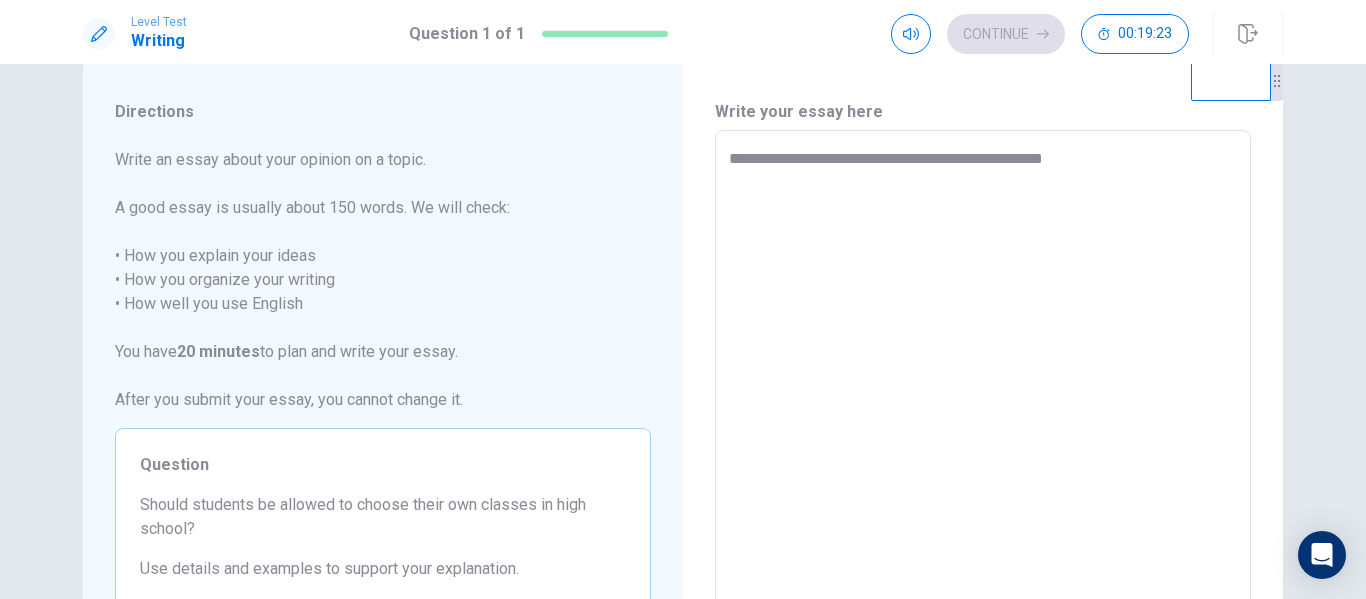 type on "**********" 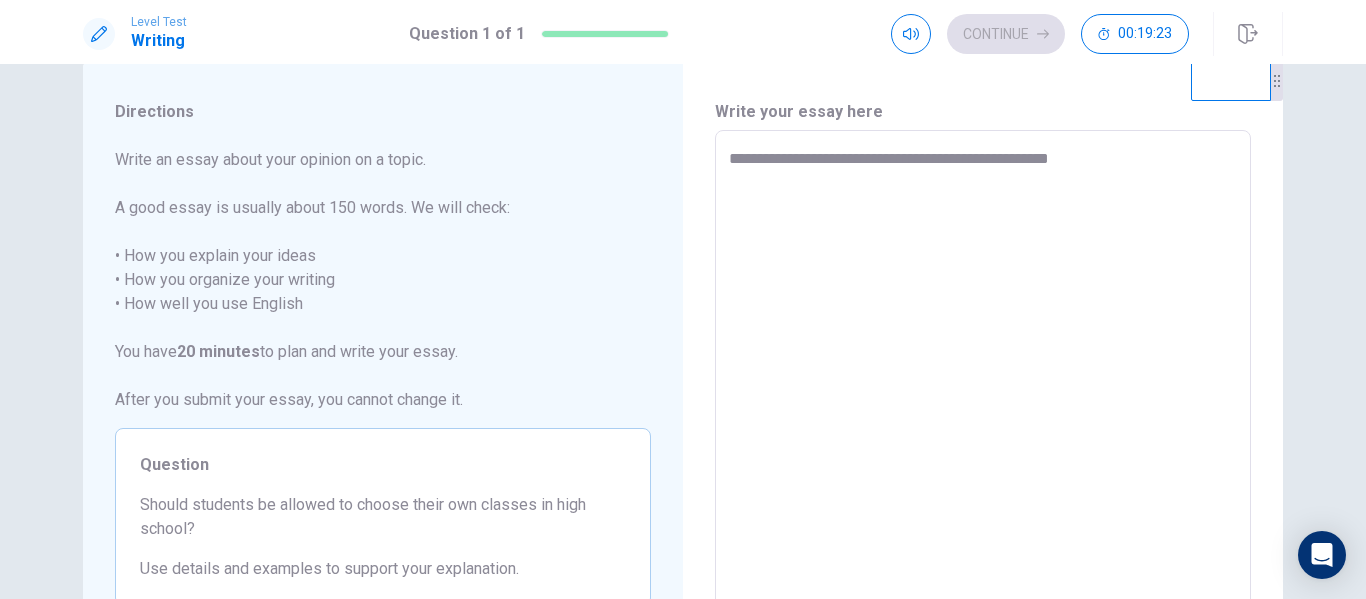 type on "*" 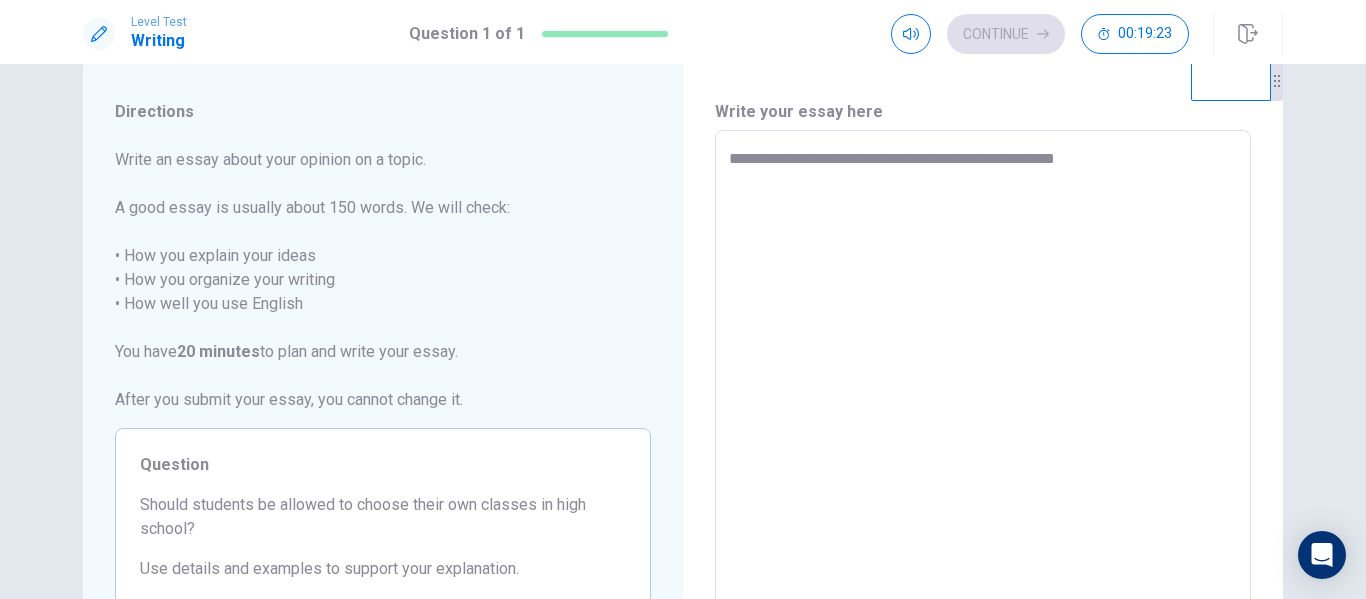 type on "*" 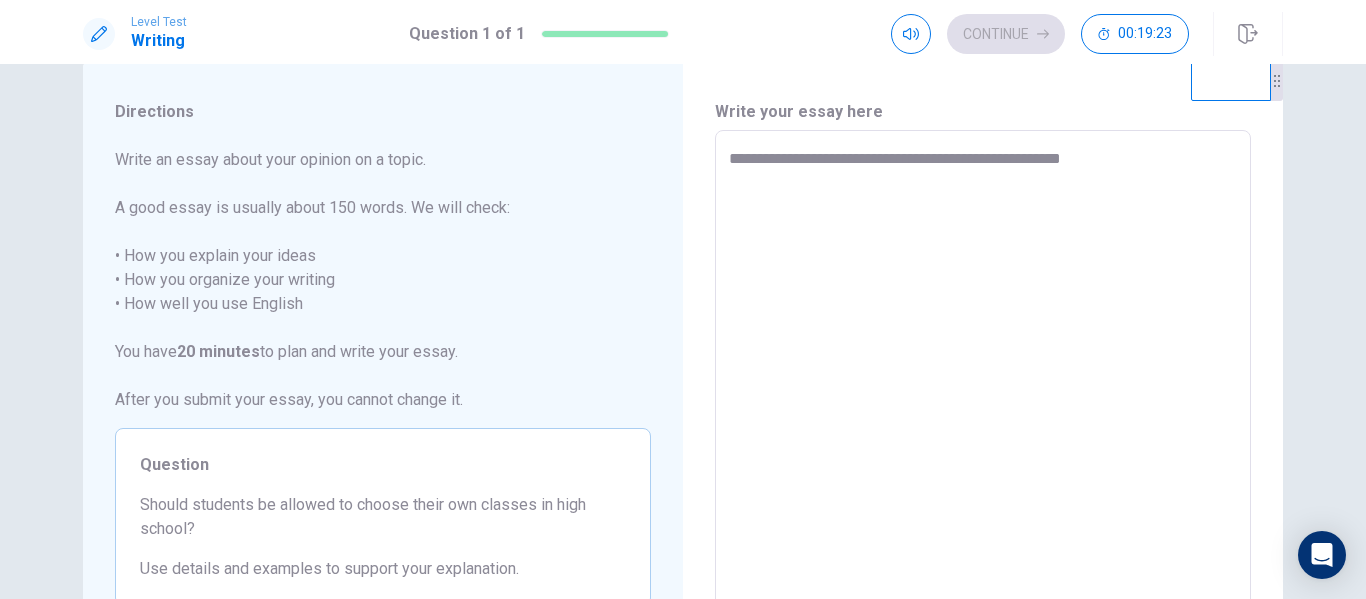 type on "*" 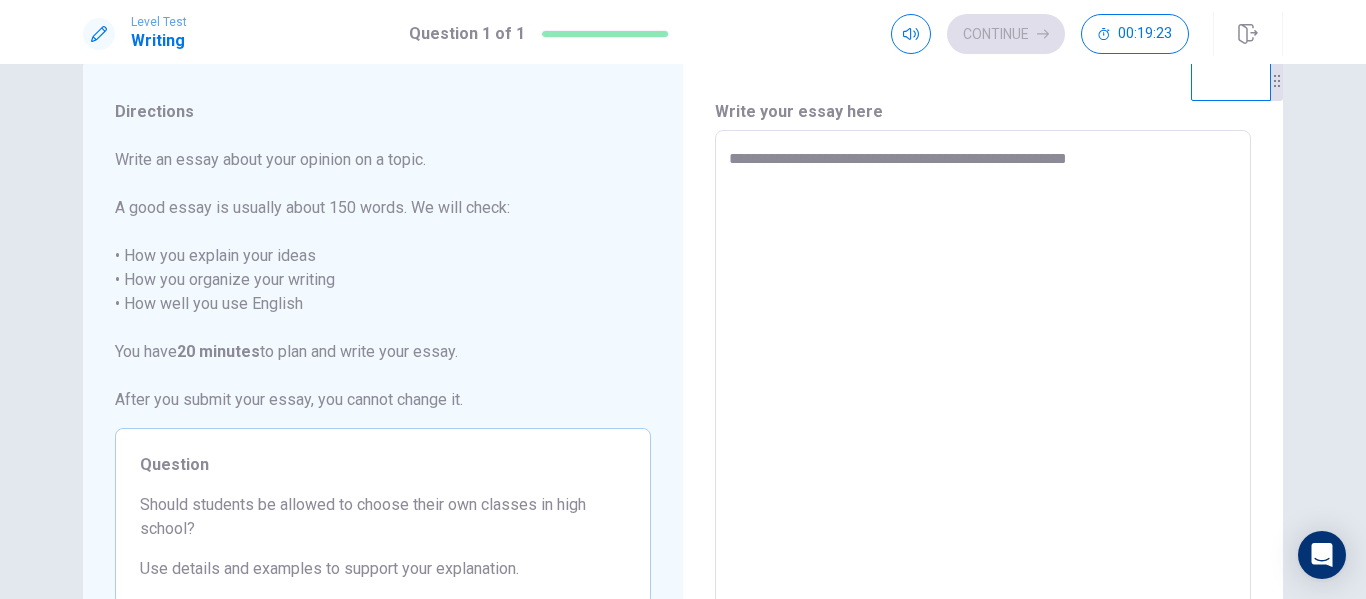type on "*" 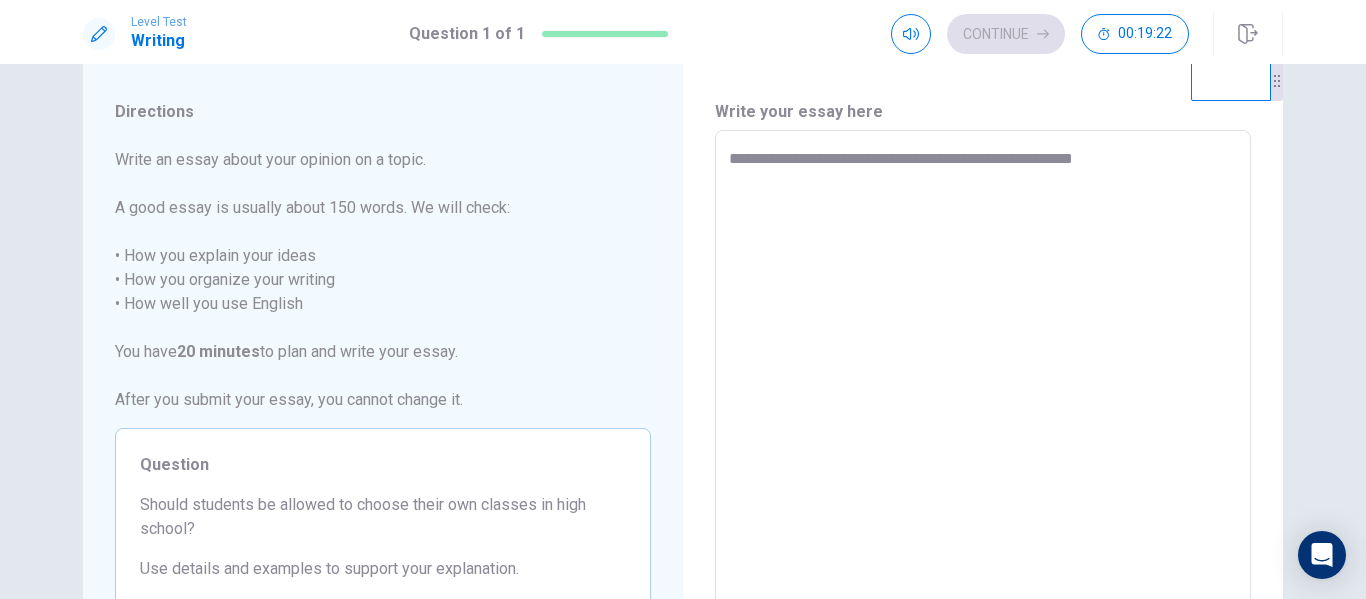 type on "*" 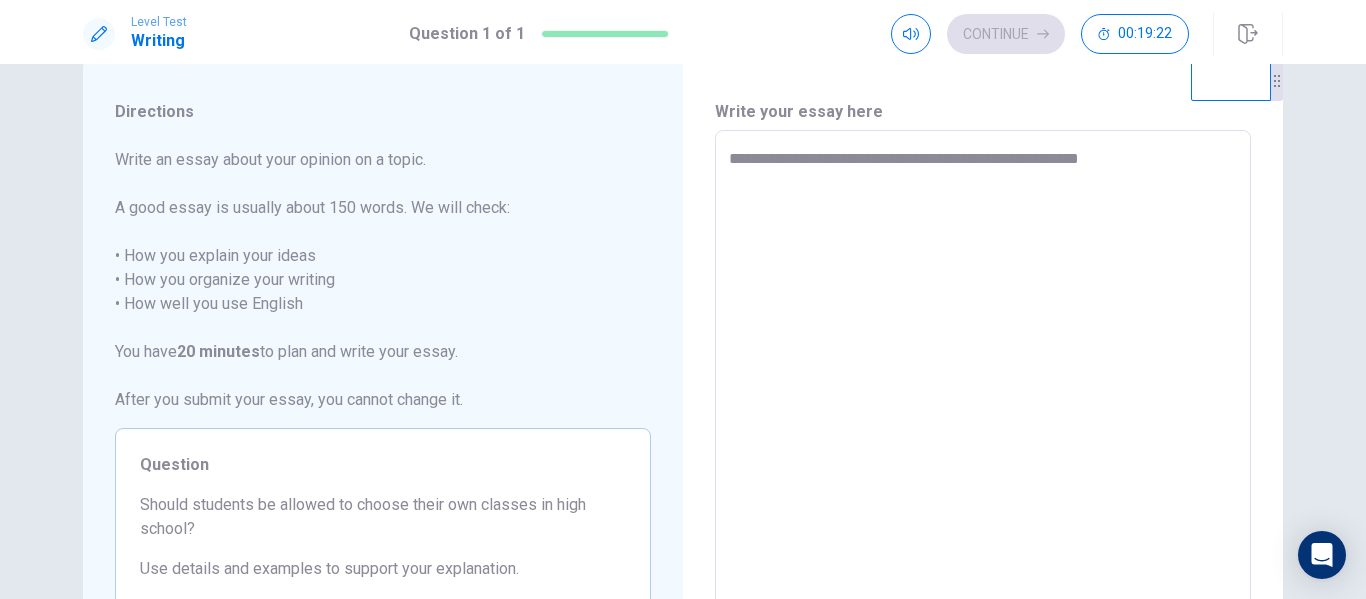 type on "*" 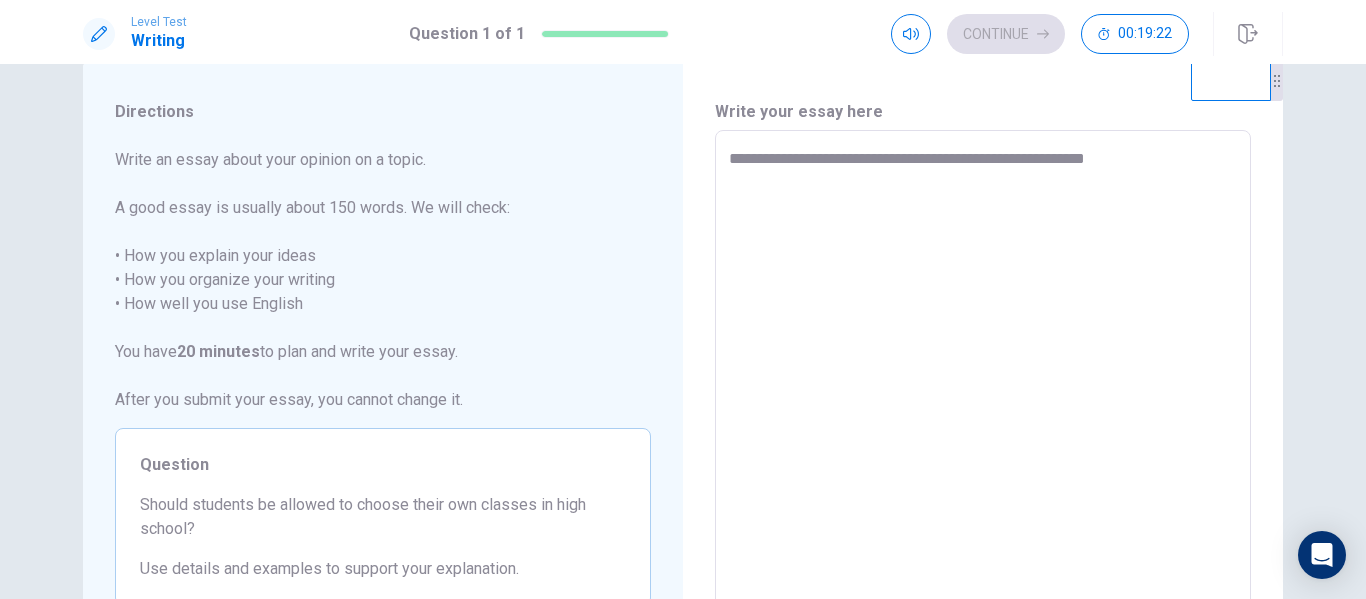 type on "*" 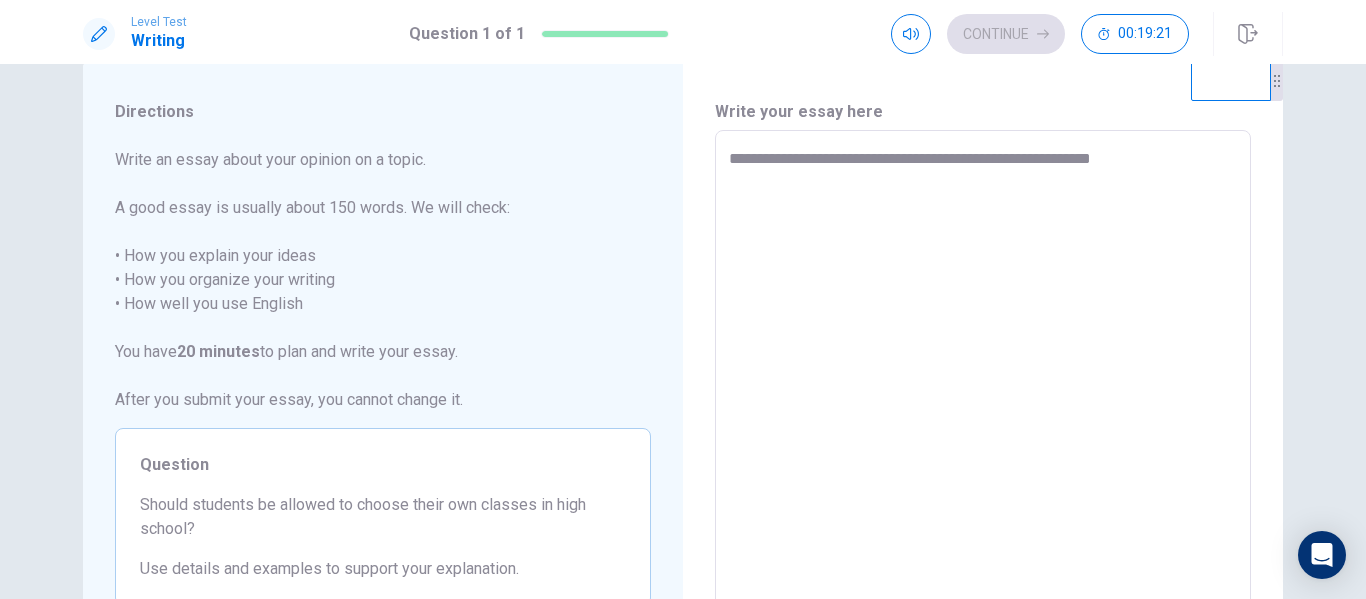 type on "**********" 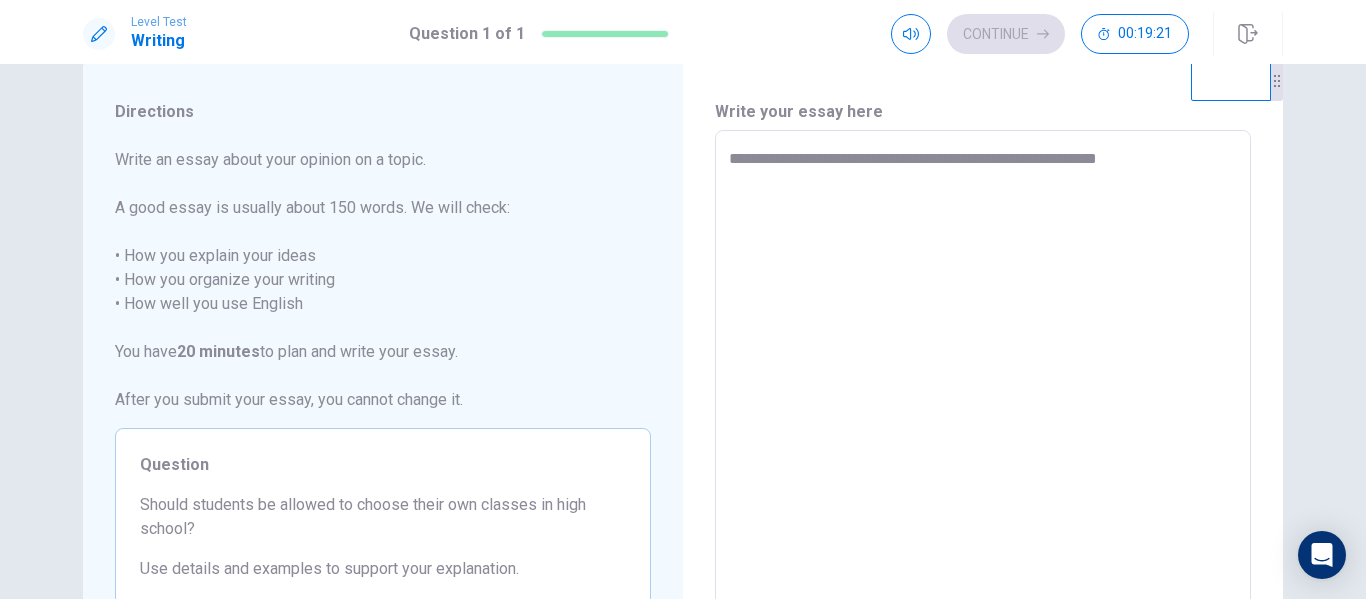 type on "*" 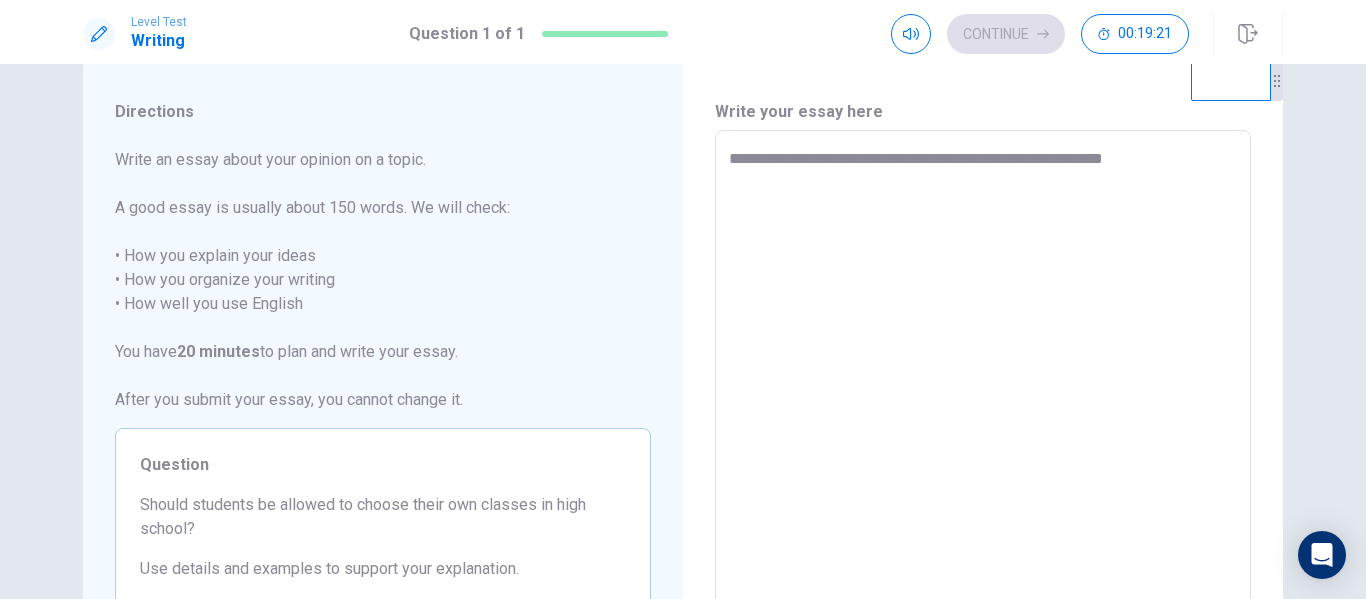 type on "*" 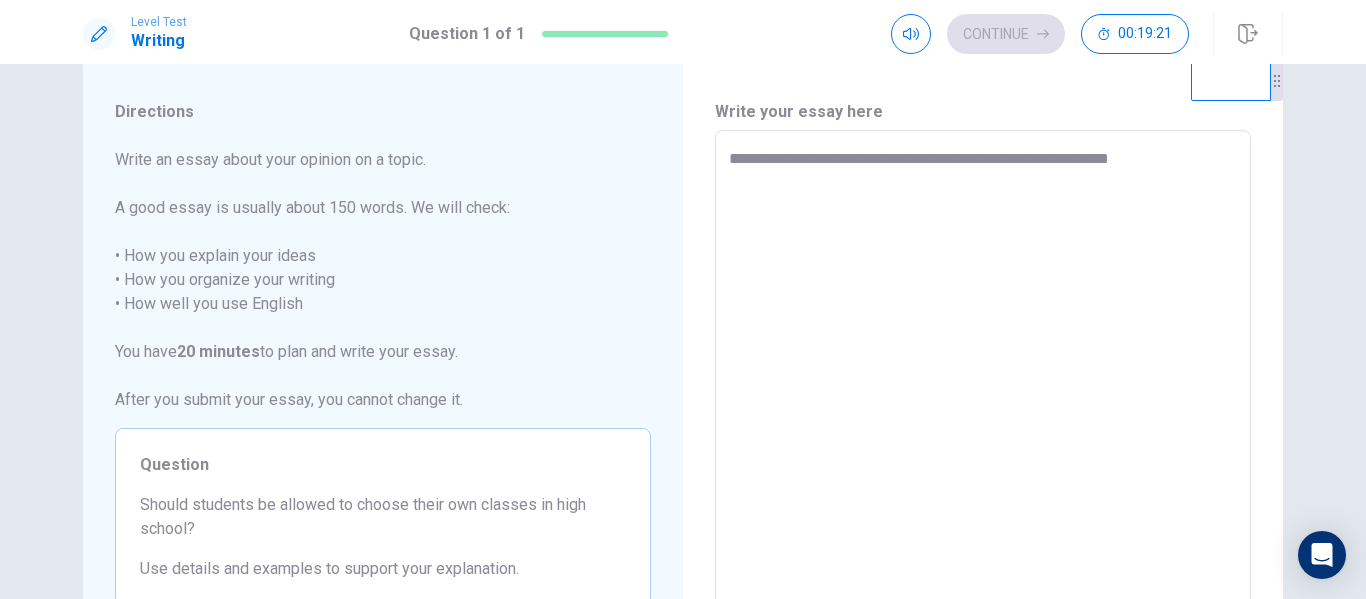 type on "**********" 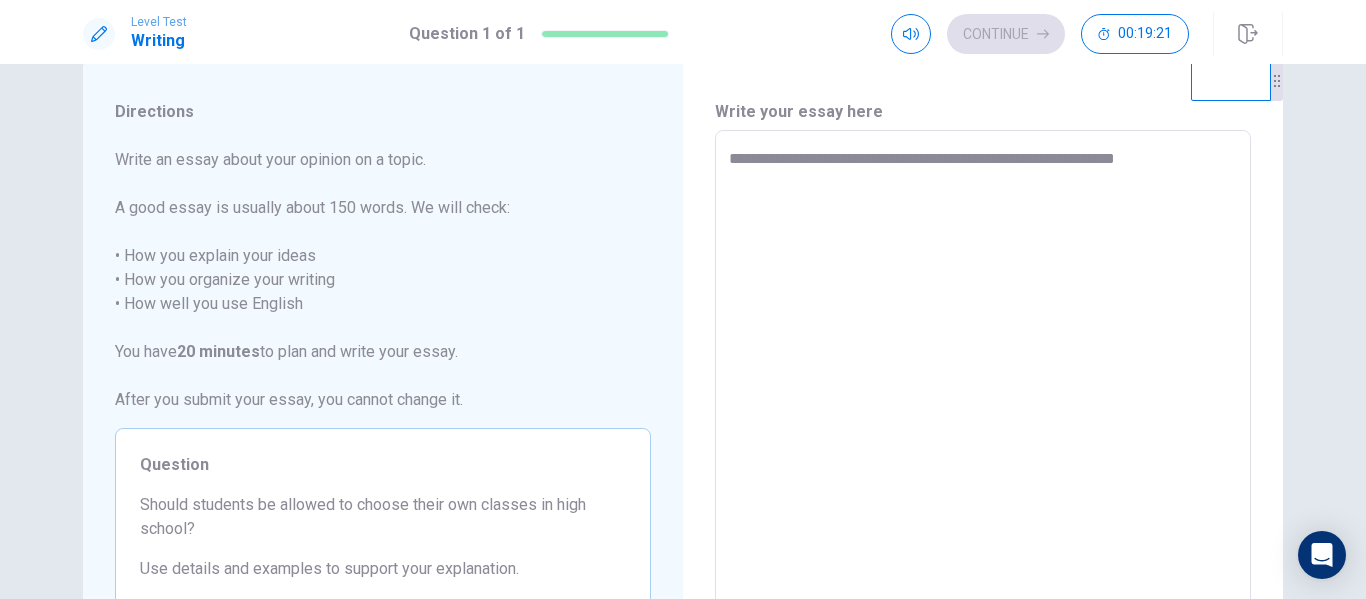 type on "*" 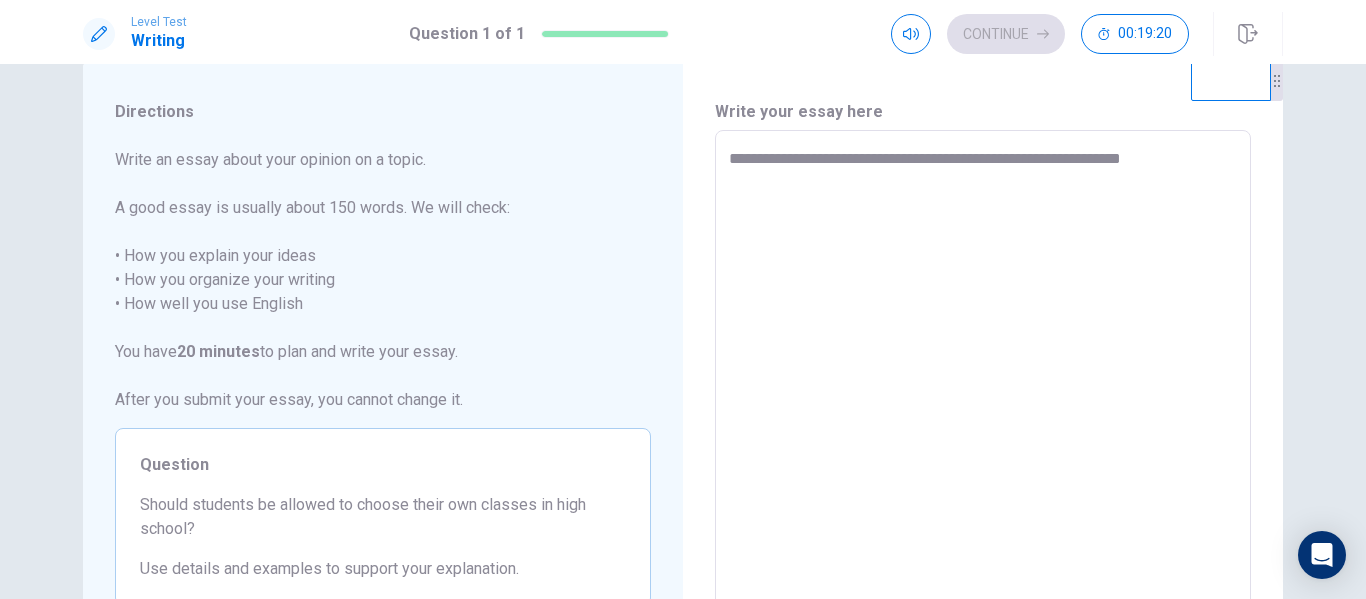 type on "*" 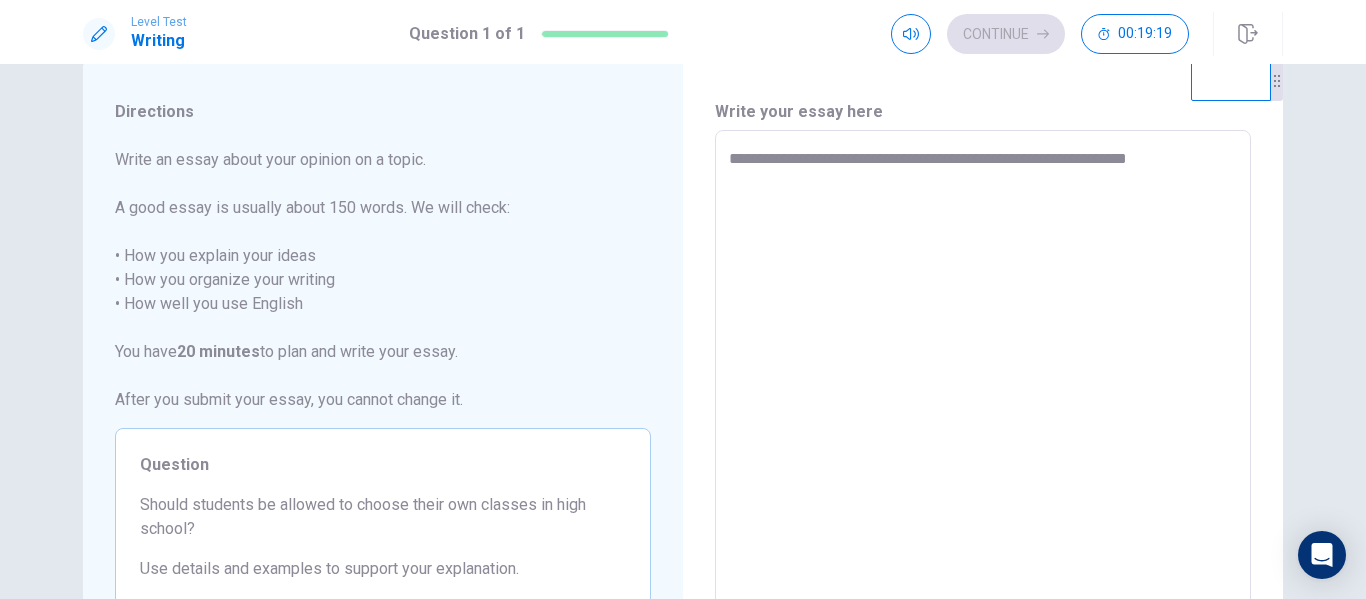 type on "*" 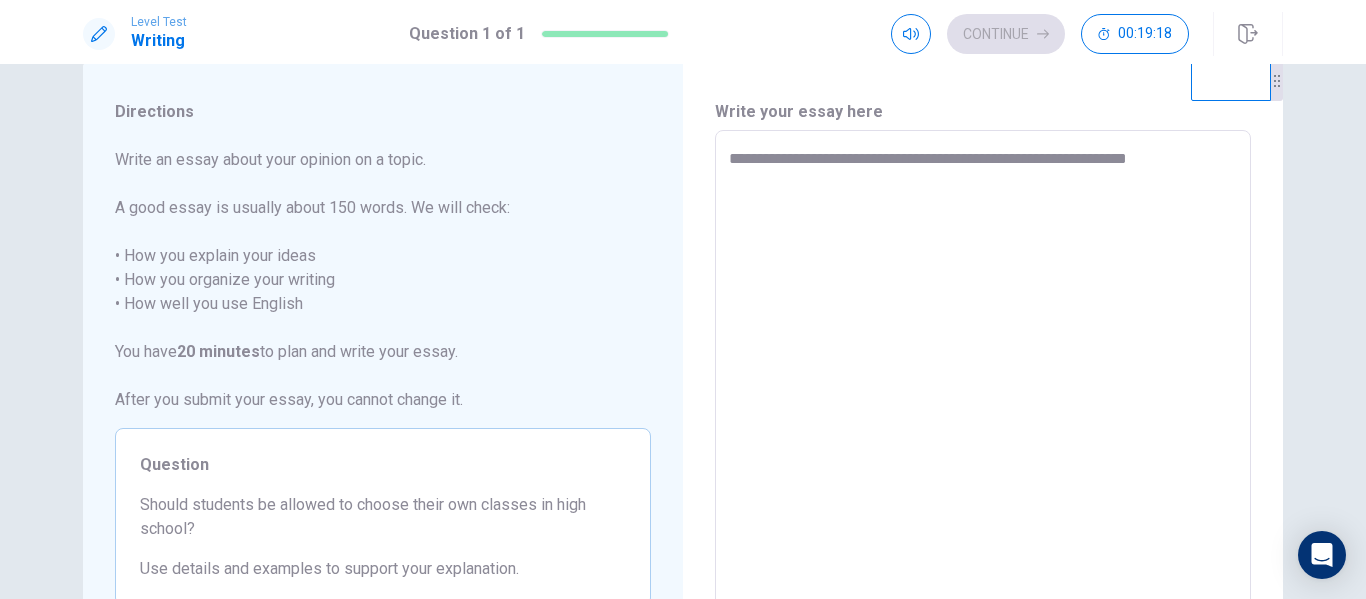 type on "**********" 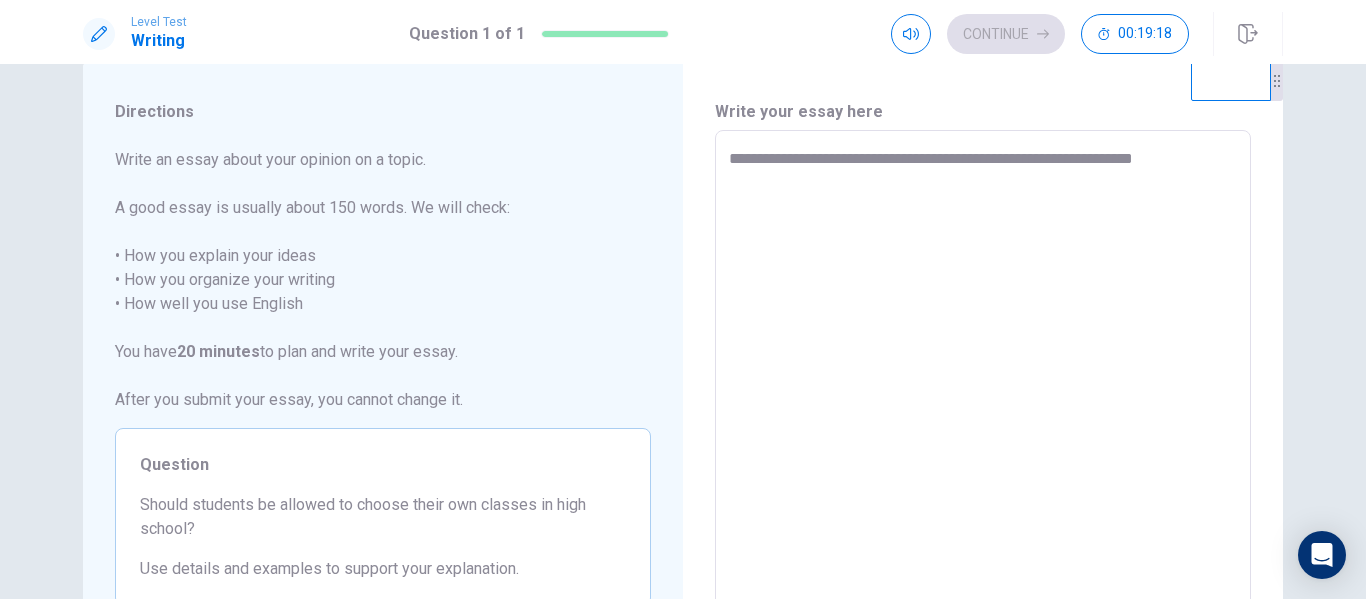 type on "*" 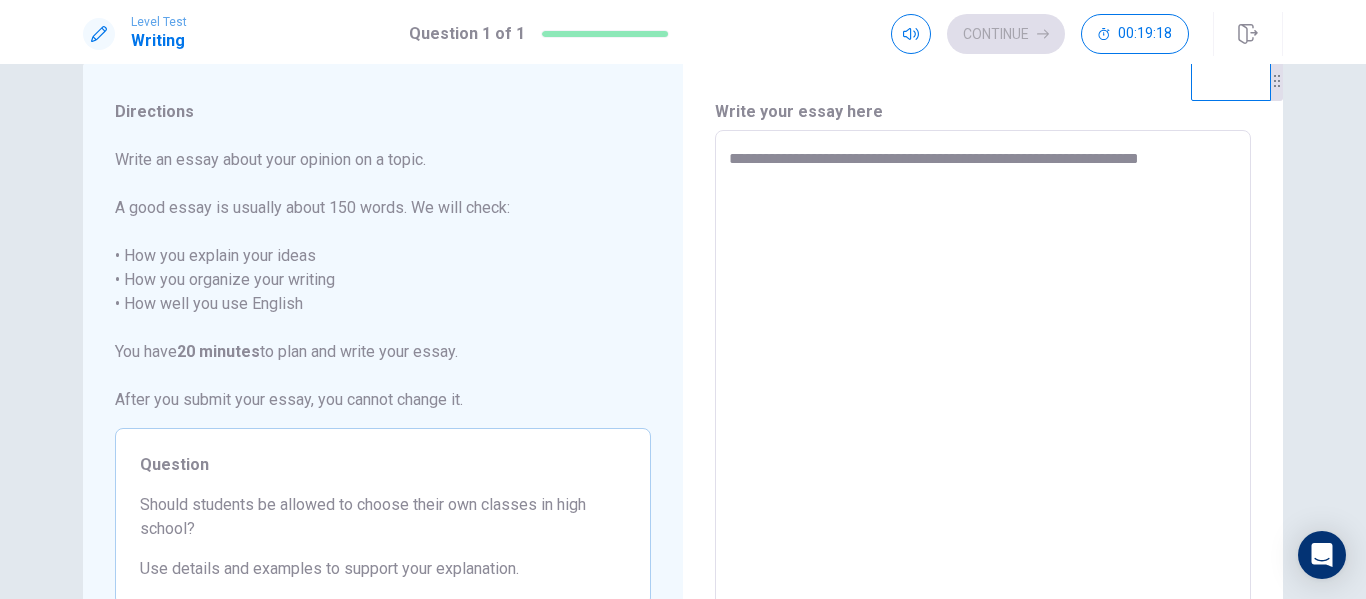 type on "*" 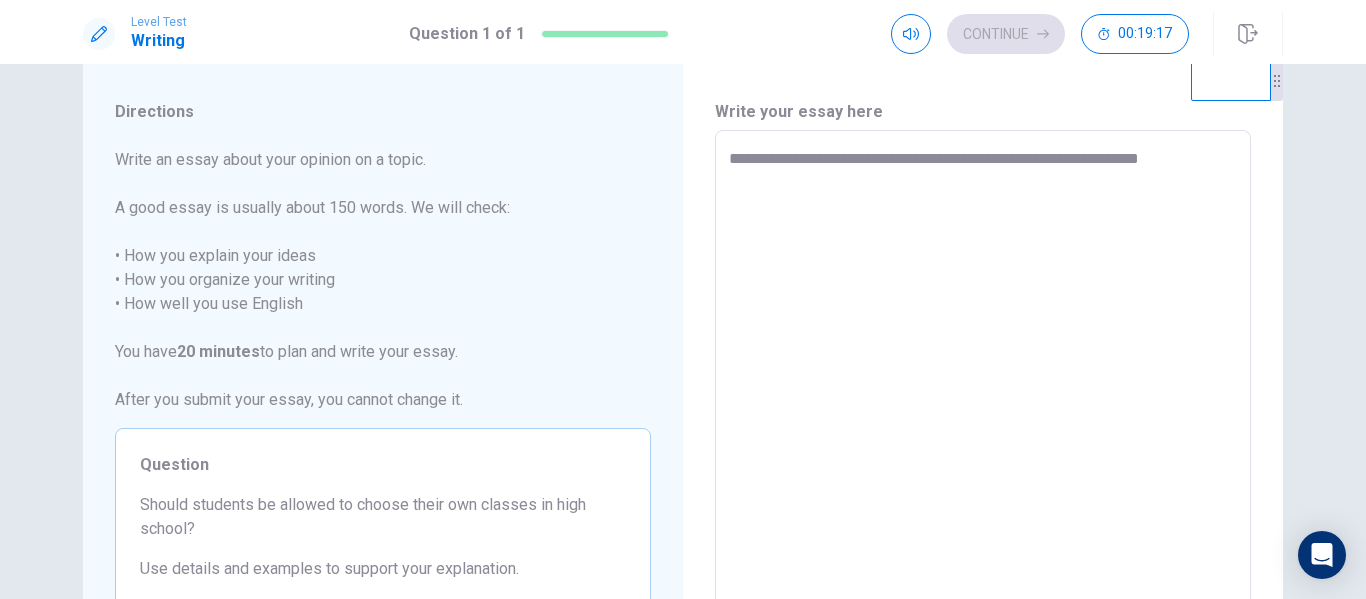 type on "**********" 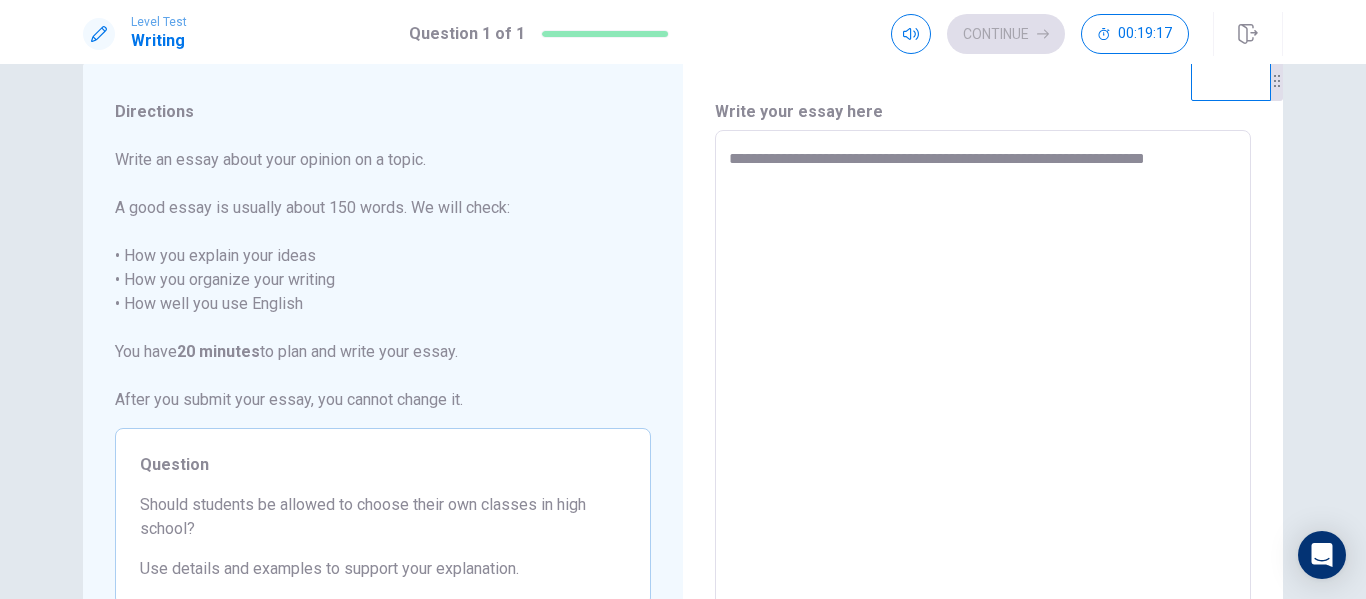 type on "*" 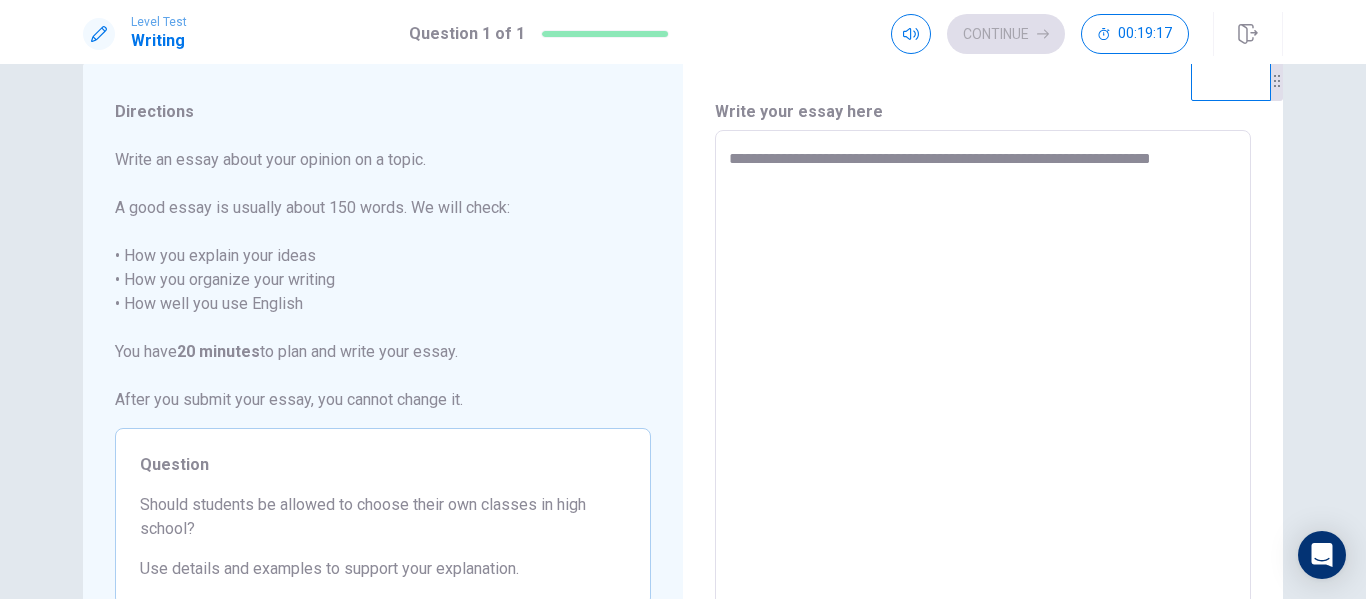 type on "*" 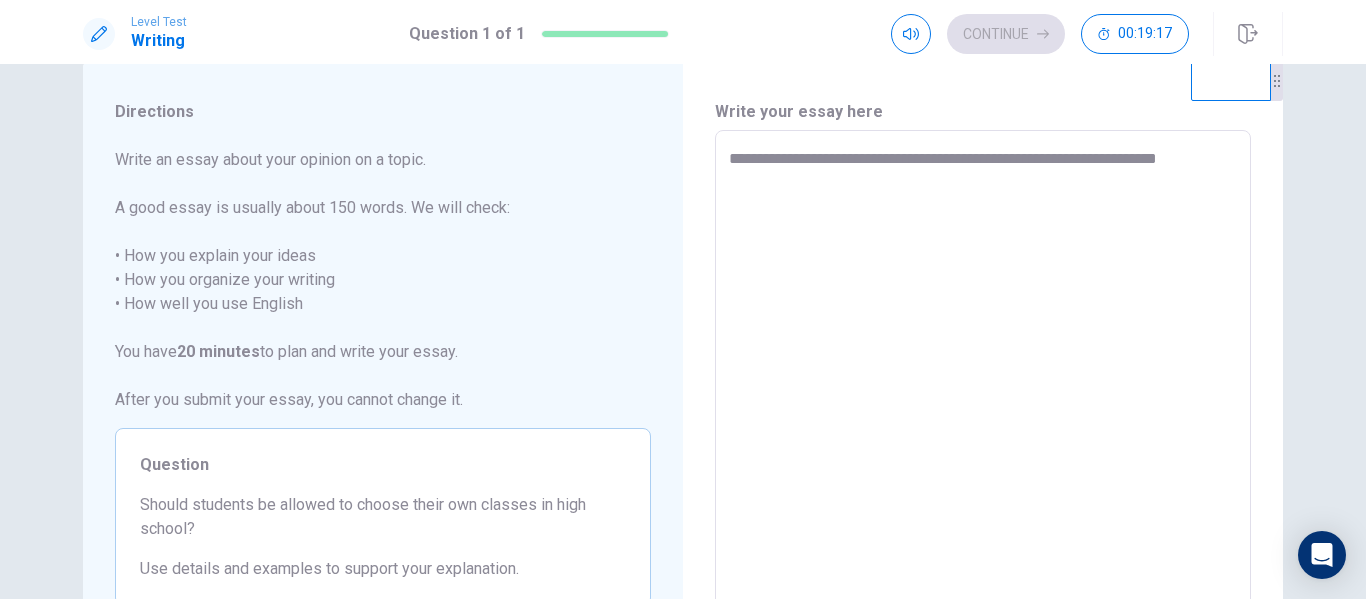 type on "*" 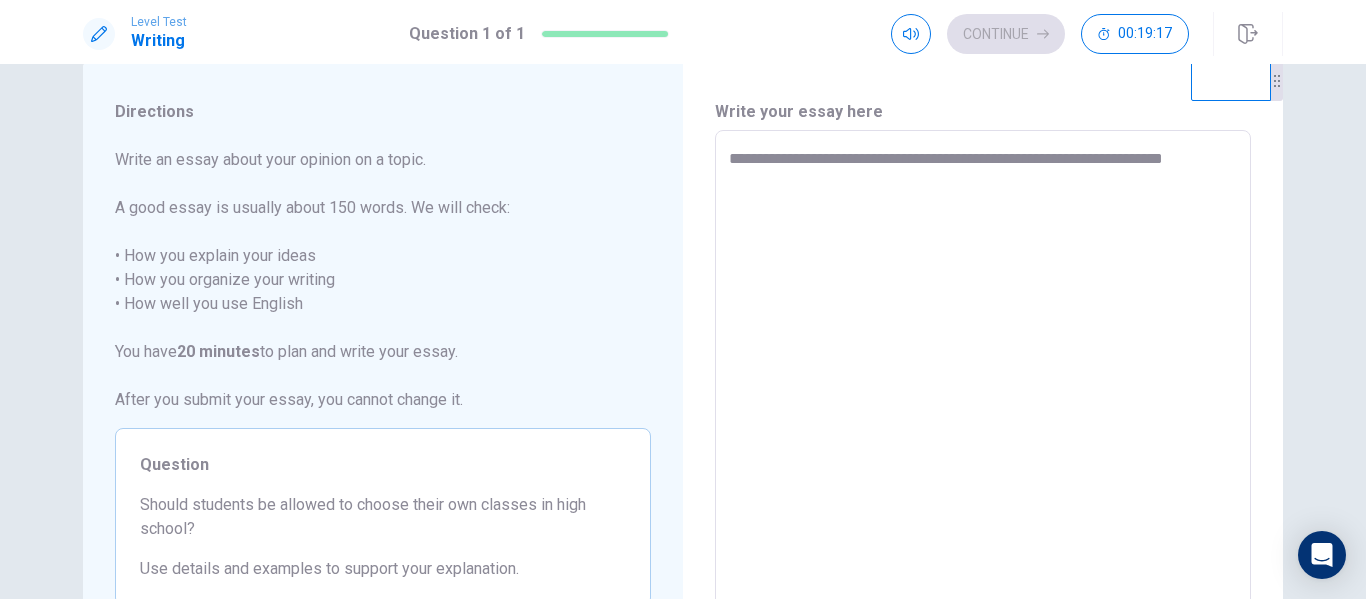 type on "*" 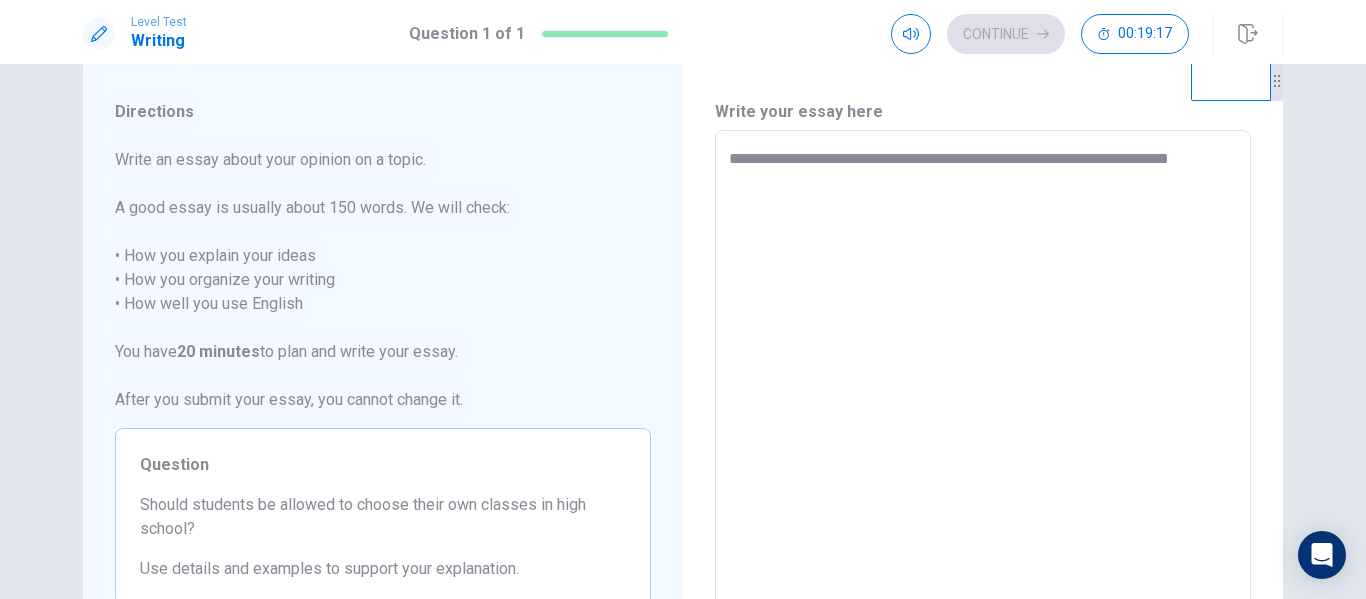 type on "*" 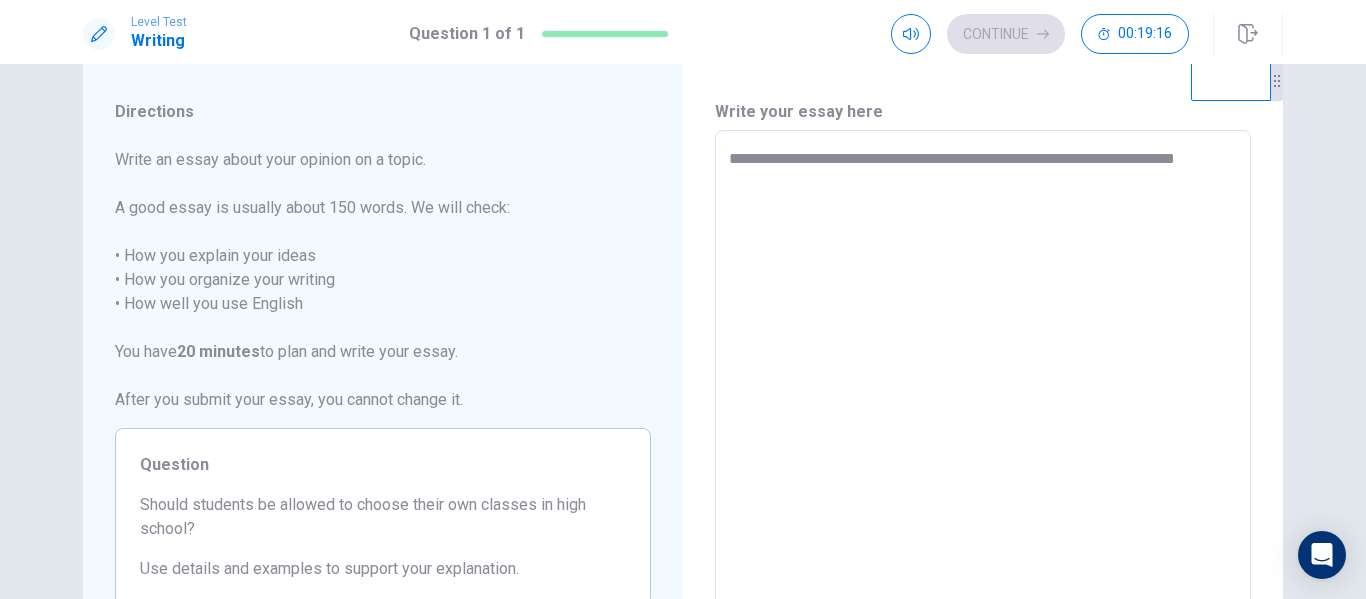 type on "**********" 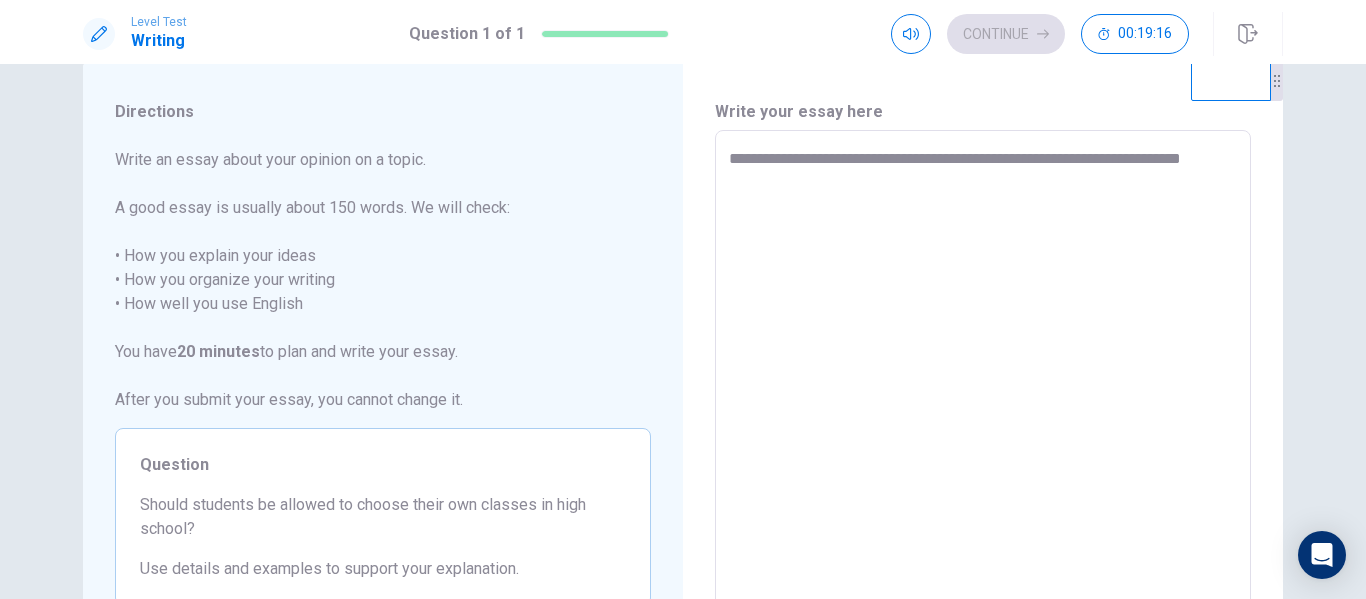 type on "*" 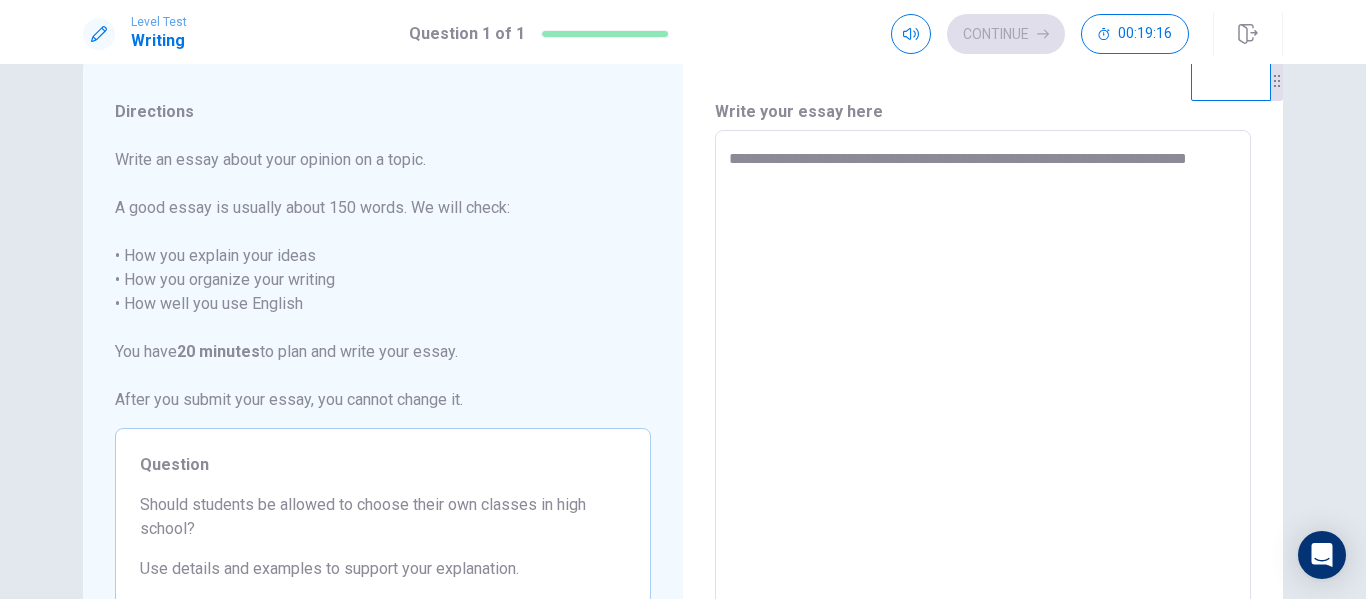 type on "*" 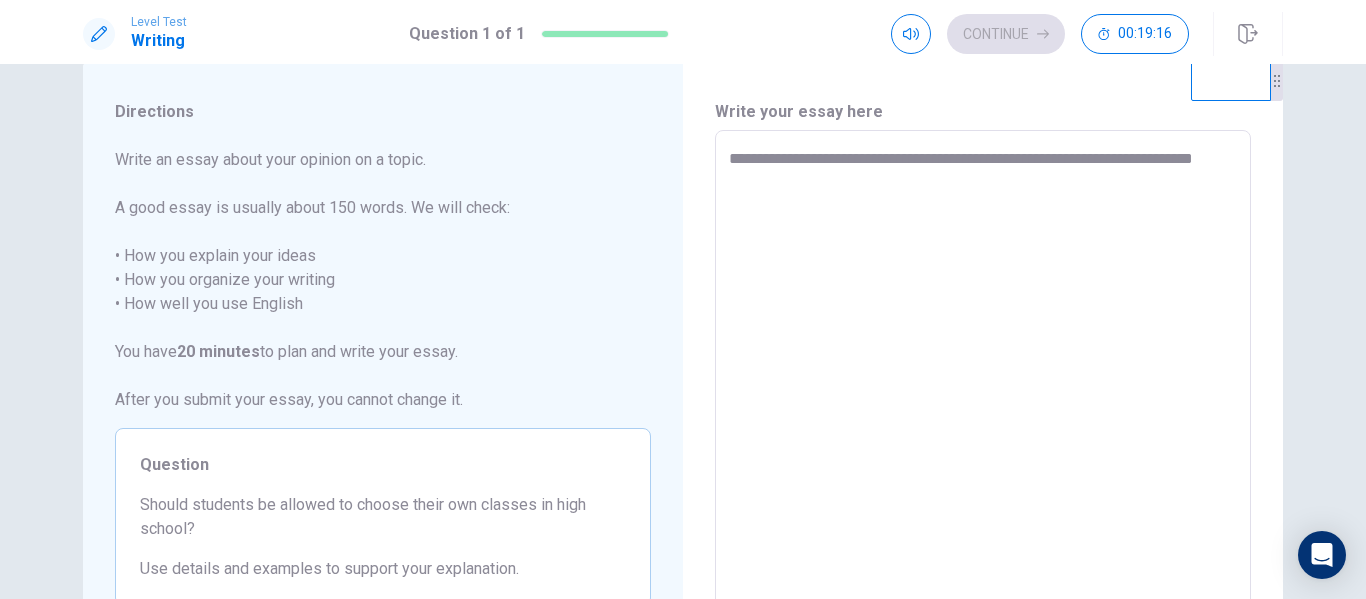 type on "*" 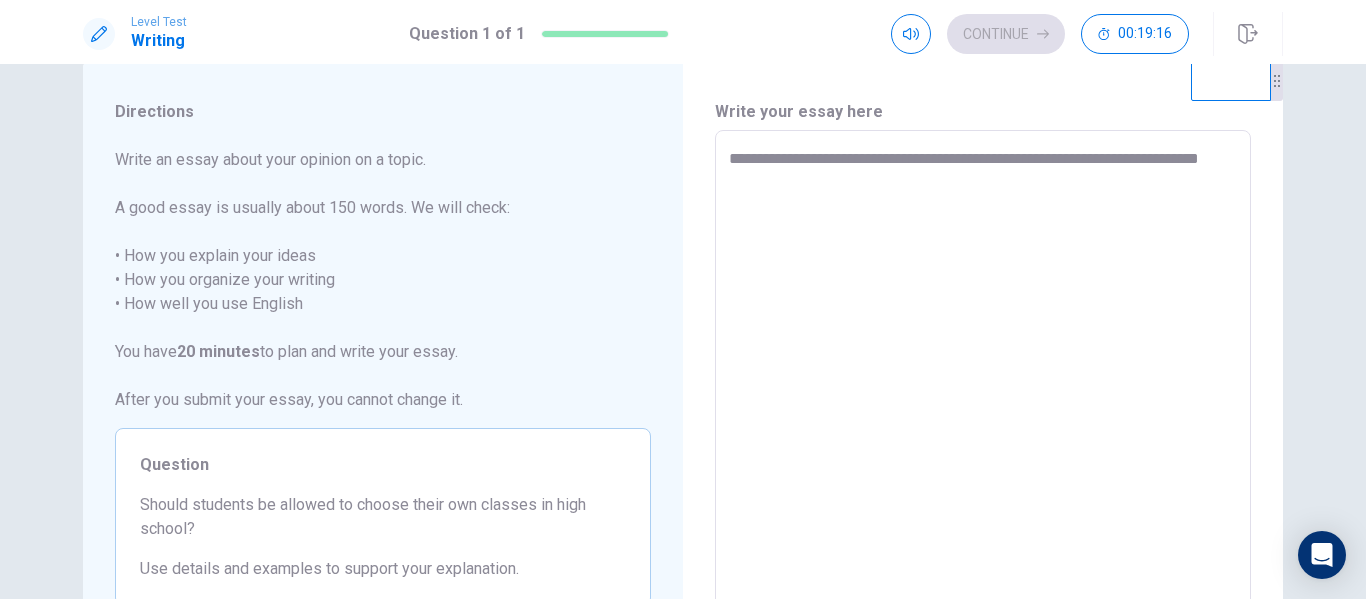 type on "*" 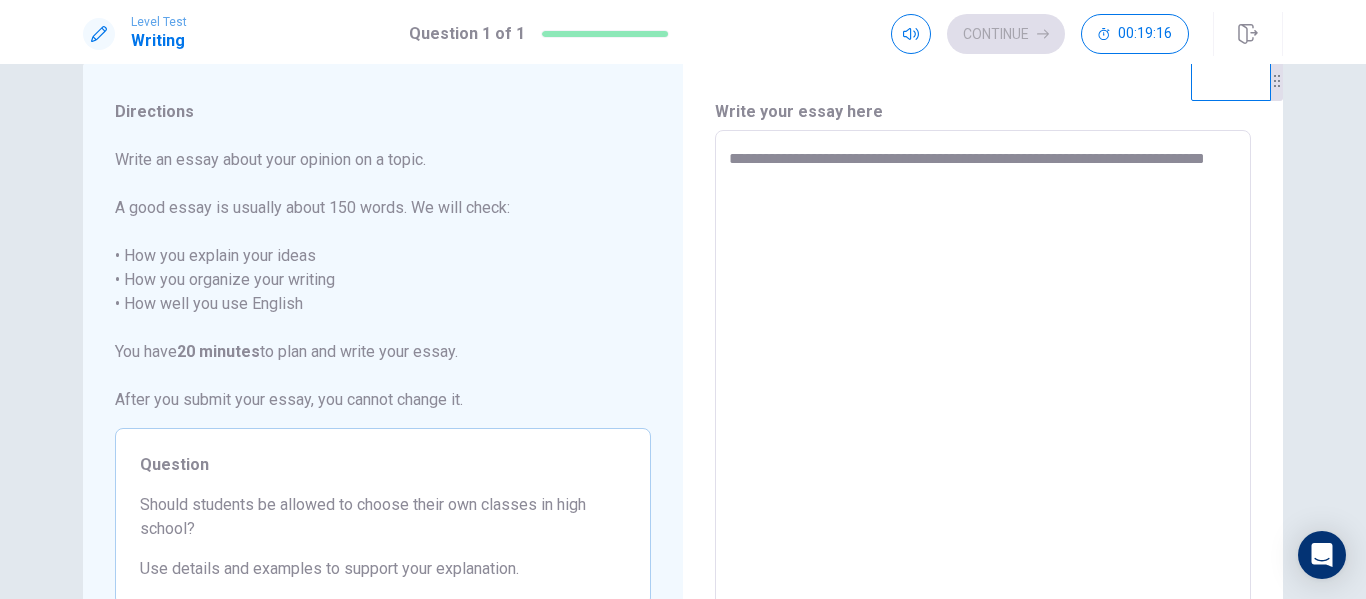 type on "*" 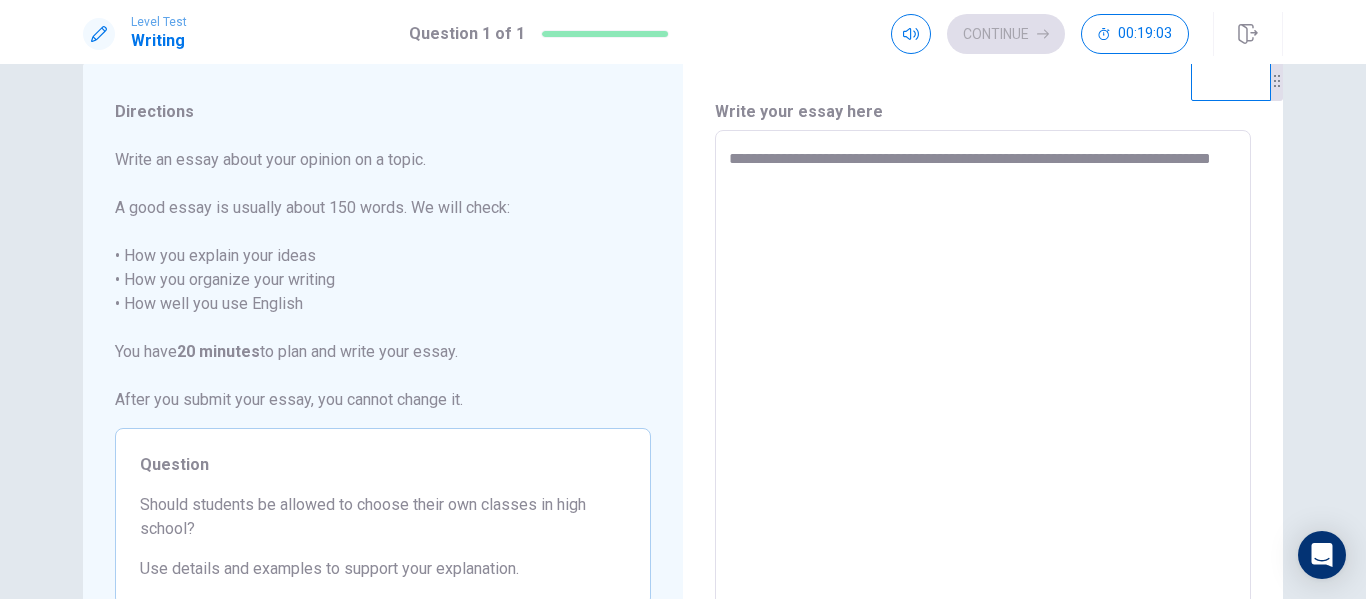 type on "*" 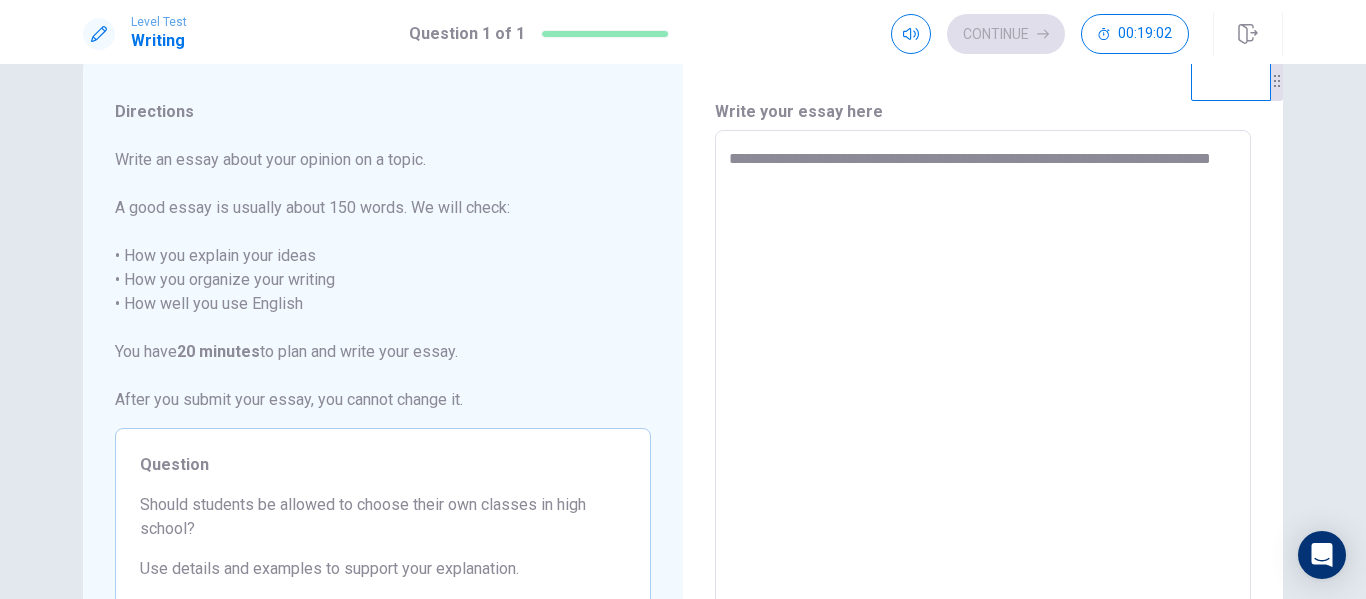 type on "**********" 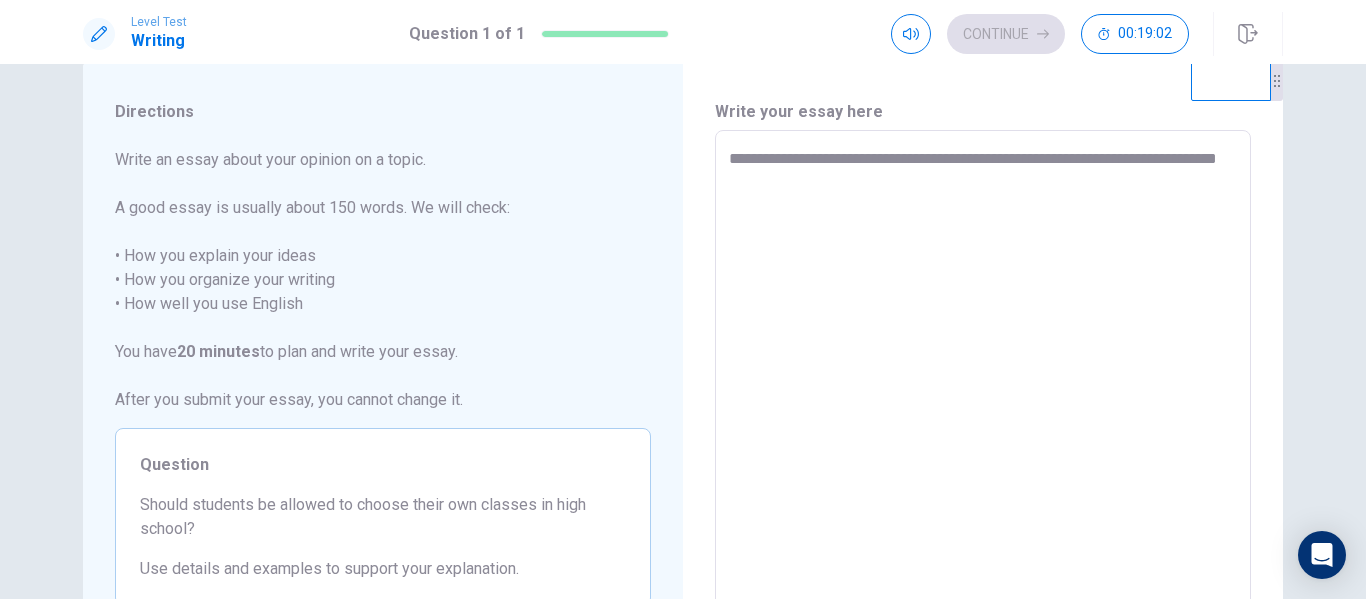 type on "*" 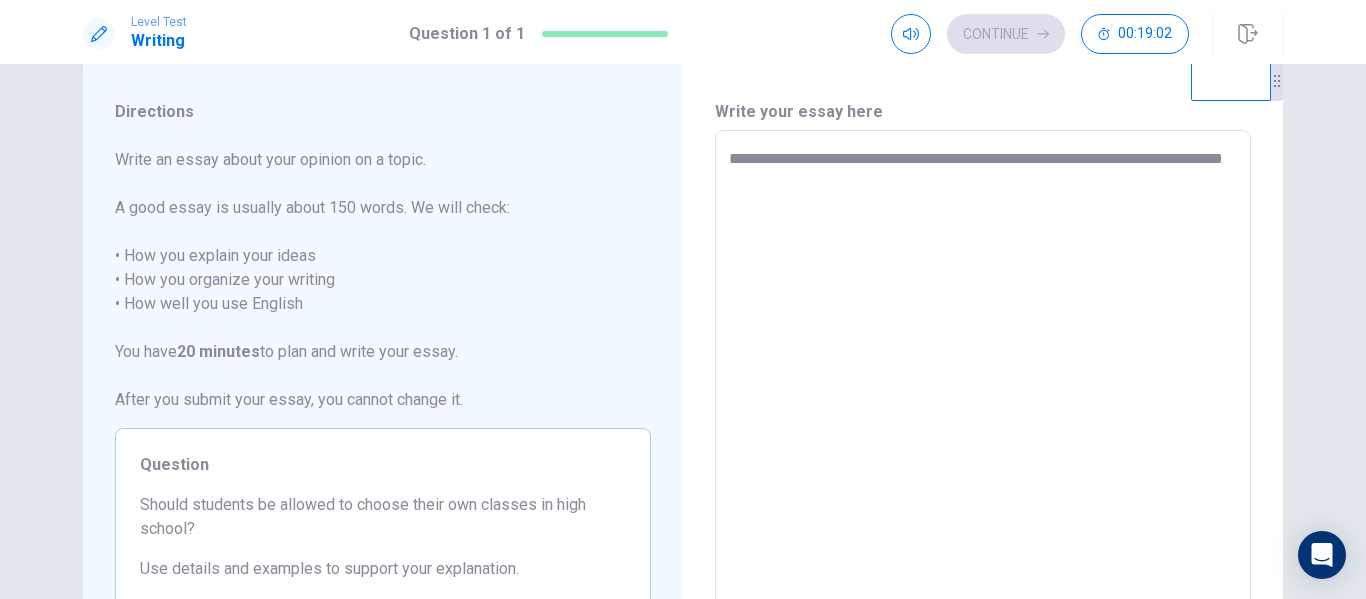 type on "*" 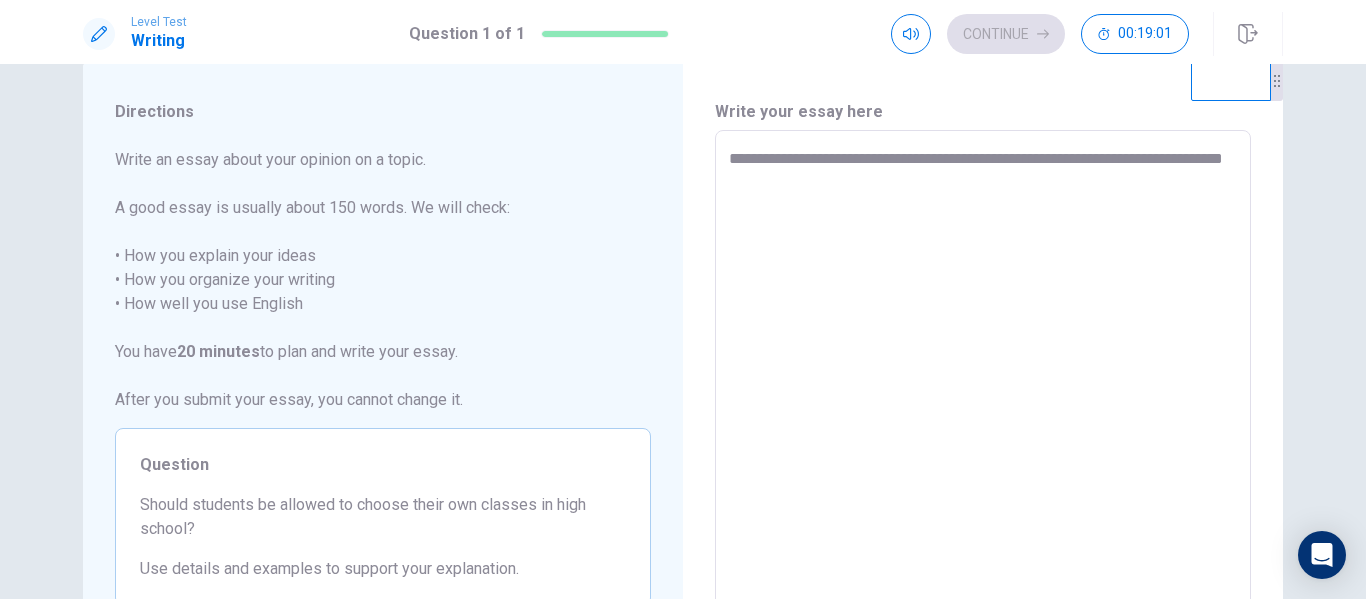 type on "**********" 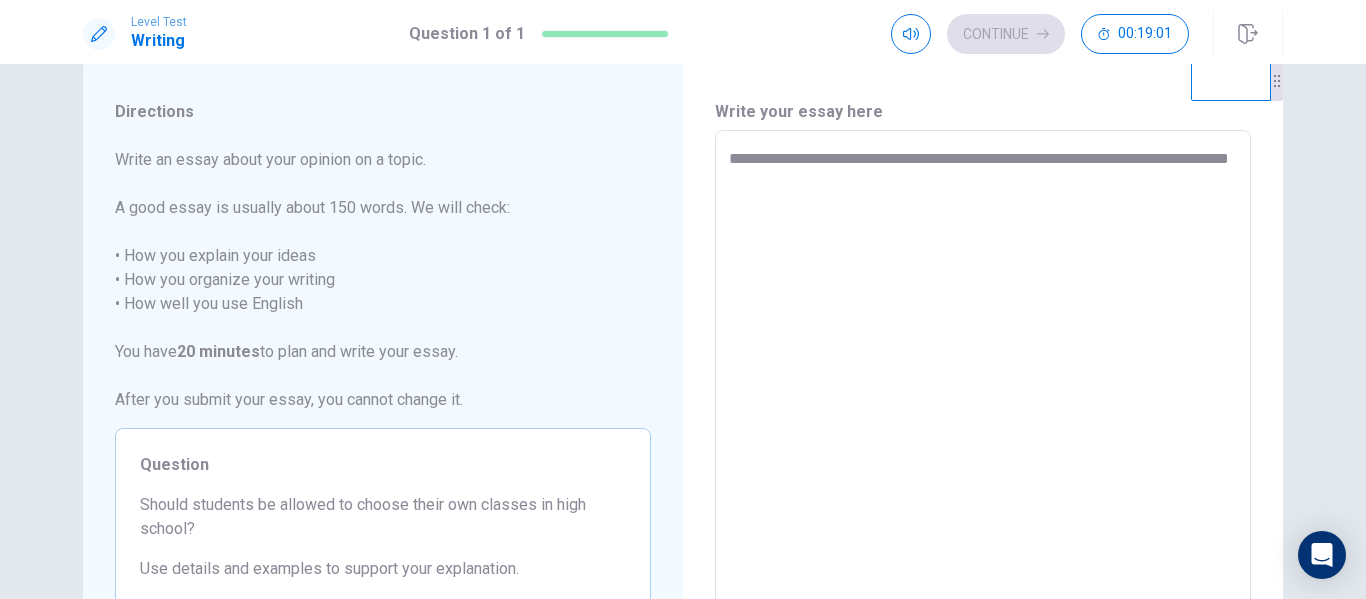 type on "*" 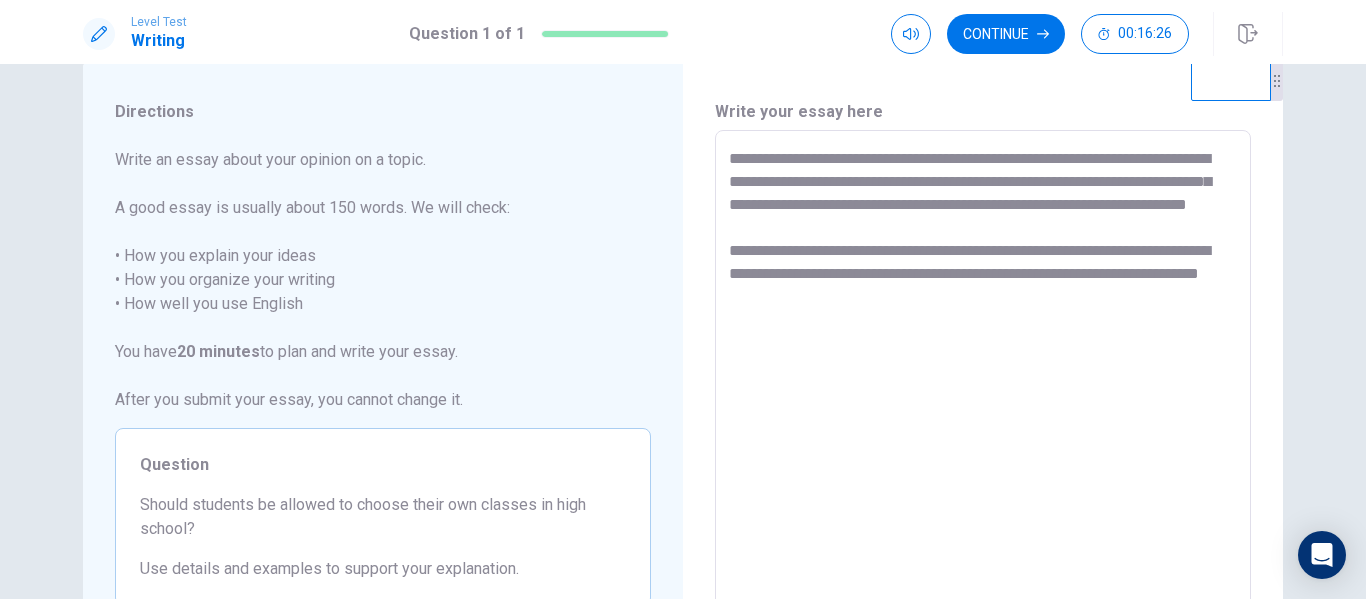 click on "**********" at bounding box center (983, 407) 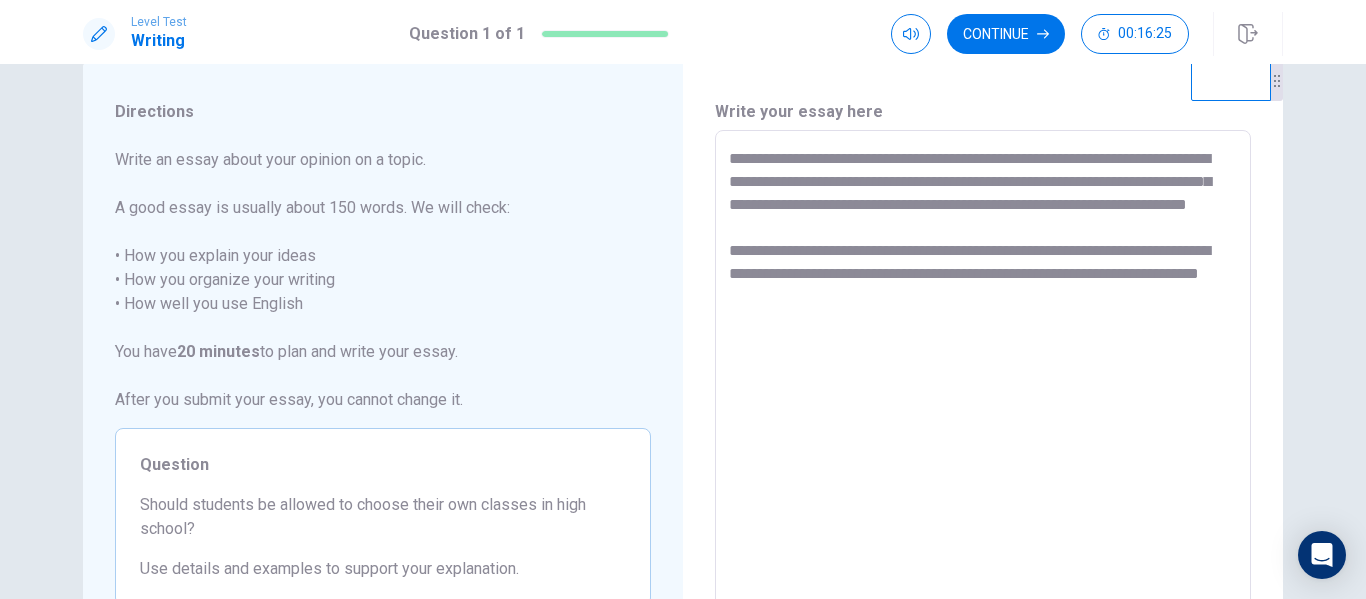 click on "**********" at bounding box center (983, 407) 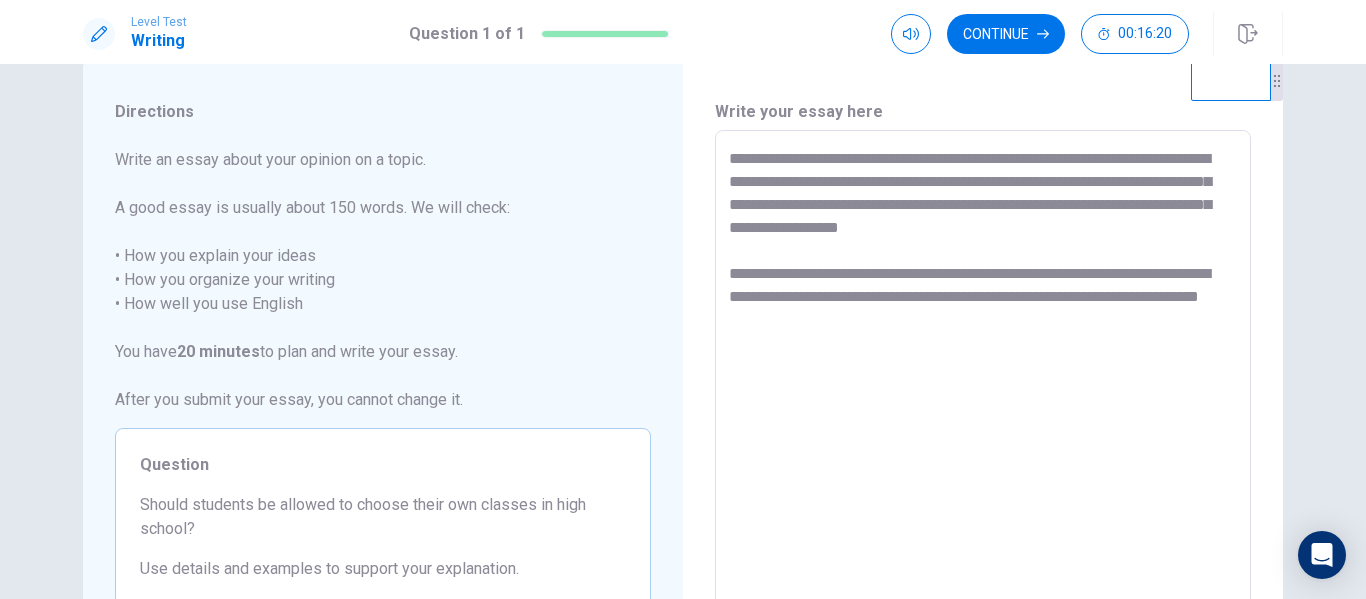 click on "**********" at bounding box center [983, 407] 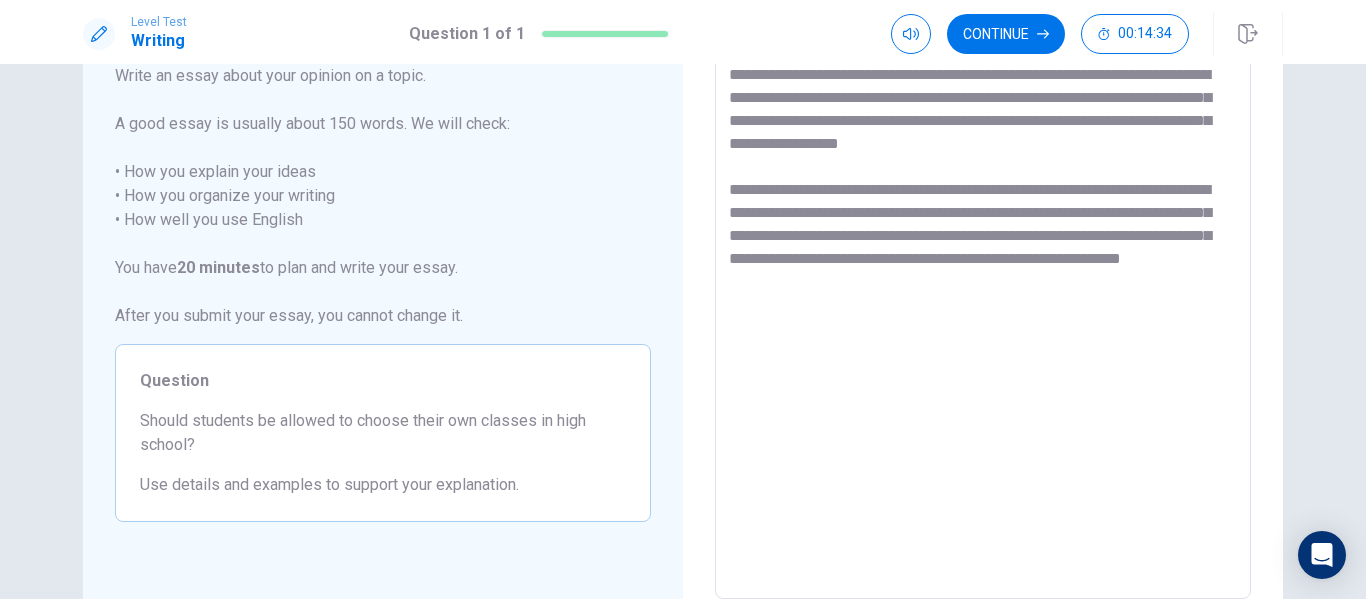 scroll, scrollTop: 56, scrollLeft: 0, axis: vertical 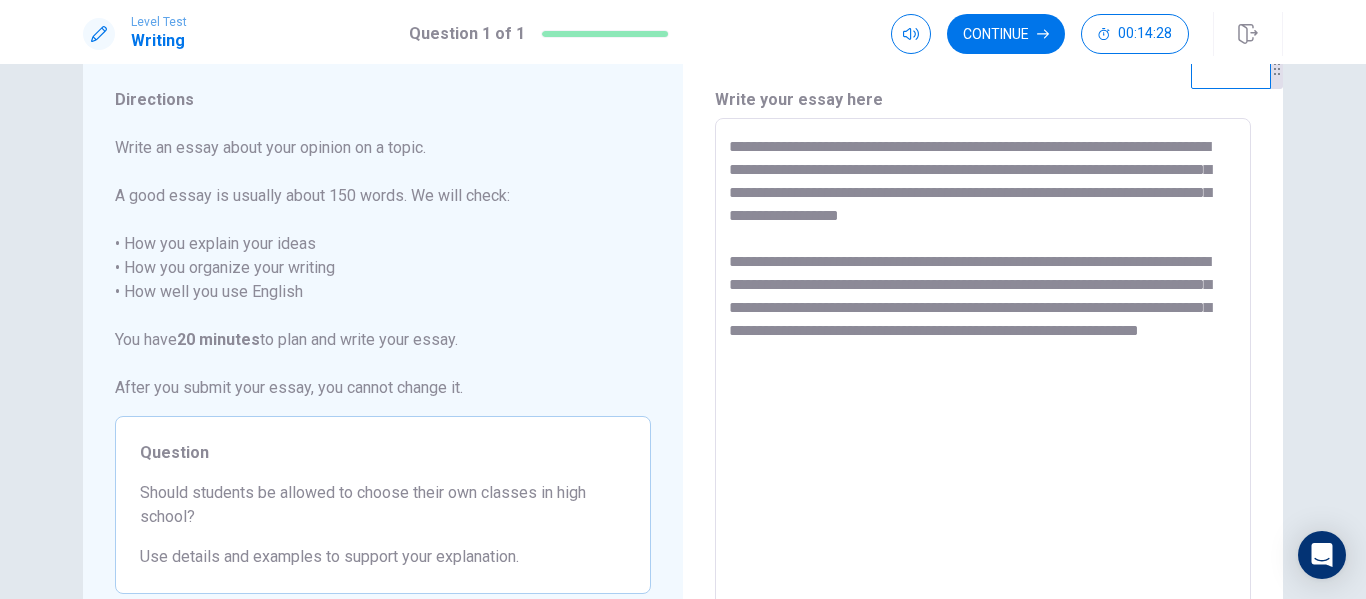 drag, startPoint x: 1032, startPoint y: 309, endPoint x: 1032, endPoint y: 326, distance: 17 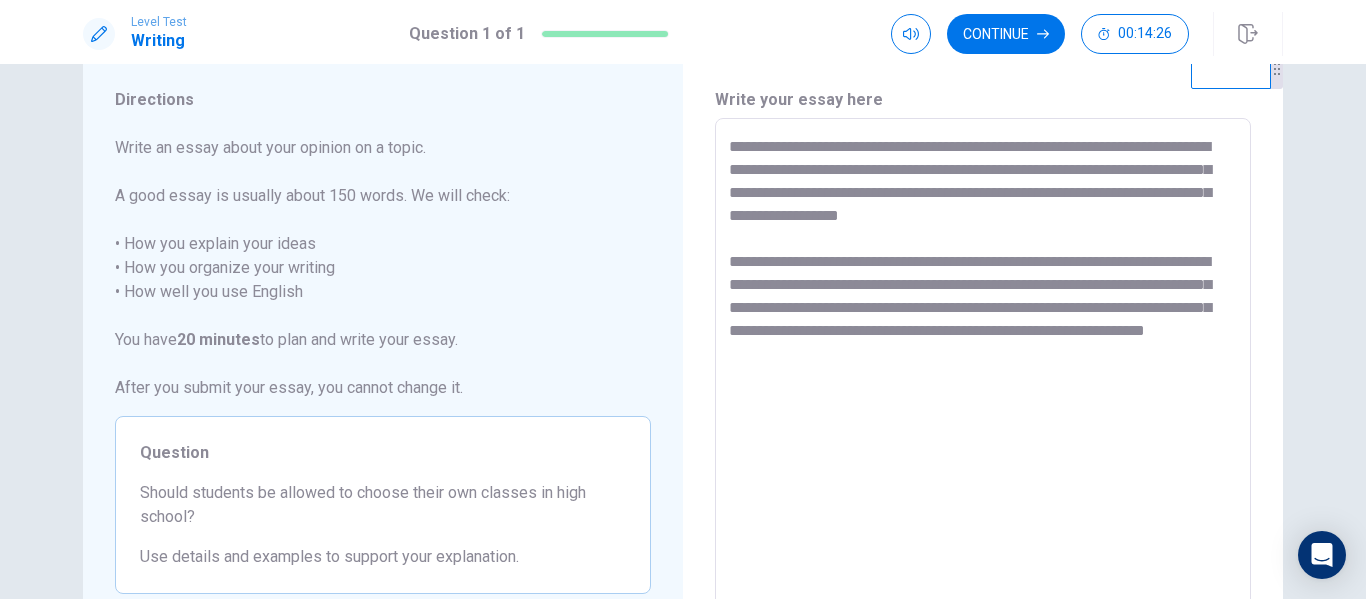 click on "**********" at bounding box center [983, 395] 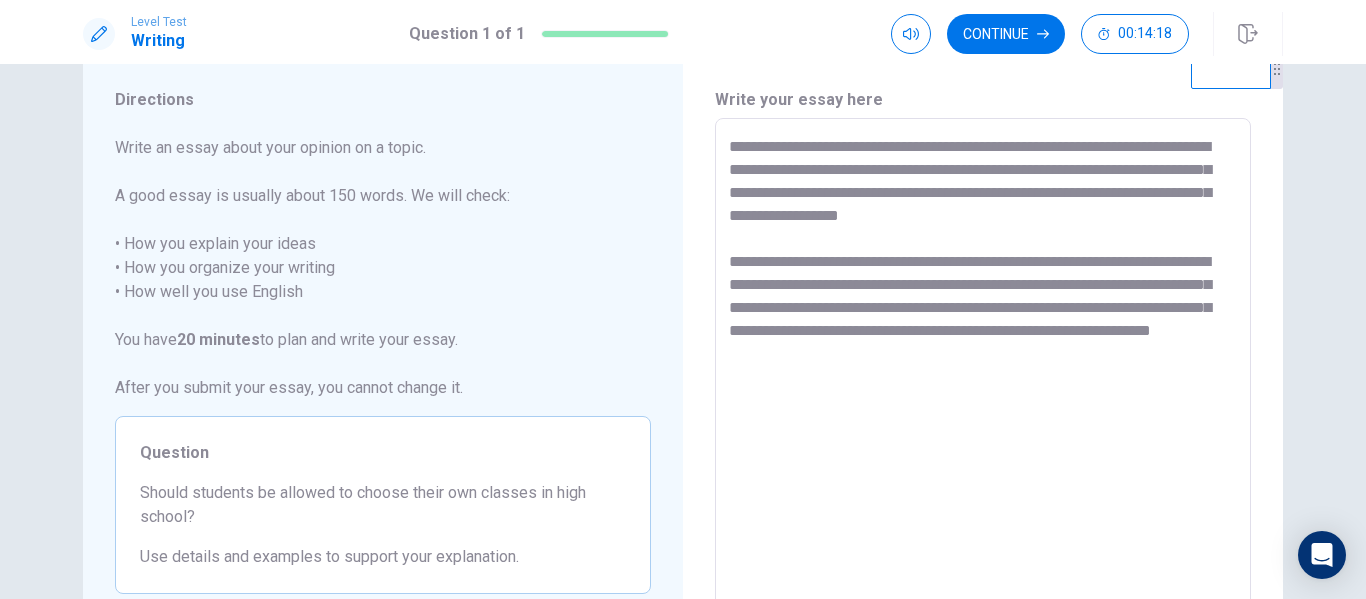 click on "**********" at bounding box center [983, 395] 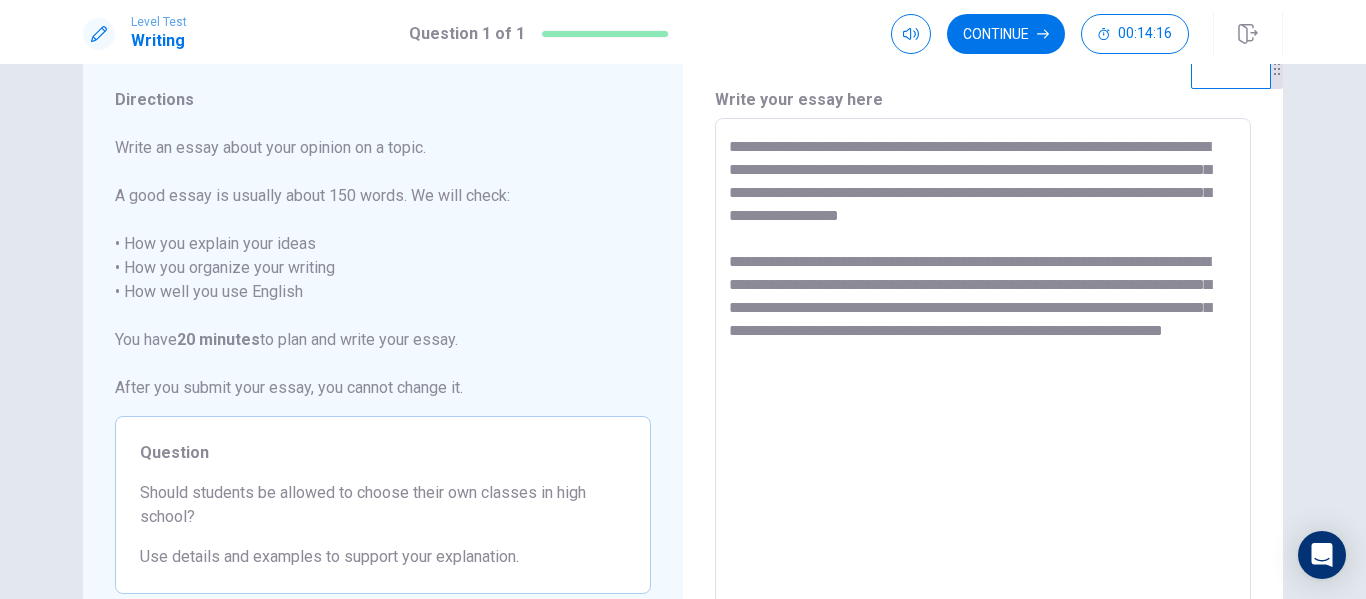 click on "**********" at bounding box center (983, 395) 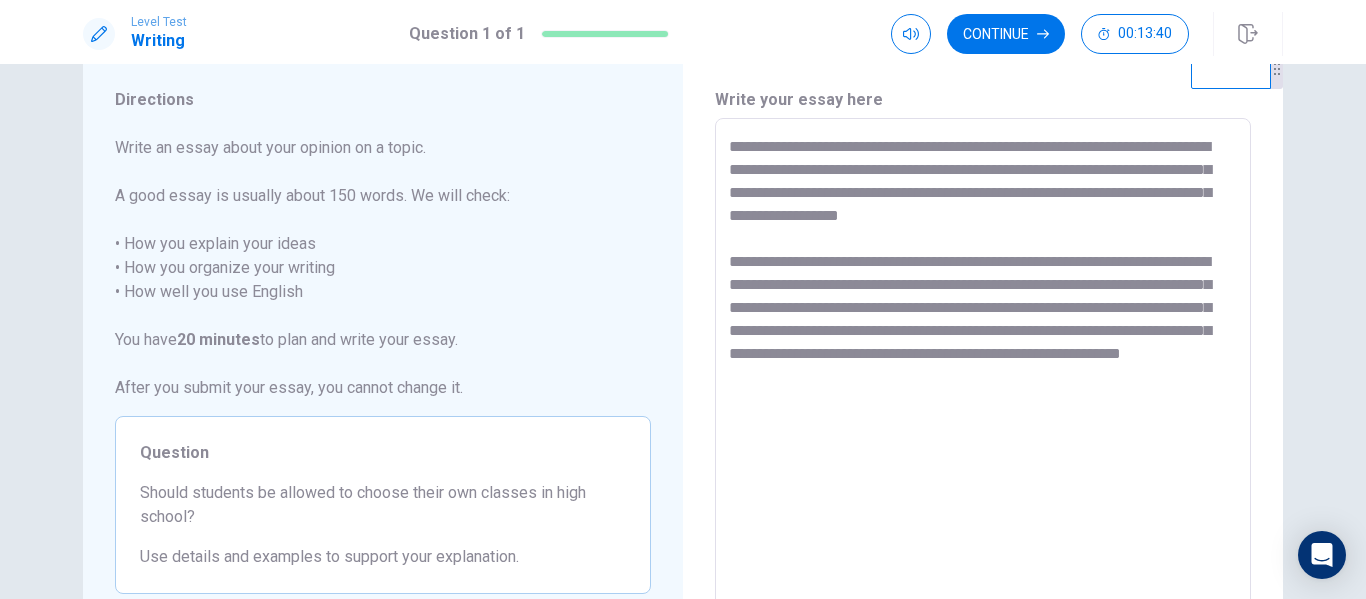 scroll, scrollTop: 0, scrollLeft: 0, axis: both 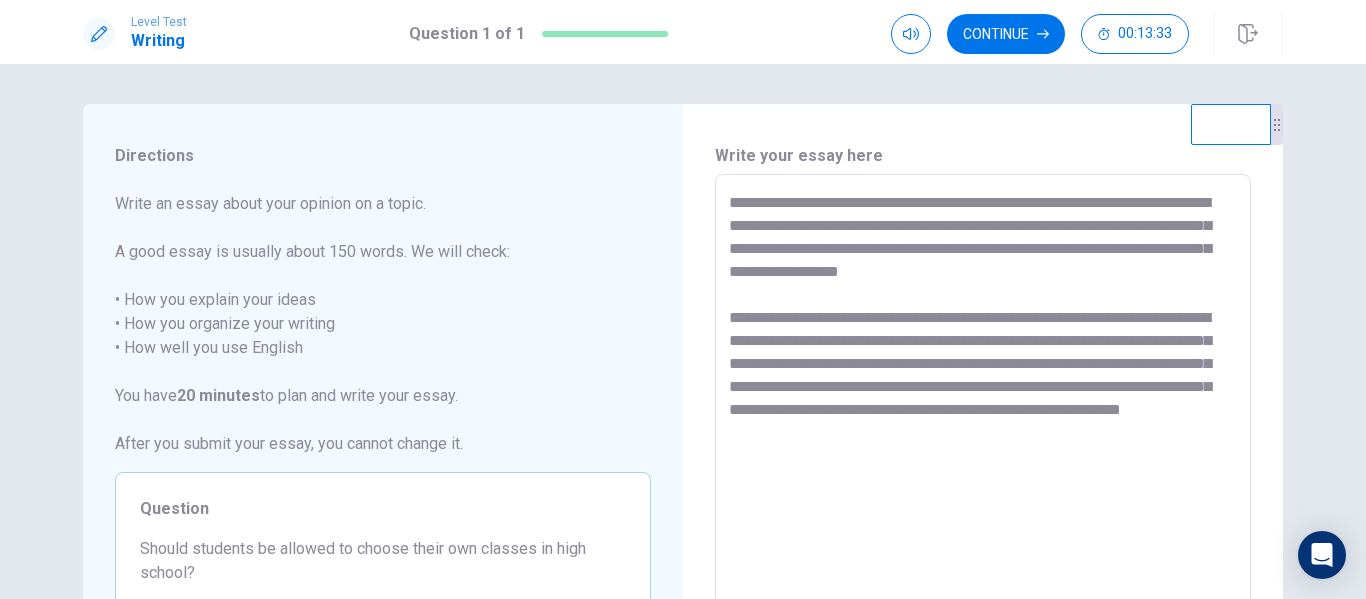 drag, startPoint x: 873, startPoint y: 249, endPoint x: 982, endPoint y: 257, distance: 109.29318 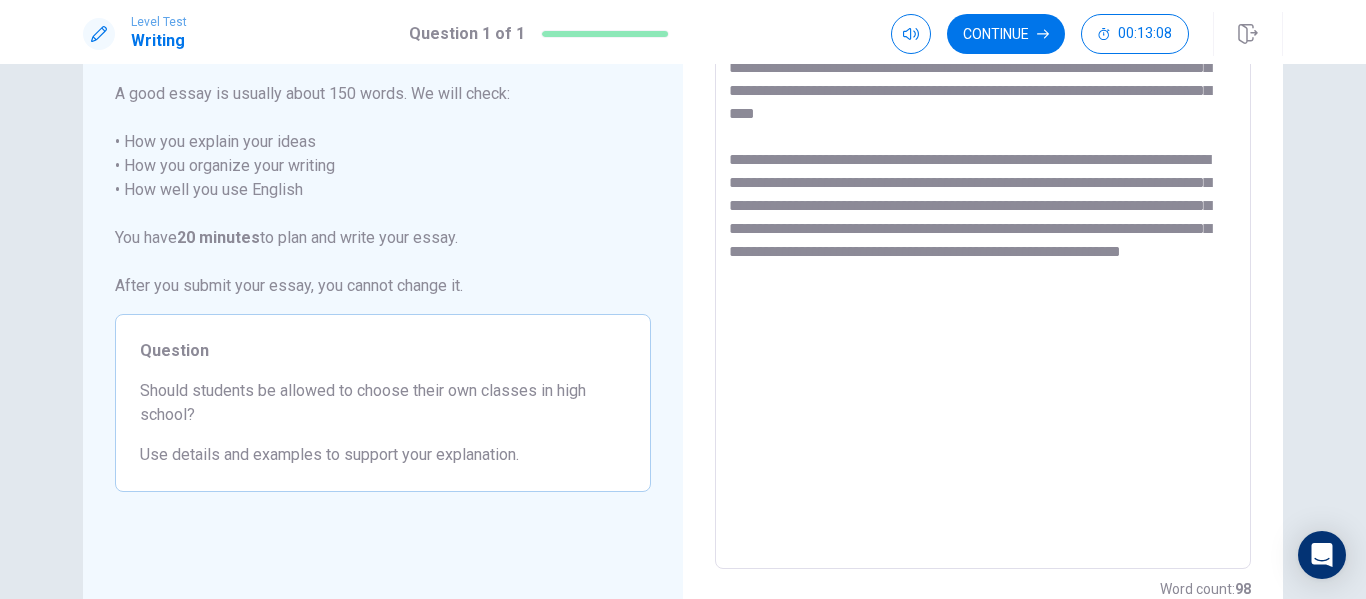 scroll, scrollTop: 0, scrollLeft: 0, axis: both 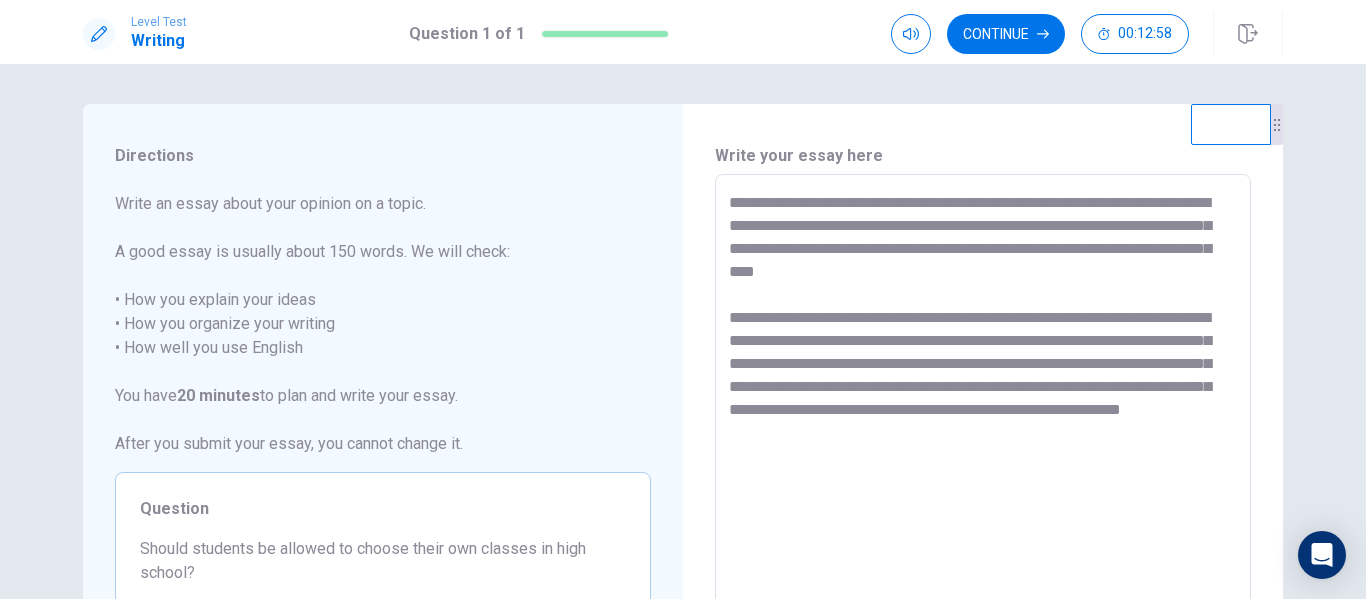 click on "**********" at bounding box center (983, 451) 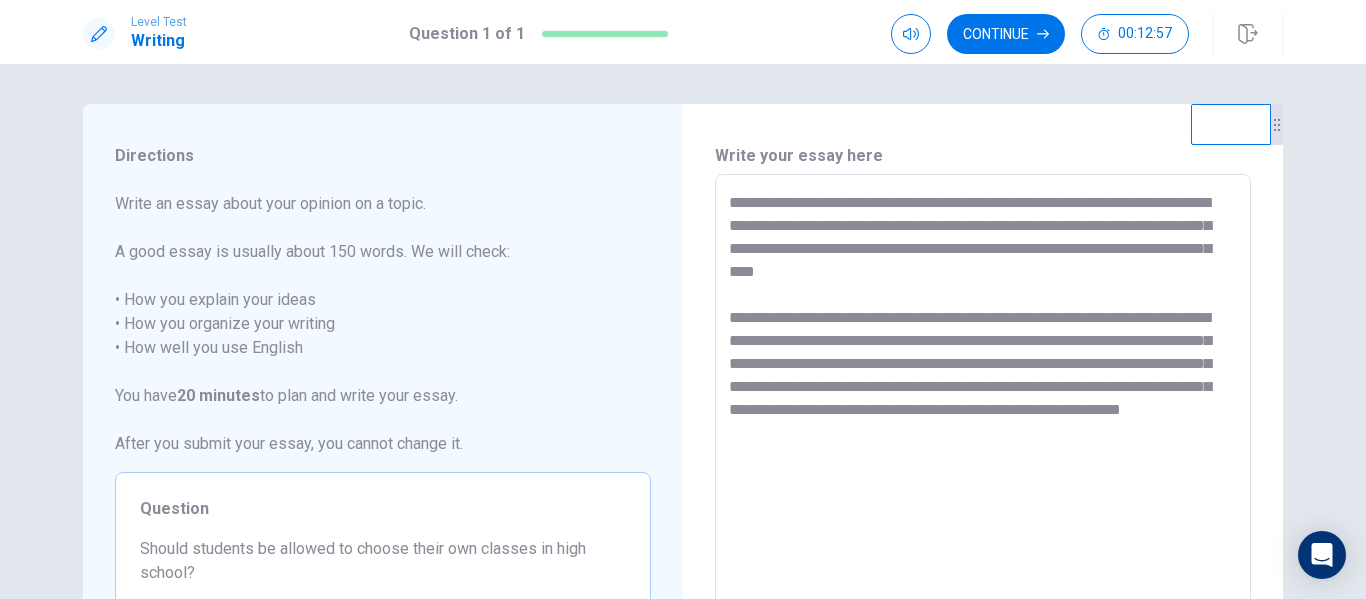 click on "**********" at bounding box center [983, 451] 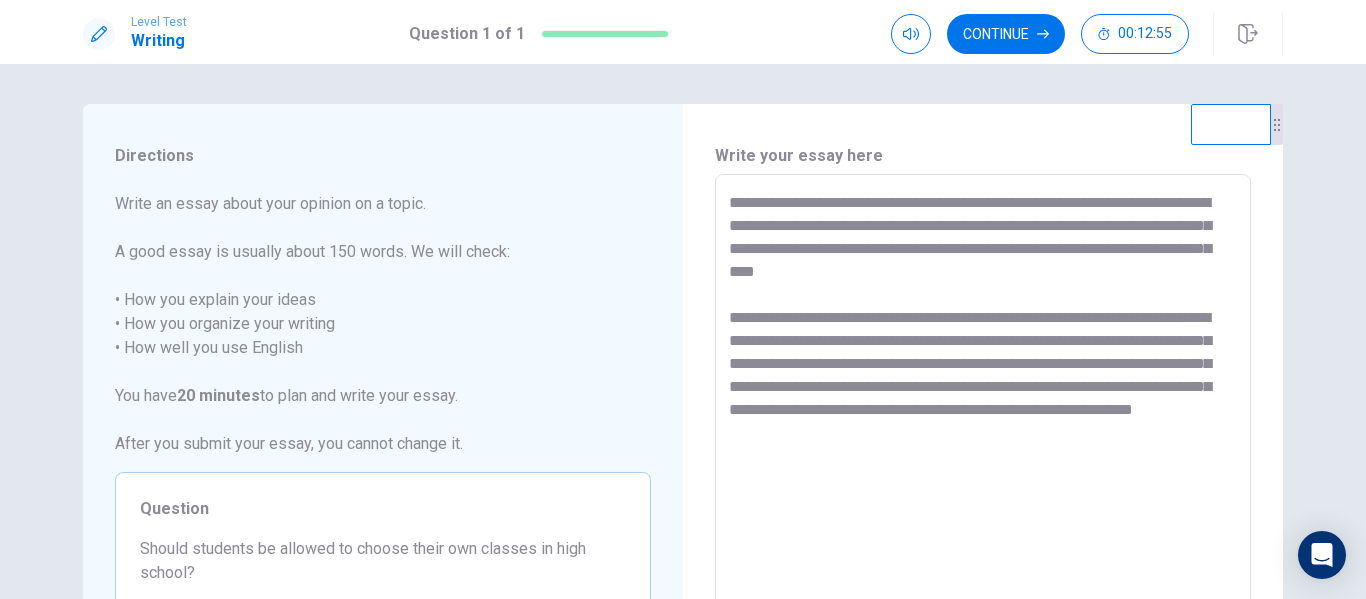 click on "**********" at bounding box center [983, 451] 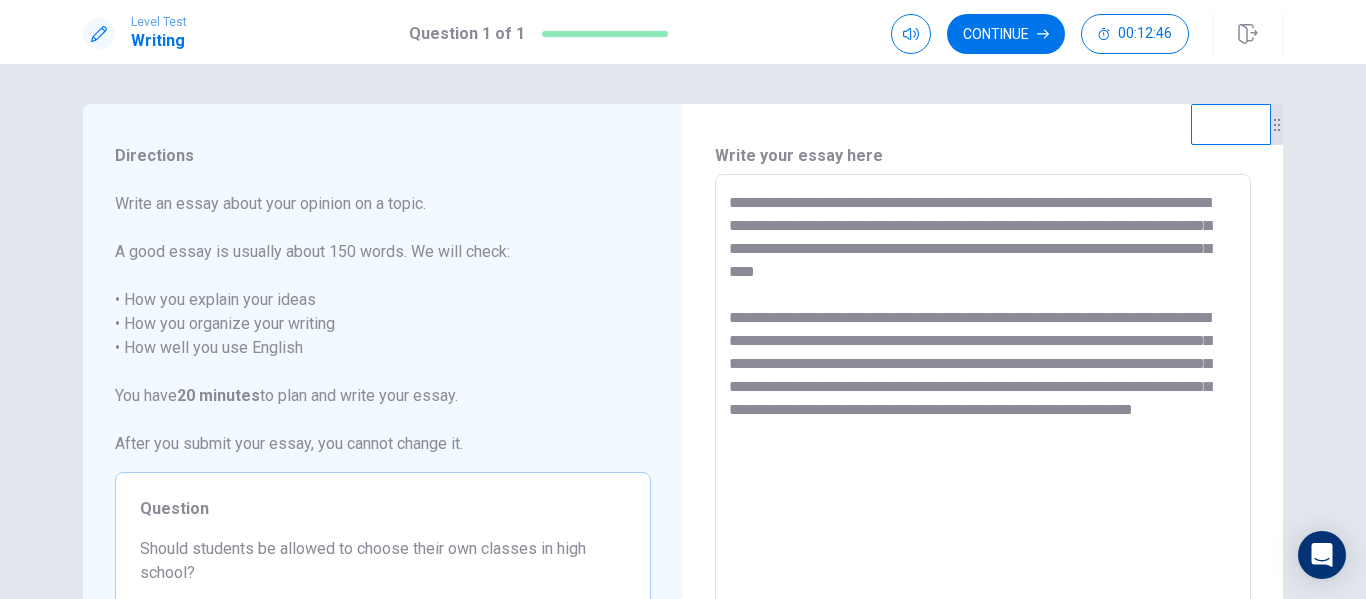 drag, startPoint x: 1074, startPoint y: 412, endPoint x: 1107, endPoint y: 417, distance: 33.37664 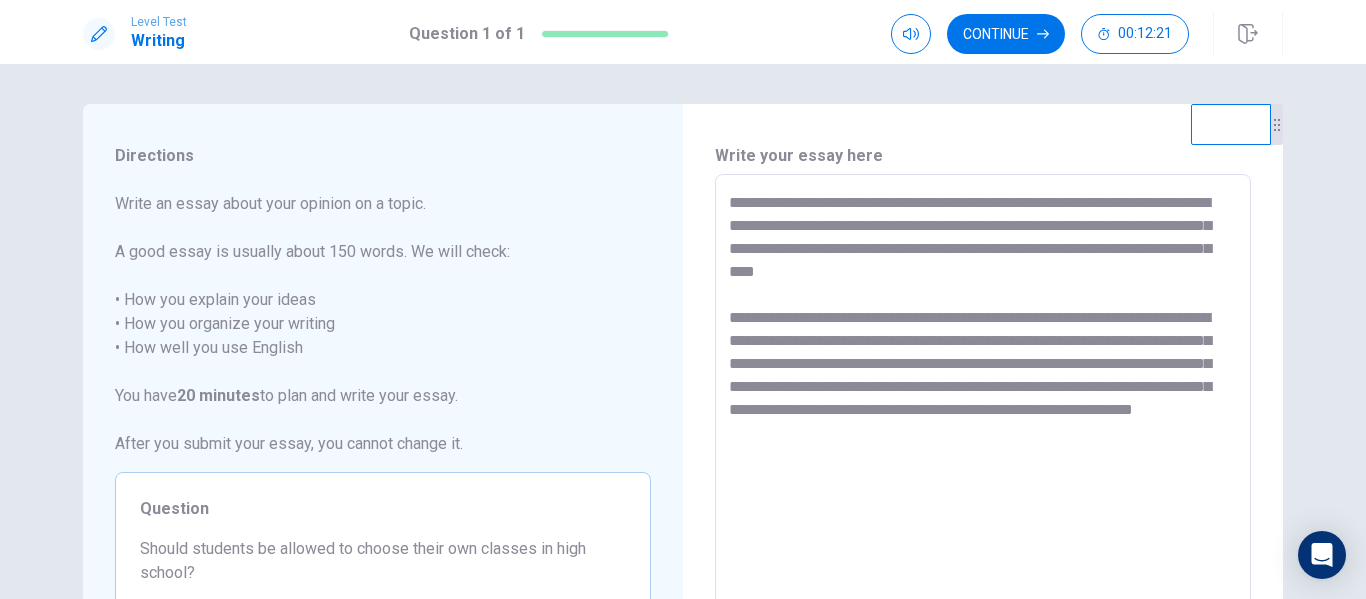 click on "**********" at bounding box center (983, 451) 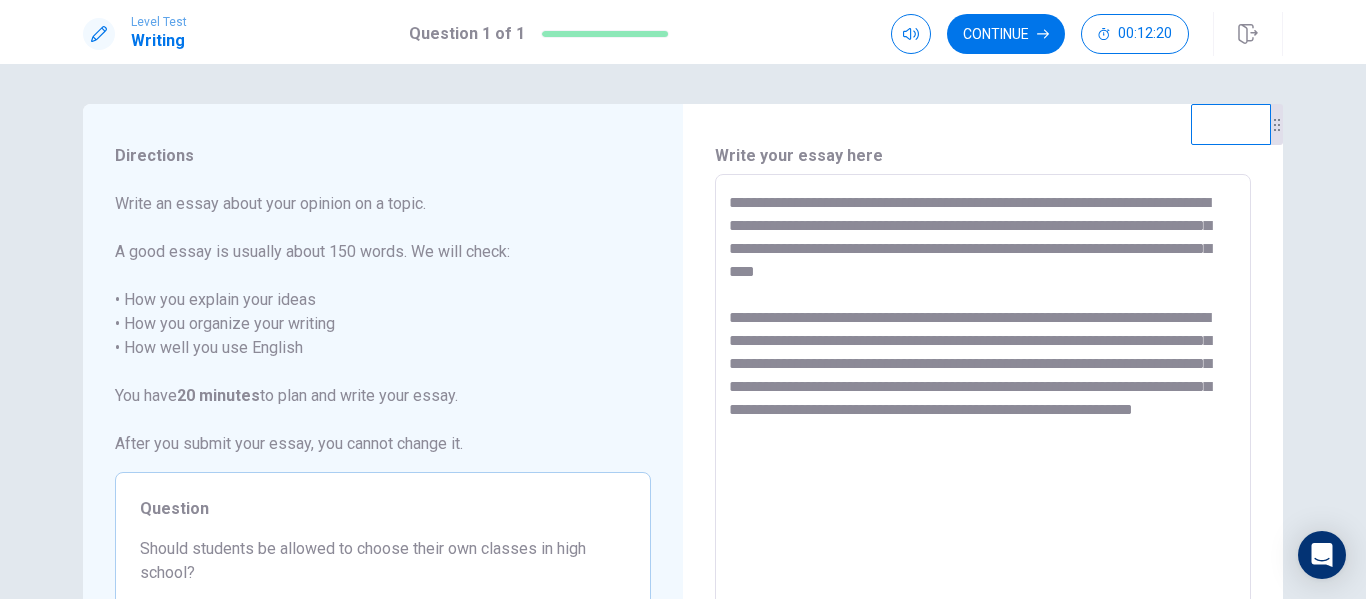 click on "**********" at bounding box center [983, 451] 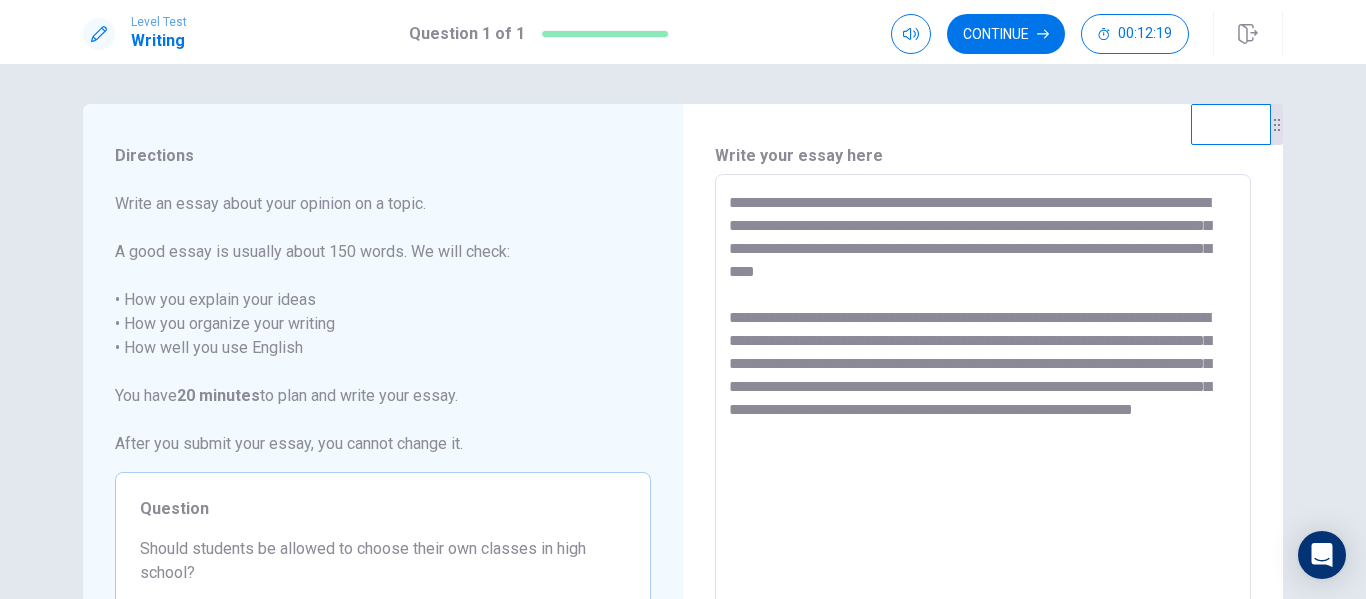 click on "**********" at bounding box center (983, 451) 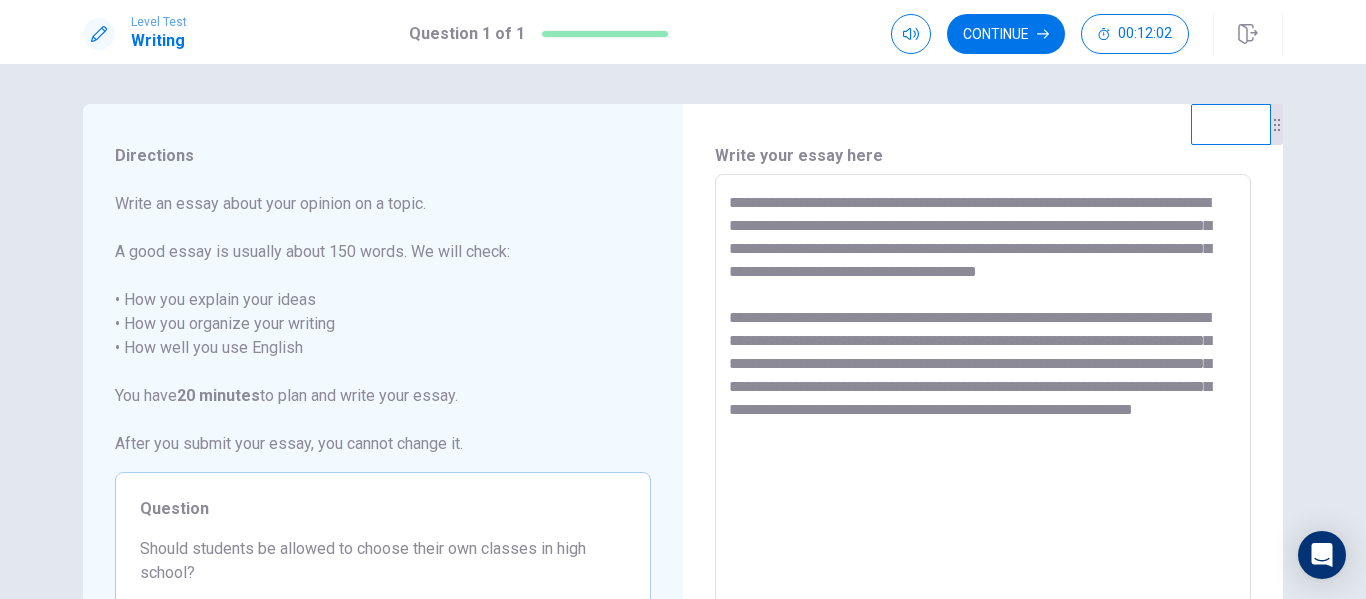 drag, startPoint x: 1066, startPoint y: 248, endPoint x: 1106, endPoint y: 275, distance: 48.259712 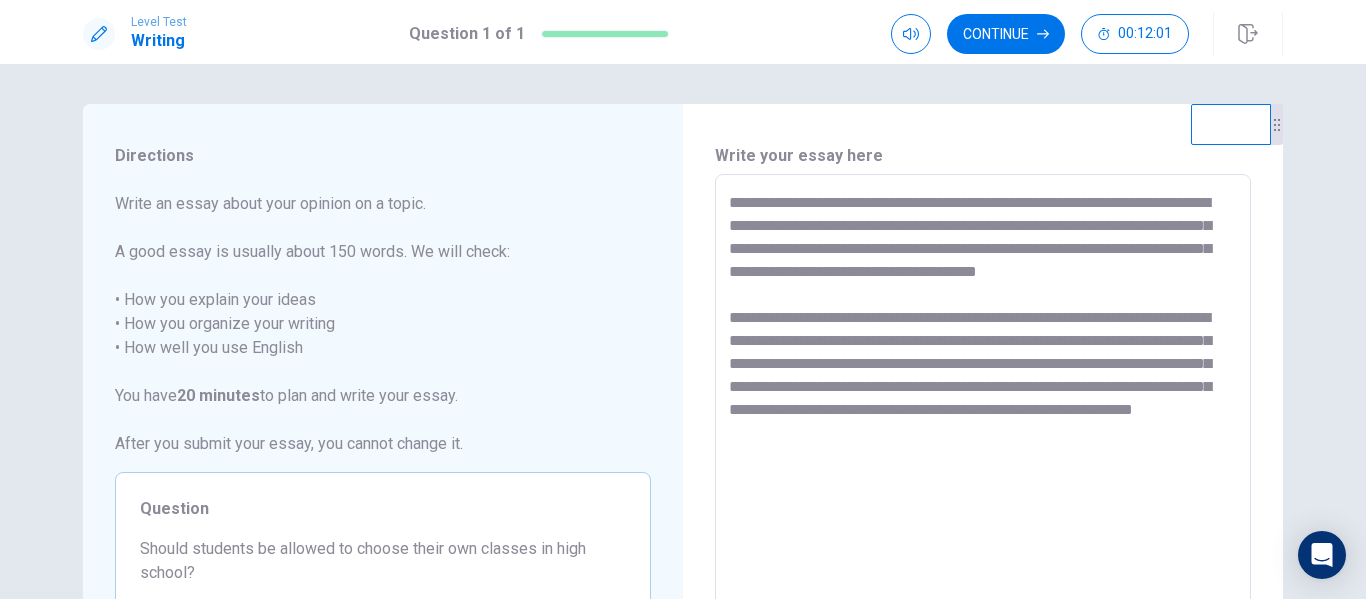 click on "**********" at bounding box center [983, 451] 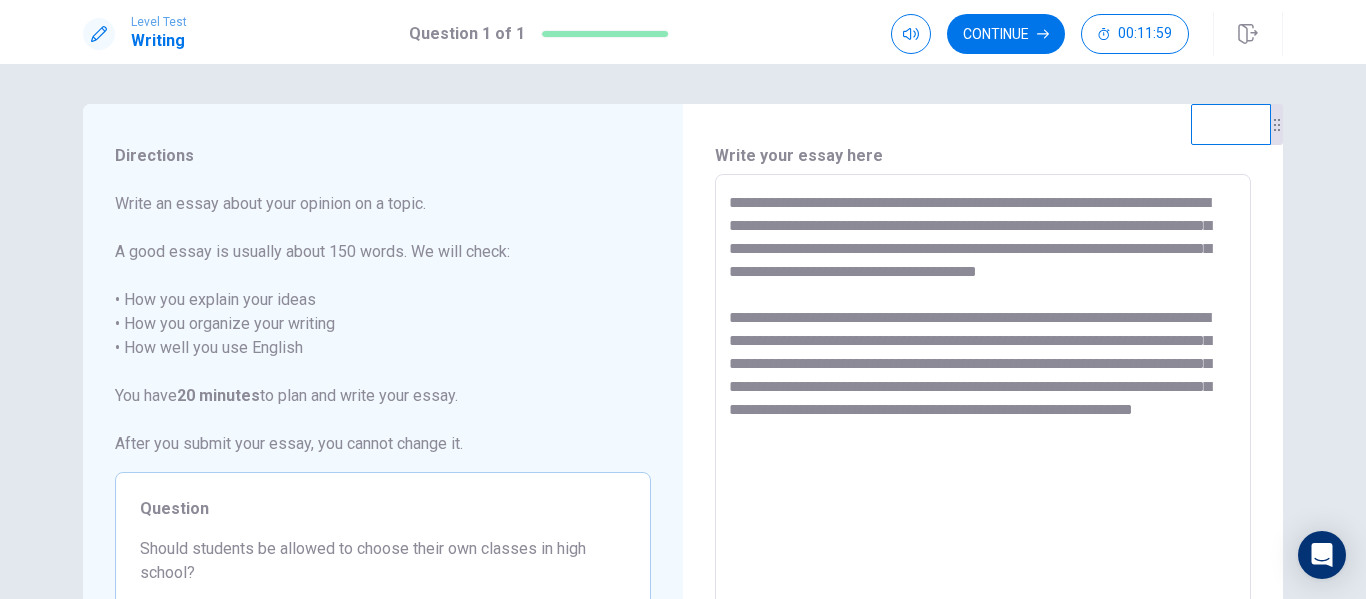 drag, startPoint x: 1065, startPoint y: 251, endPoint x: 1107, endPoint y: 275, distance: 48.373547 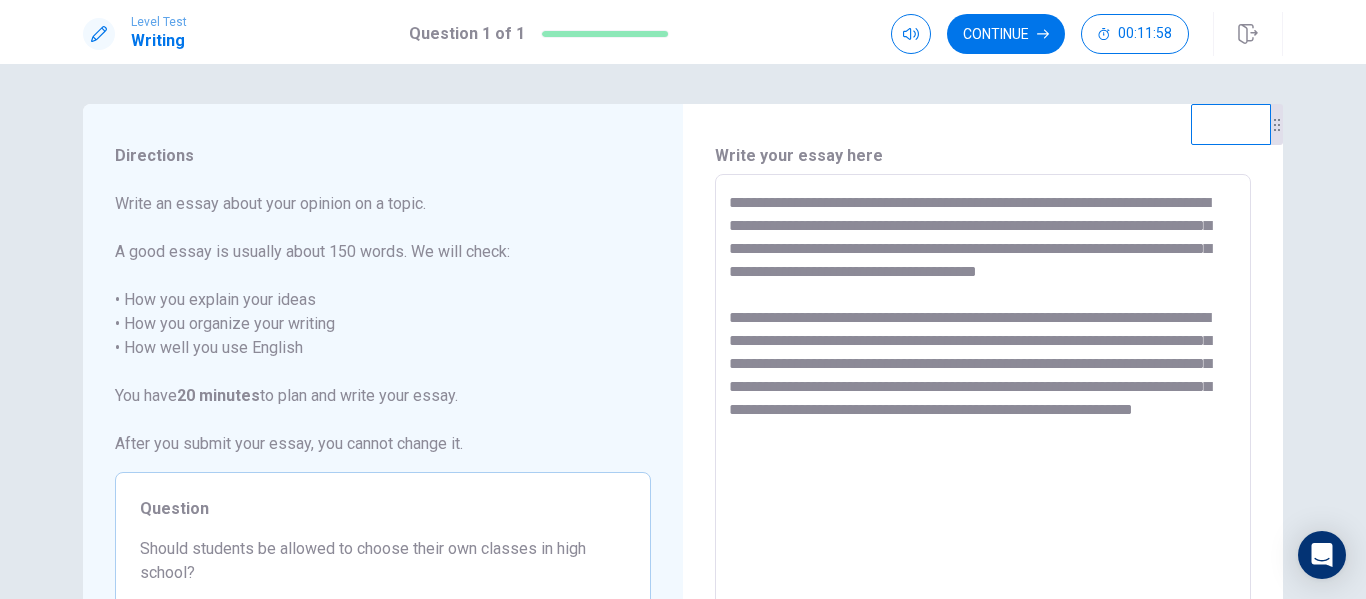 click on "**********" at bounding box center [983, 451] 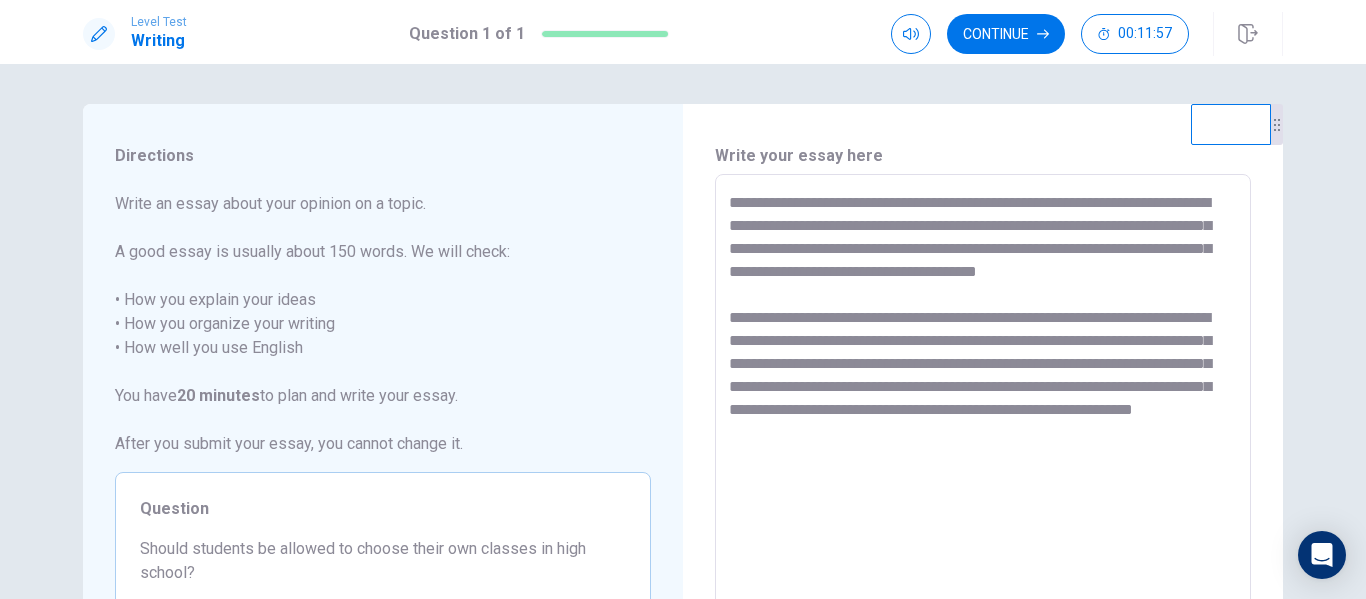 scroll, scrollTop: 100, scrollLeft: 0, axis: vertical 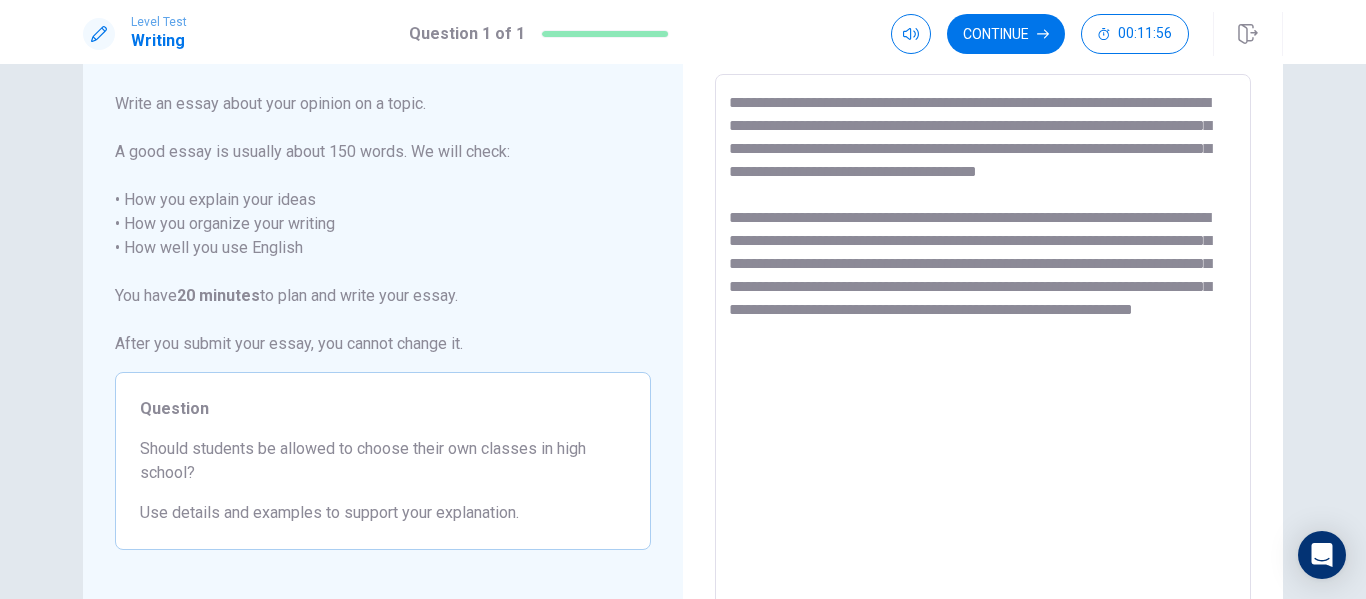 click on "**********" at bounding box center (983, 351) 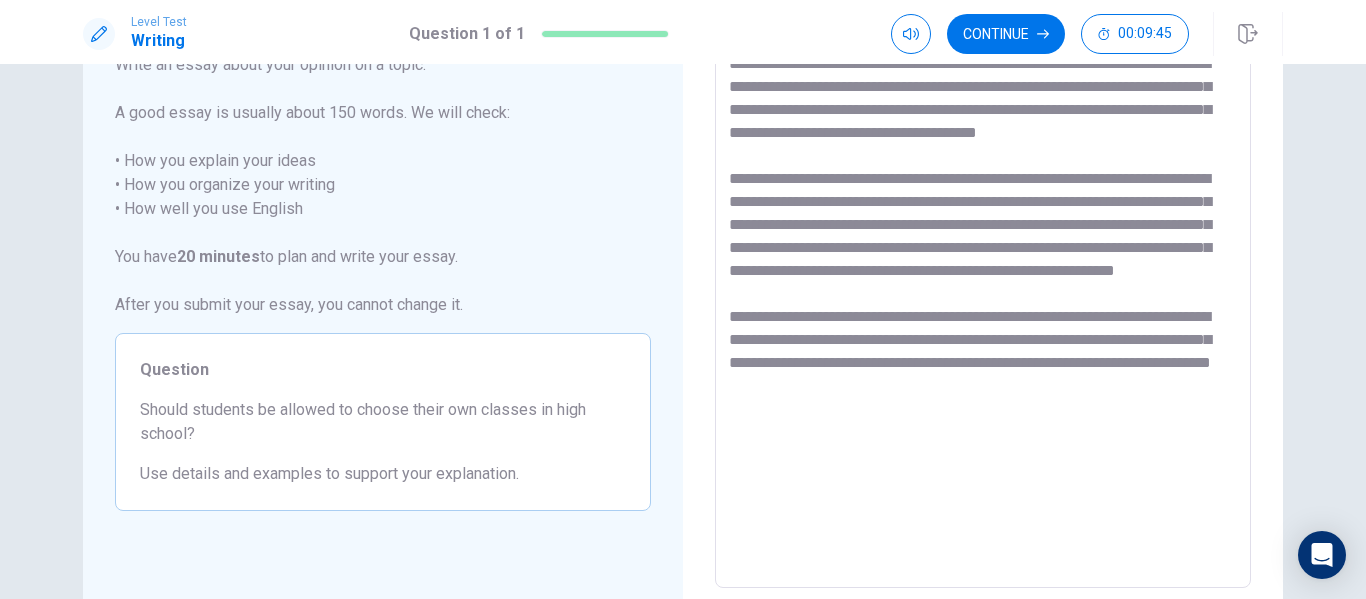 scroll, scrollTop: 39, scrollLeft: 0, axis: vertical 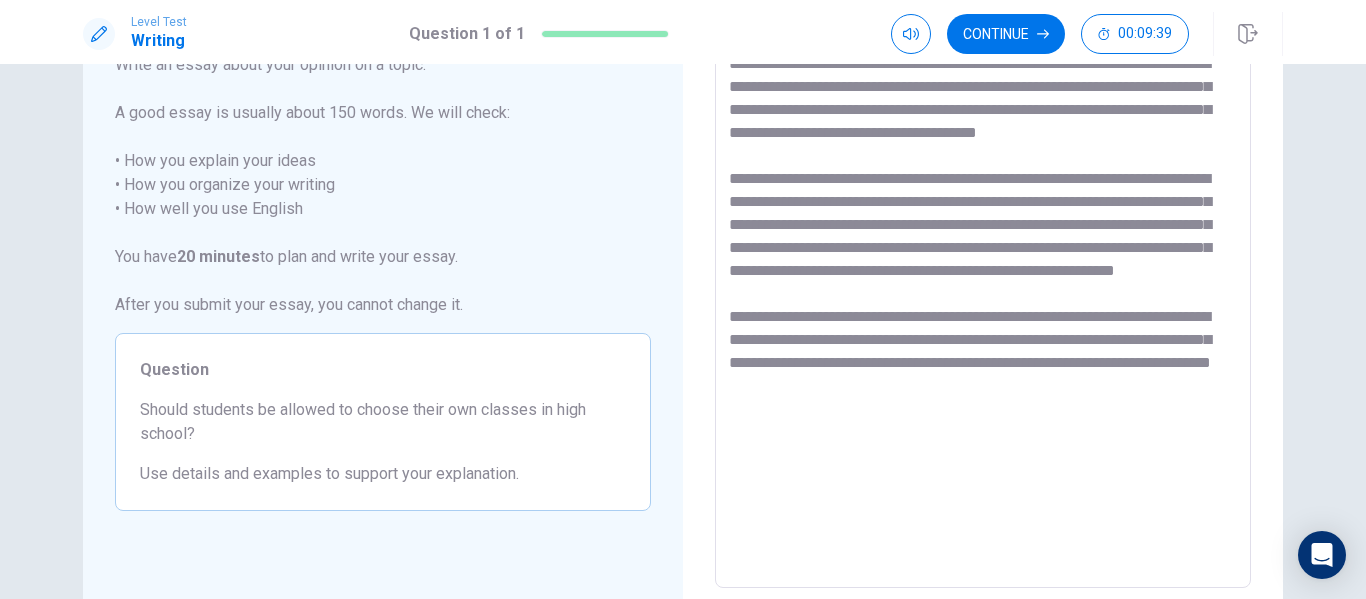 click on "**********" at bounding box center (983, 312) 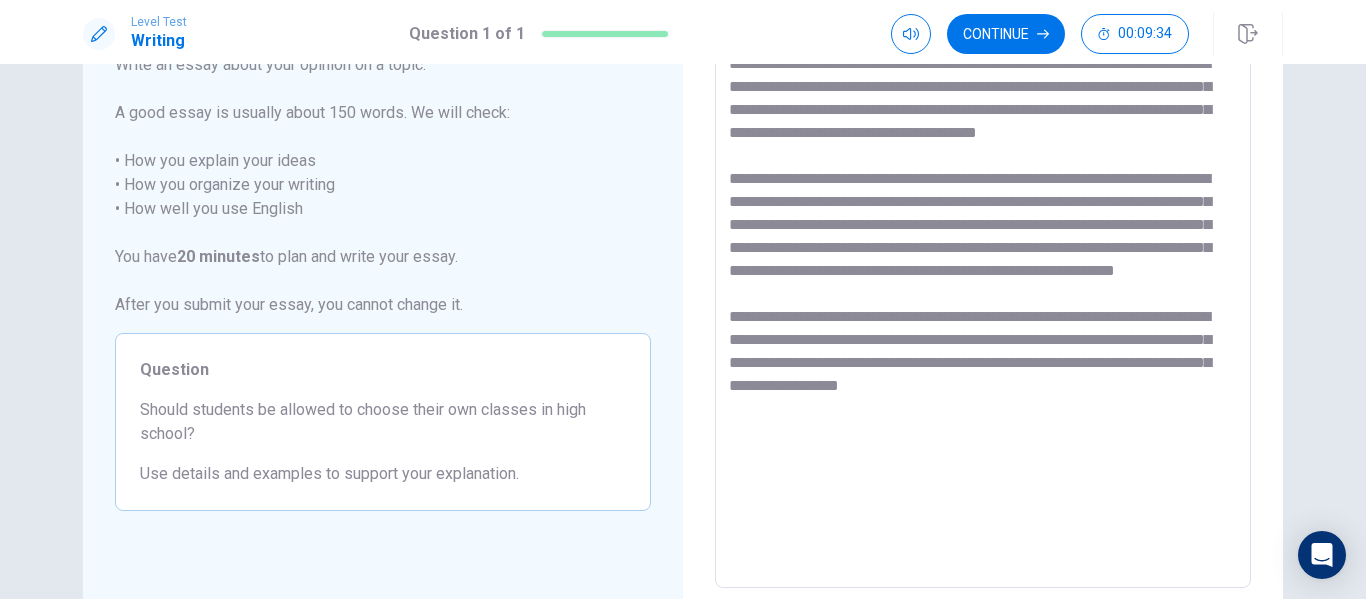 click on "**********" at bounding box center (983, 312) 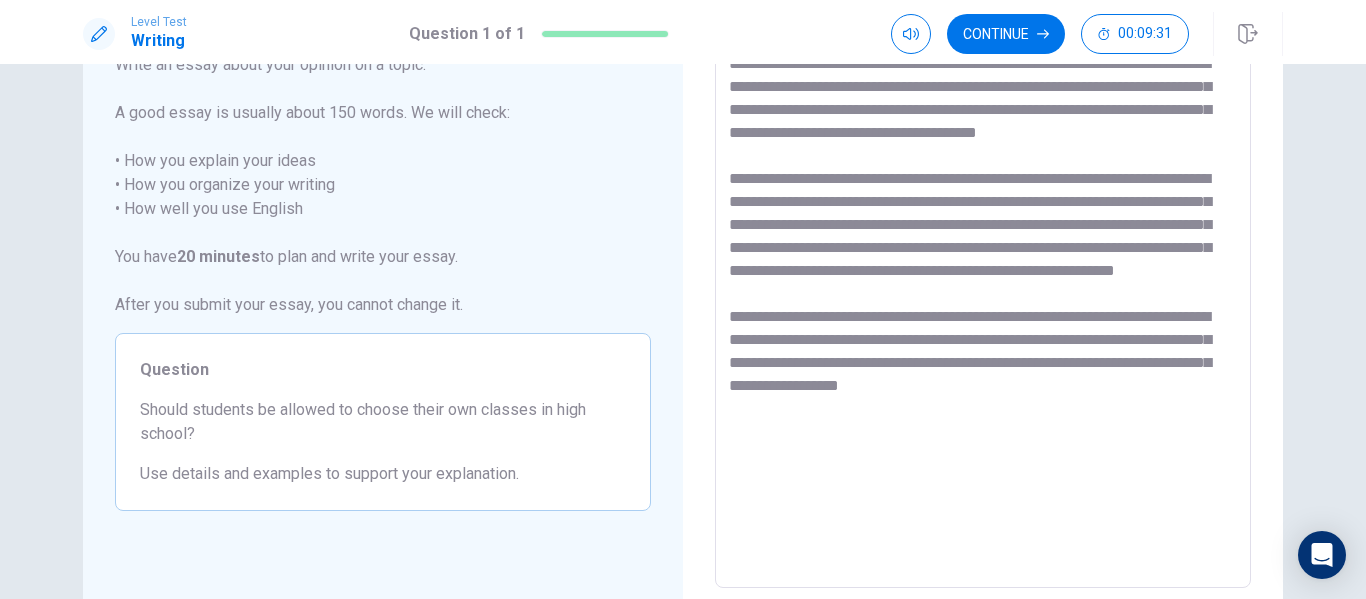 drag, startPoint x: 1065, startPoint y: 382, endPoint x: 1130, endPoint y: 376, distance: 65.27634 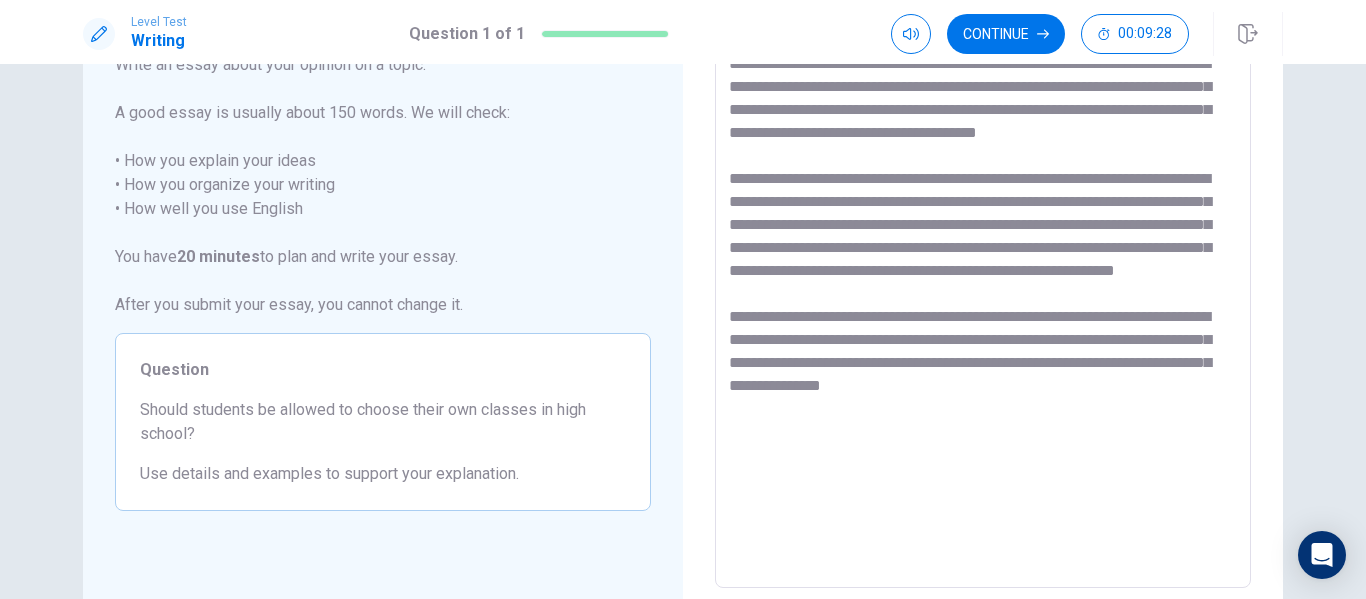 click on "**********" at bounding box center [983, 312] 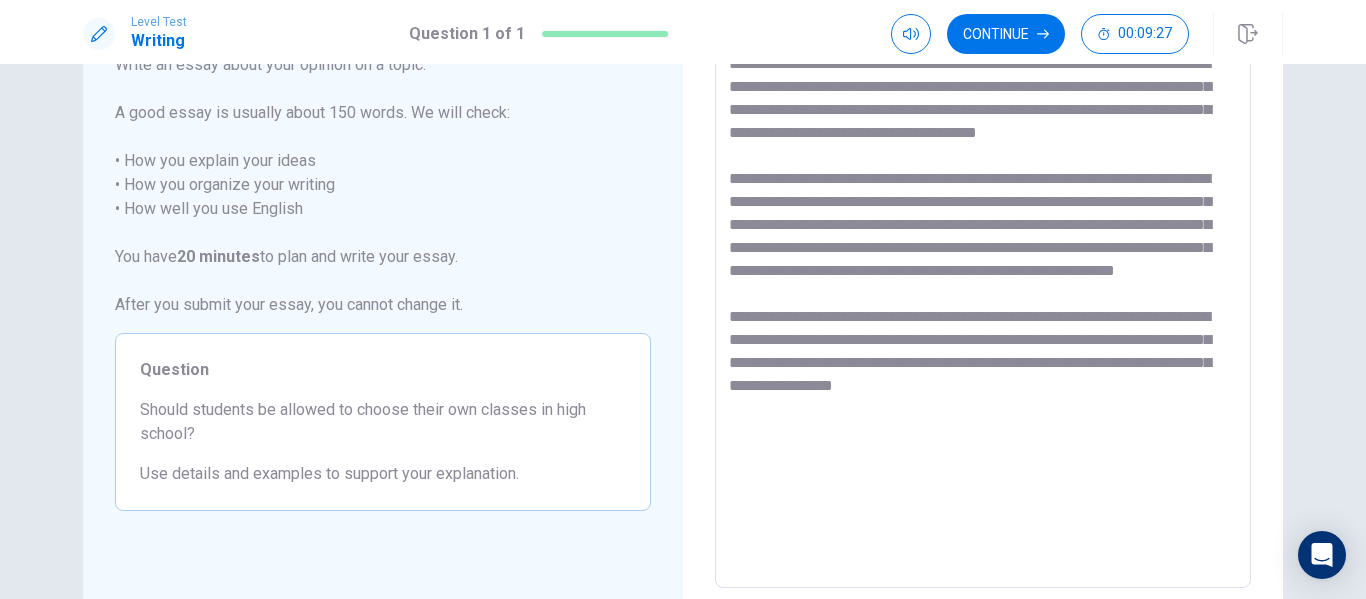 scroll, scrollTop: 55, scrollLeft: 0, axis: vertical 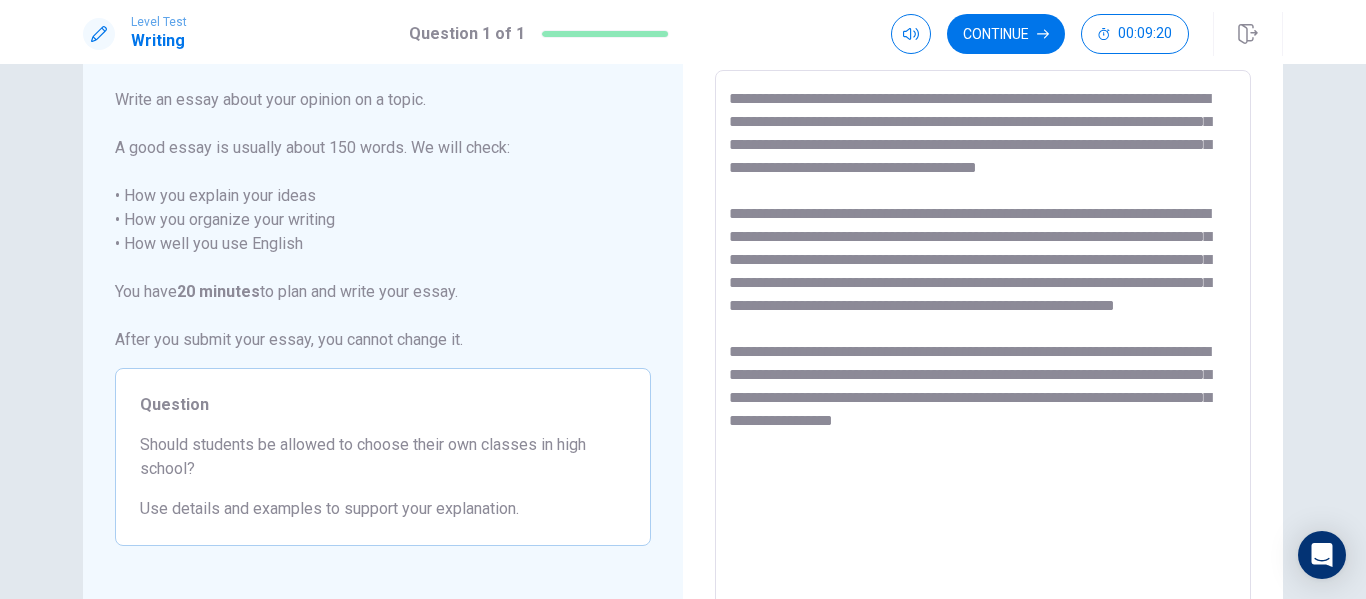 click on "**********" at bounding box center (983, 347) 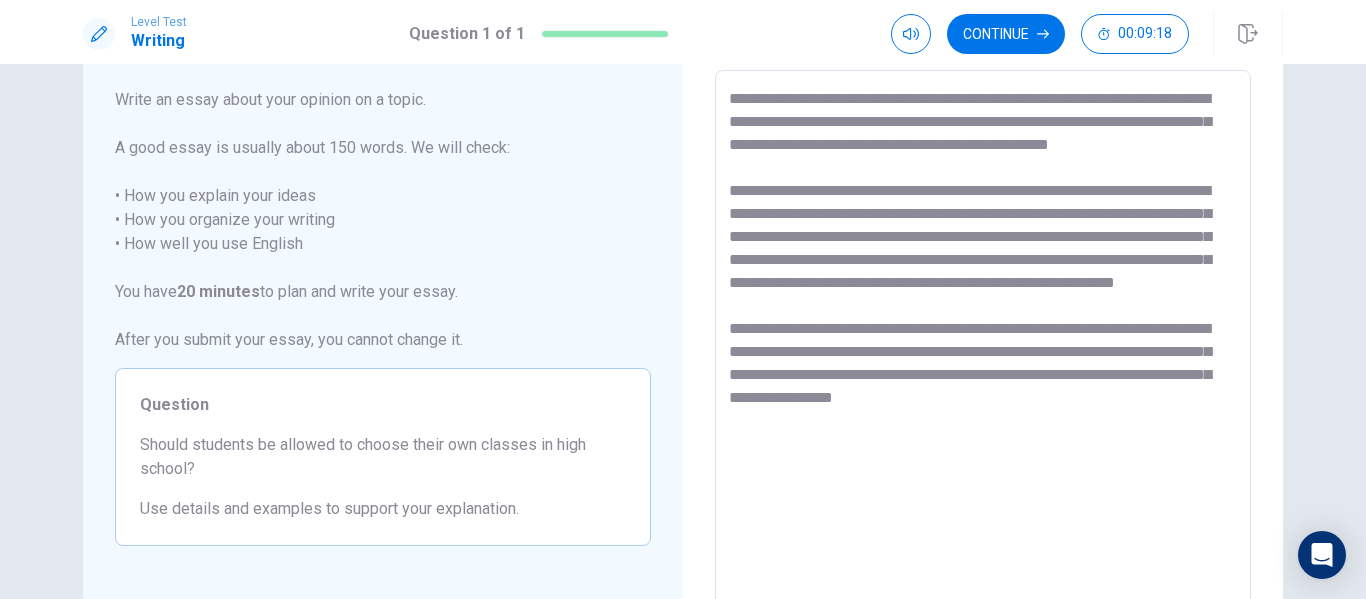scroll, scrollTop: 32, scrollLeft: 0, axis: vertical 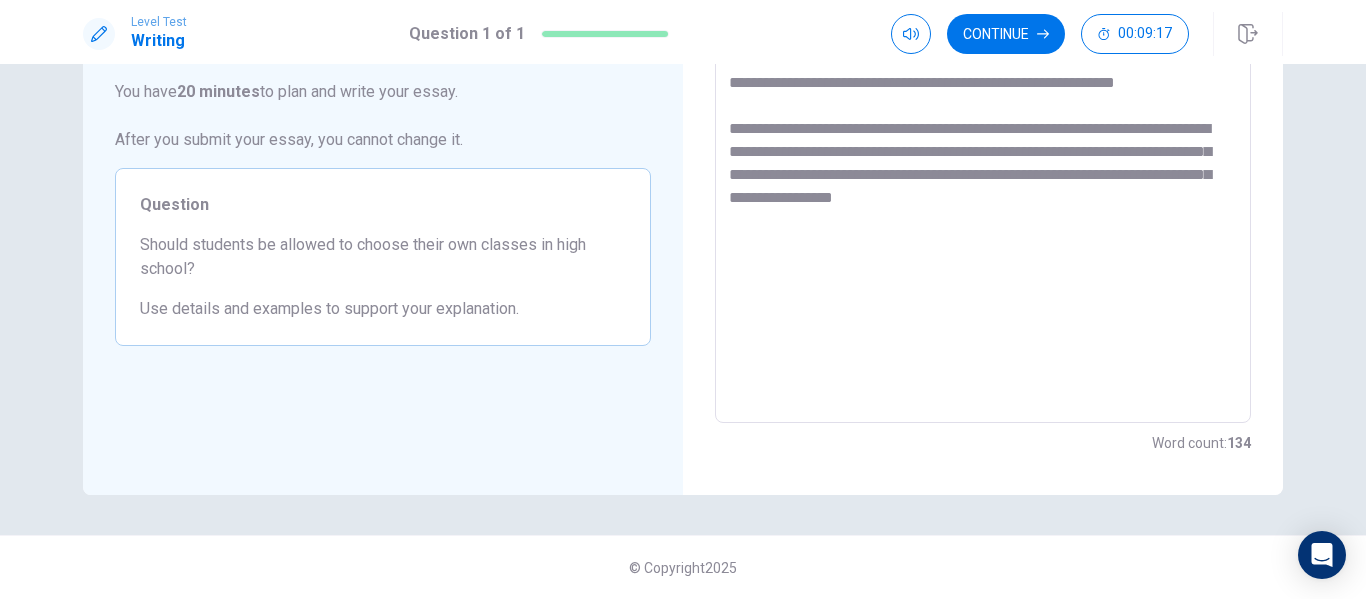 click on "**********" at bounding box center [983, 147] 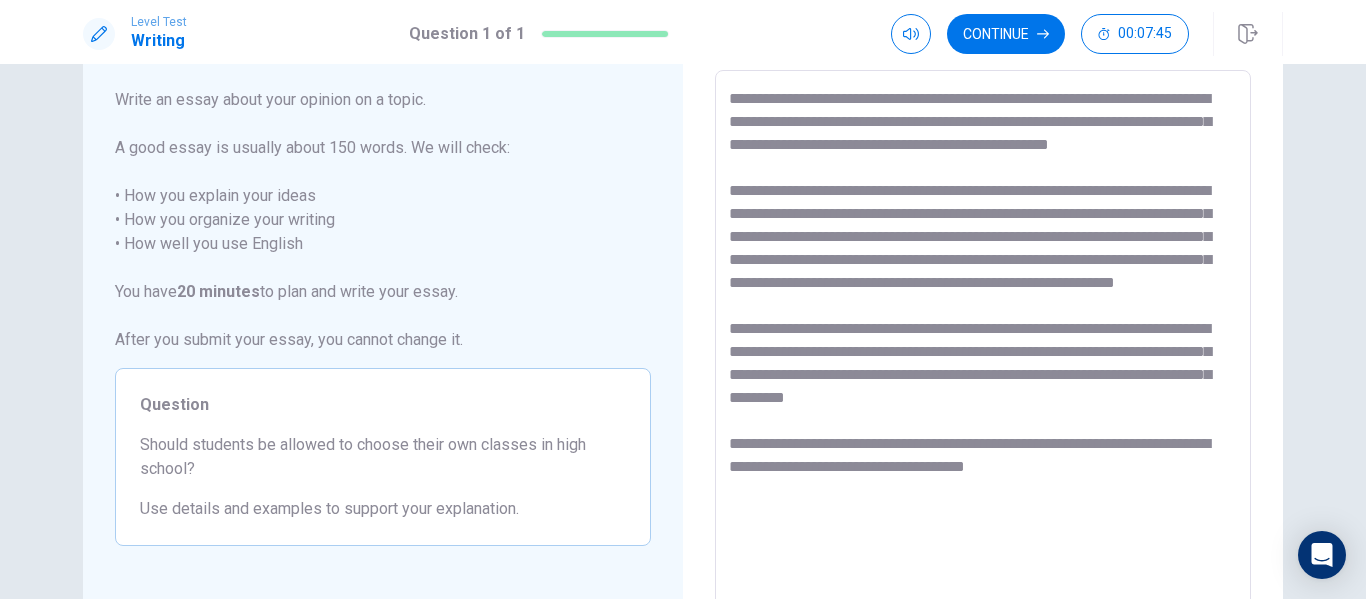 scroll, scrollTop: 4, scrollLeft: 0, axis: vertical 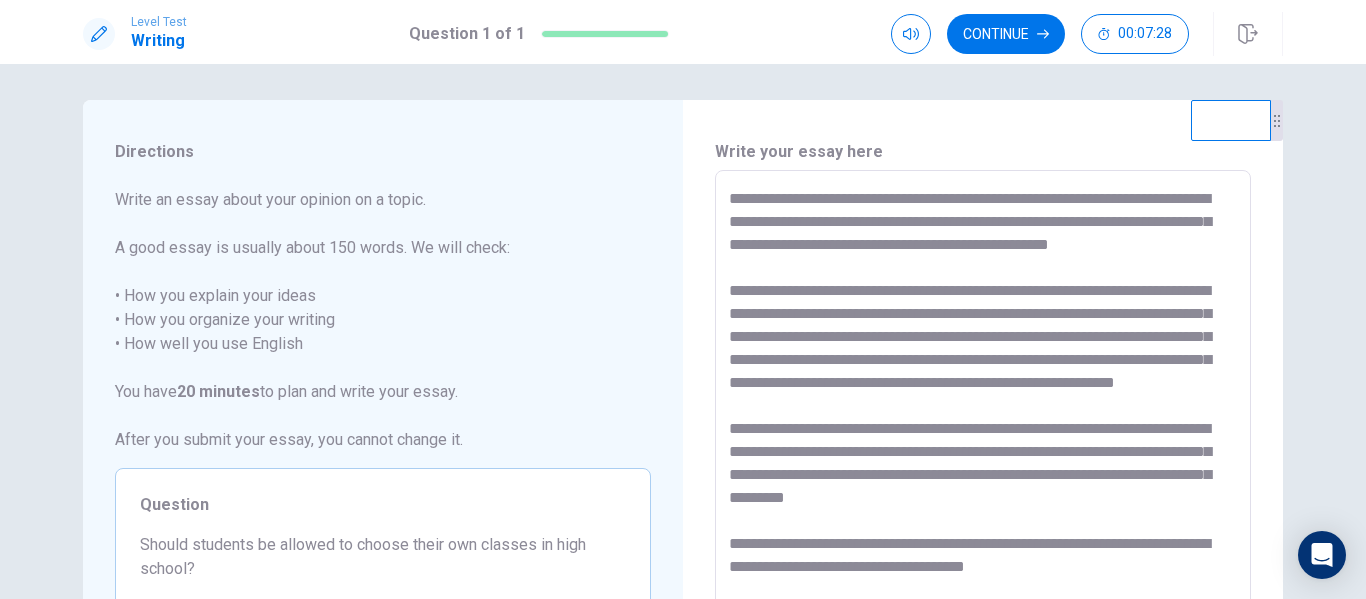 drag, startPoint x: 1136, startPoint y: 246, endPoint x: 776, endPoint y: 273, distance: 361.01108 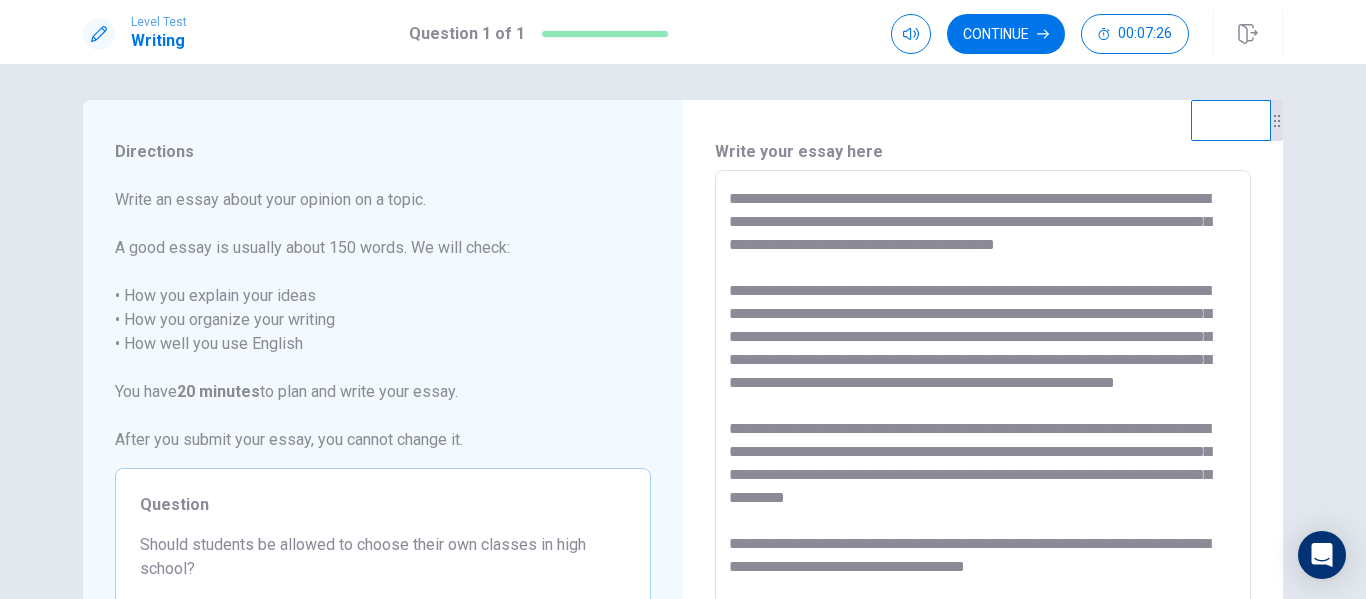 scroll, scrollTop: 9, scrollLeft: 0, axis: vertical 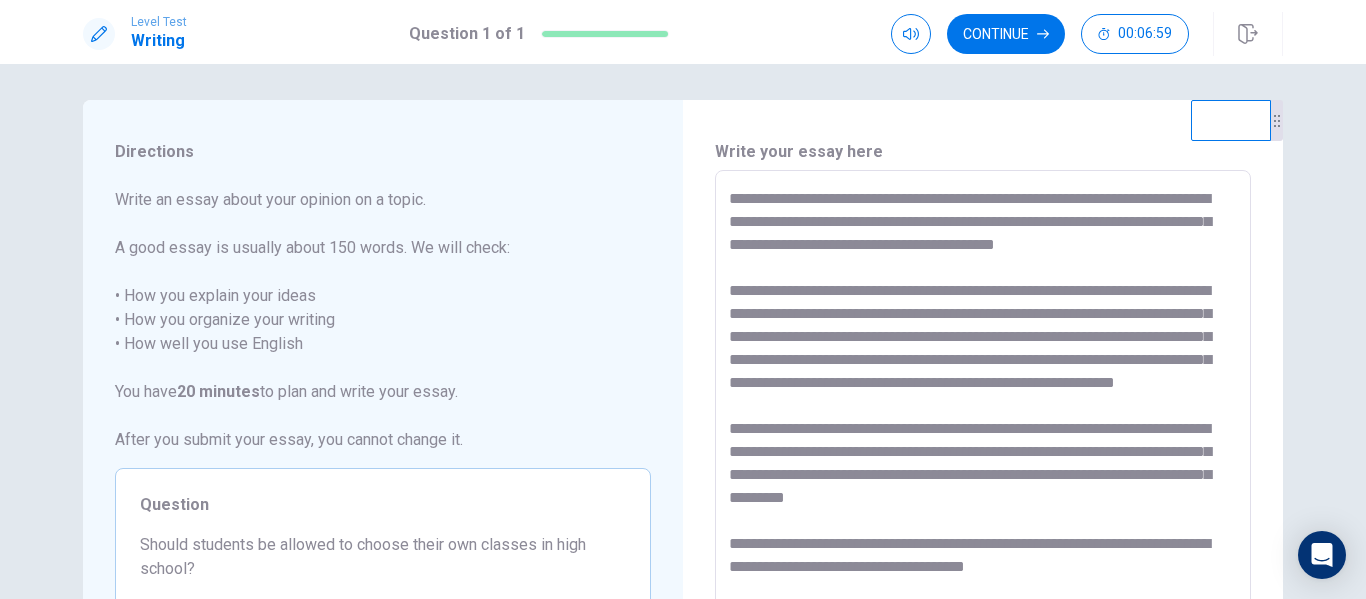 drag, startPoint x: 1151, startPoint y: 295, endPoint x: 1172, endPoint y: 293, distance: 21.095022 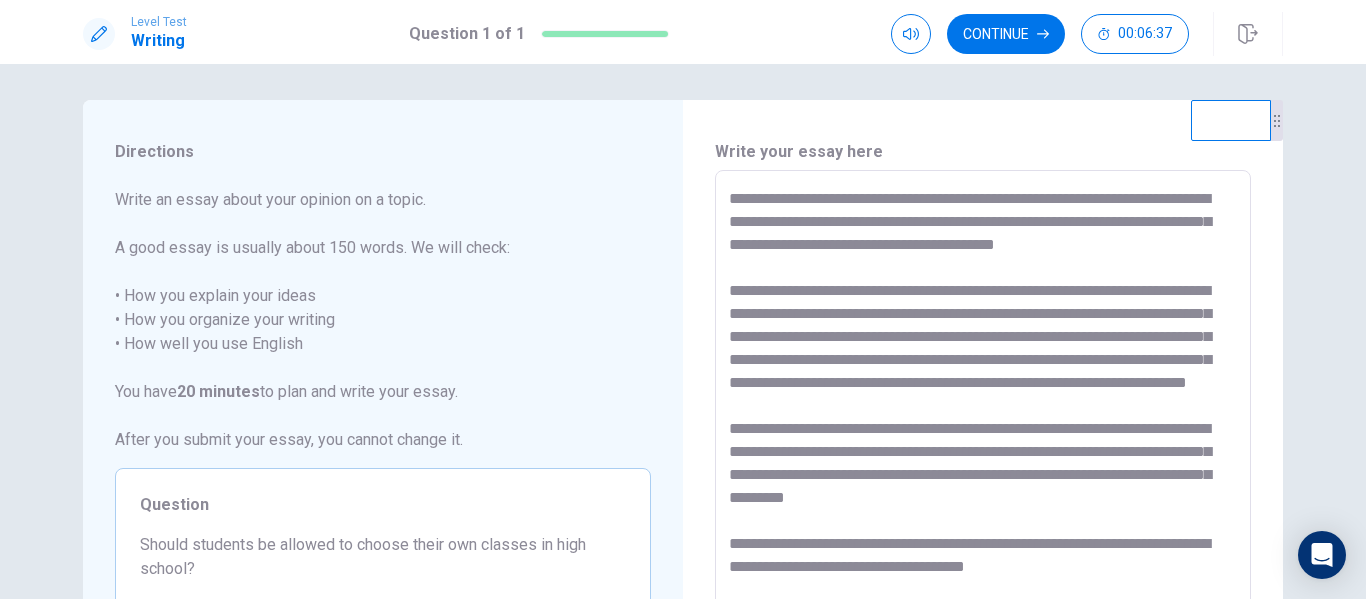 scroll, scrollTop: 9, scrollLeft: 0, axis: vertical 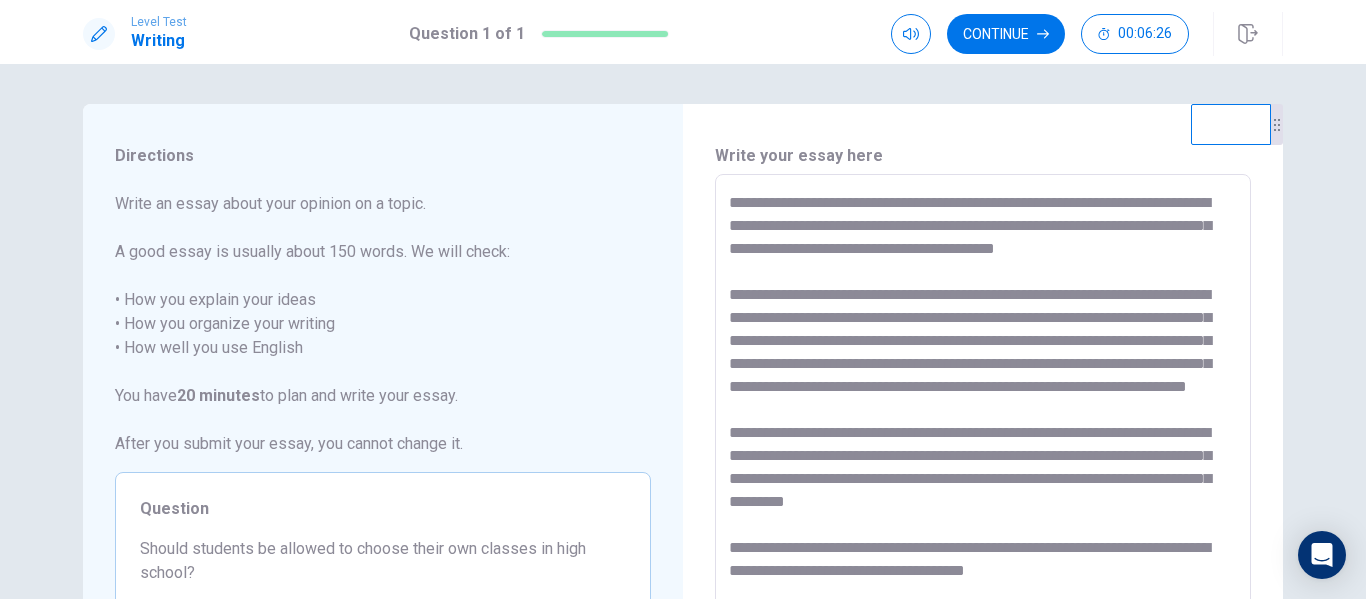 drag, startPoint x: 1002, startPoint y: 318, endPoint x: 1088, endPoint y: 321, distance: 86.05231 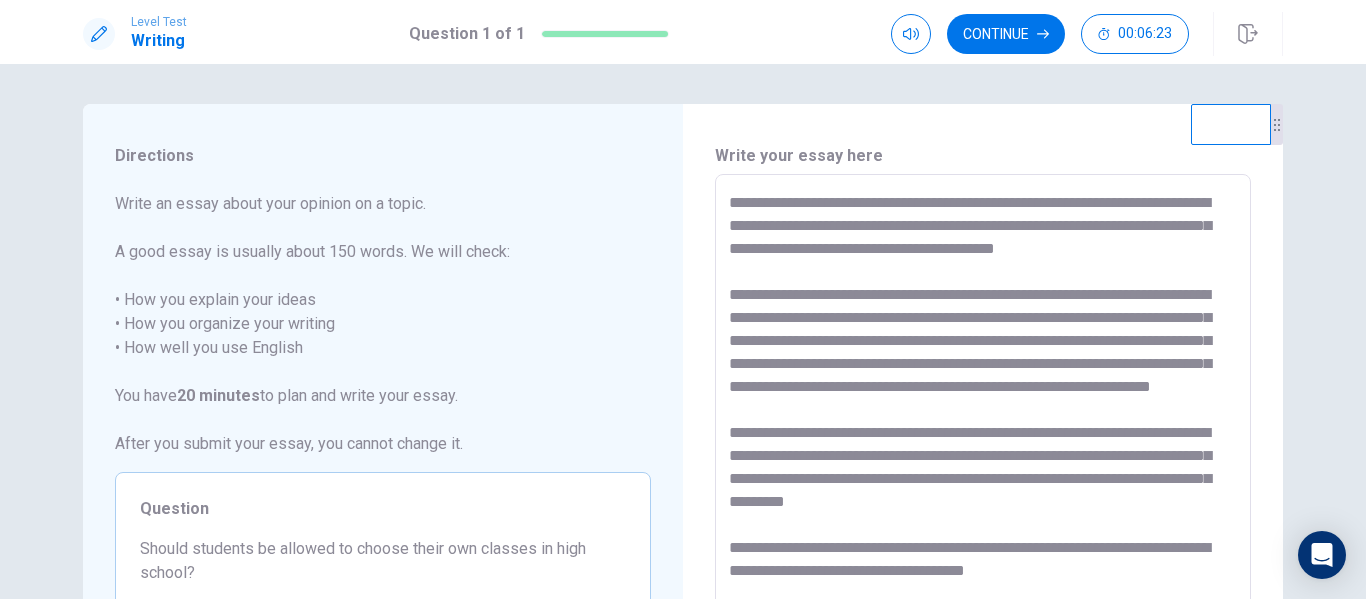 scroll, scrollTop: 9, scrollLeft: 0, axis: vertical 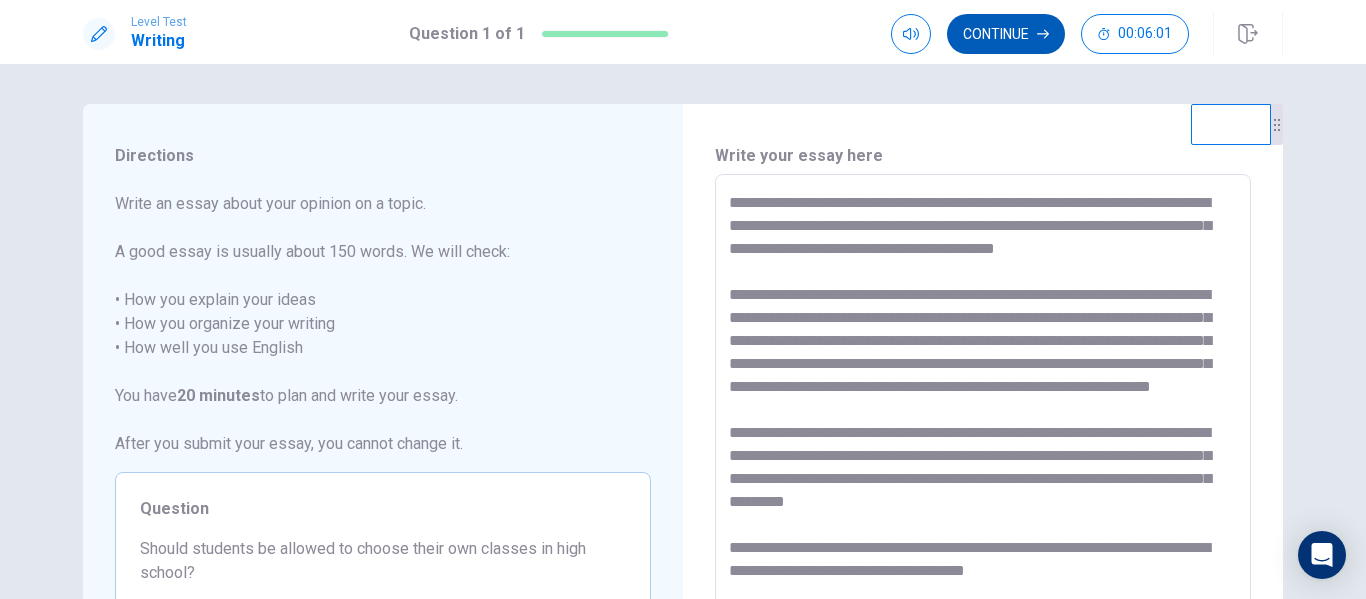 click on "Continue" at bounding box center (1006, 34) 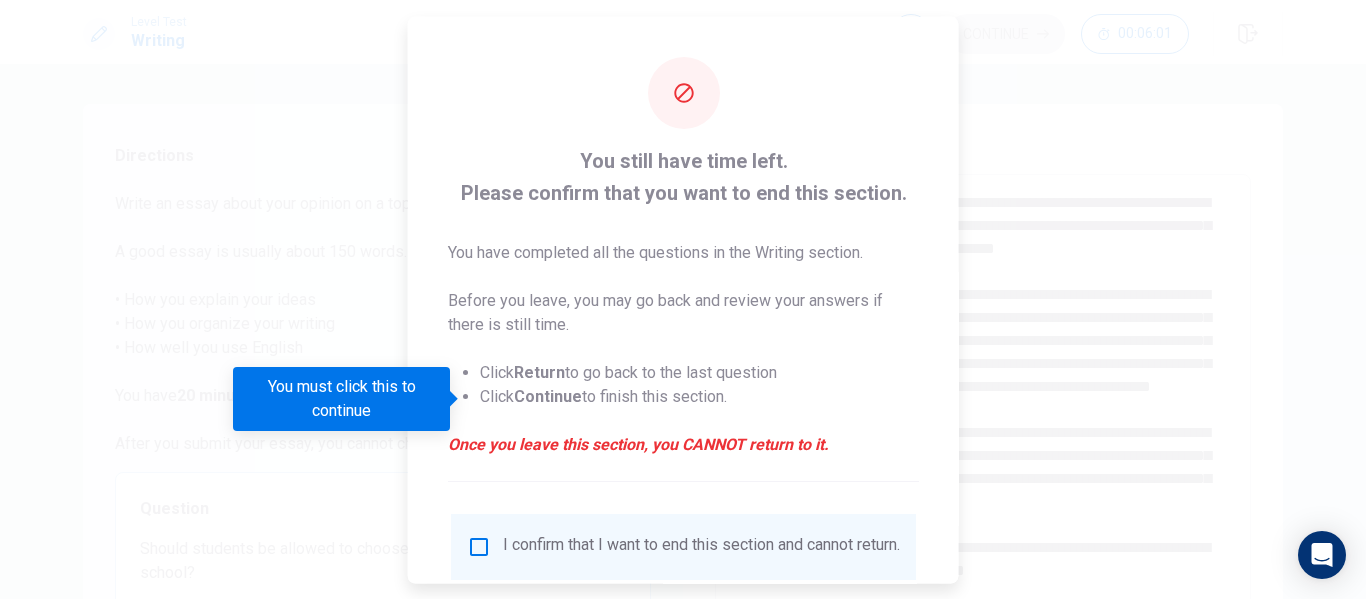 scroll, scrollTop: 147, scrollLeft: 0, axis: vertical 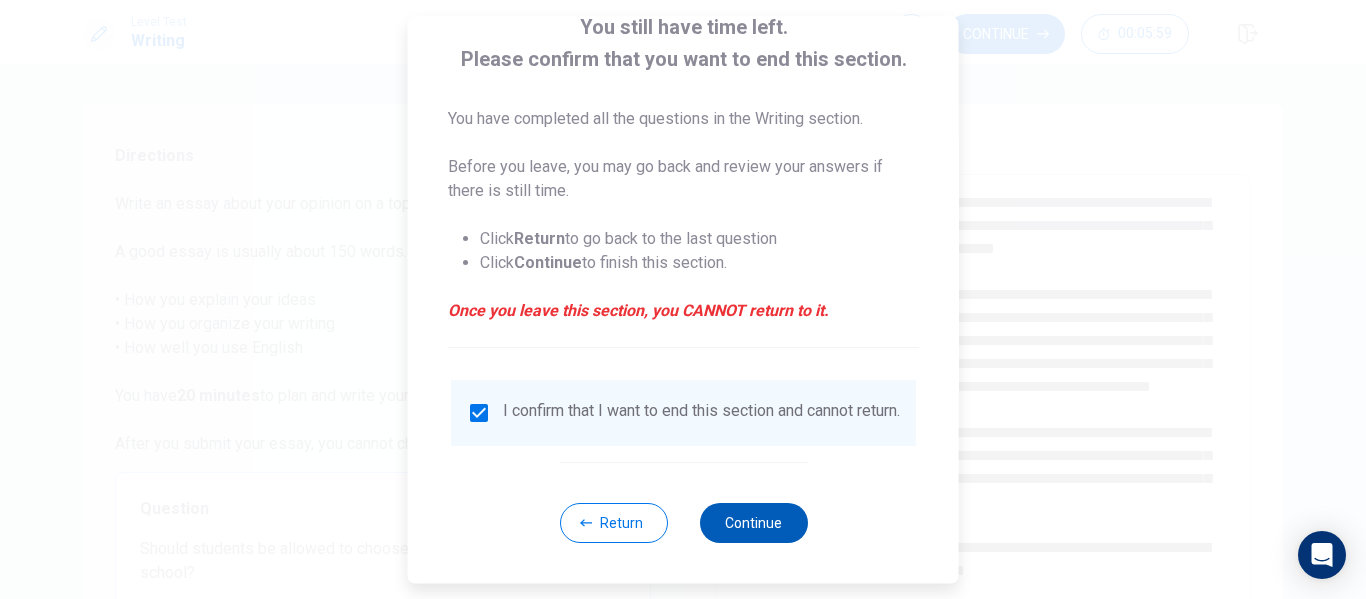 click on "Continue" at bounding box center (753, 523) 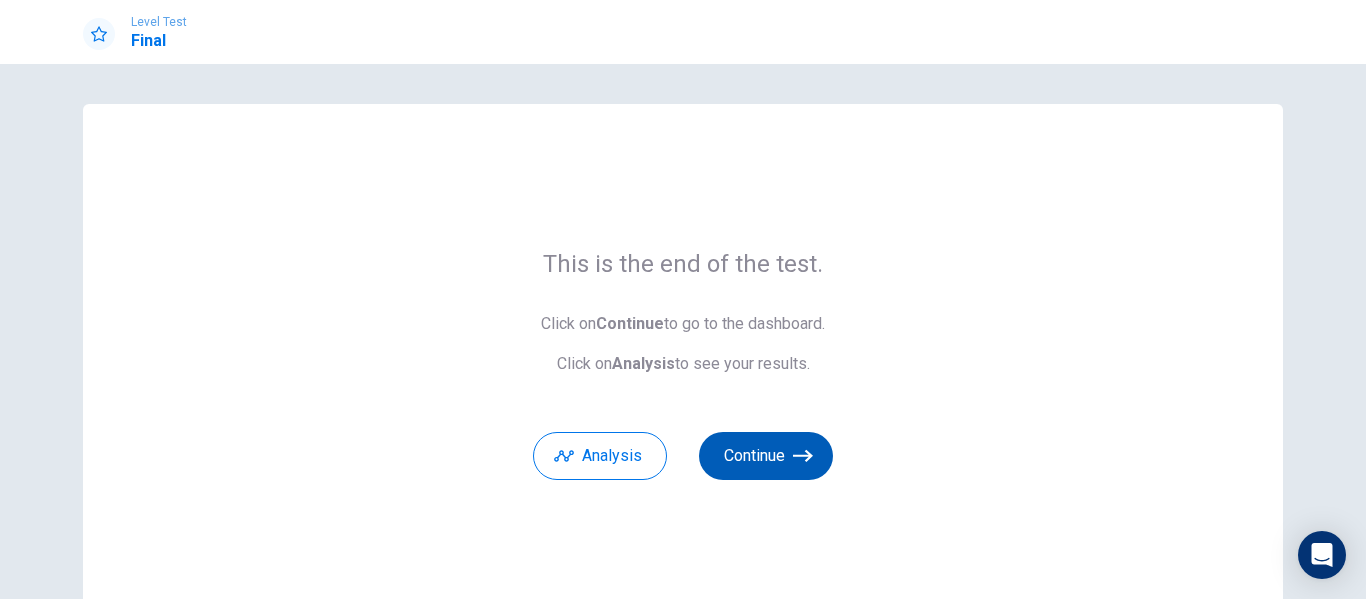 click on "Continue" at bounding box center (766, 456) 